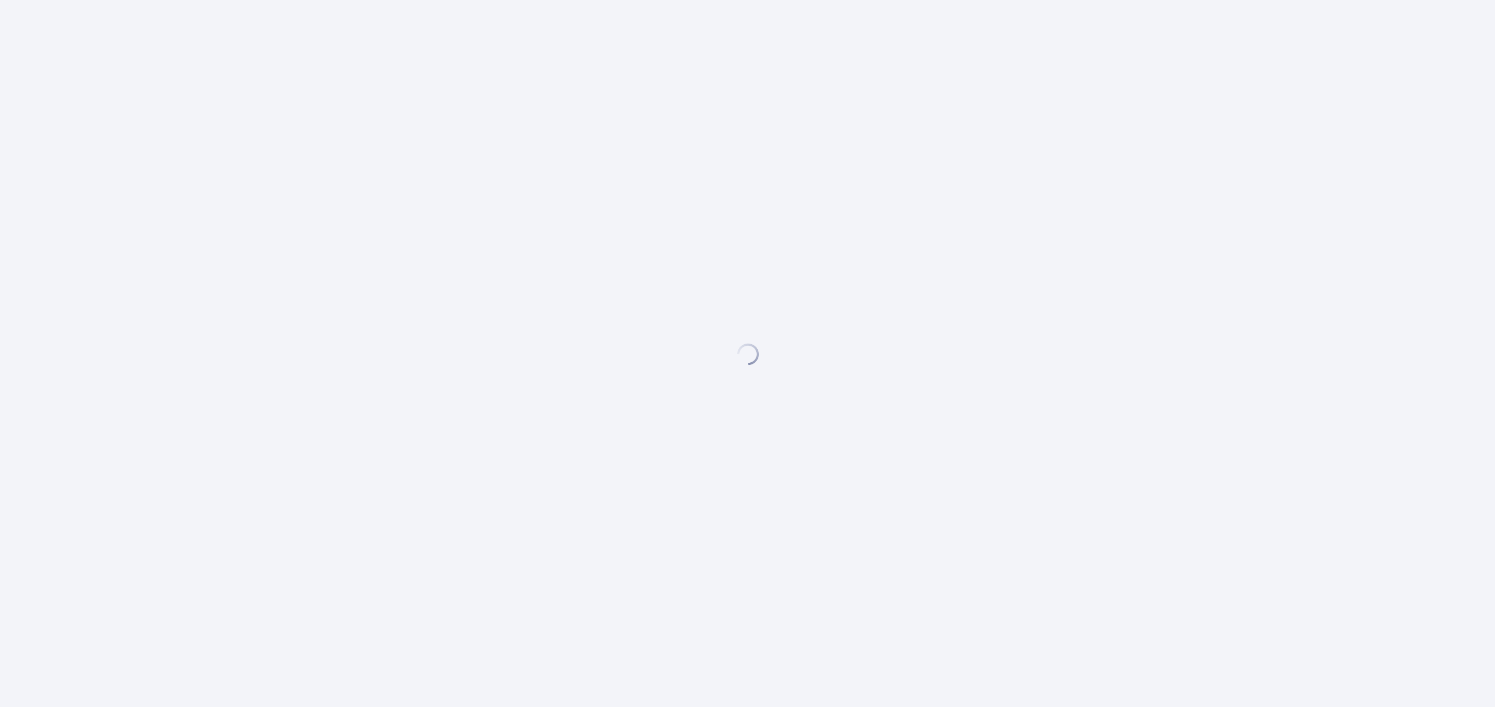 scroll, scrollTop: 0, scrollLeft: 0, axis: both 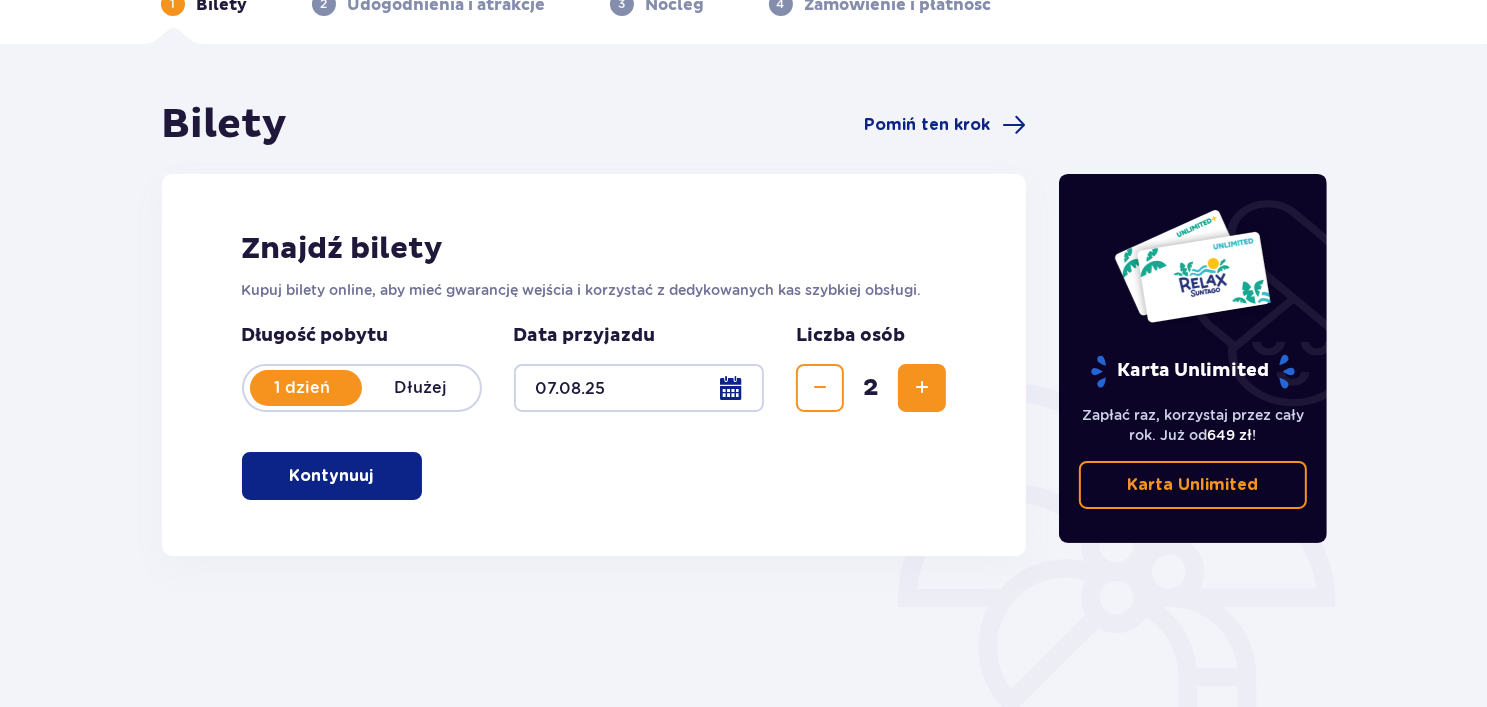 click at bounding box center (378, 476) 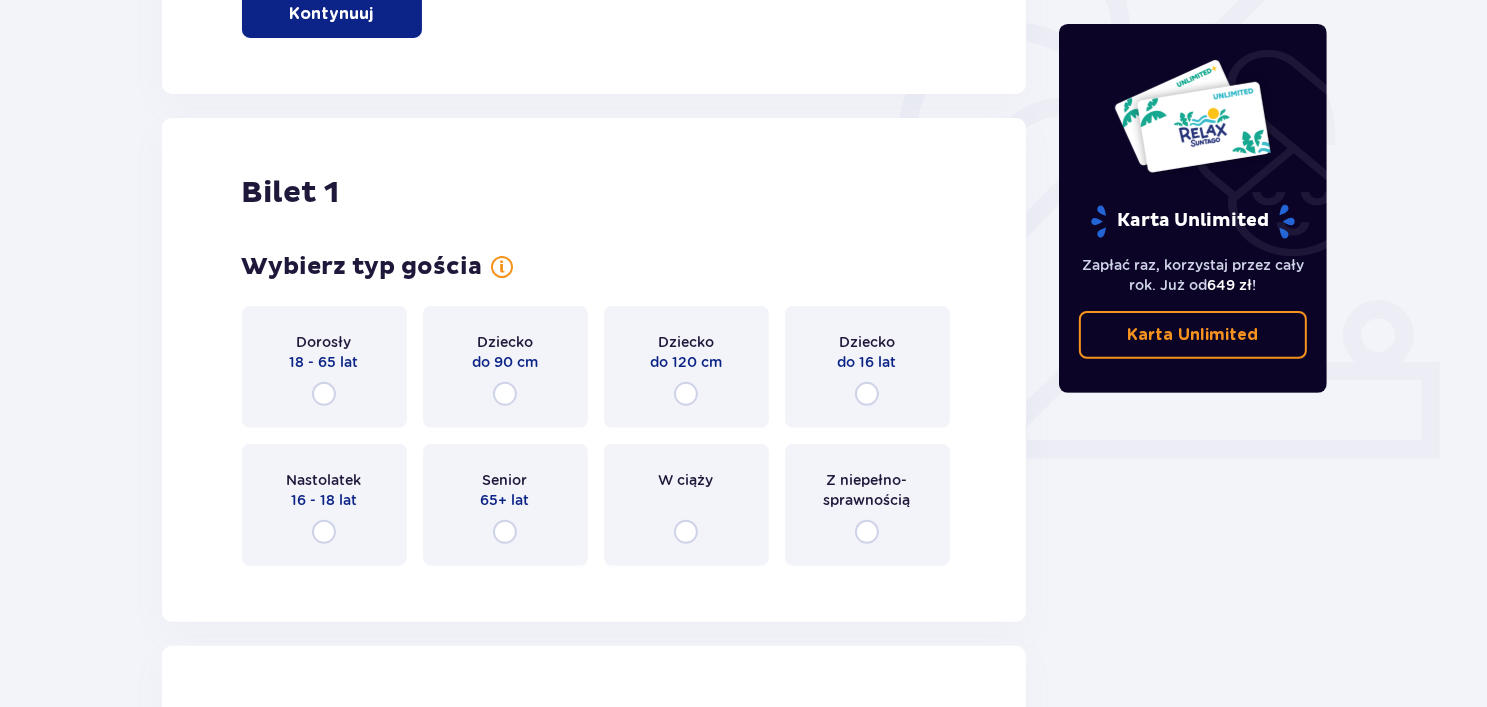 scroll, scrollTop: 568, scrollLeft: 0, axis: vertical 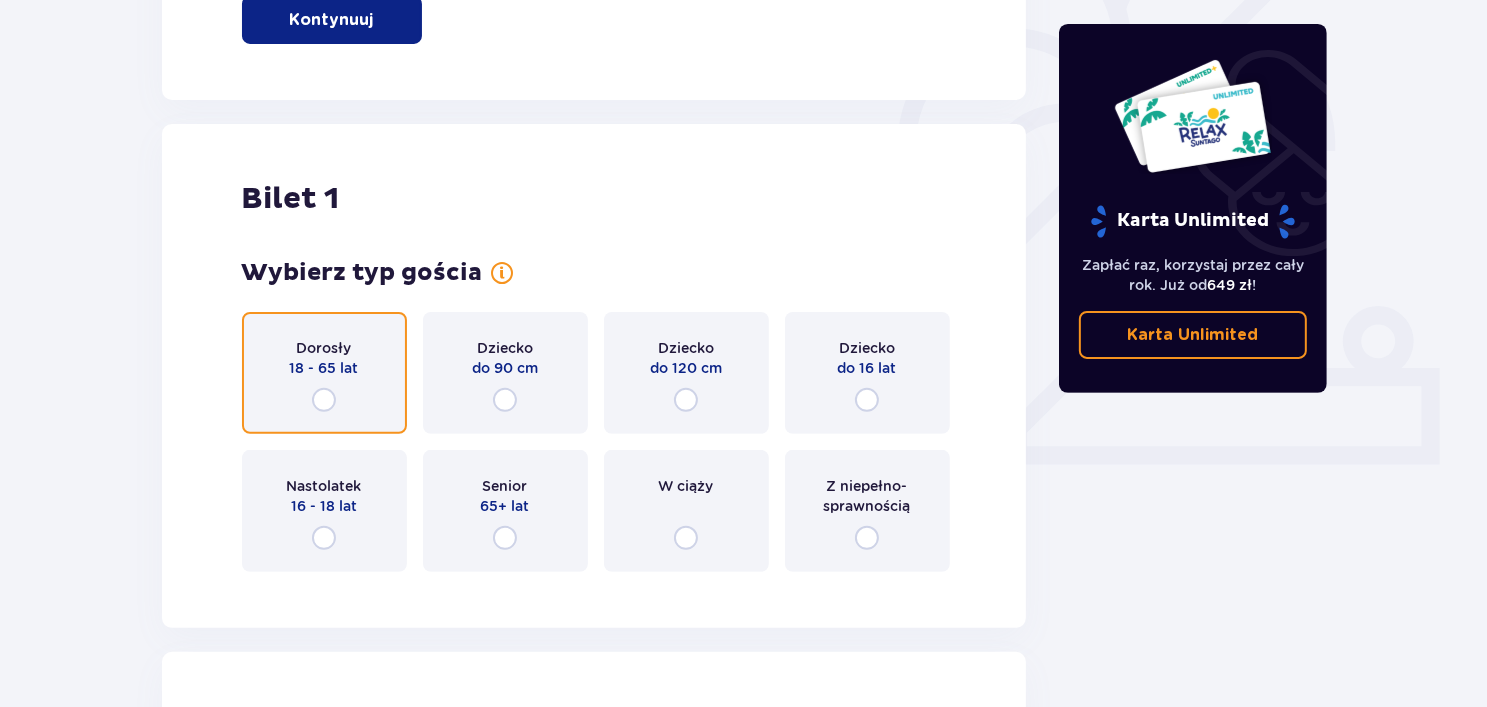 click at bounding box center [324, 400] 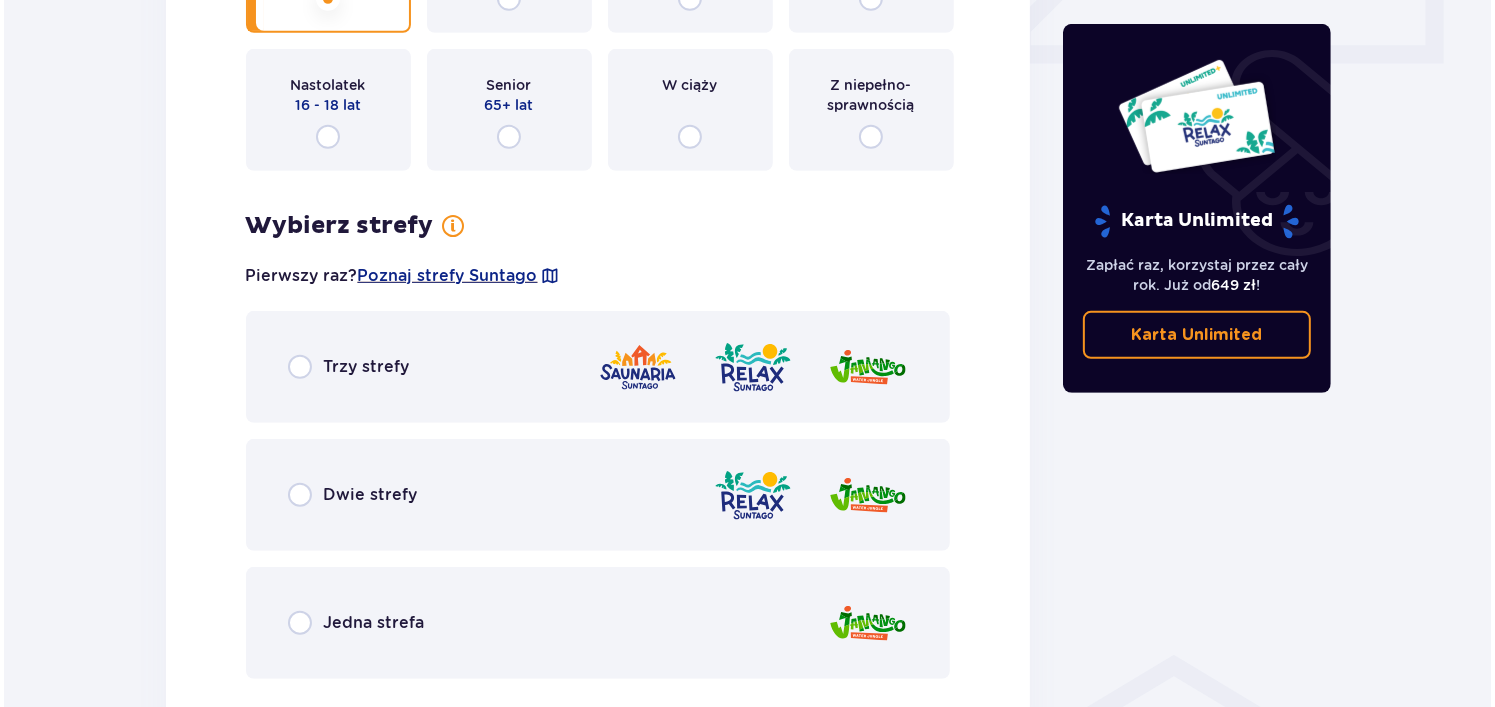 scroll, scrollTop: 962, scrollLeft: 0, axis: vertical 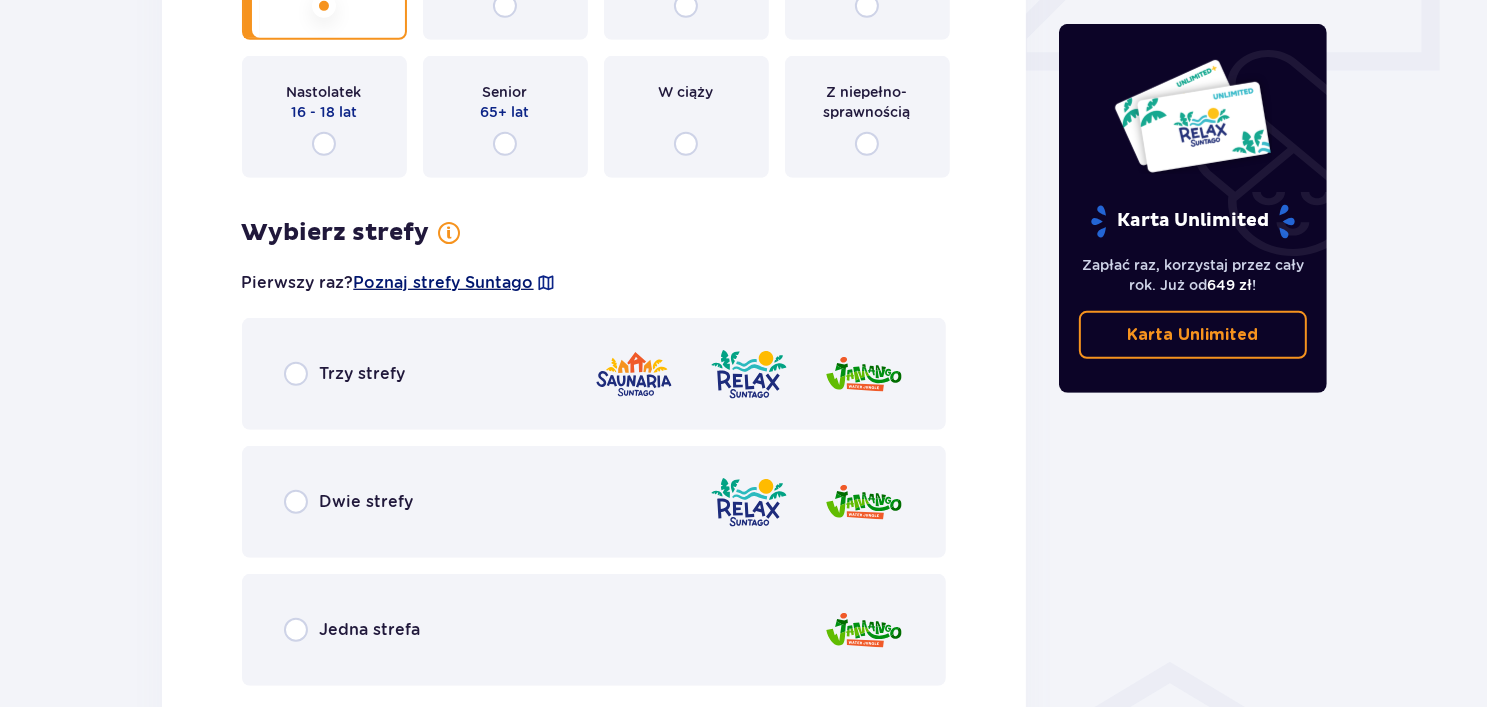 click on "Poznaj strefy Suntago" at bounding box center (444, 283) 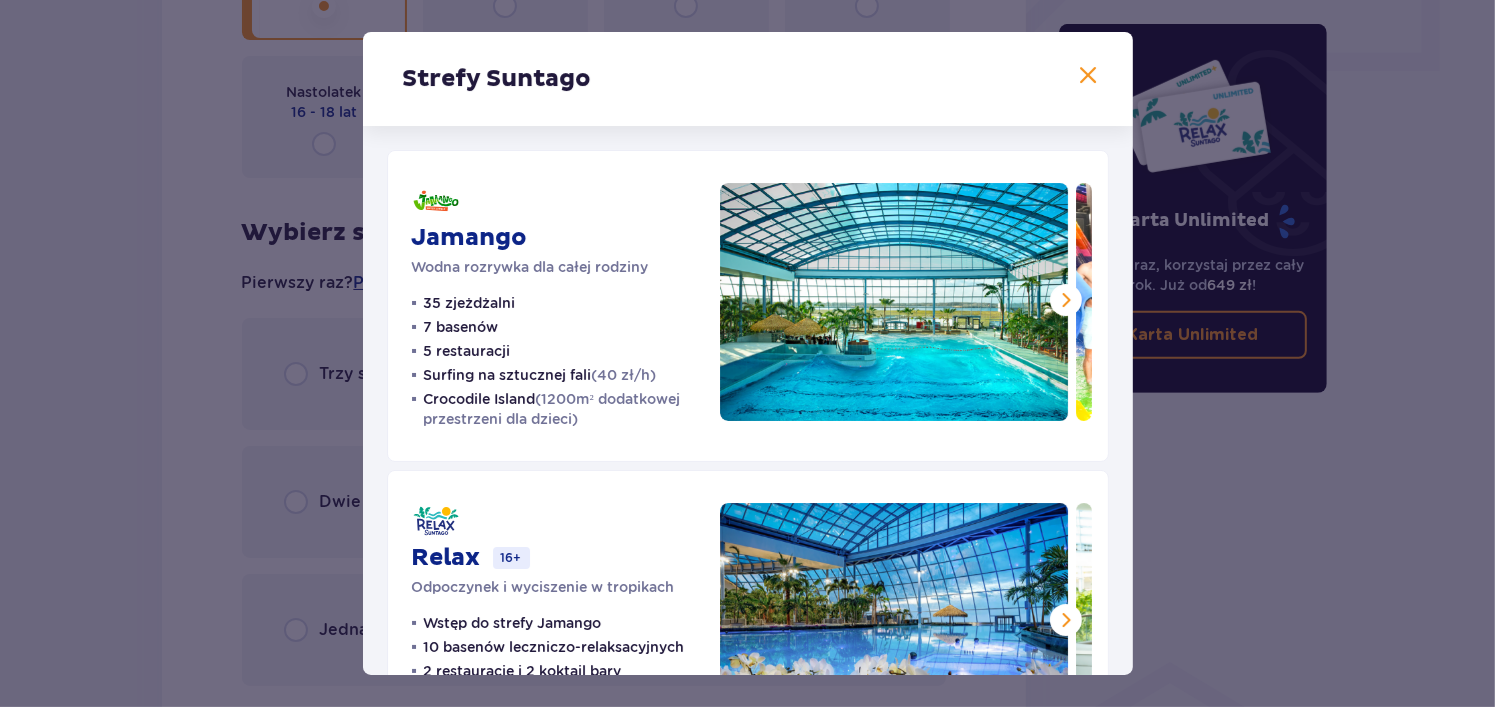 click at bounding box center [1066, 300] 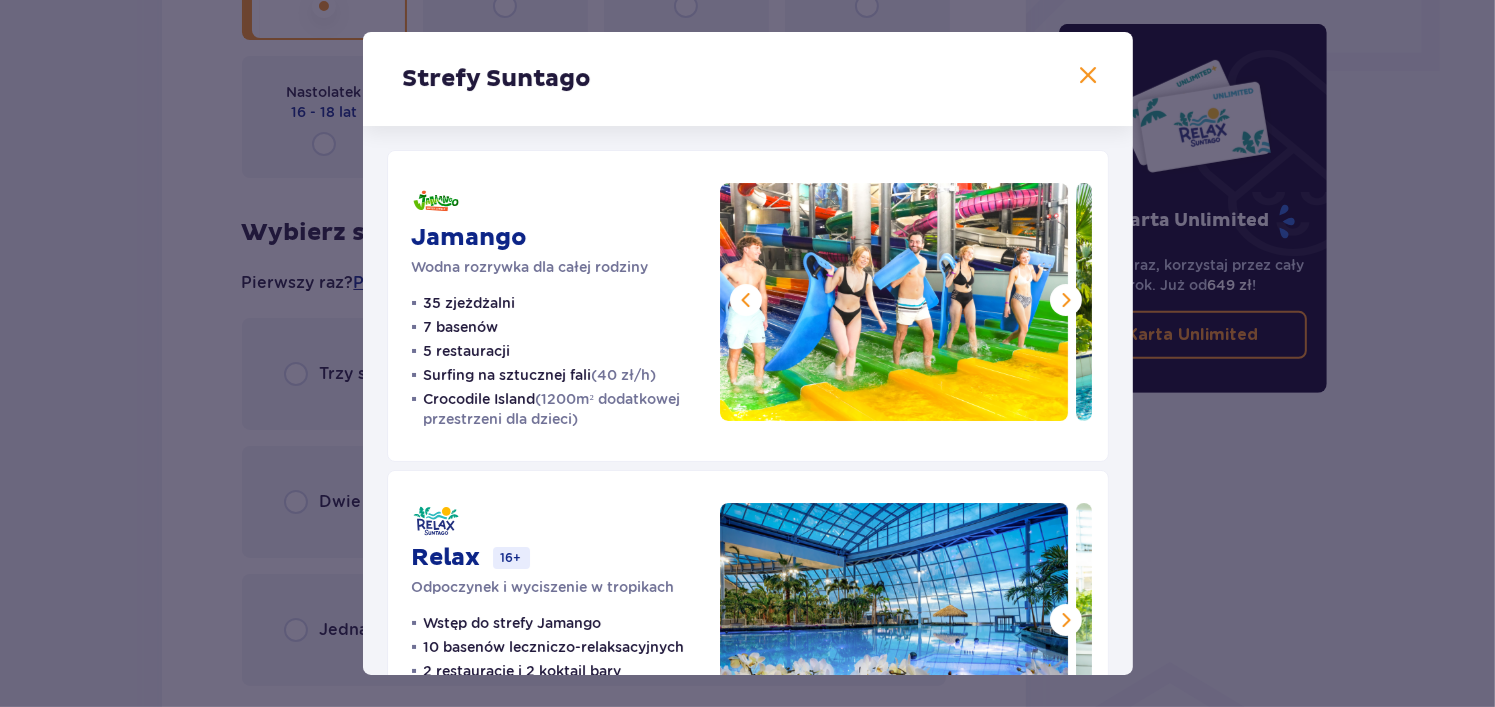 click at bounding box center [1066, 300] 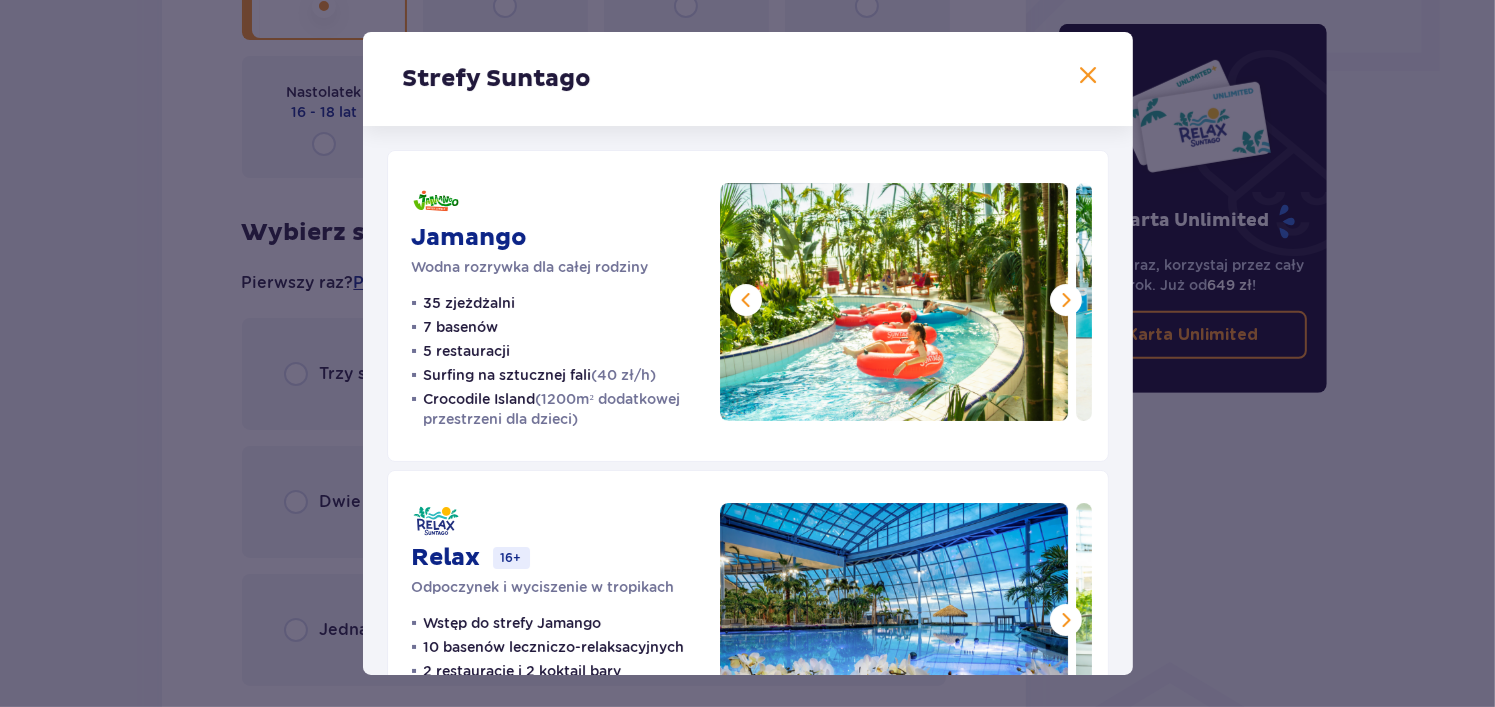 click at bounding box center (1066, 300) 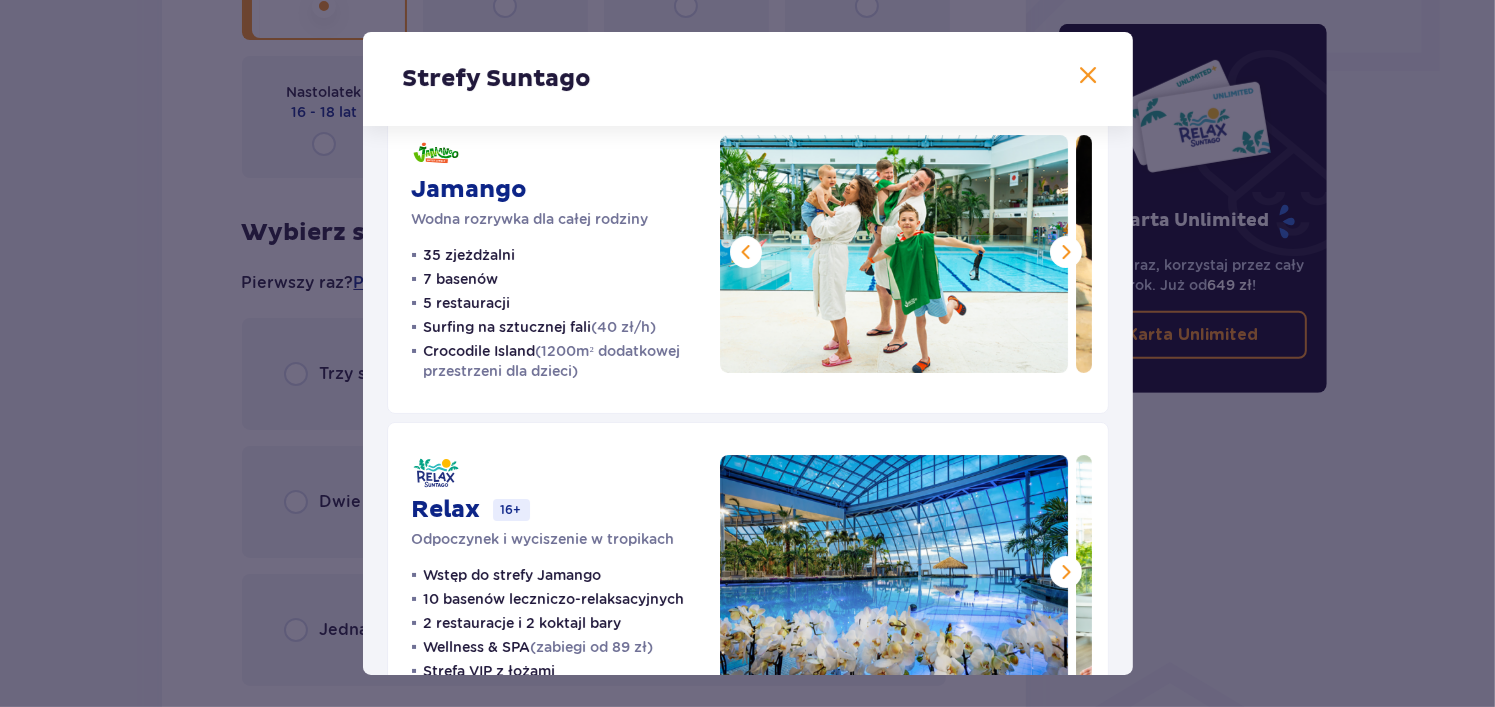 scroll, scrollTop: 300, scrollLeft: 0, axis: vertical 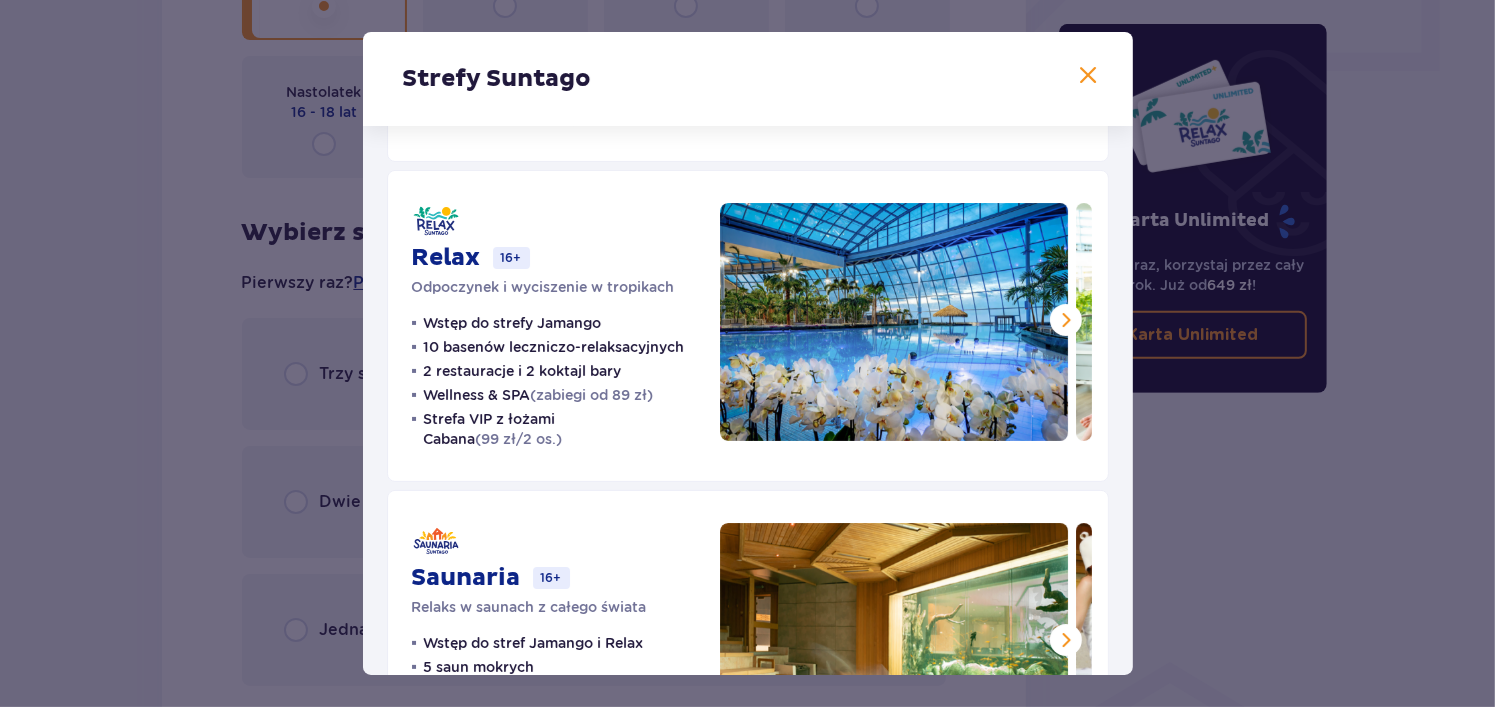 click at bounding box center [1066, 320] 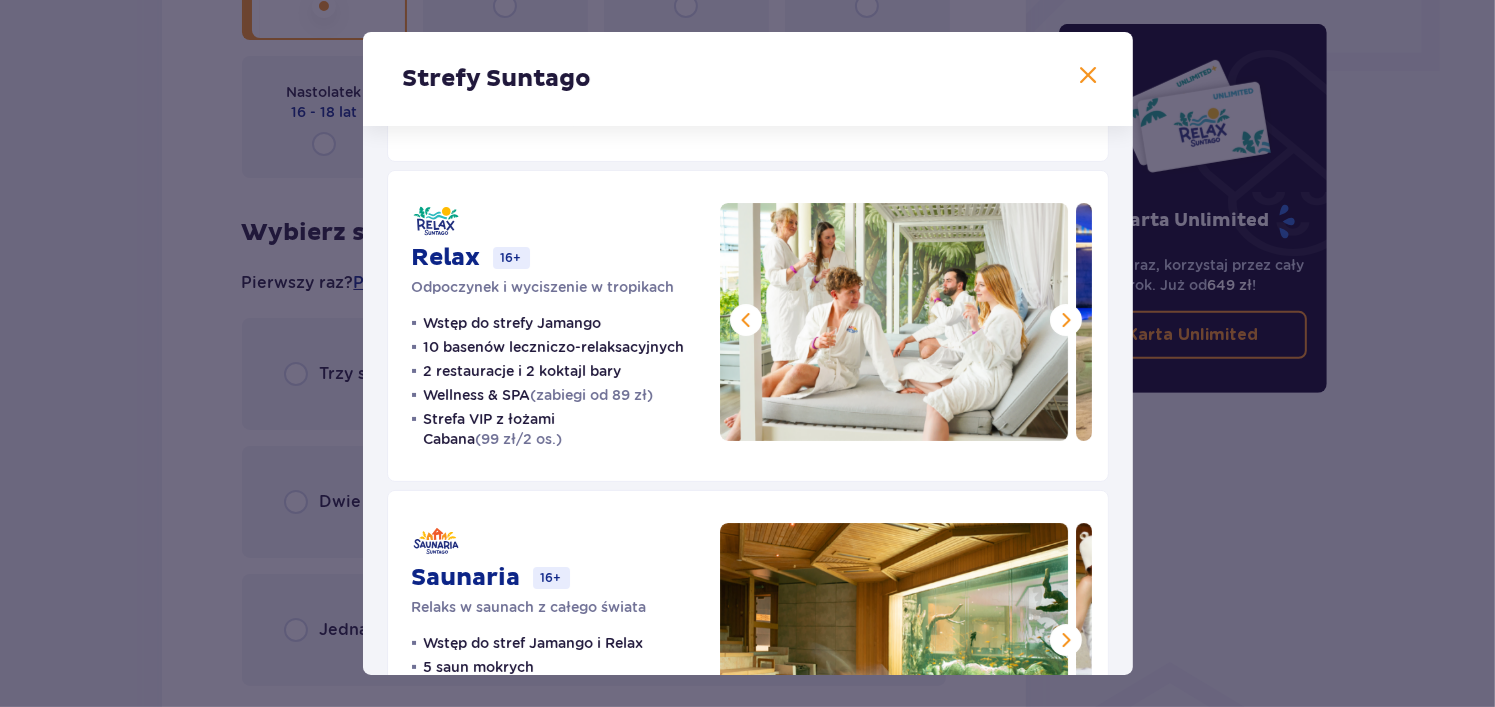 click at bounding box center [1066, 320] 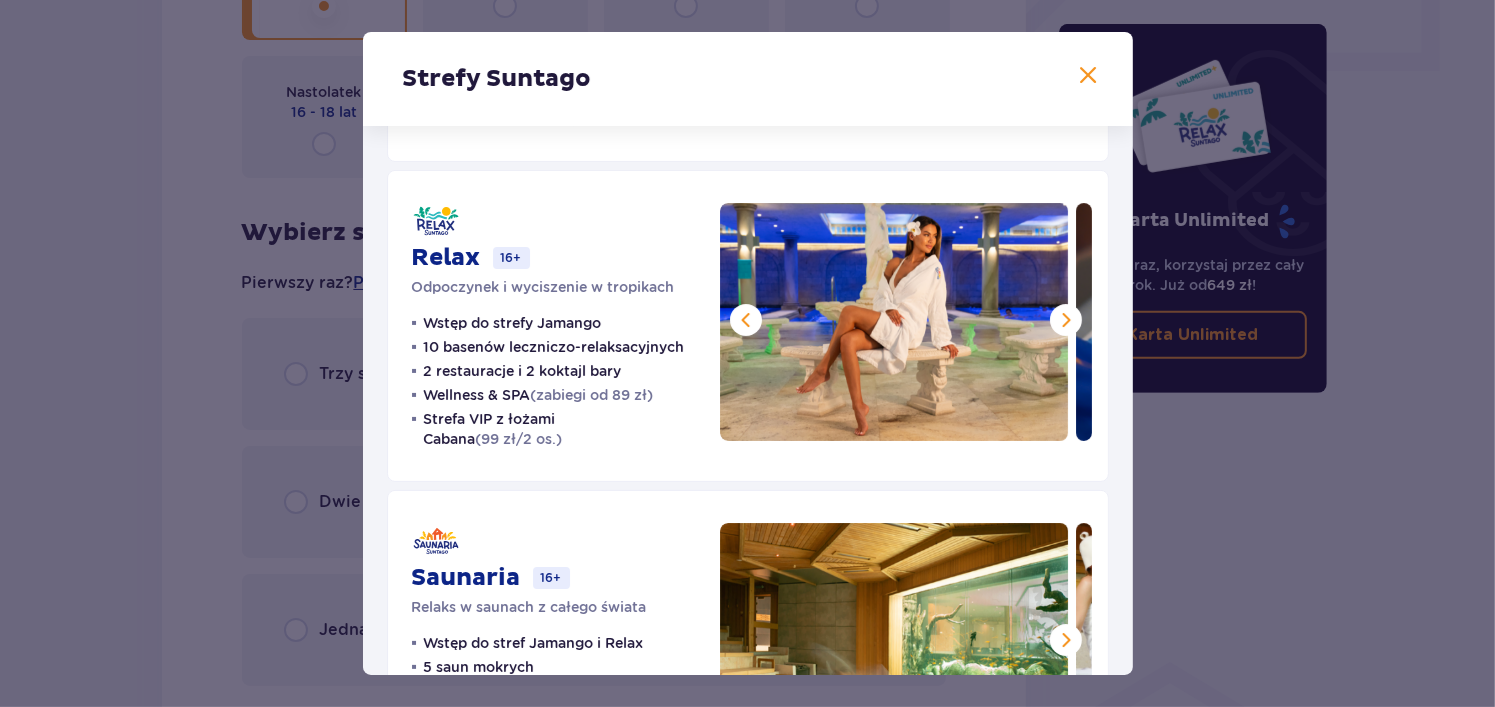 click at bounding box center (1066, 320) 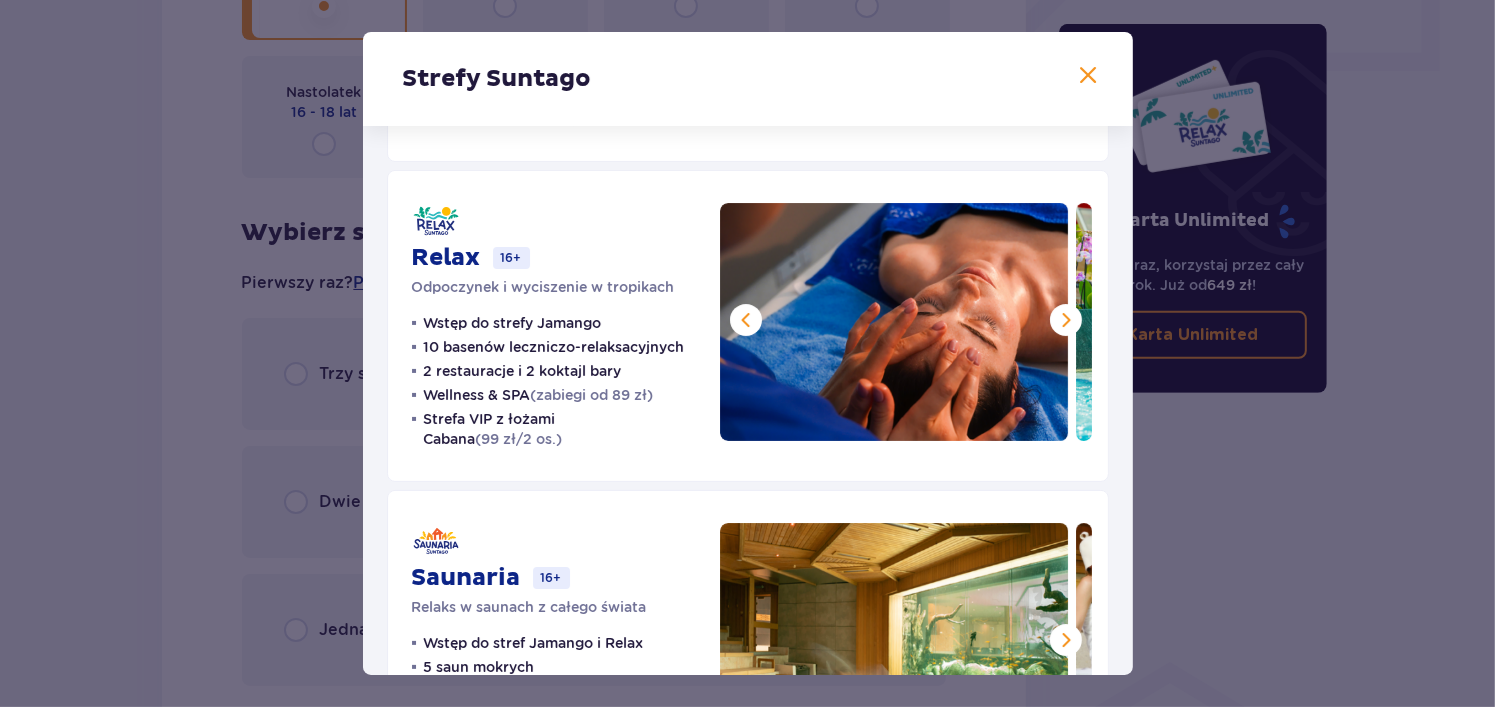 click at bounding box center [1066, 320] 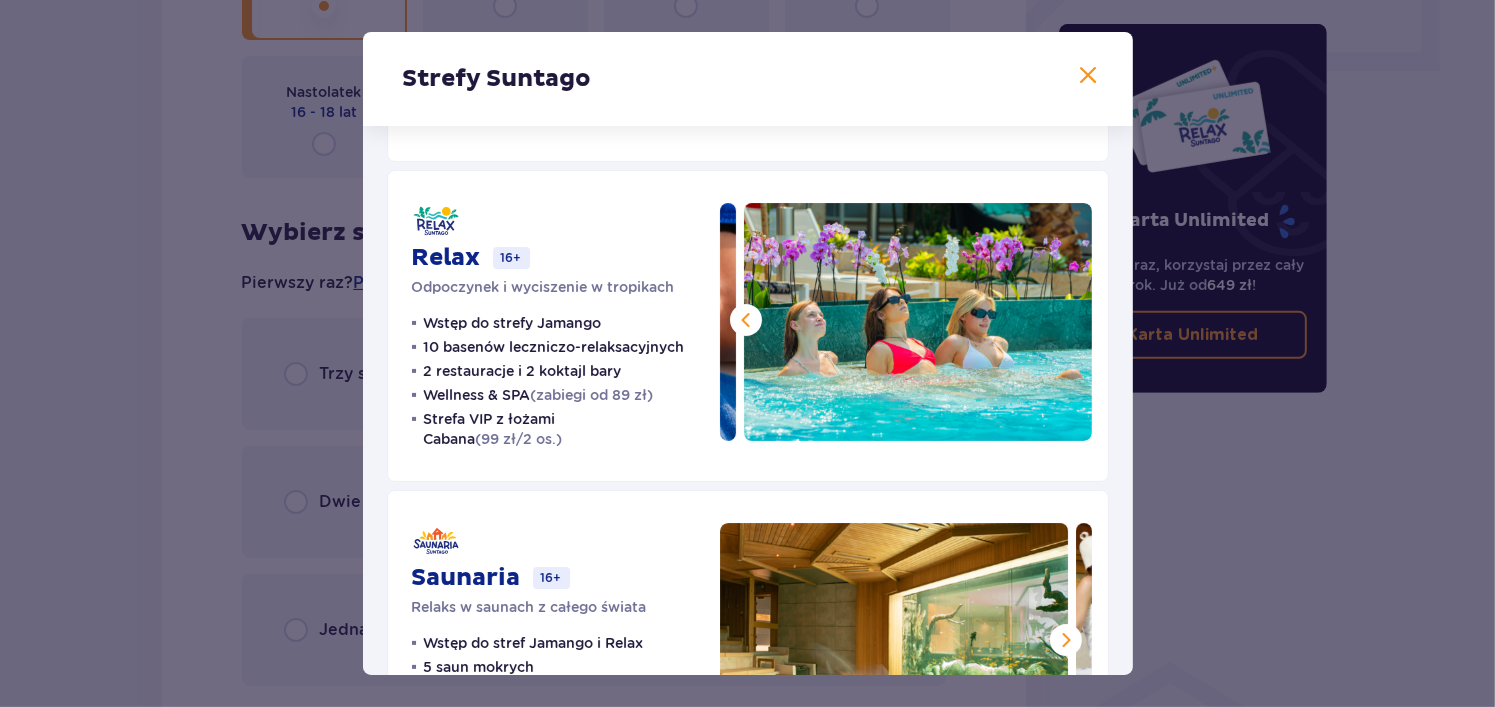 click at bounding box center [918, 322] 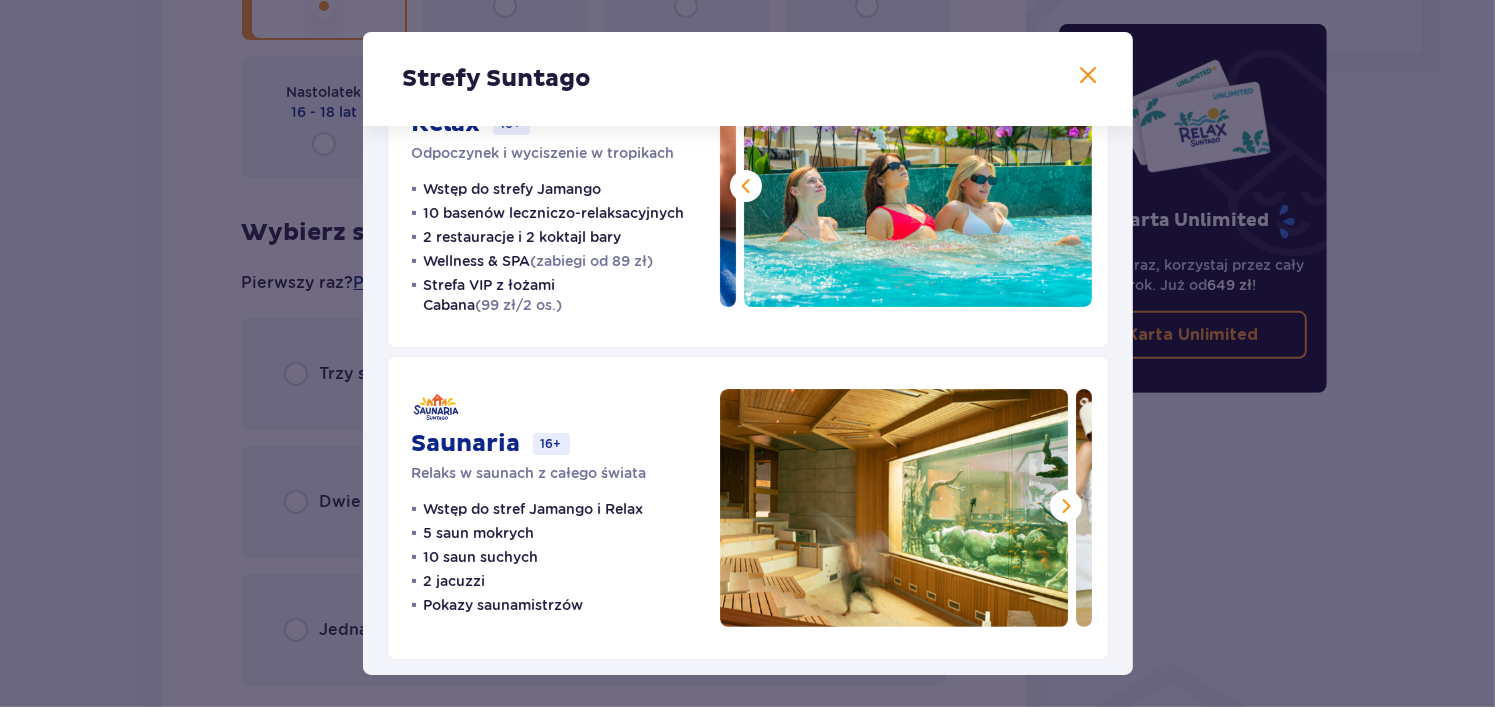 scroll, scrollTop: 441, scrollLeft: 0, axis: vertical 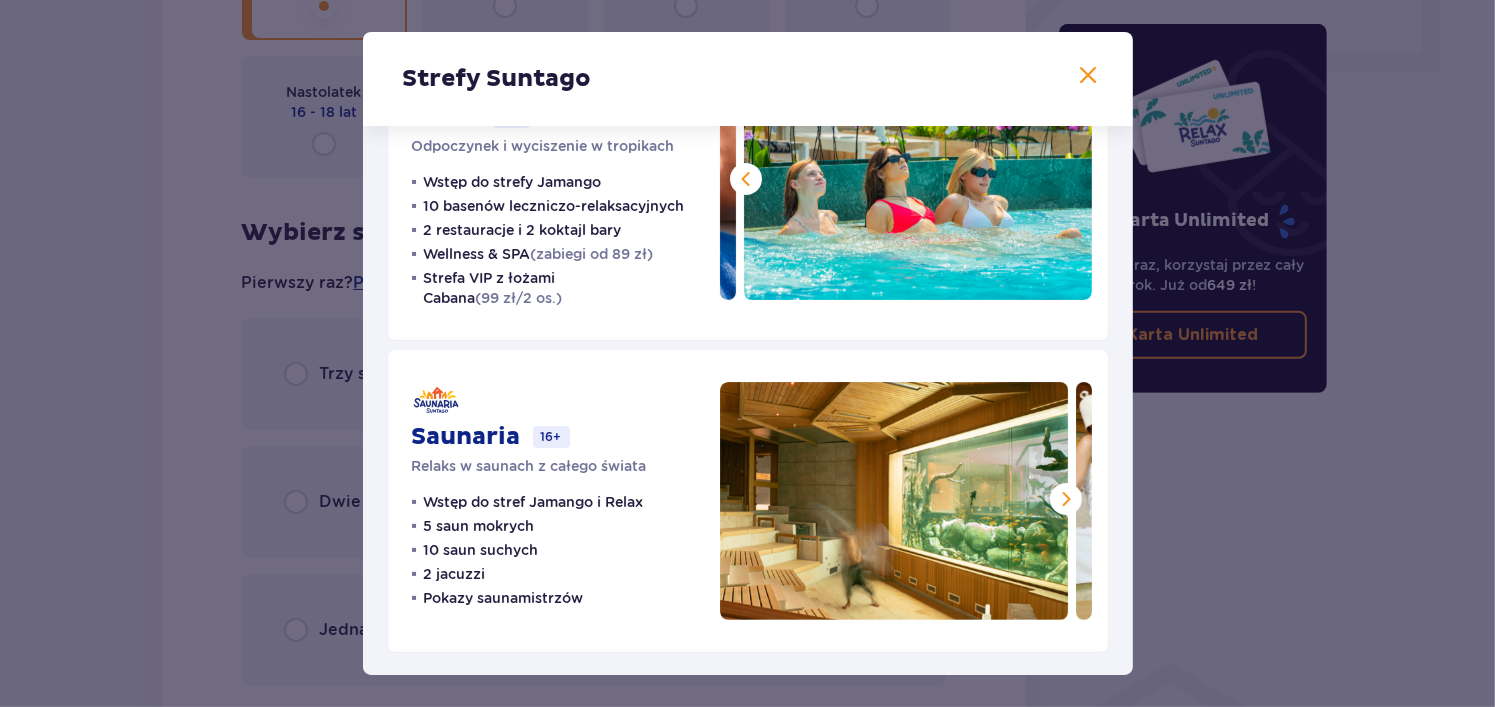 click at bounding box center (1066, 499) 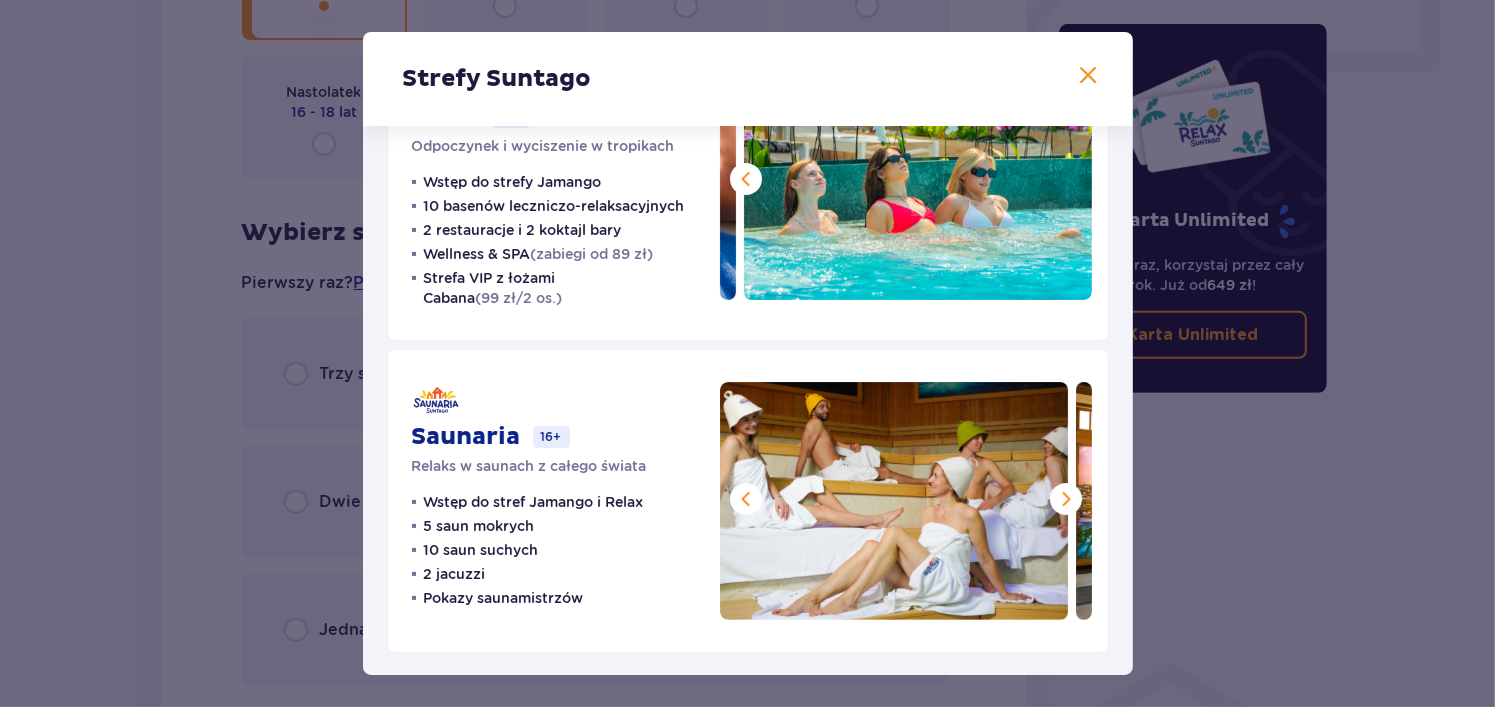 click at bounding box center (1066, 499) 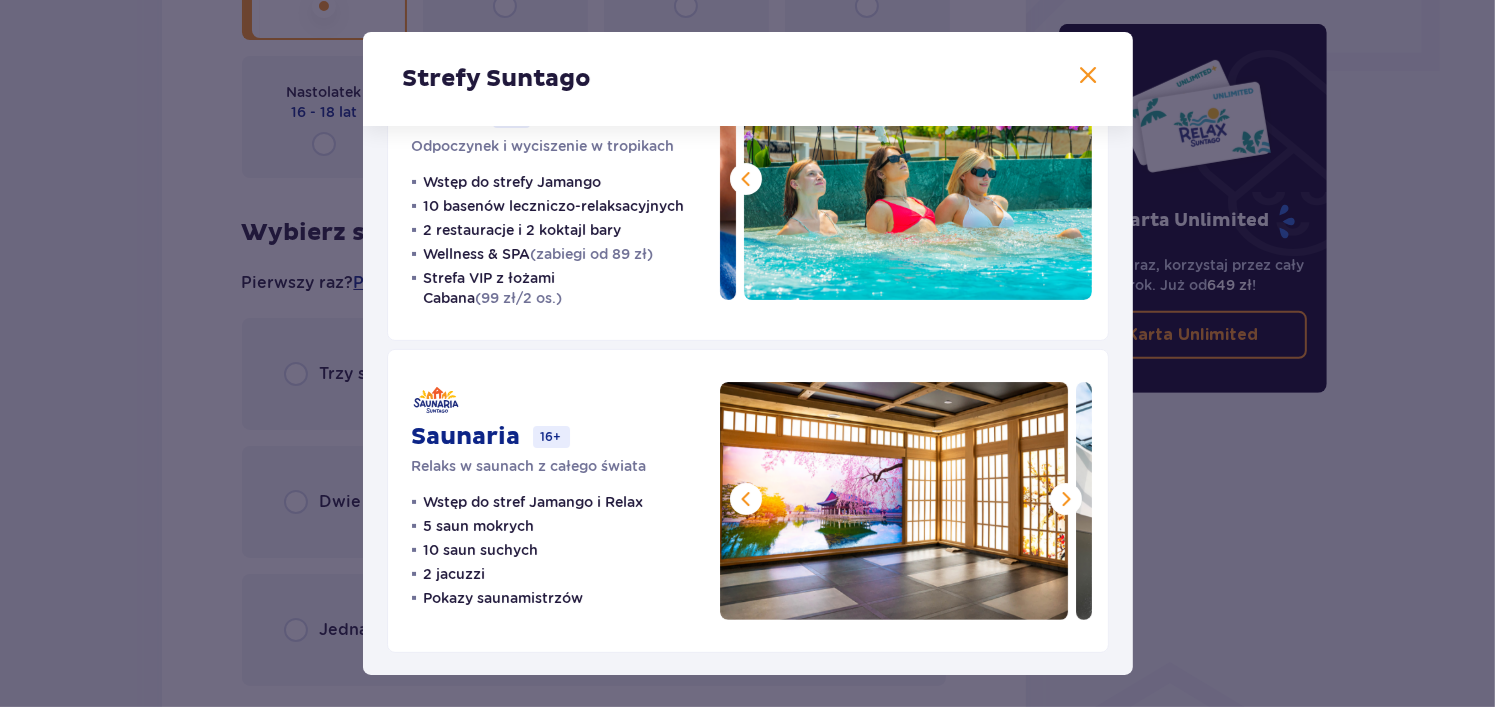 click at bounding box center (1066, 499) 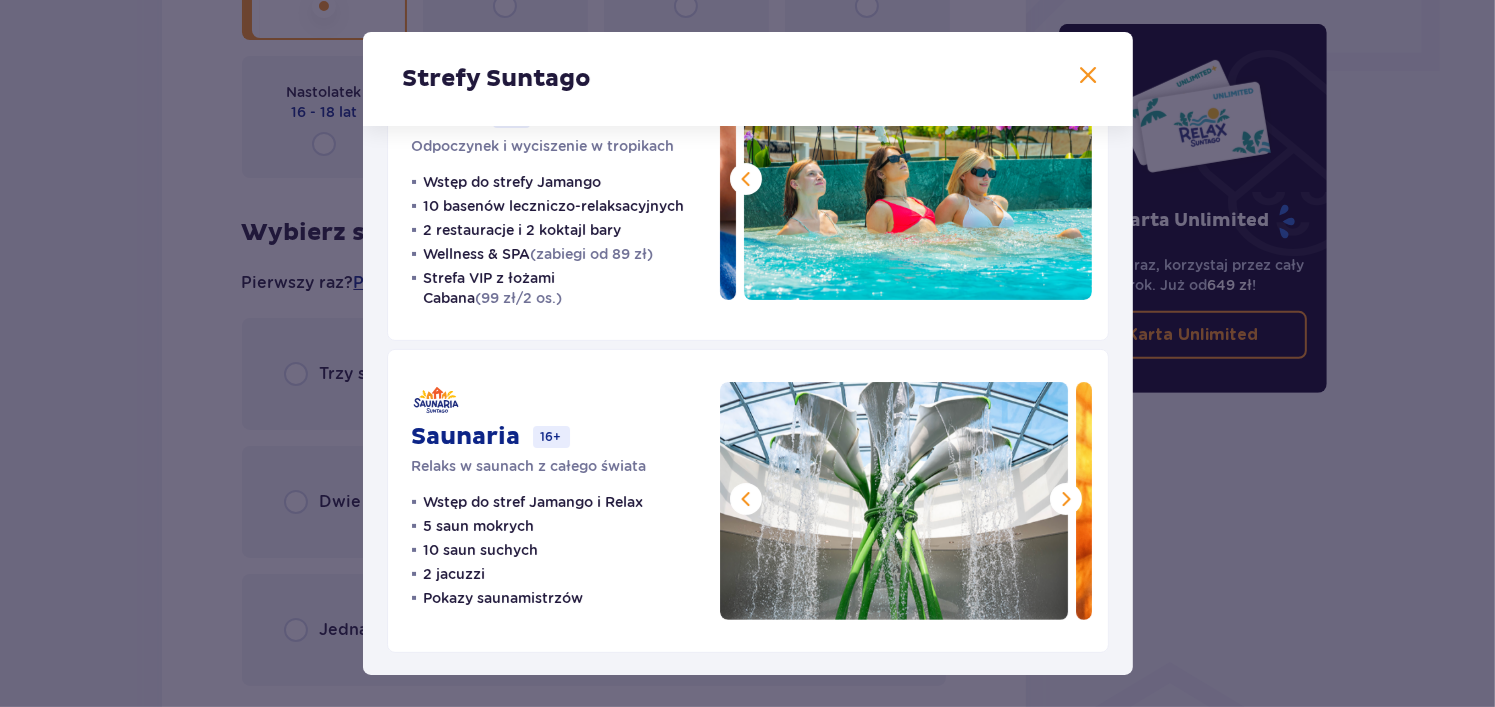click at bounding box center (1066, 499) 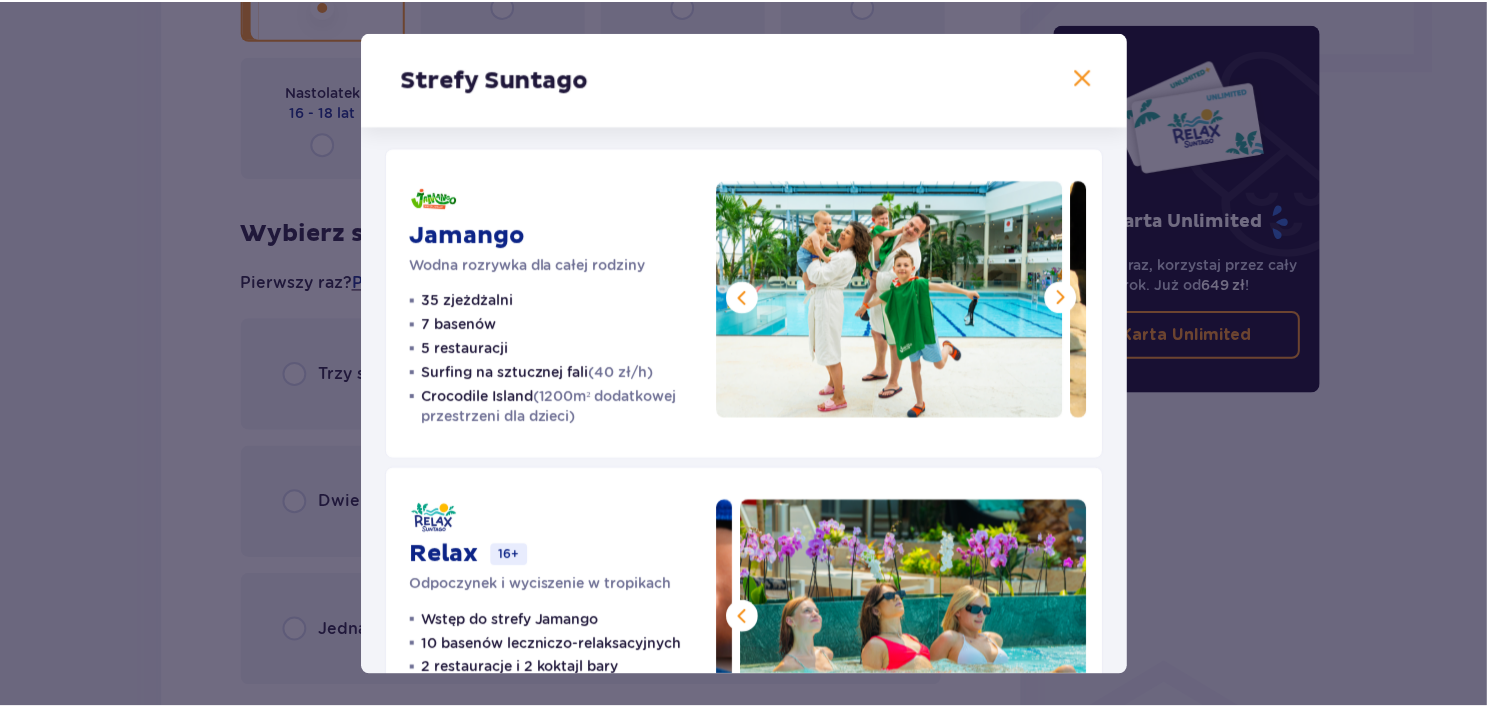 scroll, scrollTop: 0, scrollLeft: 0, axis: both 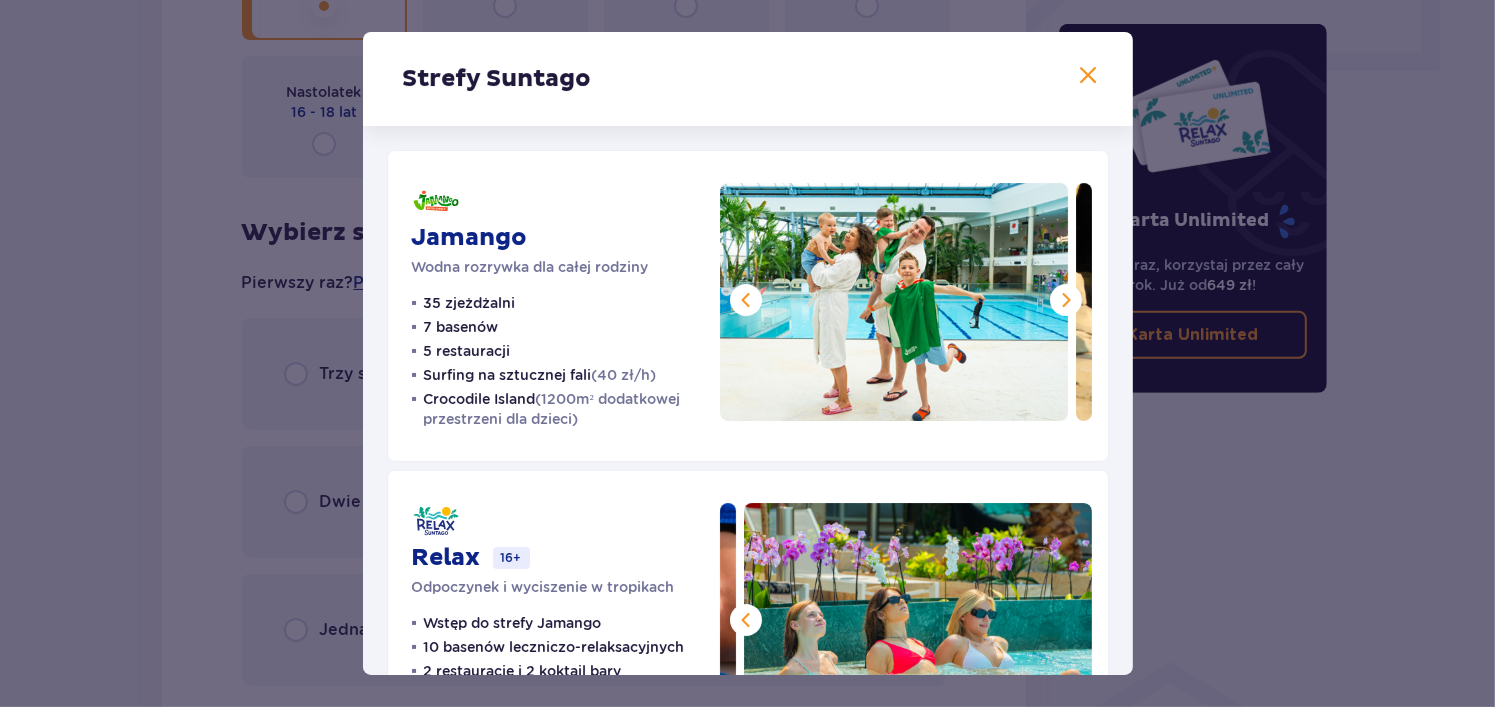 click at bounding box center (1066, 300) 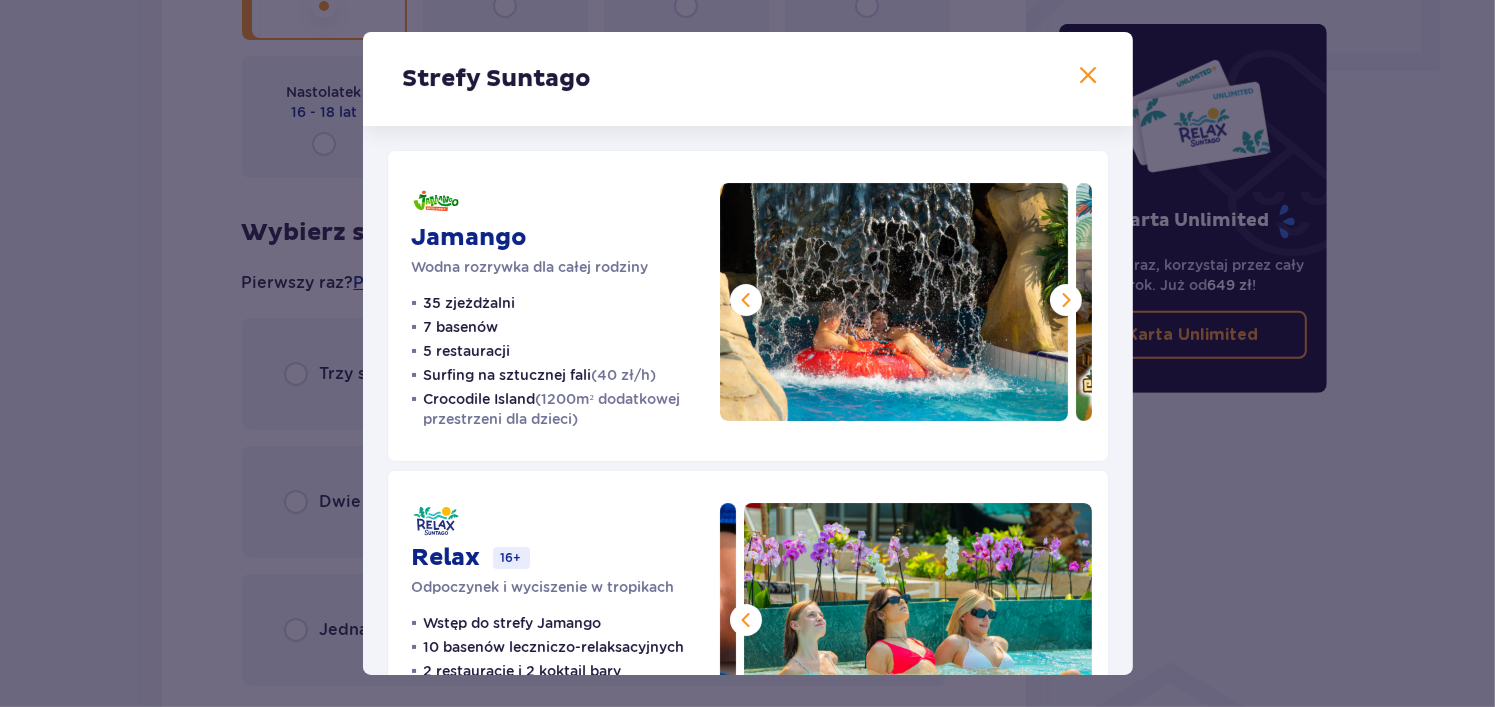 click at bounding box center [1066, 300] 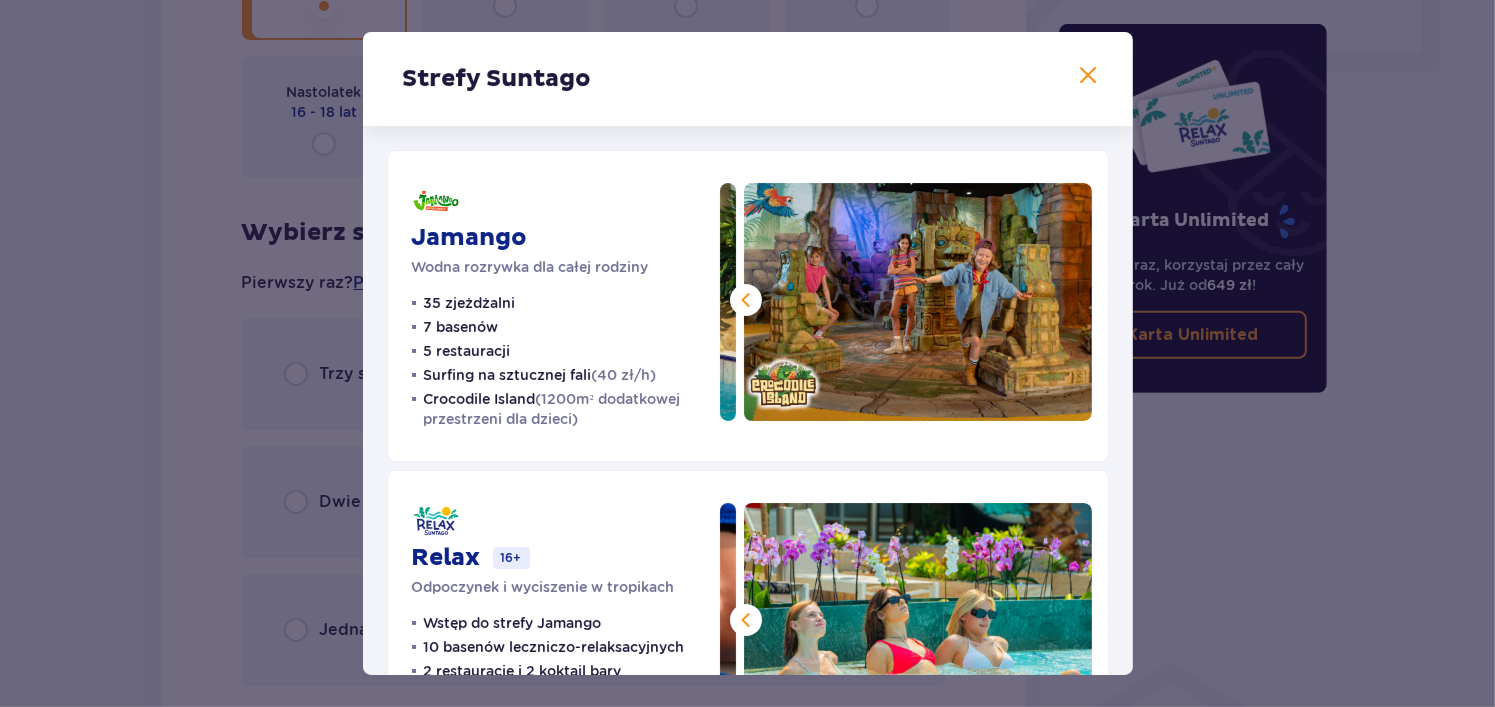 click on "Strefy Suntago" at bounding box center (748, 79) 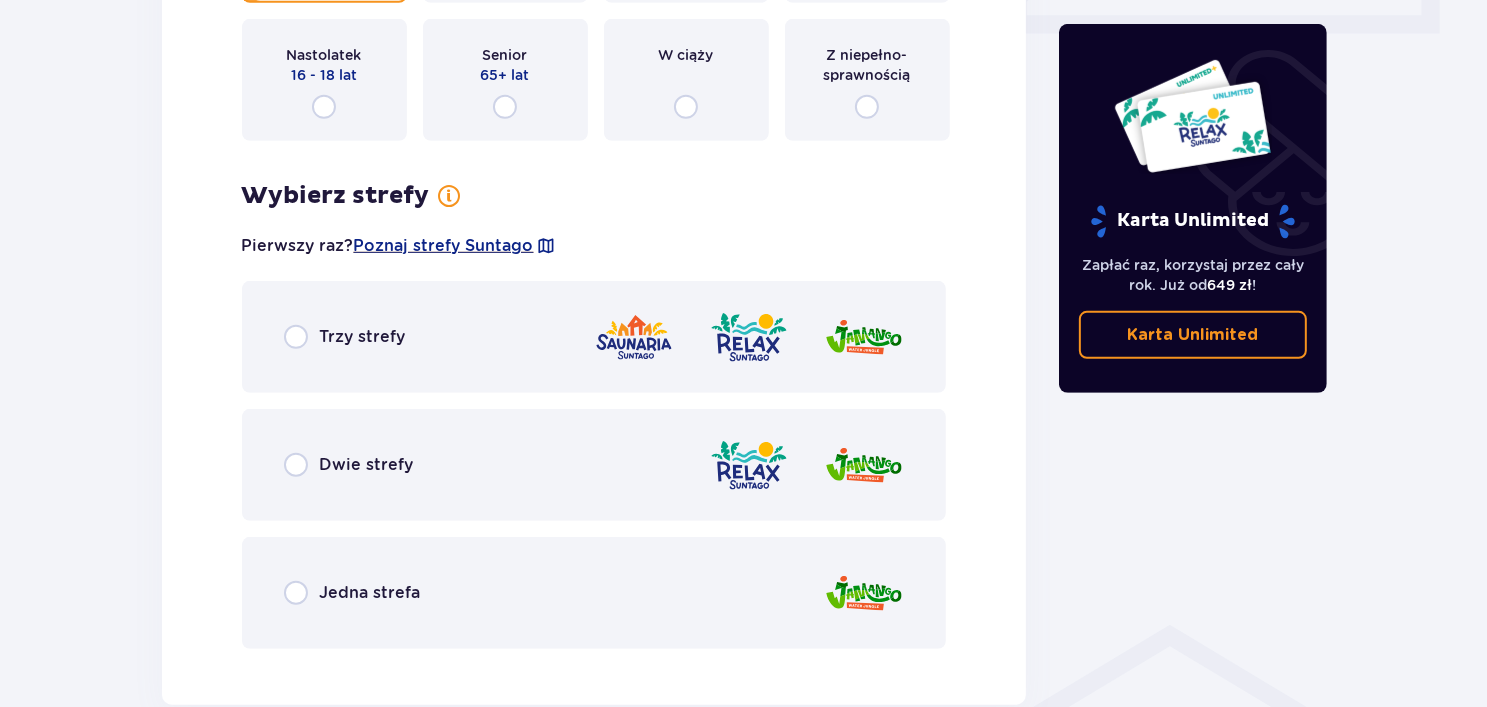 scroll, scrollTop: 1062, scrollLeft: 0, axis: vertical 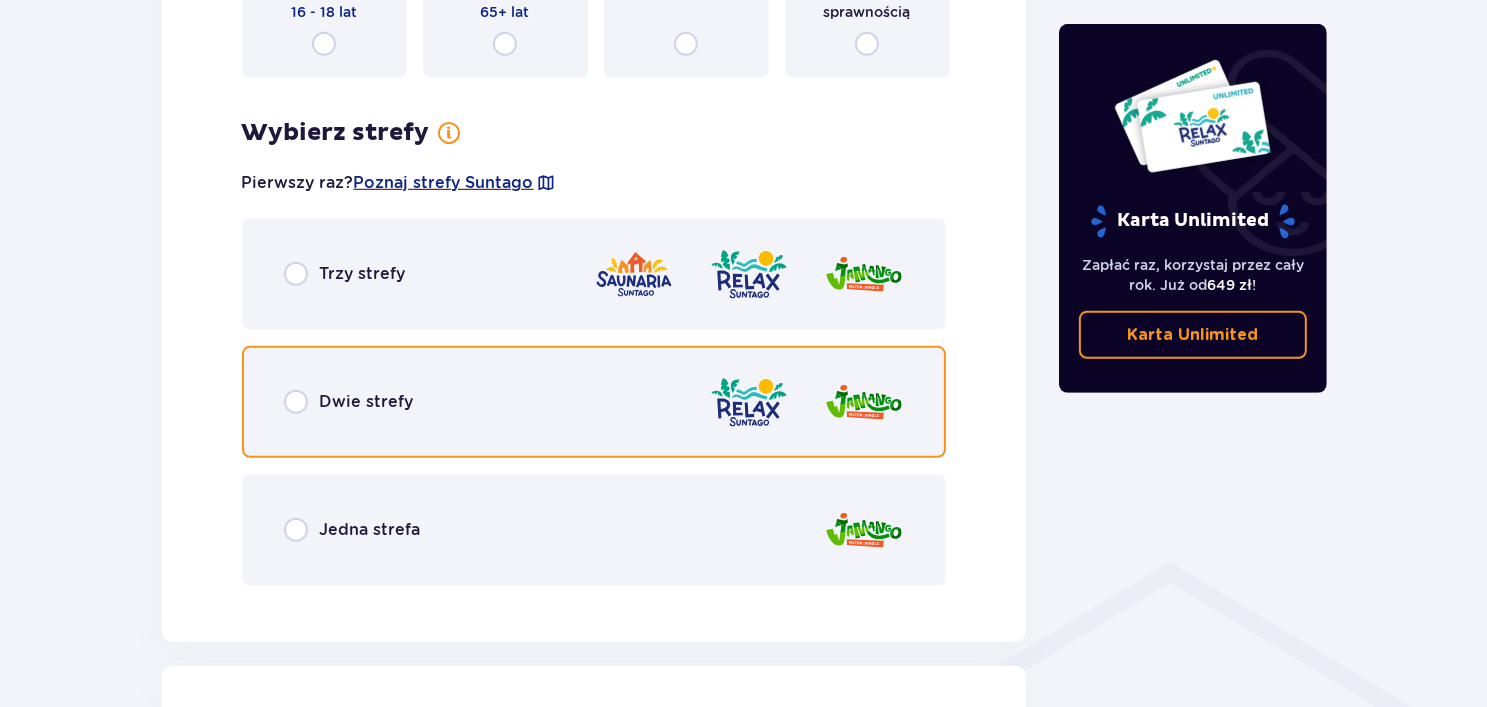 click at bounding box center (296, 402) 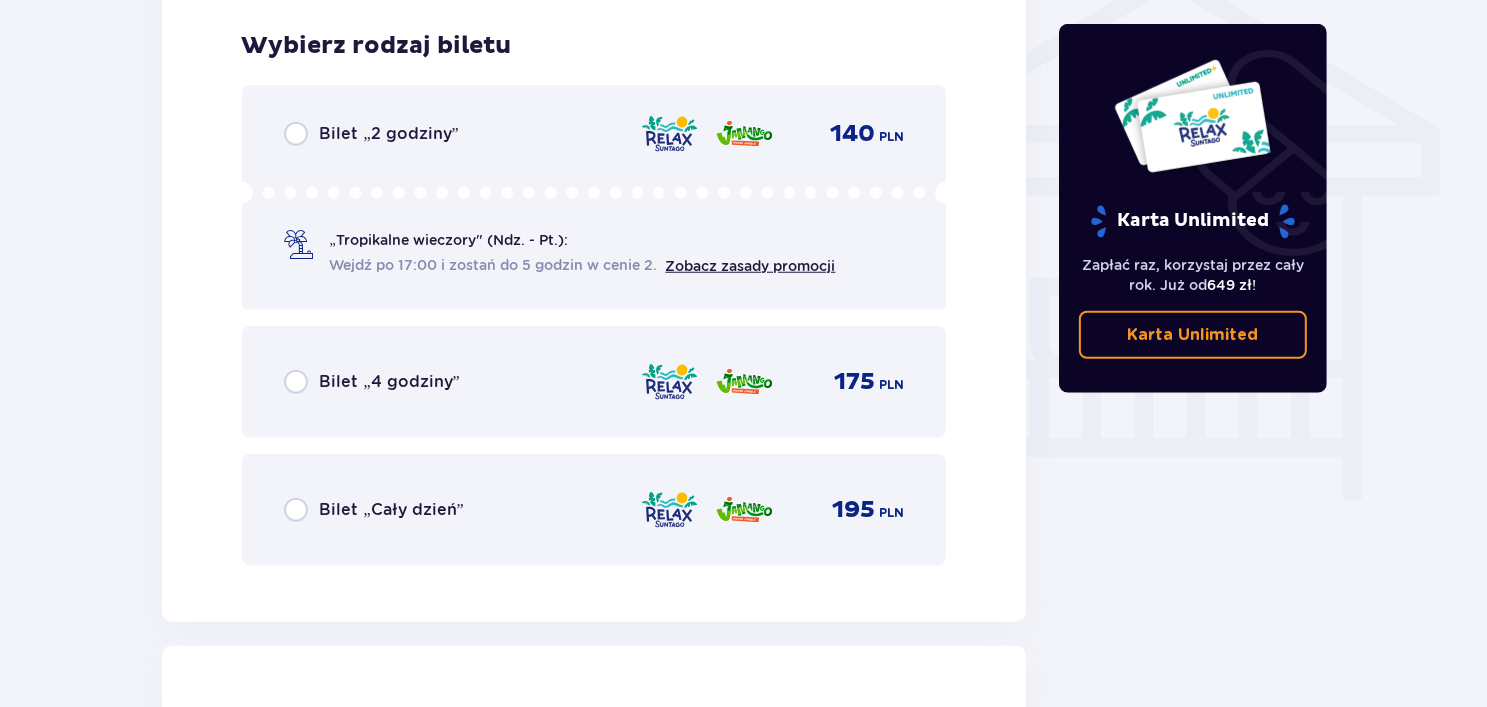 scroll, scrollTop: 1664, scrollLeft: 0, axis: vertical 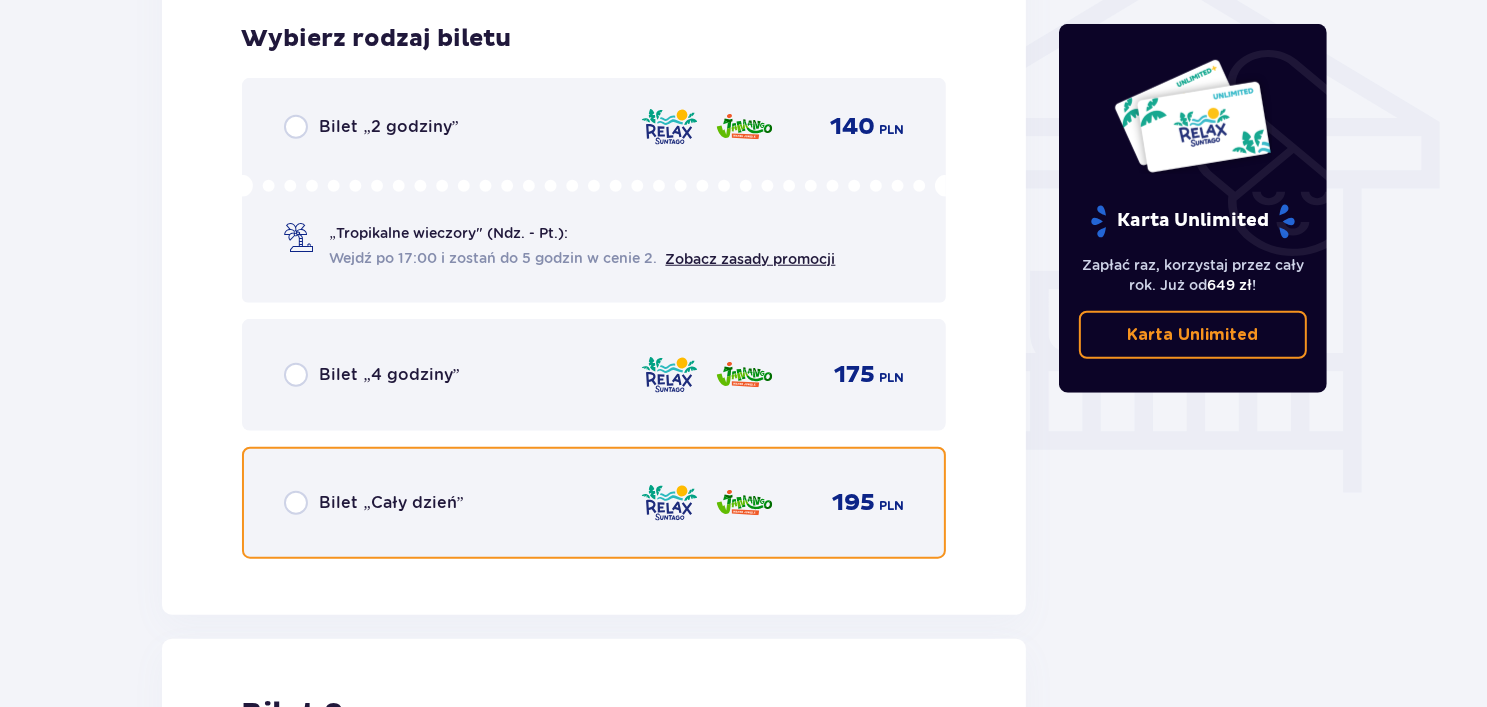 click at bounding box center [296, 503] 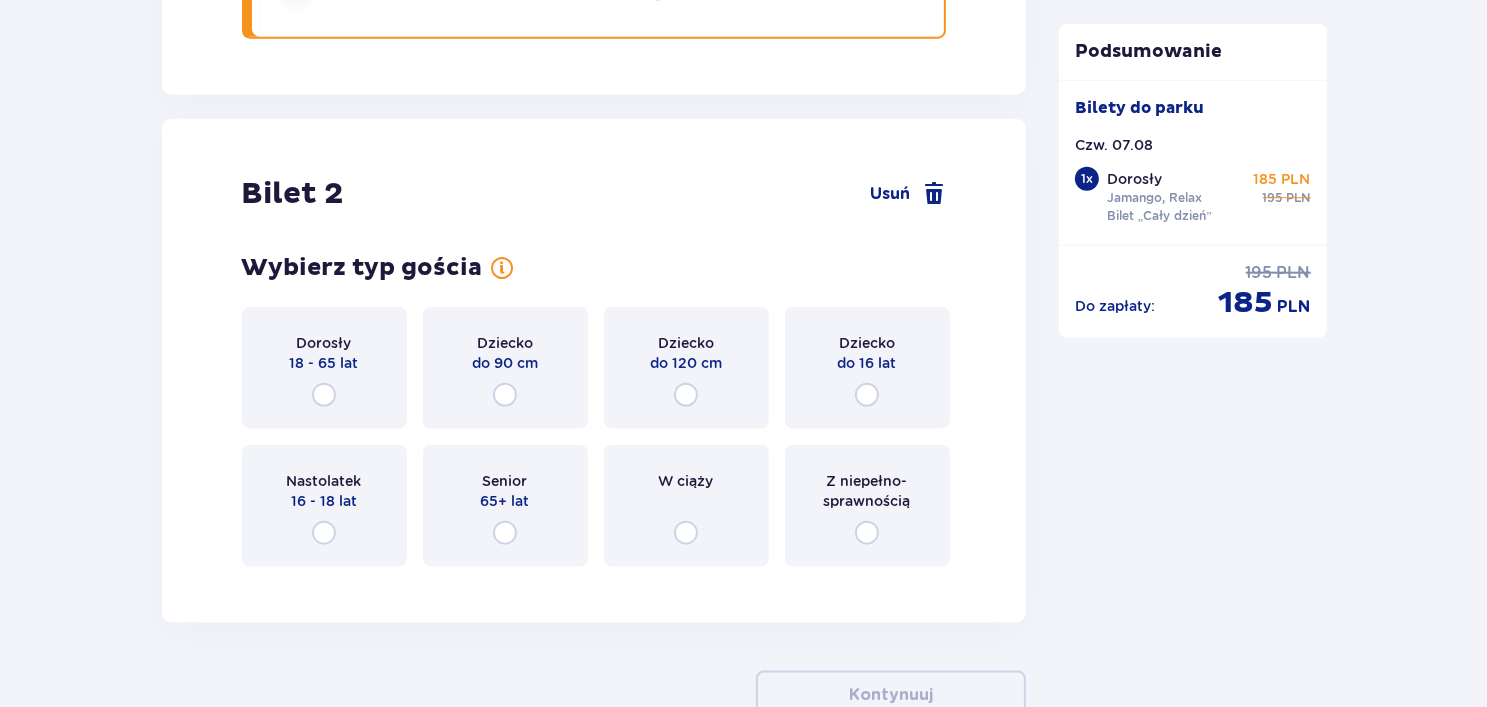 scroll, scrollTop: 2177, scrollLeft: 0, axis: vertical 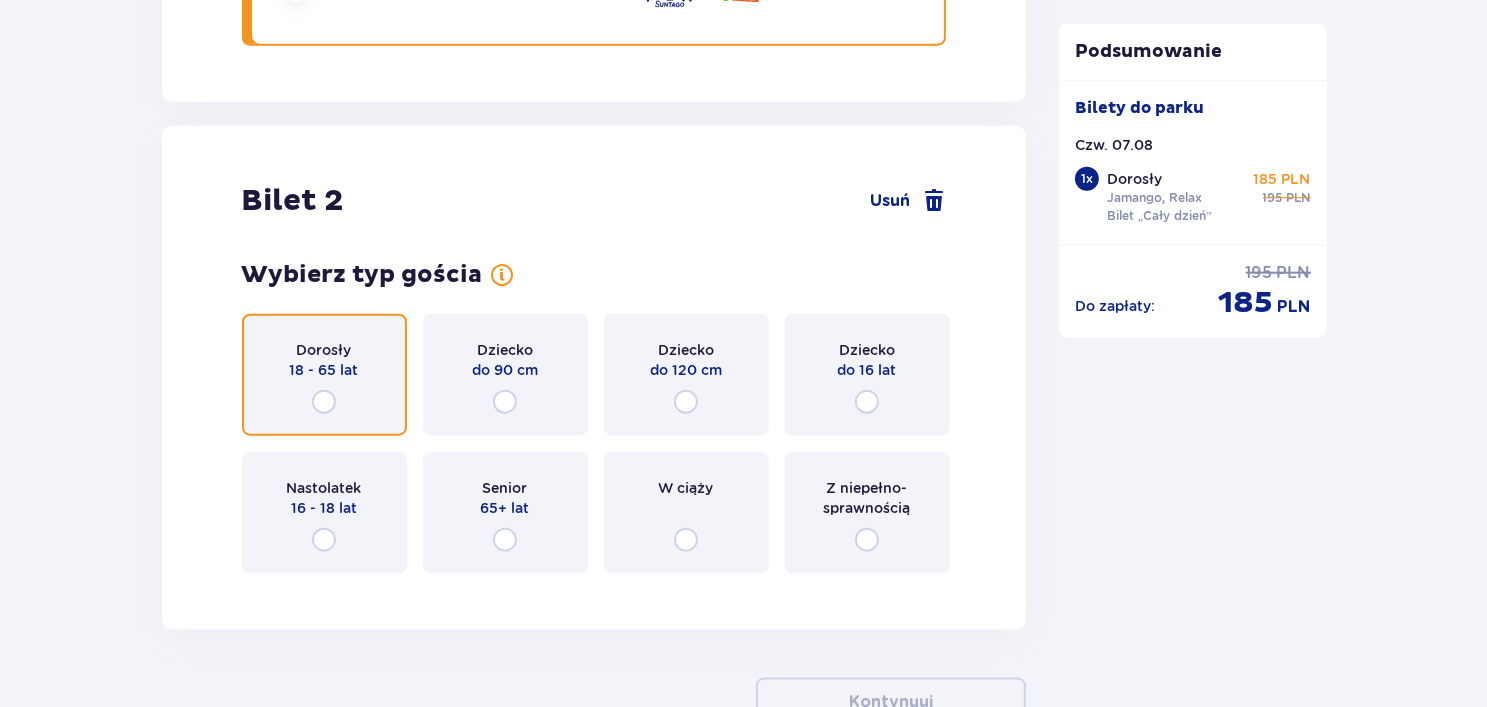 click at bounding box center (324, 402) 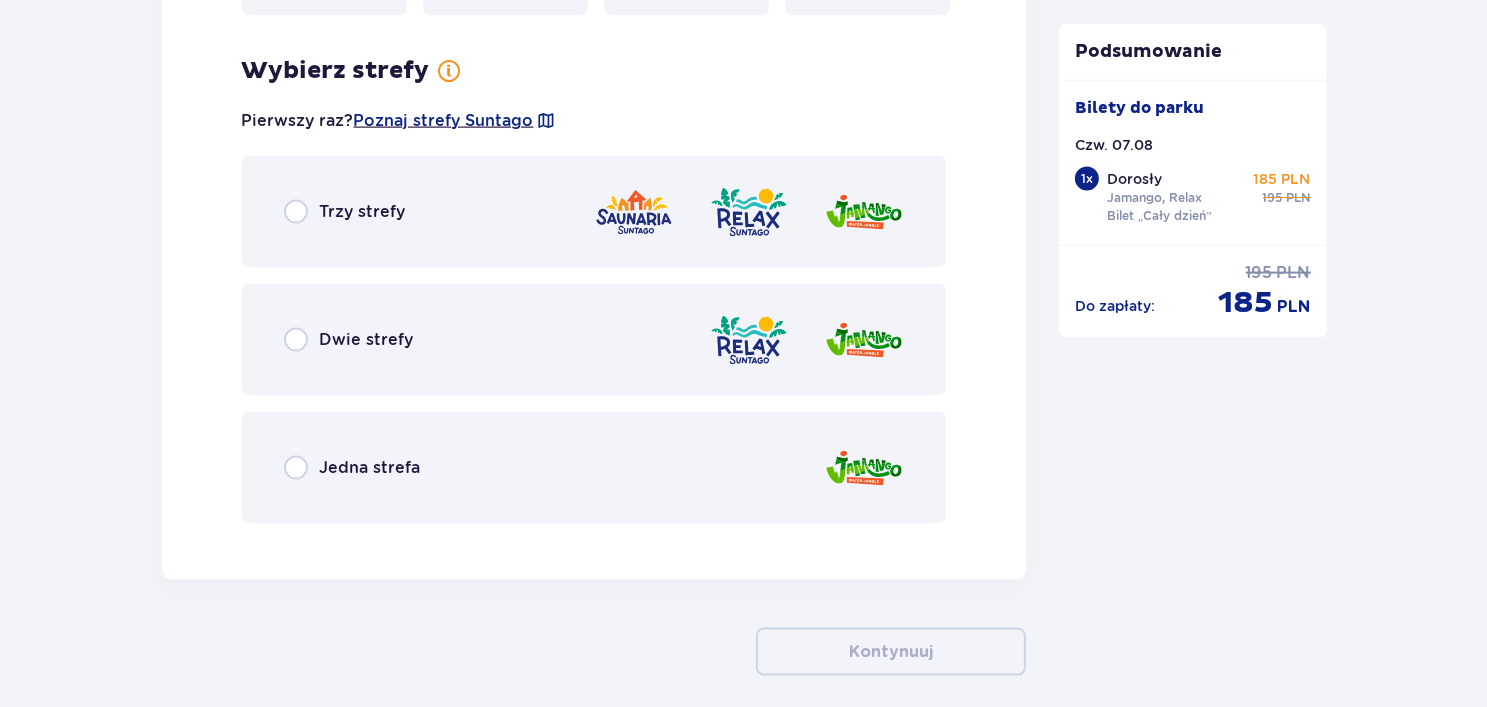 scroll, scrollTop: 2765, scrollLeft: 0, axis: vertical 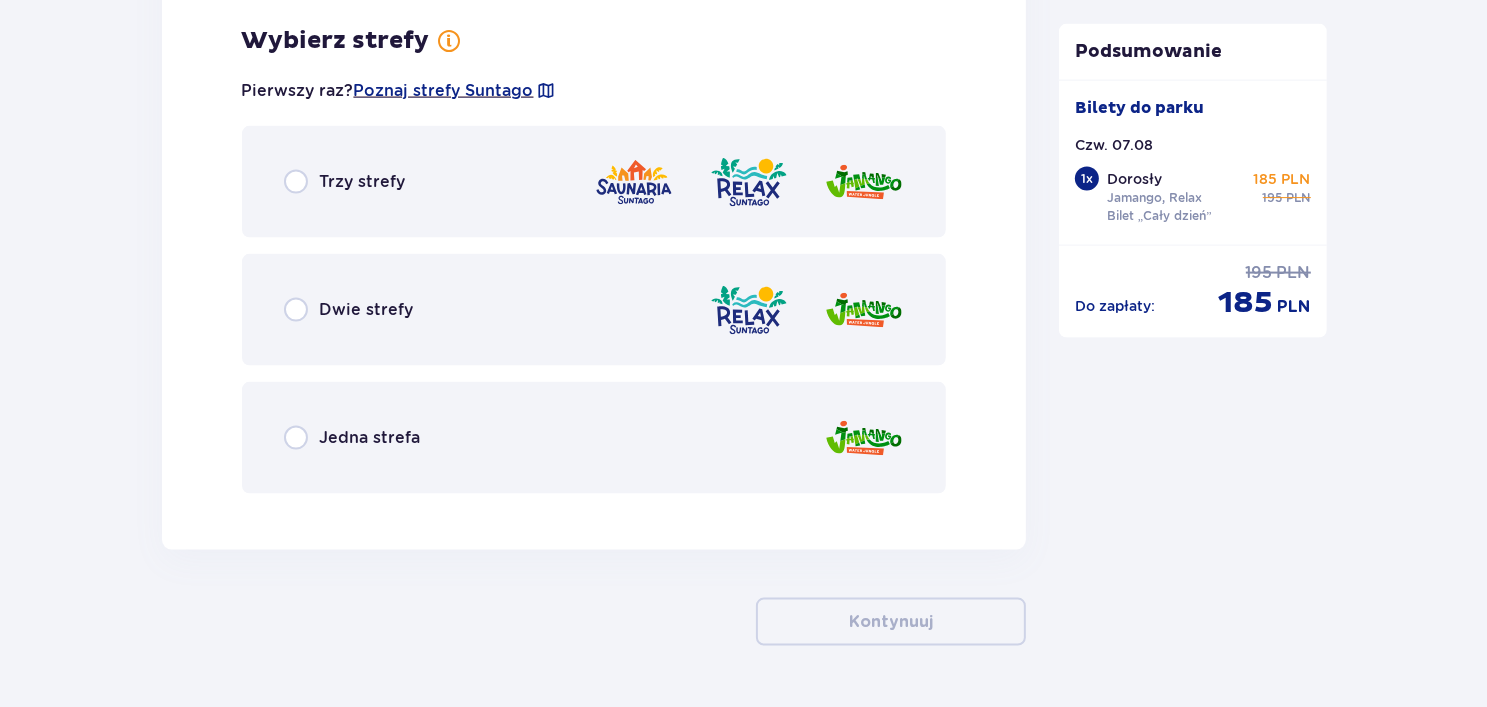 click on "Dwie strefy" at bounding box center (594, 310) 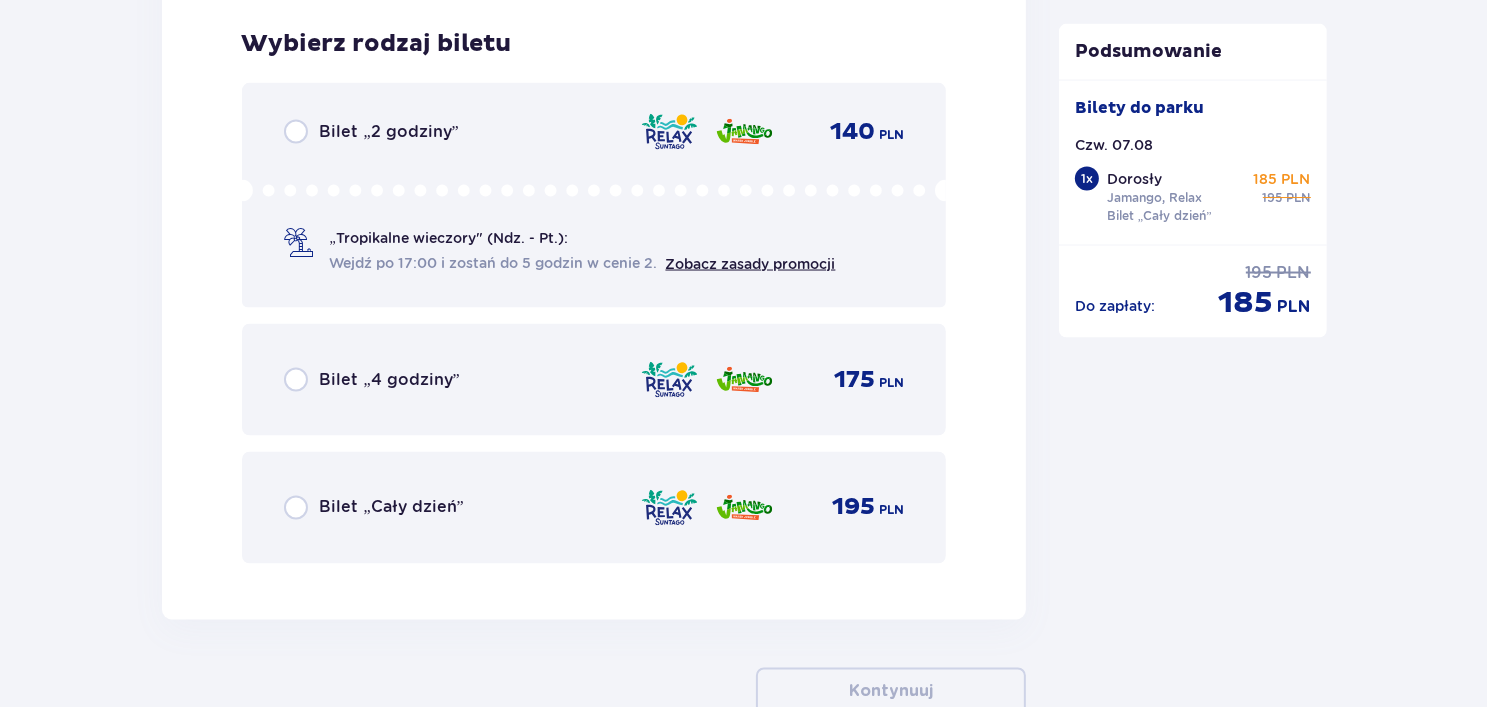 scroll, scrollTop: 3273, scrollLeft: 0, axis: vertical 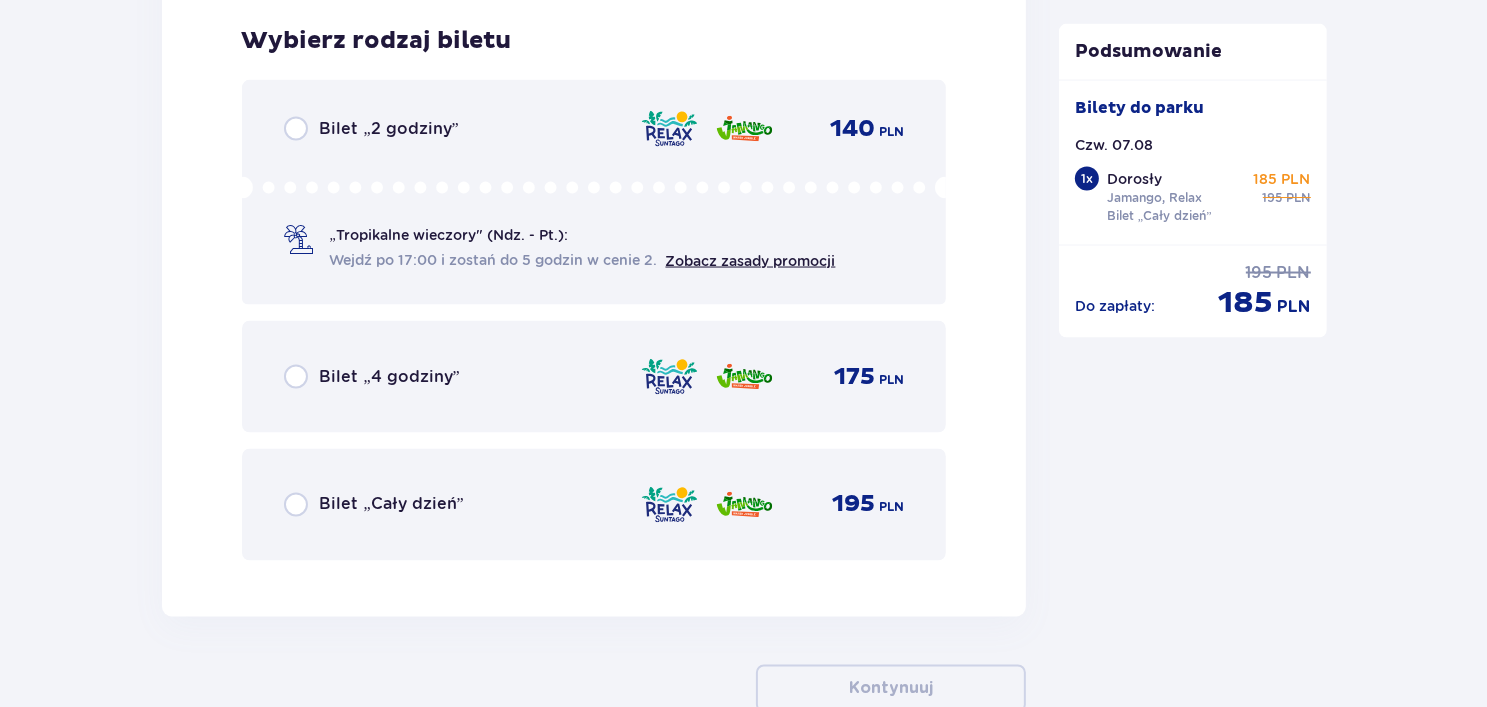 click on "Bilet „Cały dzień” 195 PLN" at bounding box center [594, 505] 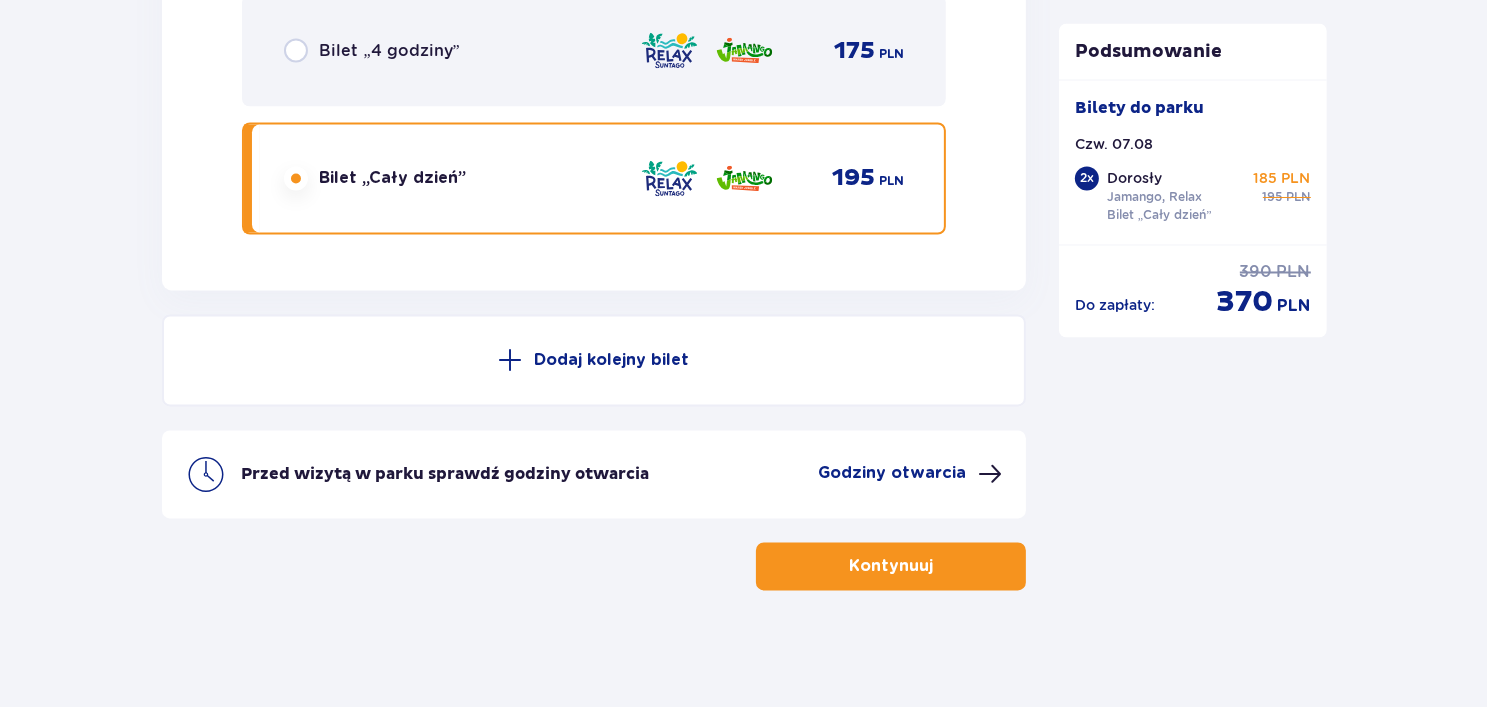 scroll, scrollTop: 3600, scrollLeft: 0, axis: vertical 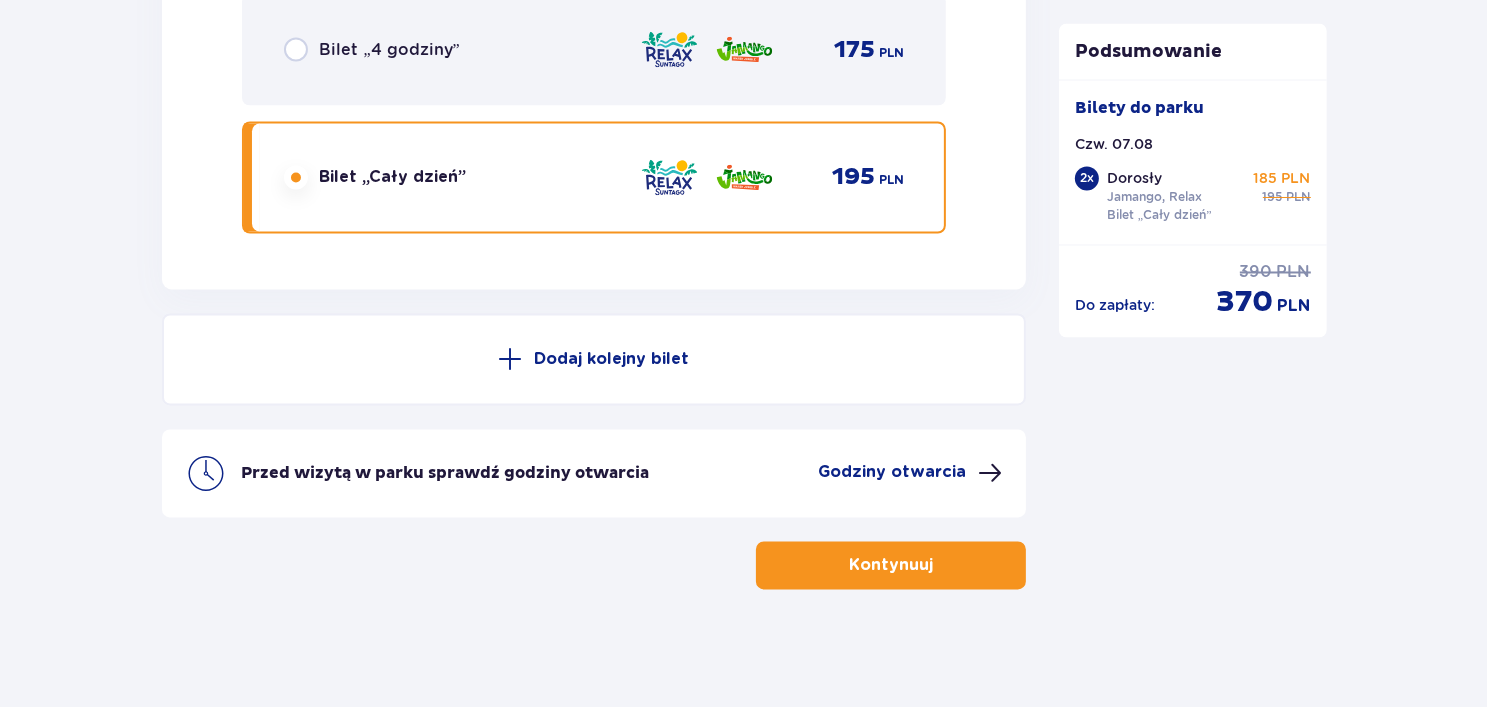 click on "Godziny otwarcia" at bounding box center [910, 474] 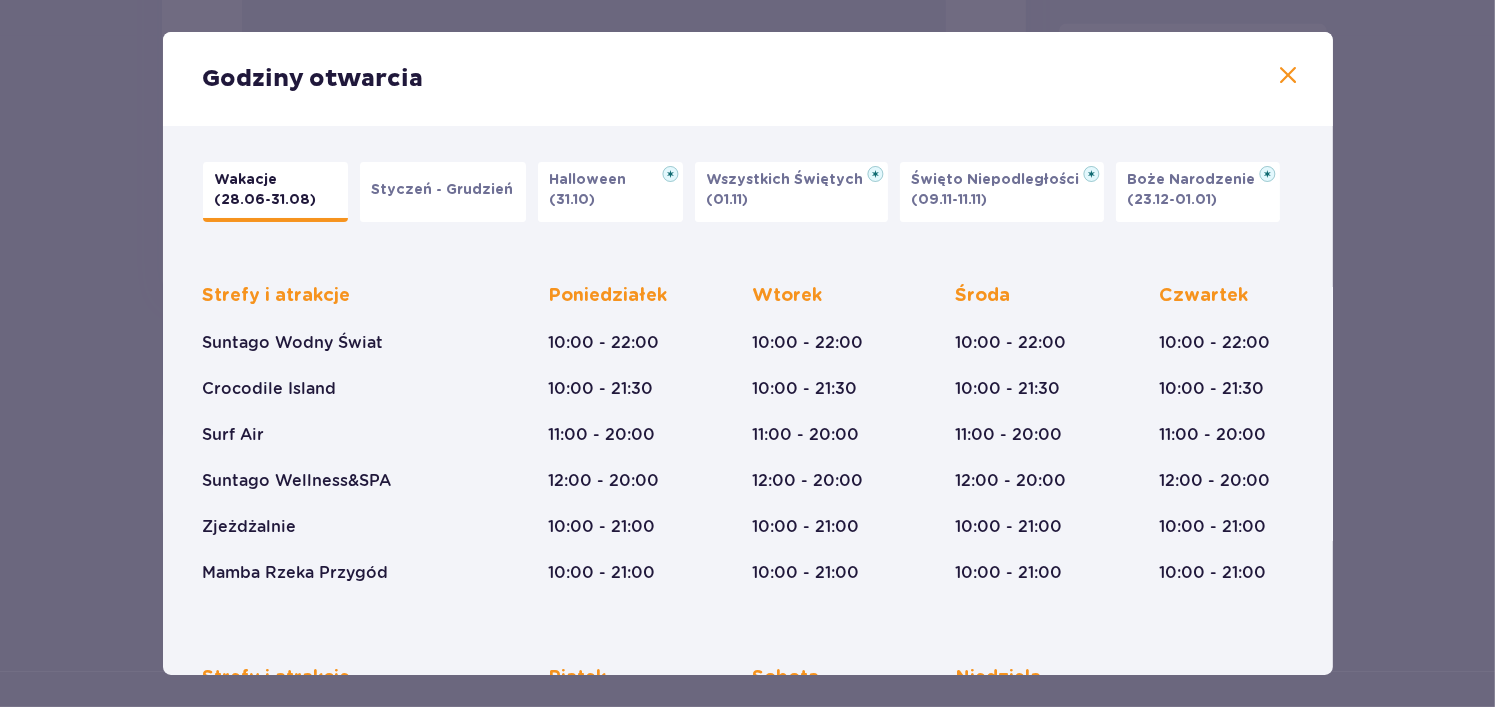 click at bounding box center [1289, 76] 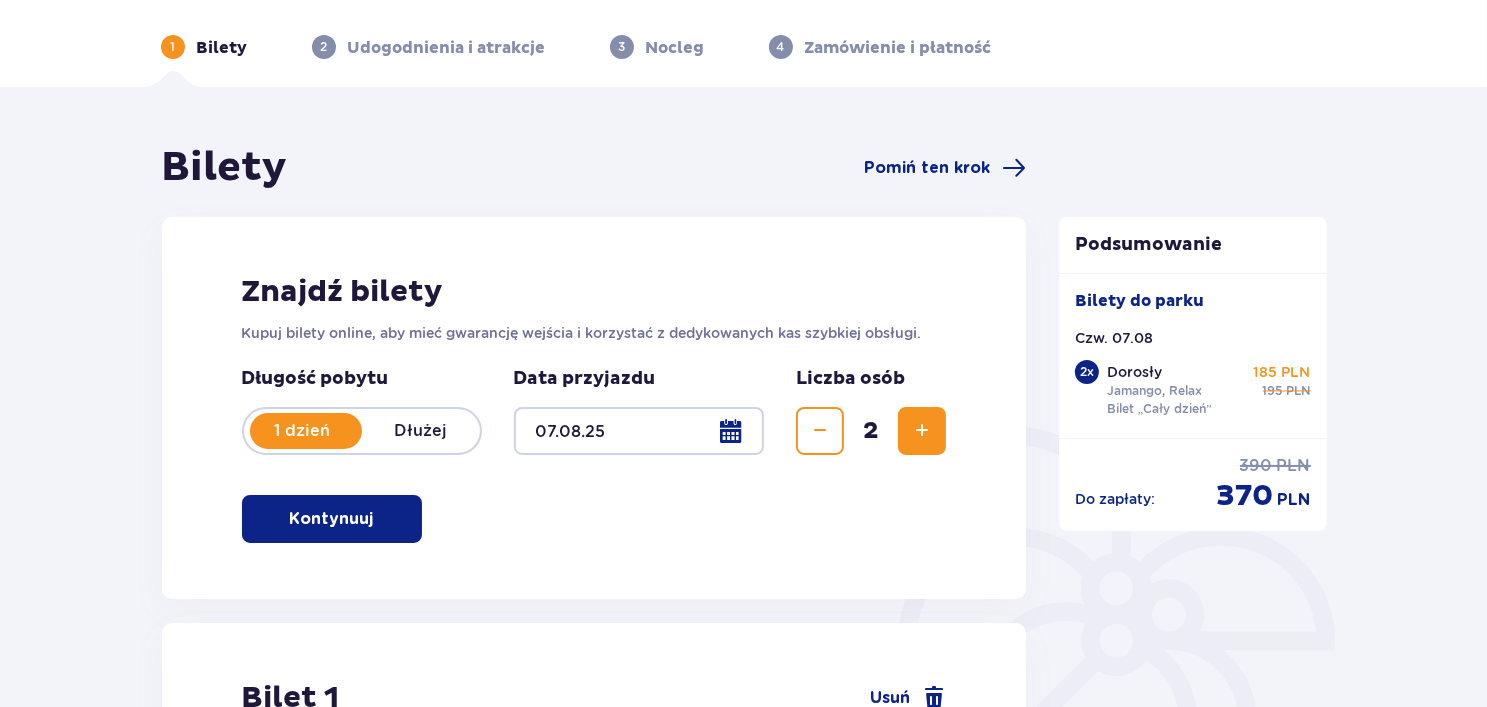 scroll, scrollTop: 0, scrollLeft: 0, axis: both 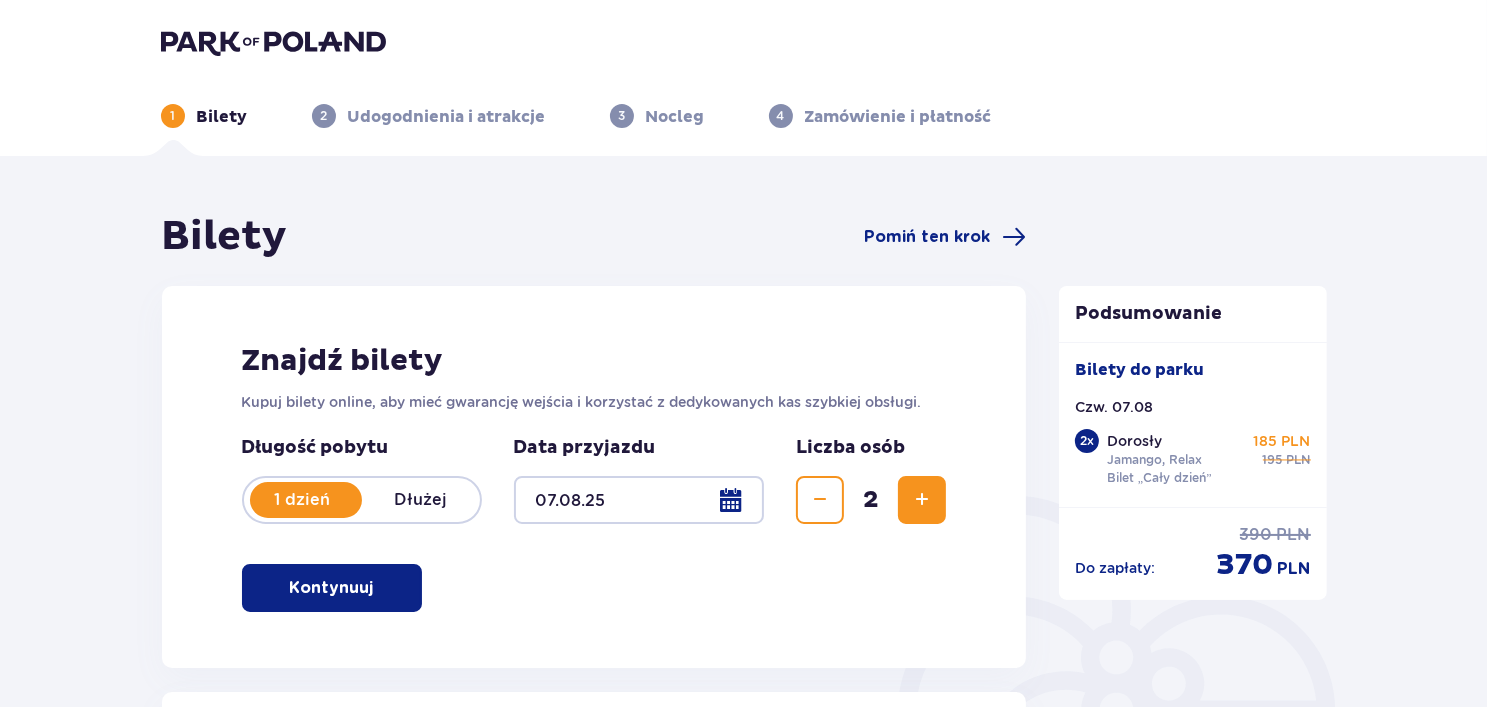 click on "Długość pobytu 1 dzień Dłużej" at bounding box center (362, 480) 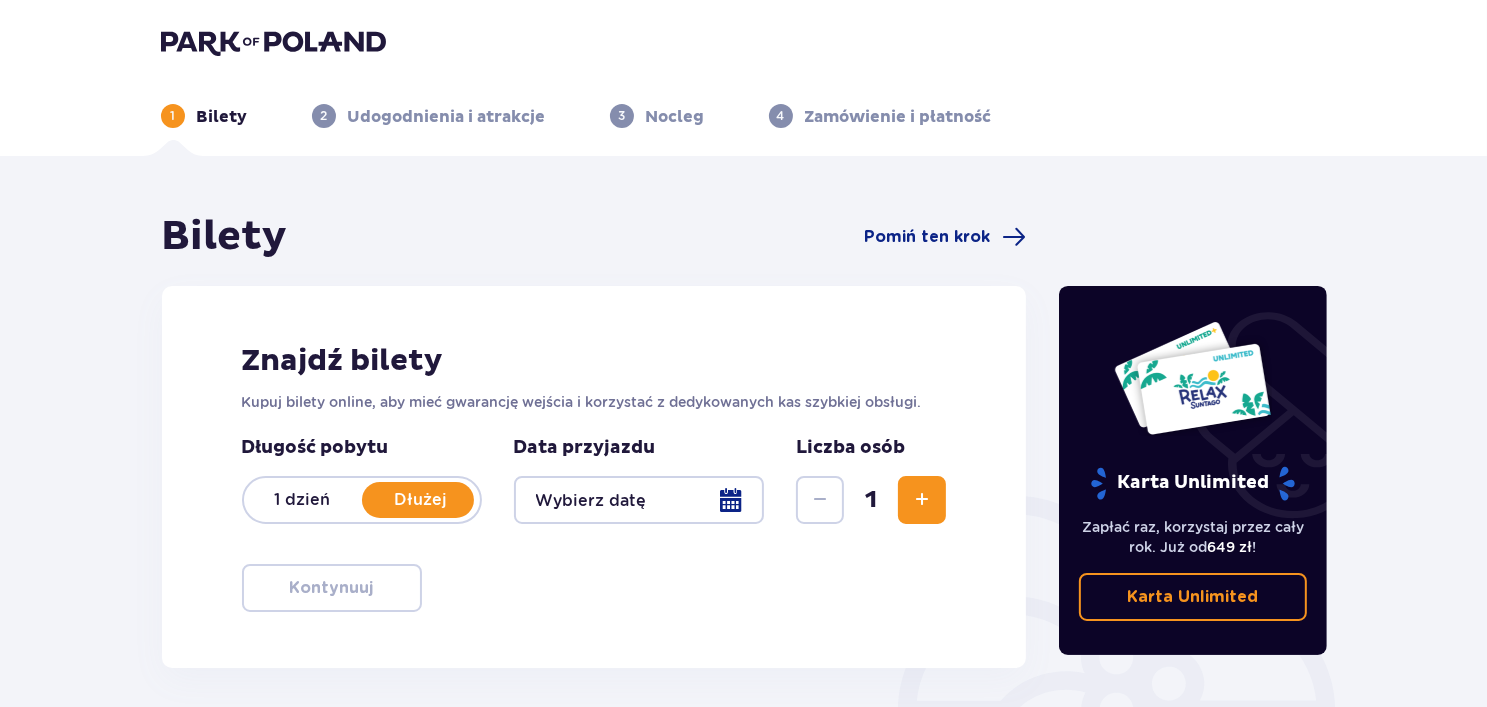 click at bounding box center (639, 500) 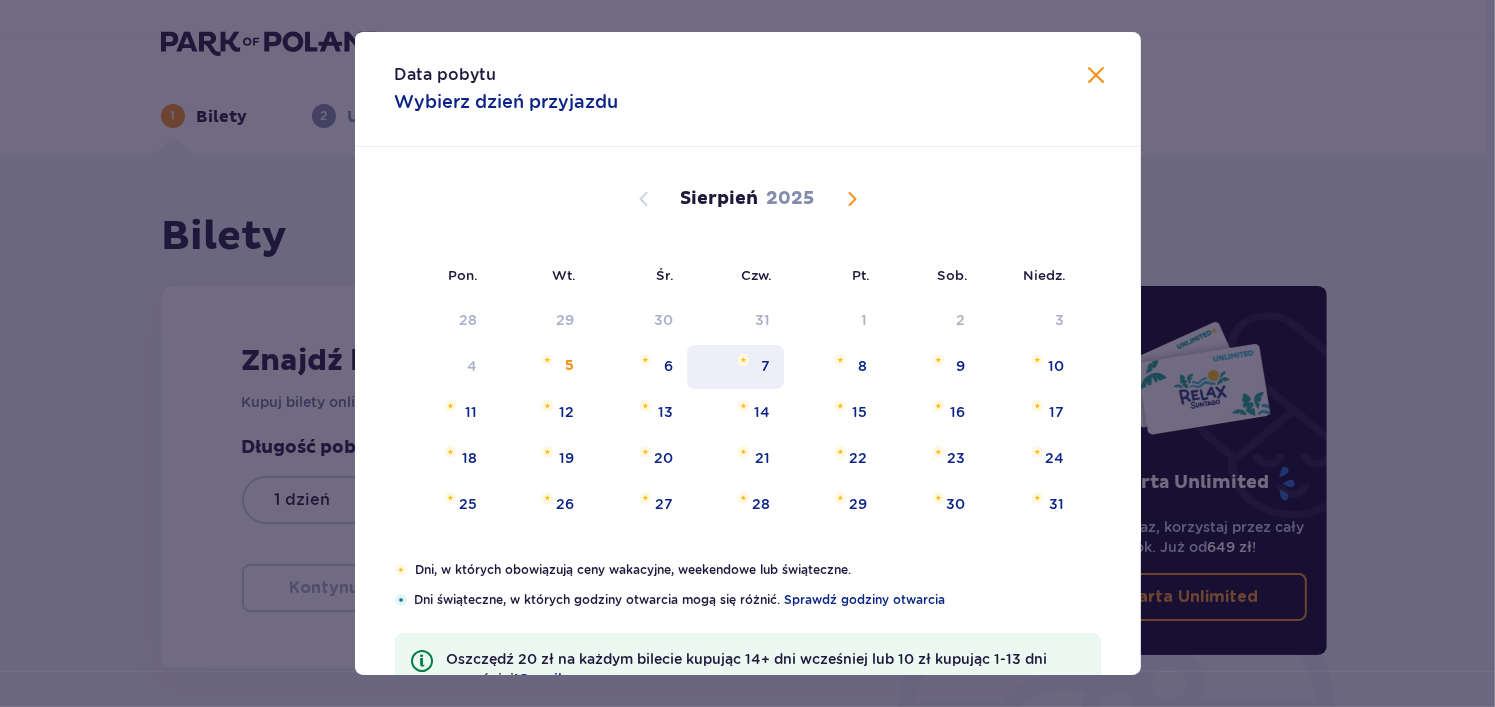 click on "7" at bounding box center (735, 367) 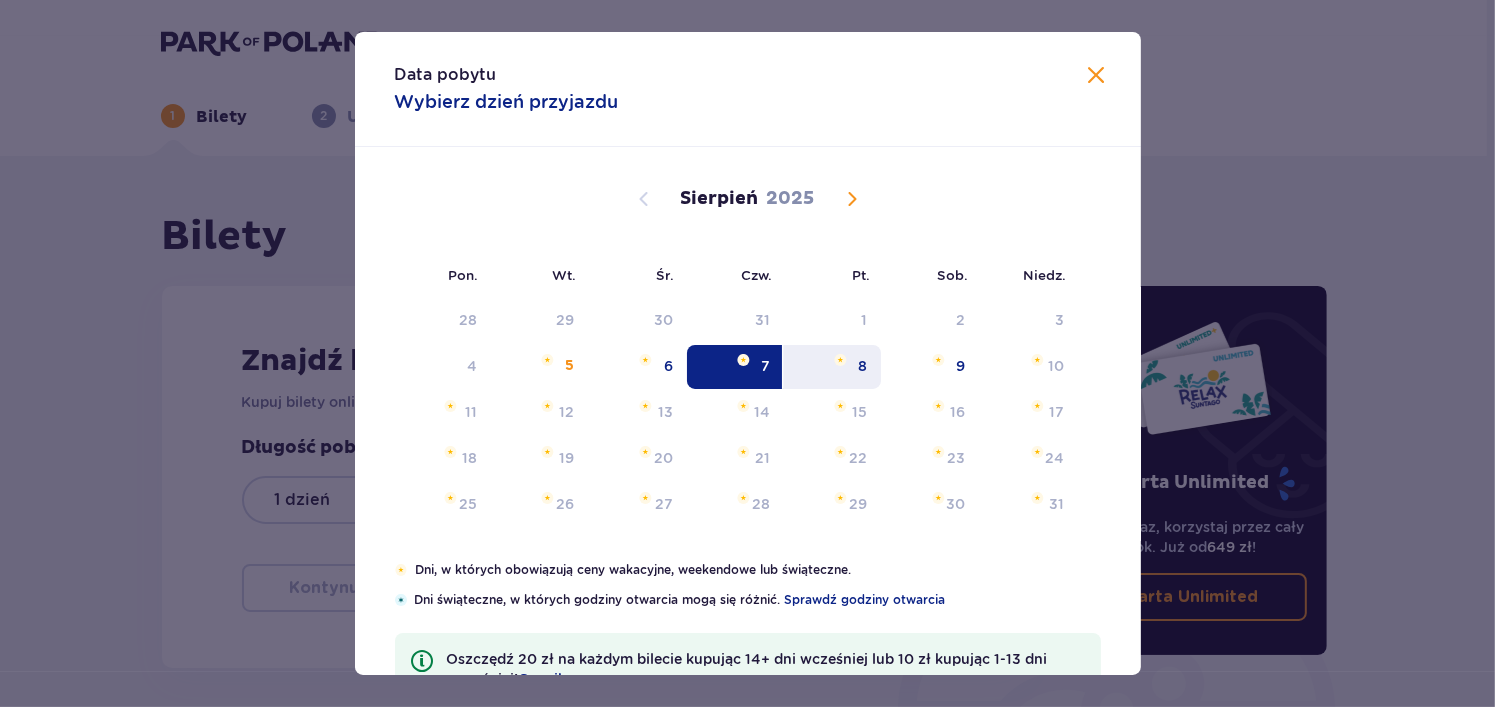 click on "8" at bounding box center (832, 367) 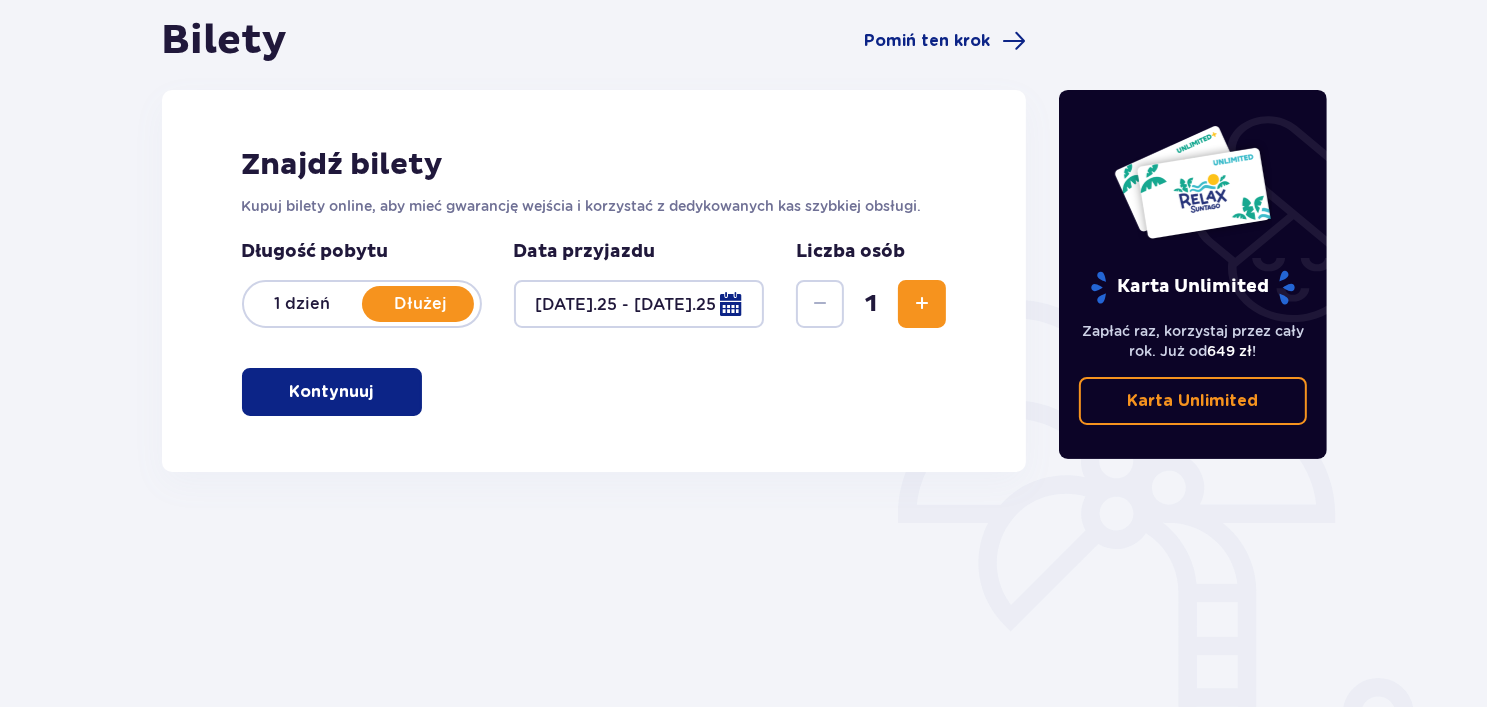 scroll, scrollTop: 200, scrollLeft: 0, axis: vertical 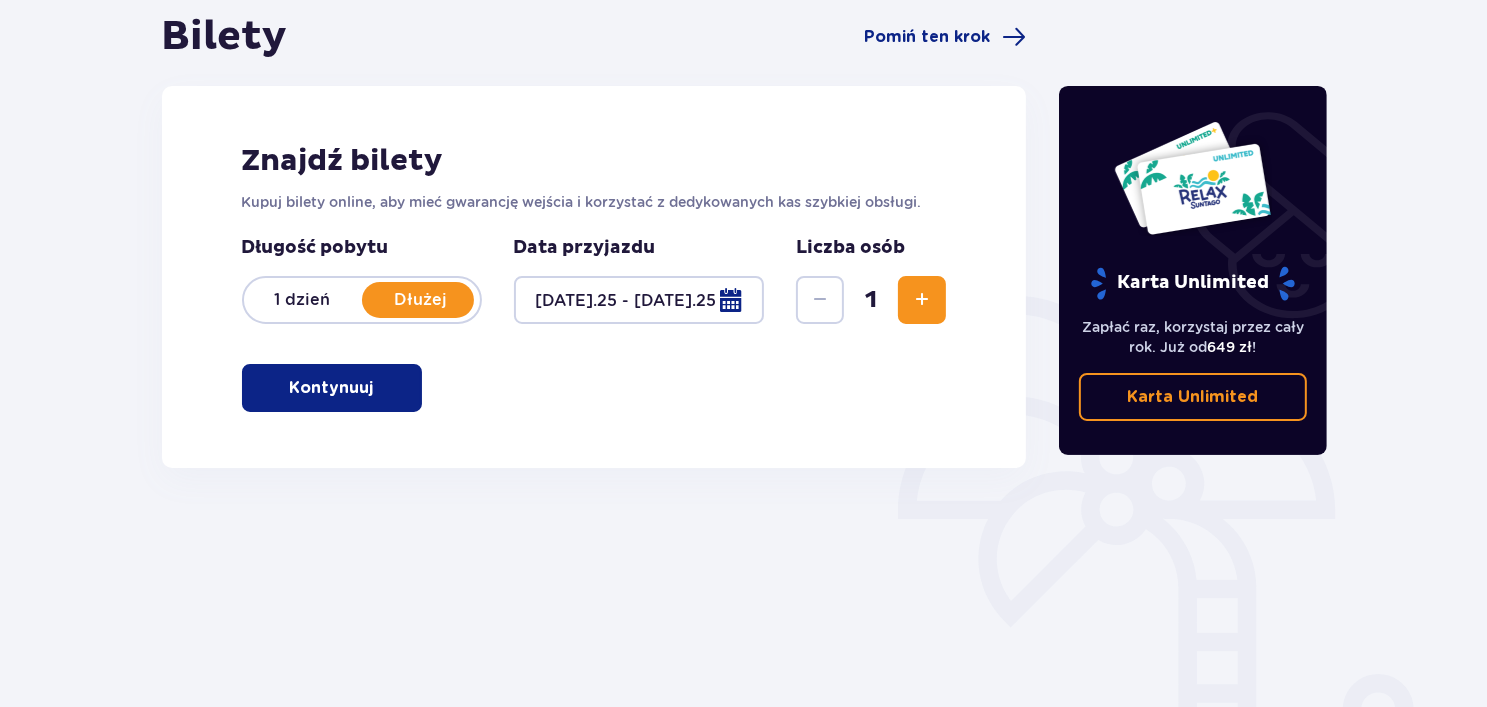 click at bounding box center (922, 300) 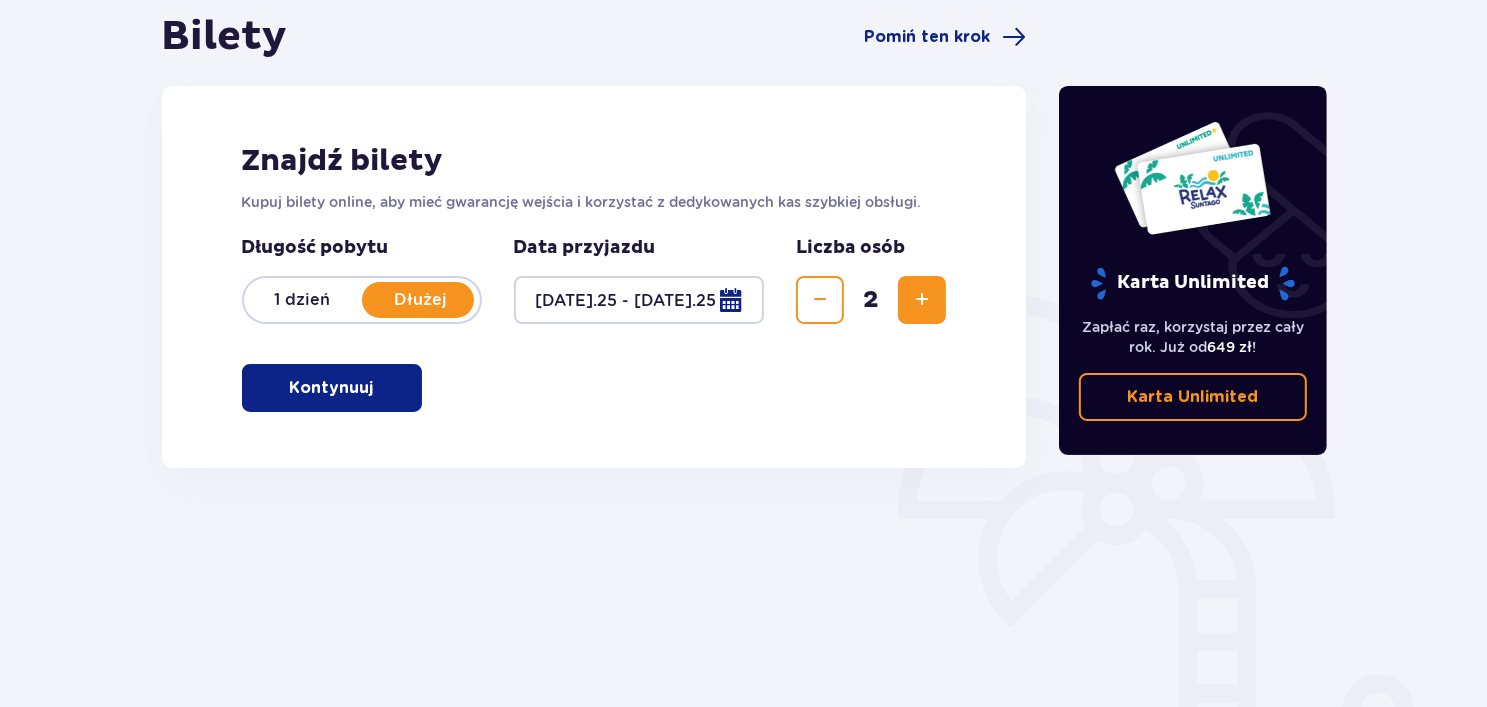 click on "Kontynuuj" at bounding box center (332, 388) 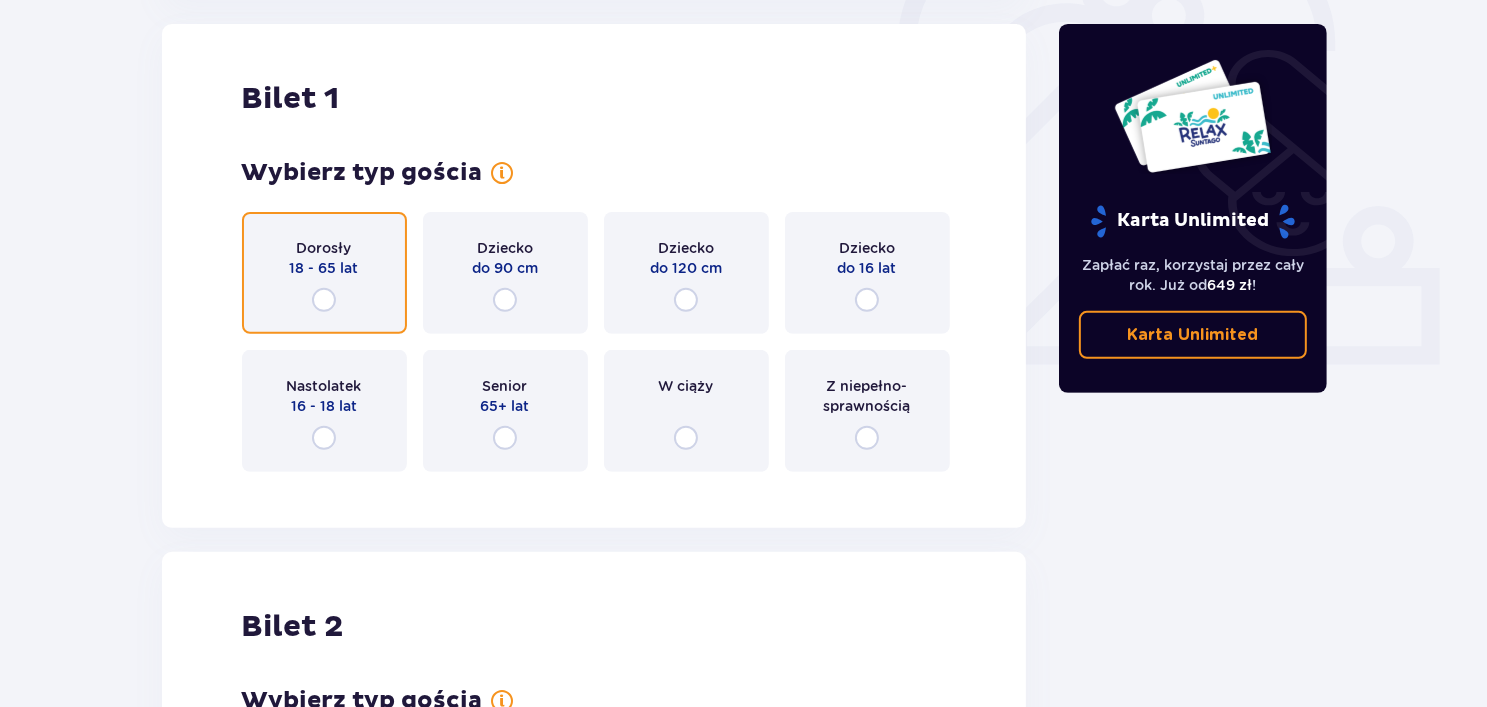 click at bounding box center [324, 300] 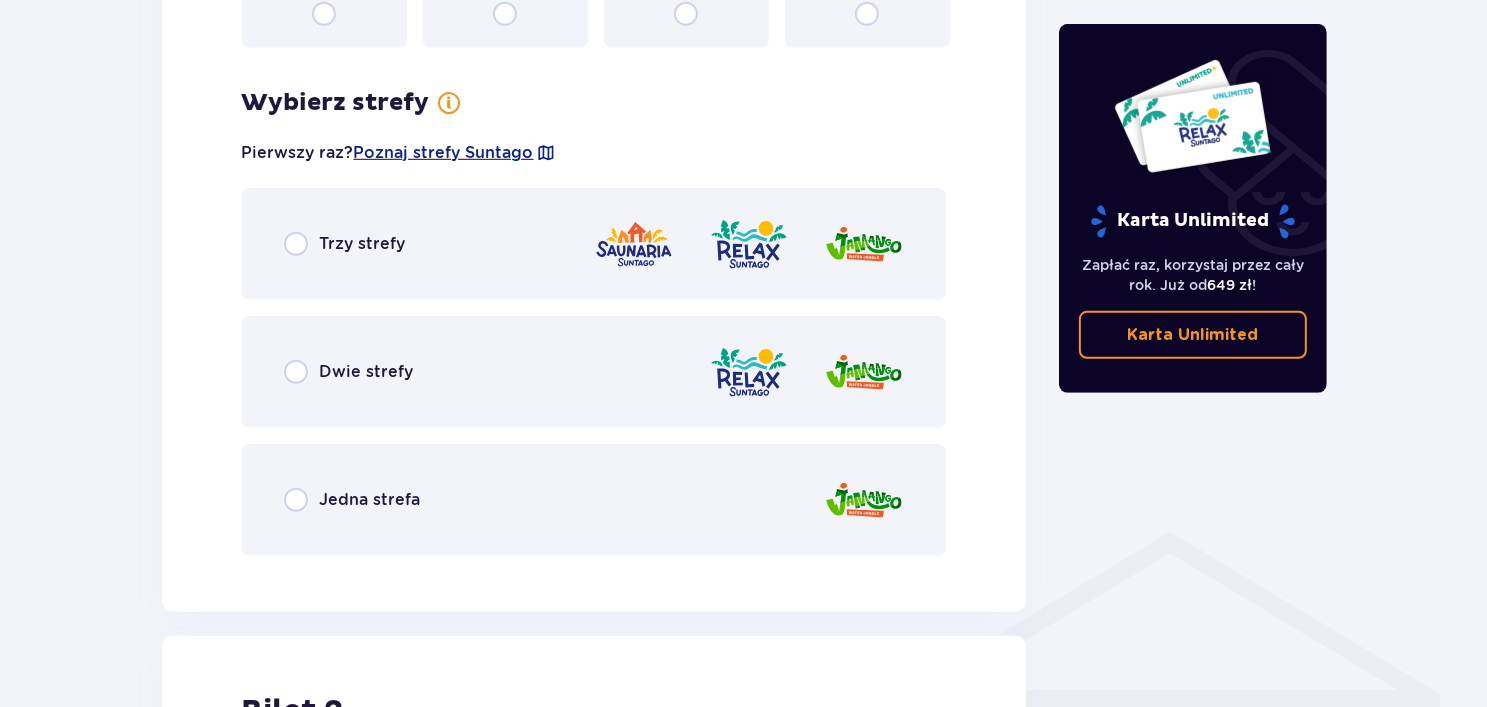 click on "Dwie strefy" at bounding box center [594, 372] 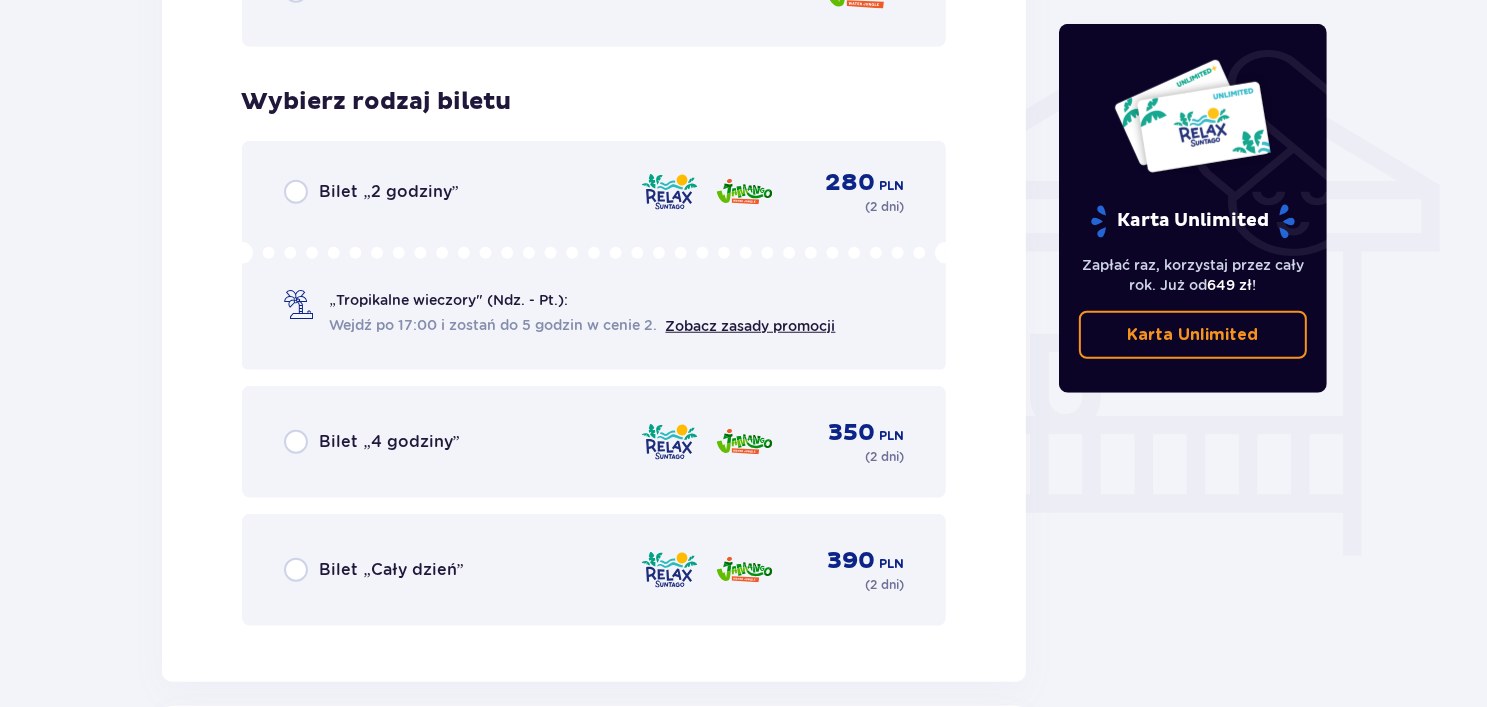 scroll, scrollTop: 1664, scrollLeft: 0, axis: vertical 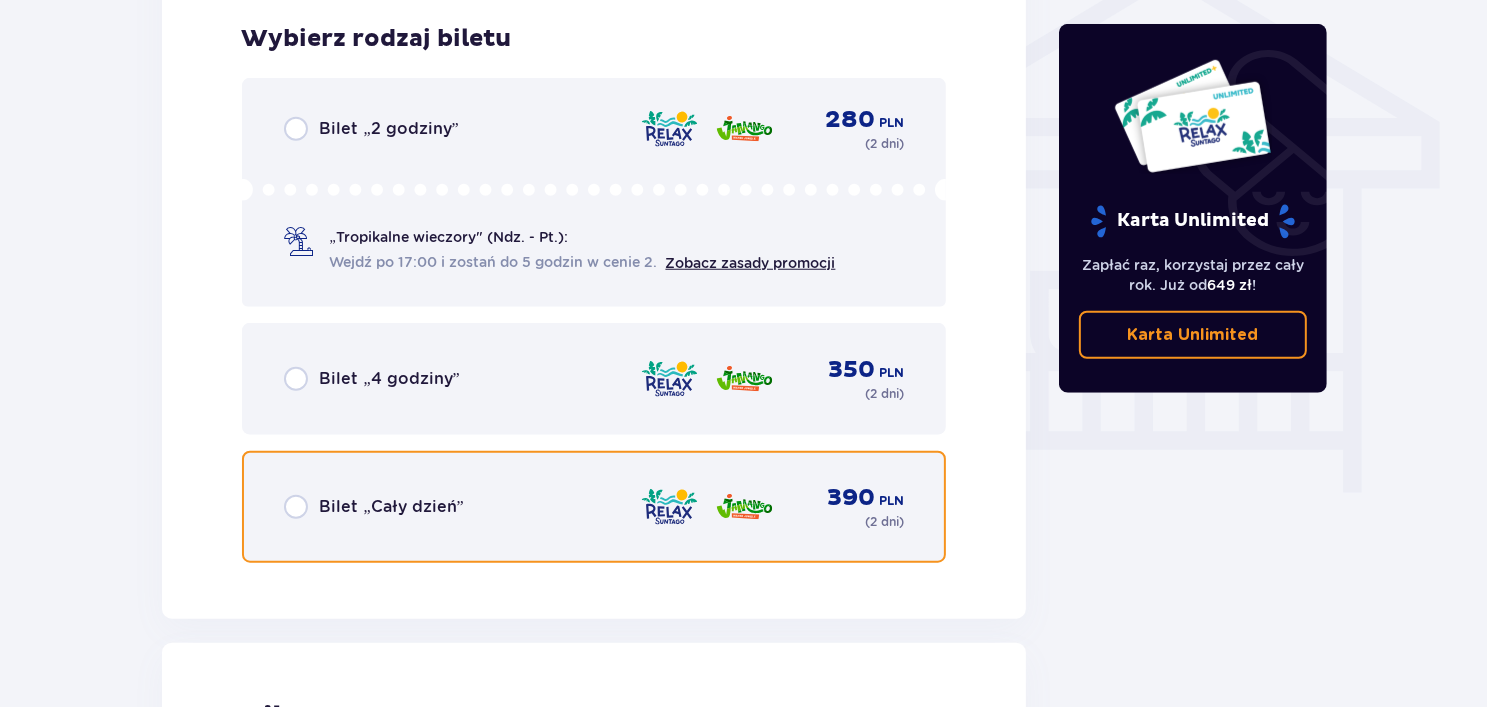 click at bounding box center (296, 507) 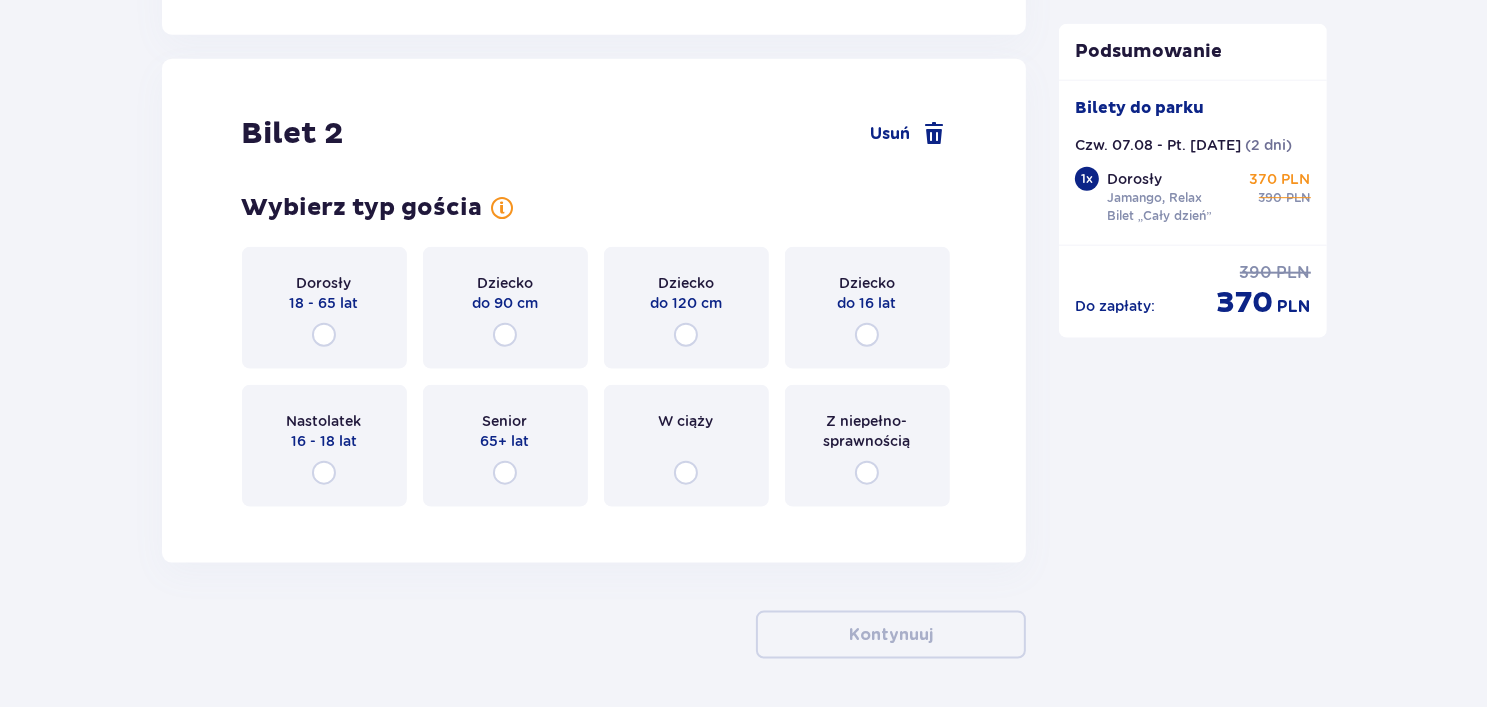 scroll, scrollTop: 2319, scrollLeft: 0, axis: vertical 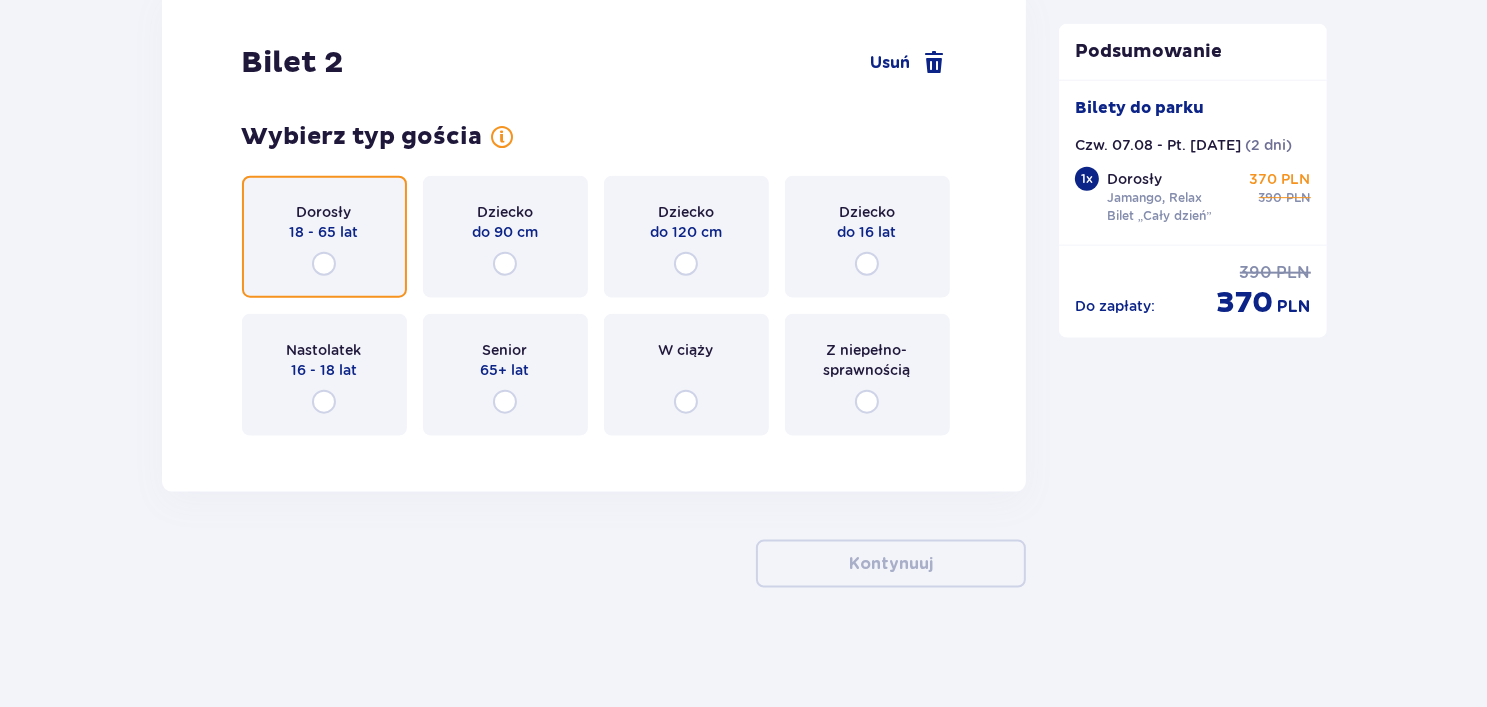click at bounding box center (324, 264) 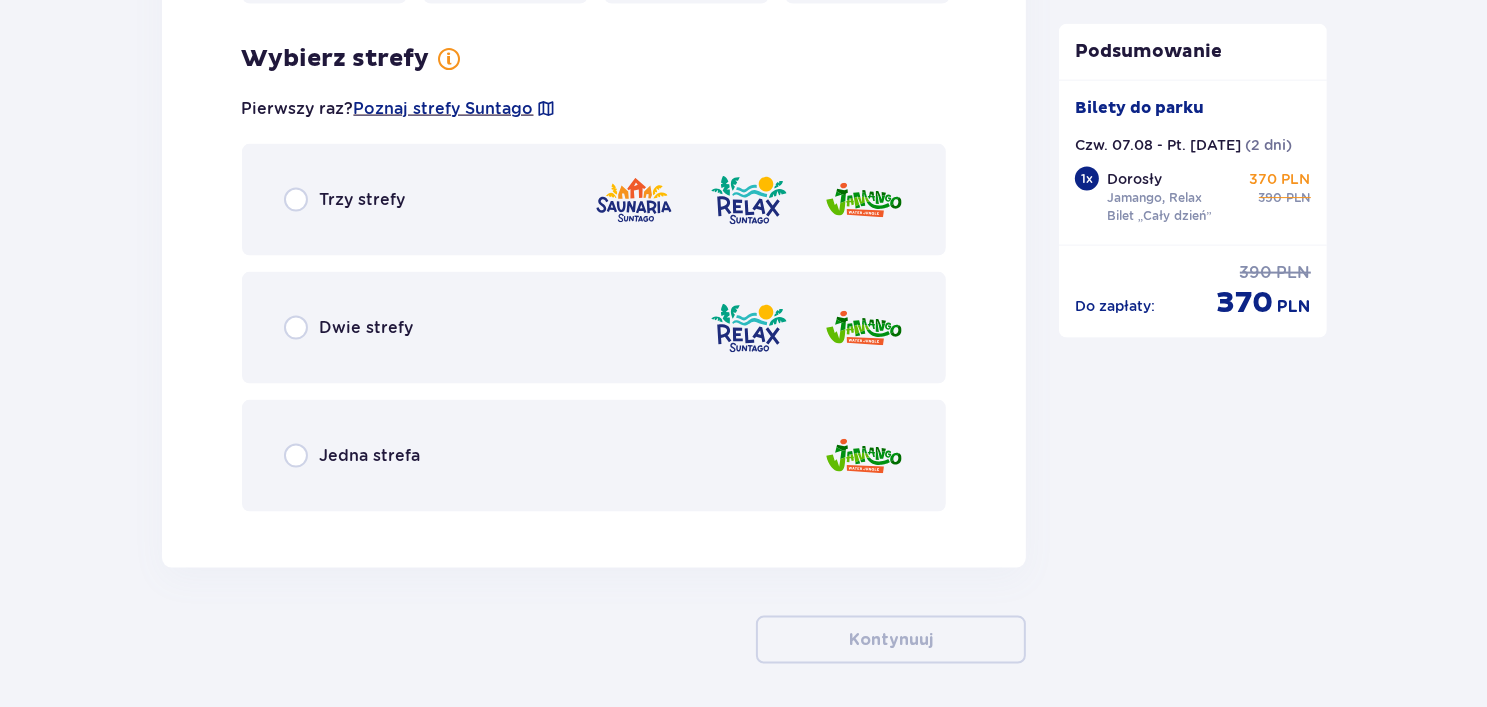 scroll, scrollTop: 2769, scrollLeft: 0, axis: vertical 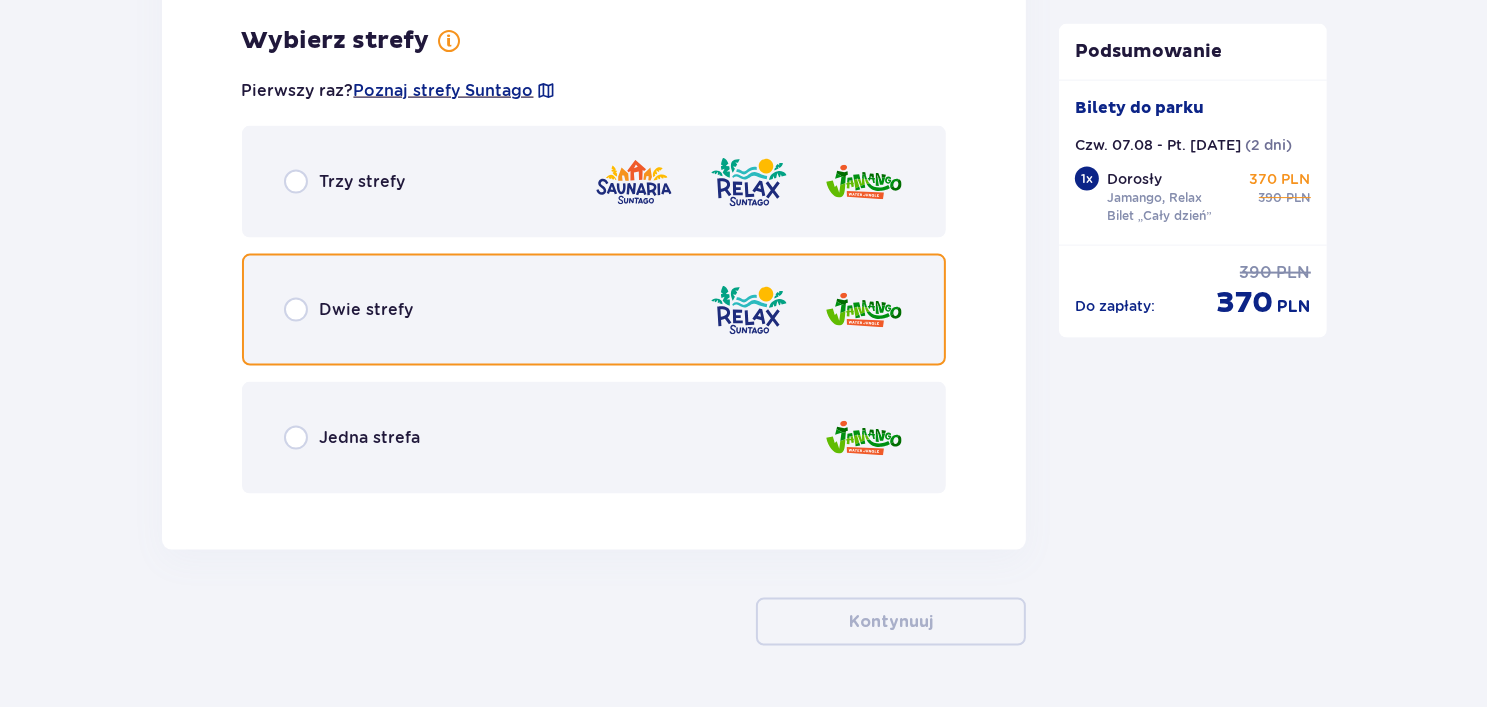 click at bounding box center [296, 310] 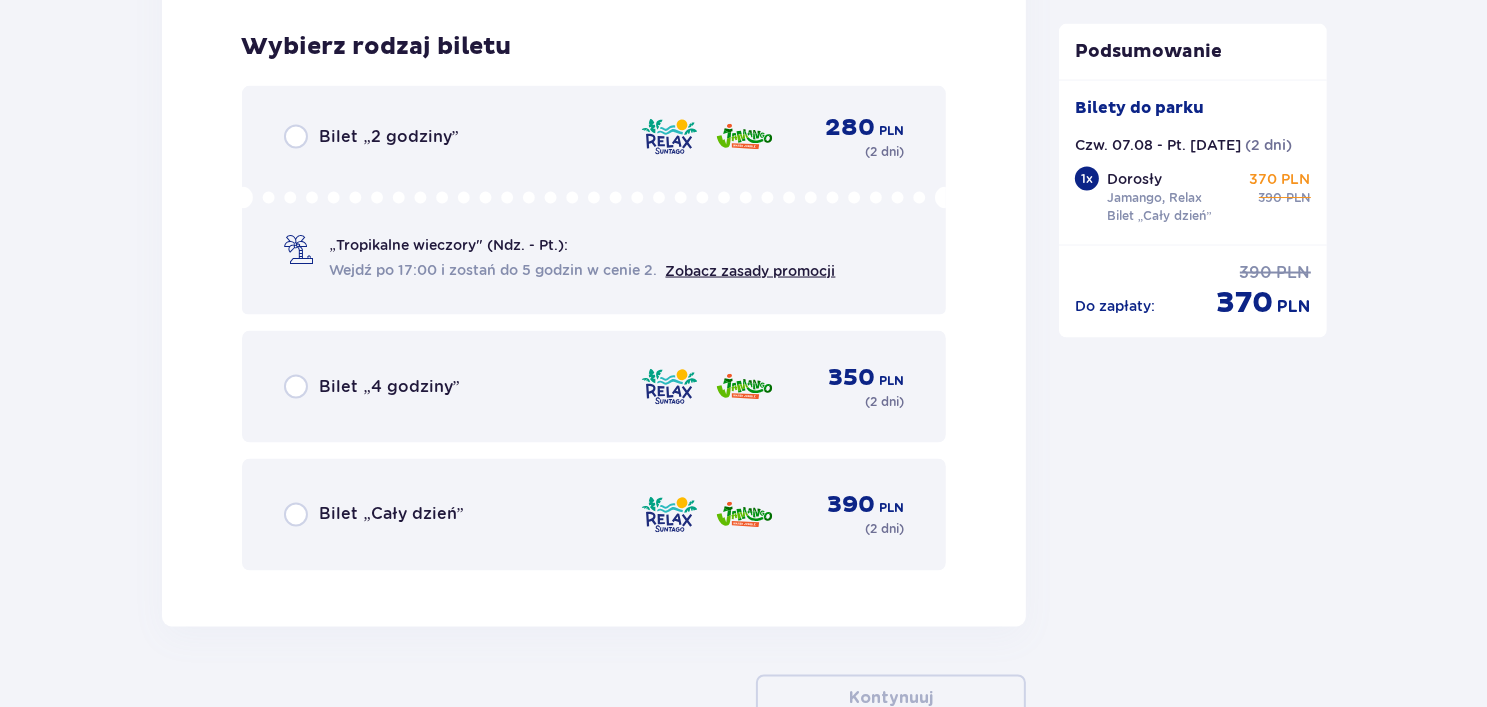 scroll, scrollTop: 3277, scrollLeft: 0, axis: vertical 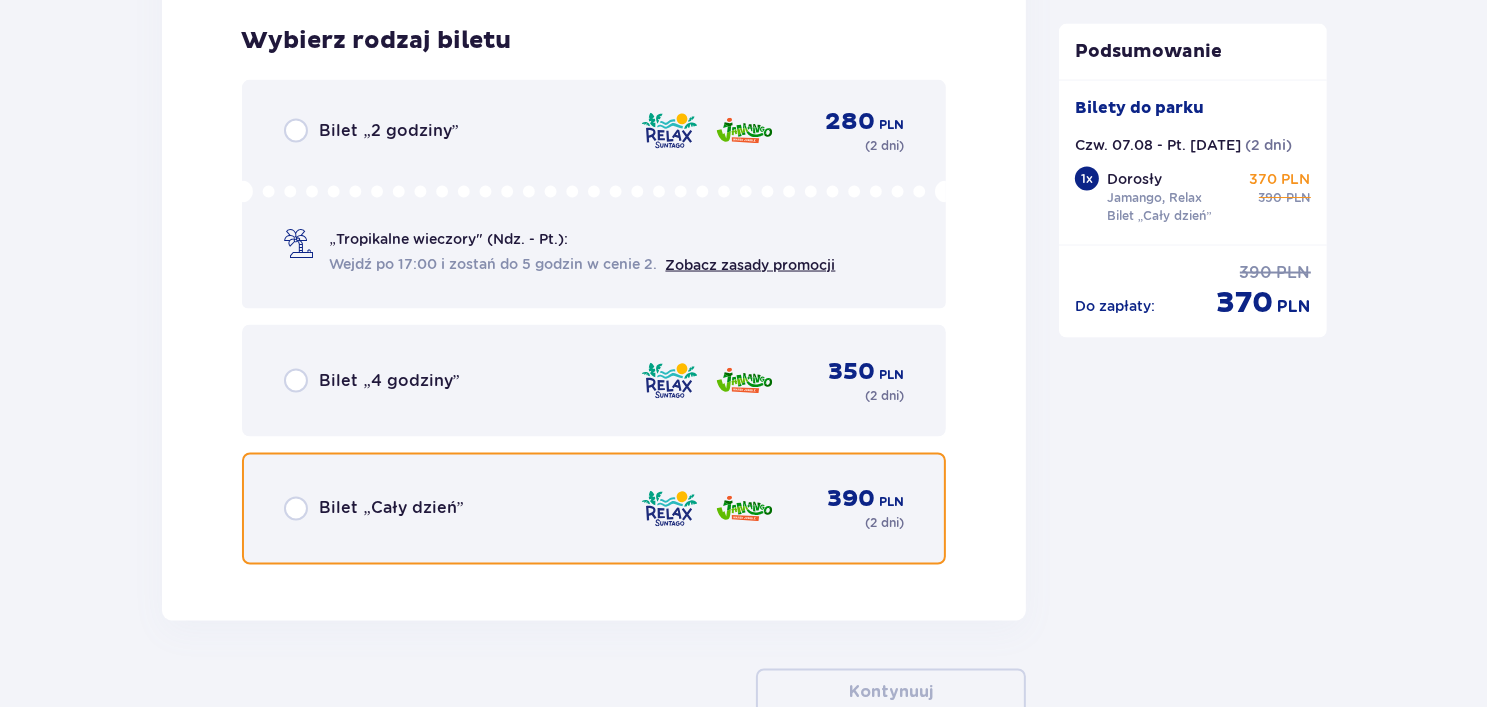 click at bounding box center (296, 509) 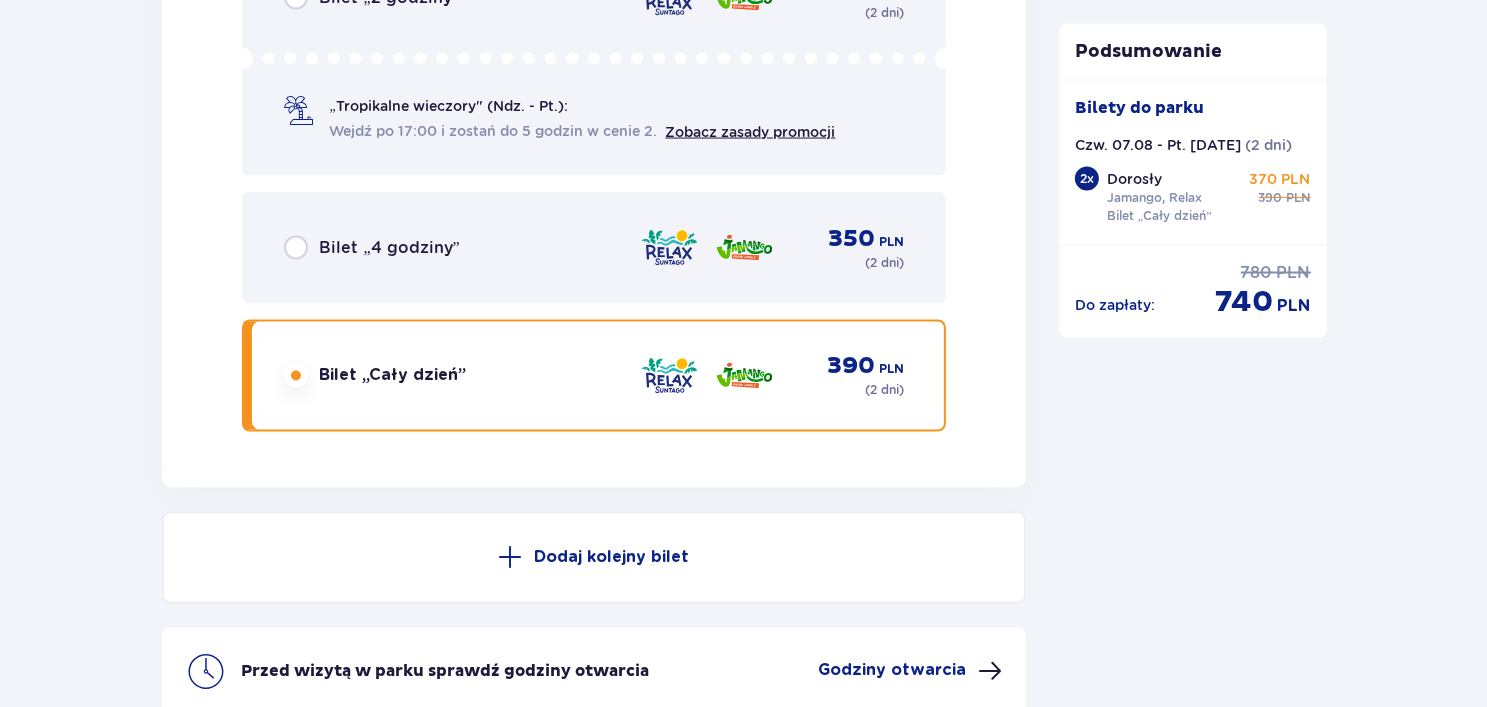 scroll, scrollTop: 3608, scrollLeft: 0, axis: vertical 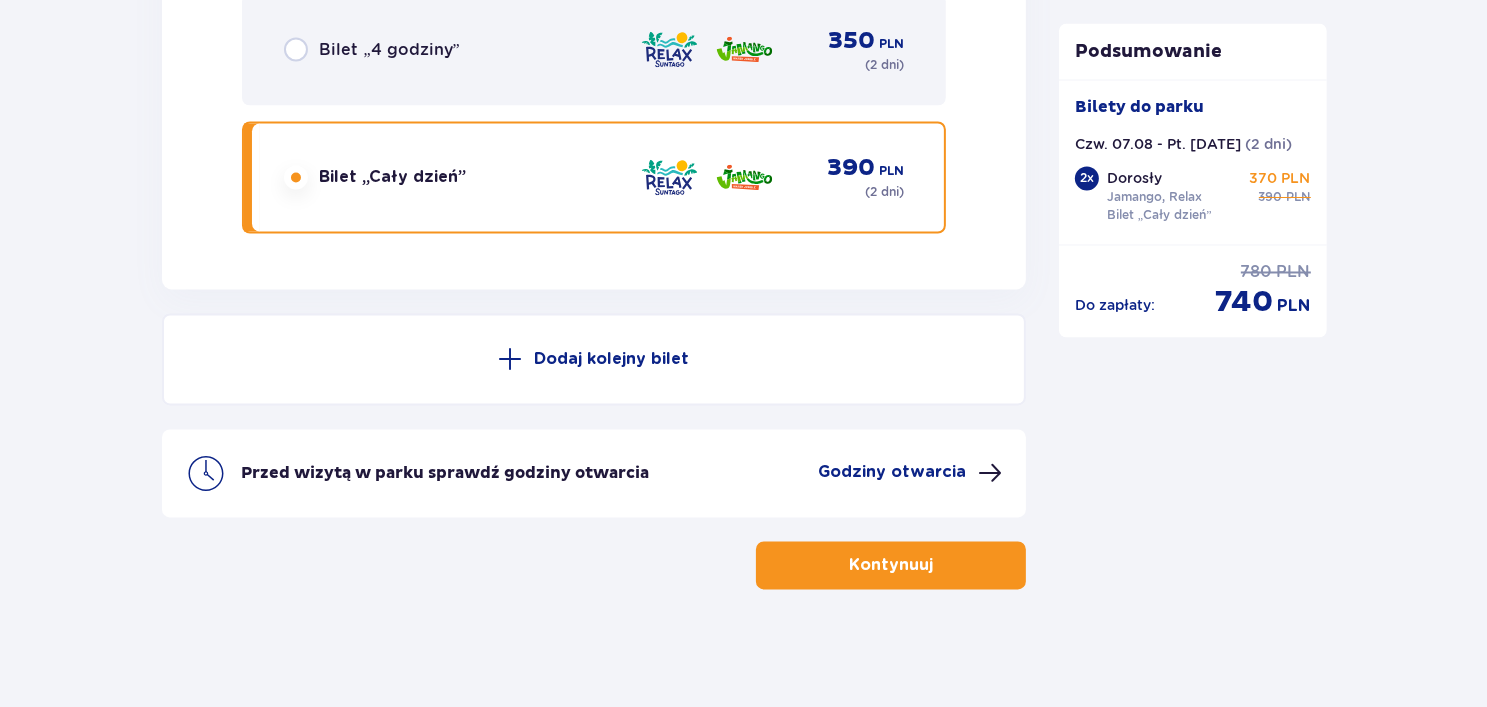 click on "Kontynuuj" at bounding box center (891, 566) 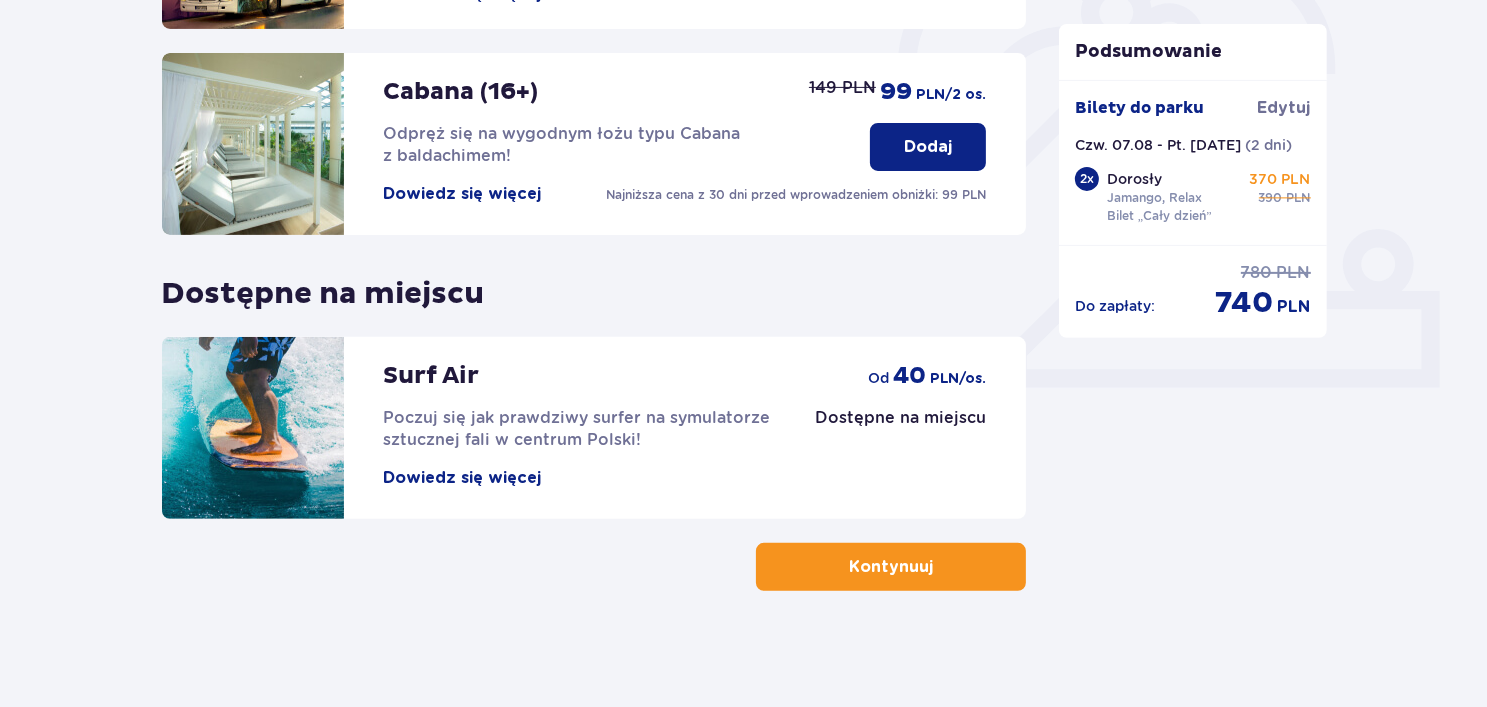 scroll, scrollTop: 648, scrollLeft: 0, axis: vertical 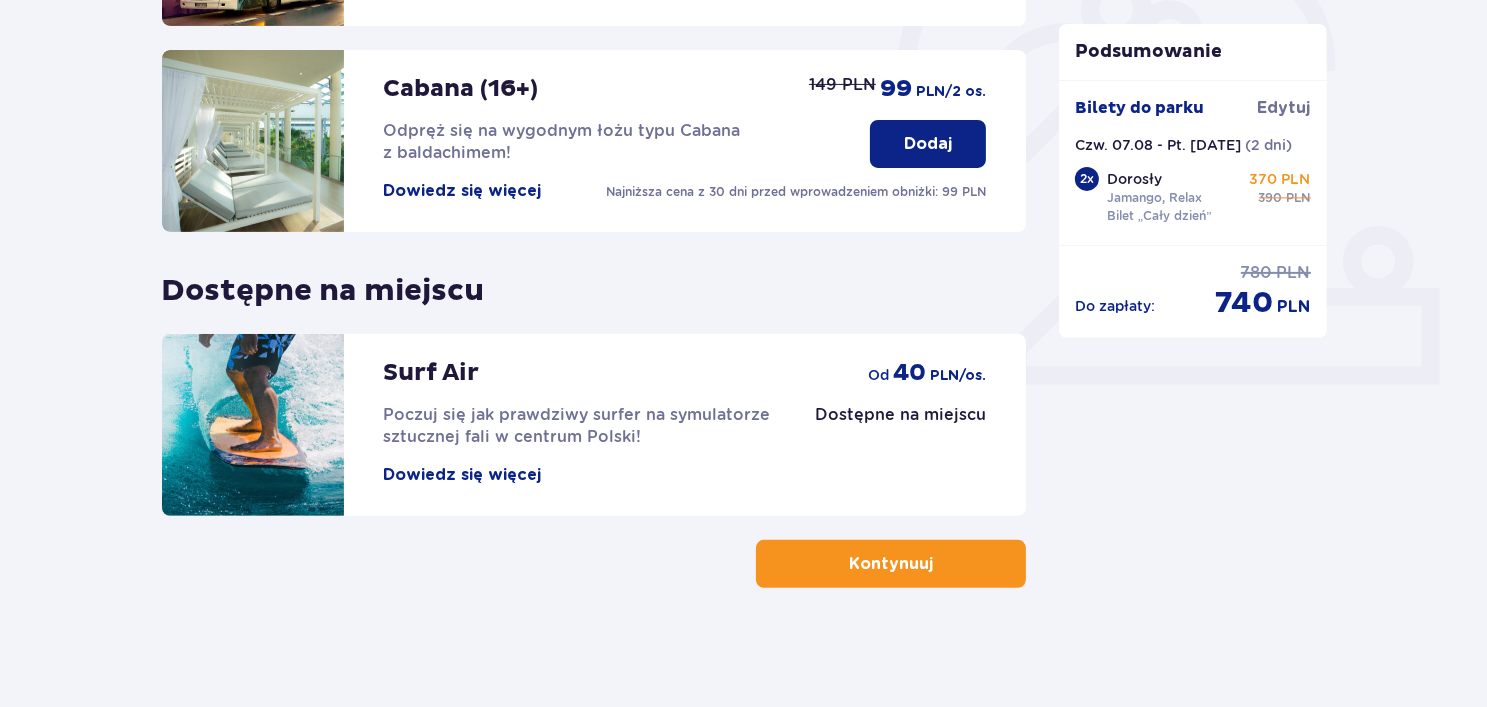 click on "Udogodnienia i atrakcje Pomiń ten krok Promocja online Wellness & SPA (16+) Zrelaksuj się dzięki naszym wyjątkowym masażom i specjalnym zabiegom na całe ciało! Dowiedz się więcej Dodaj od 103,20 PLN -20% na zabiegi Suntago Bus Nowoczesne autokary • Kursy z Warszawy, Żyrardowa i Łodzi • Gwarancja miejsca siedzącego z biletem na przejazd kupionym online Dowiedz się więcej Dodaj od 9 PLN Cabana (16+) Odpręż się na wygodnym łożu typu Cabana z baldachimem! Dowiedz się więcej Najniższa cena z 30 dni przed wprowadzeniem obniżki:   99 PLN Dodaj 149 PLN 99 PLN /2 os. Dostępne na miejscu Surf Air Poczuj się jak prawdziwy surfer na symulatorze sztucznej fali w centrum Polski! Dowiedz się więcej Dostępne na miejscu od 40 PLN /os. Kontynuuj" at bounding box center [594, 76] 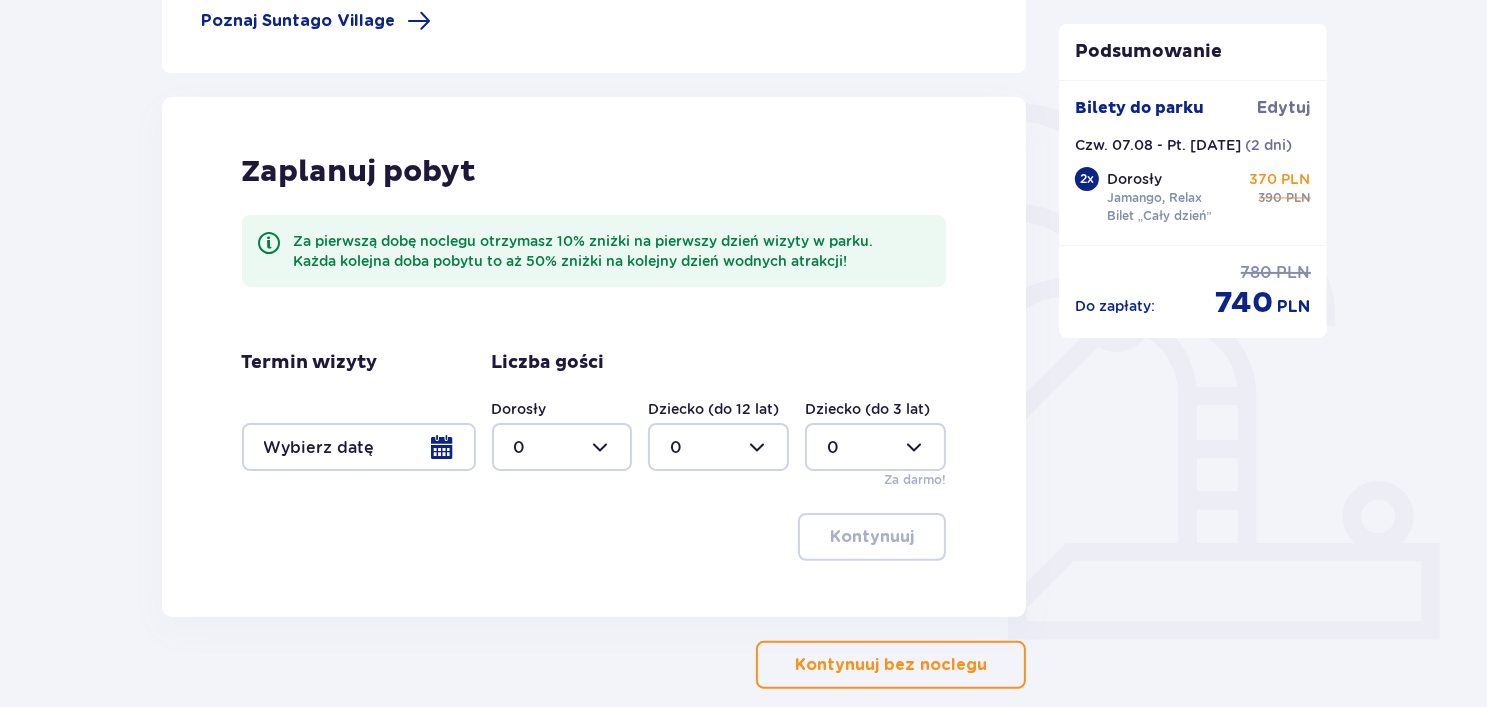 scroll, scrollTop: 400, scrollLeft: 0, axis: vertical 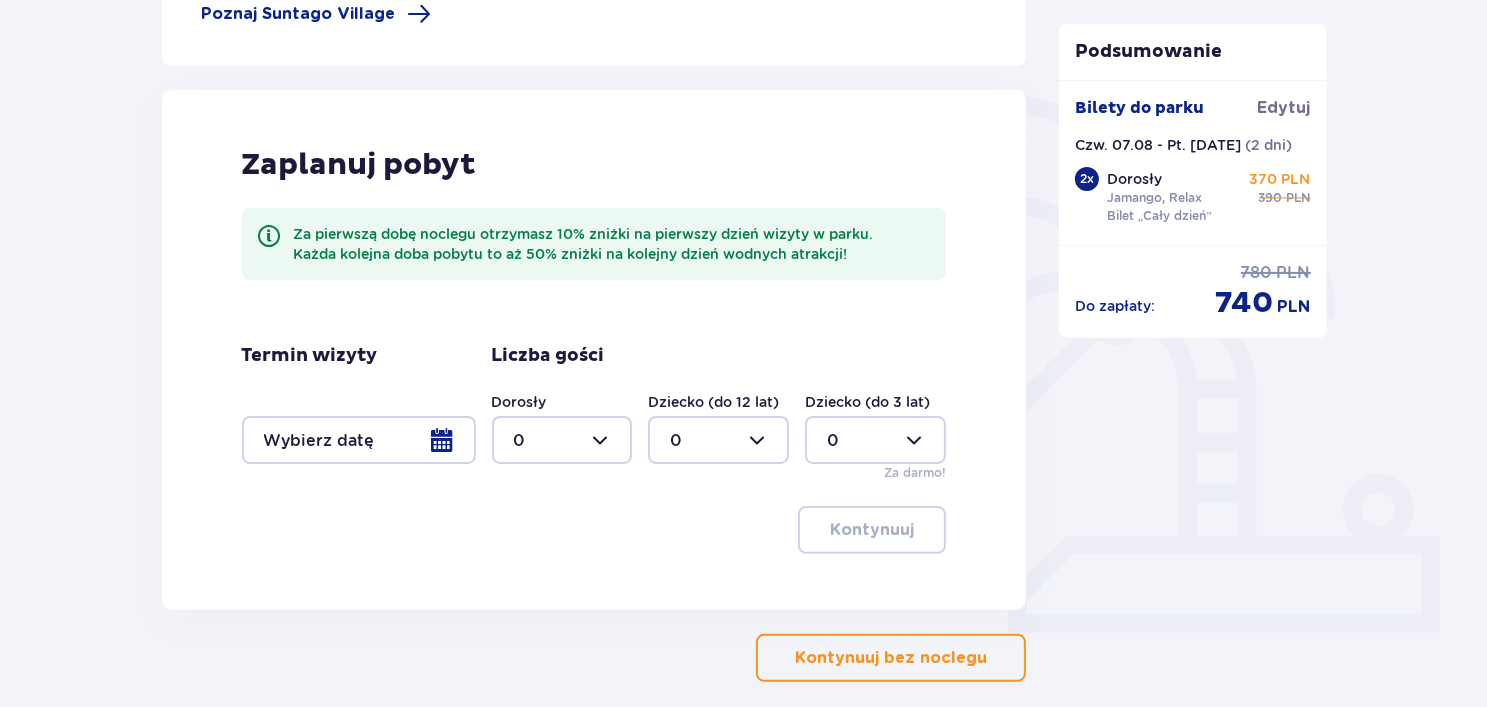 click at bounding box center (562, 440) 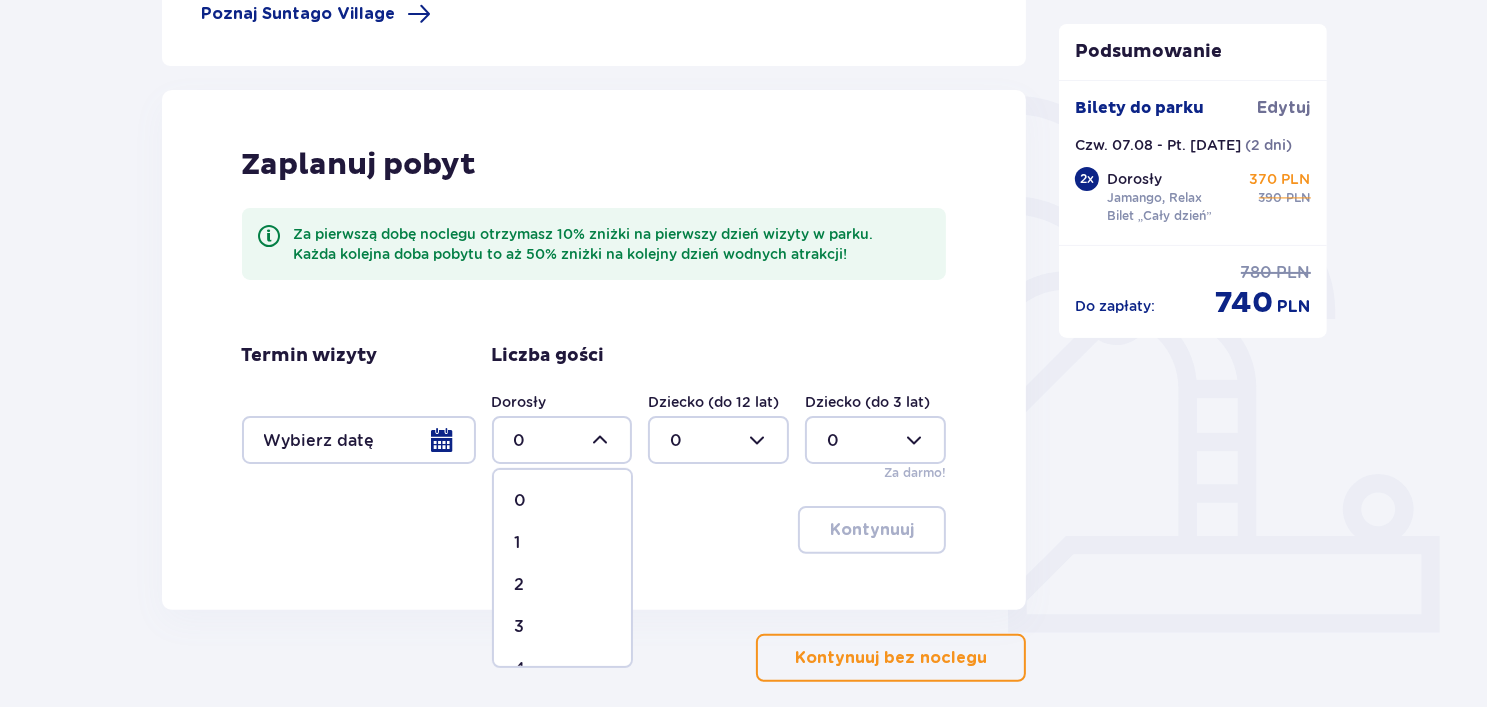 click on "2" at bounding box center (562, 585) 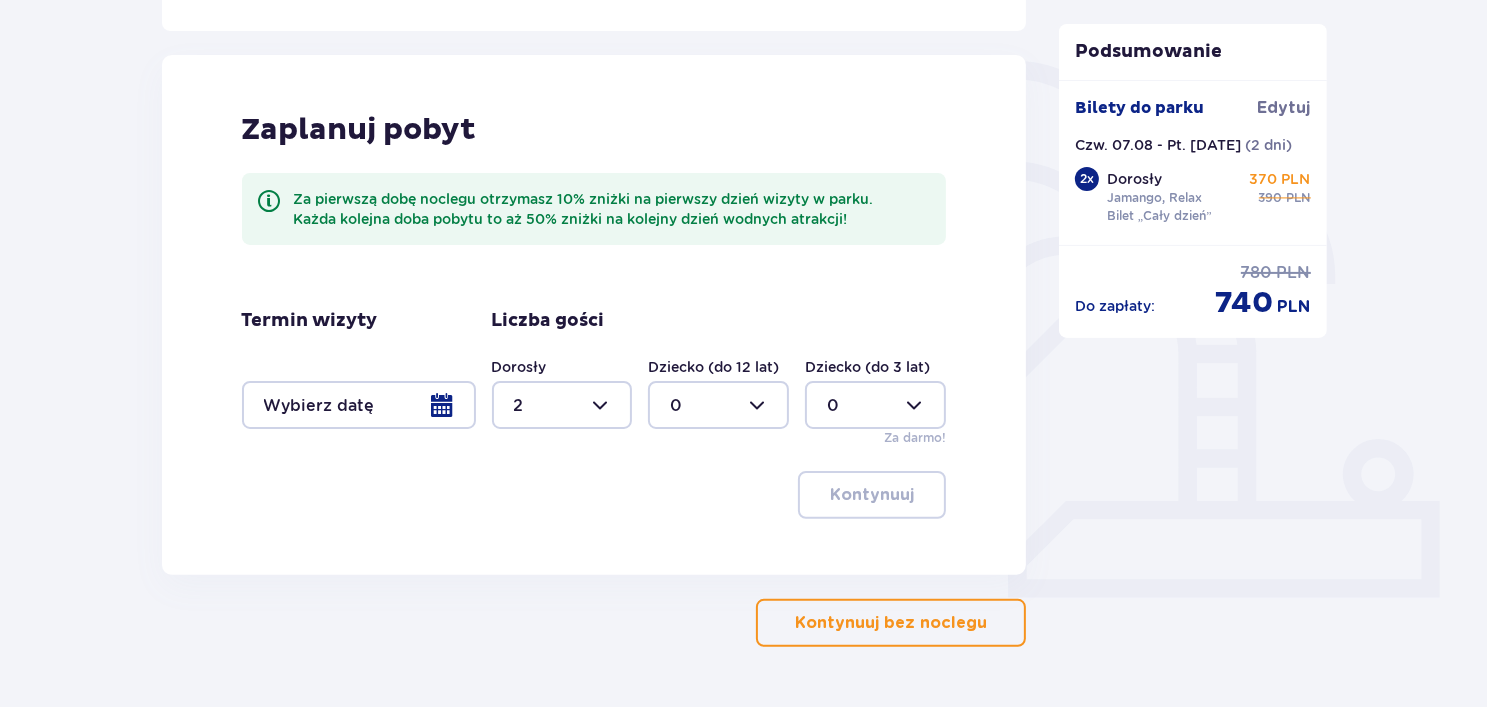 scroll, scrollTop: 495, scrollLeft: 0, axis: vertical 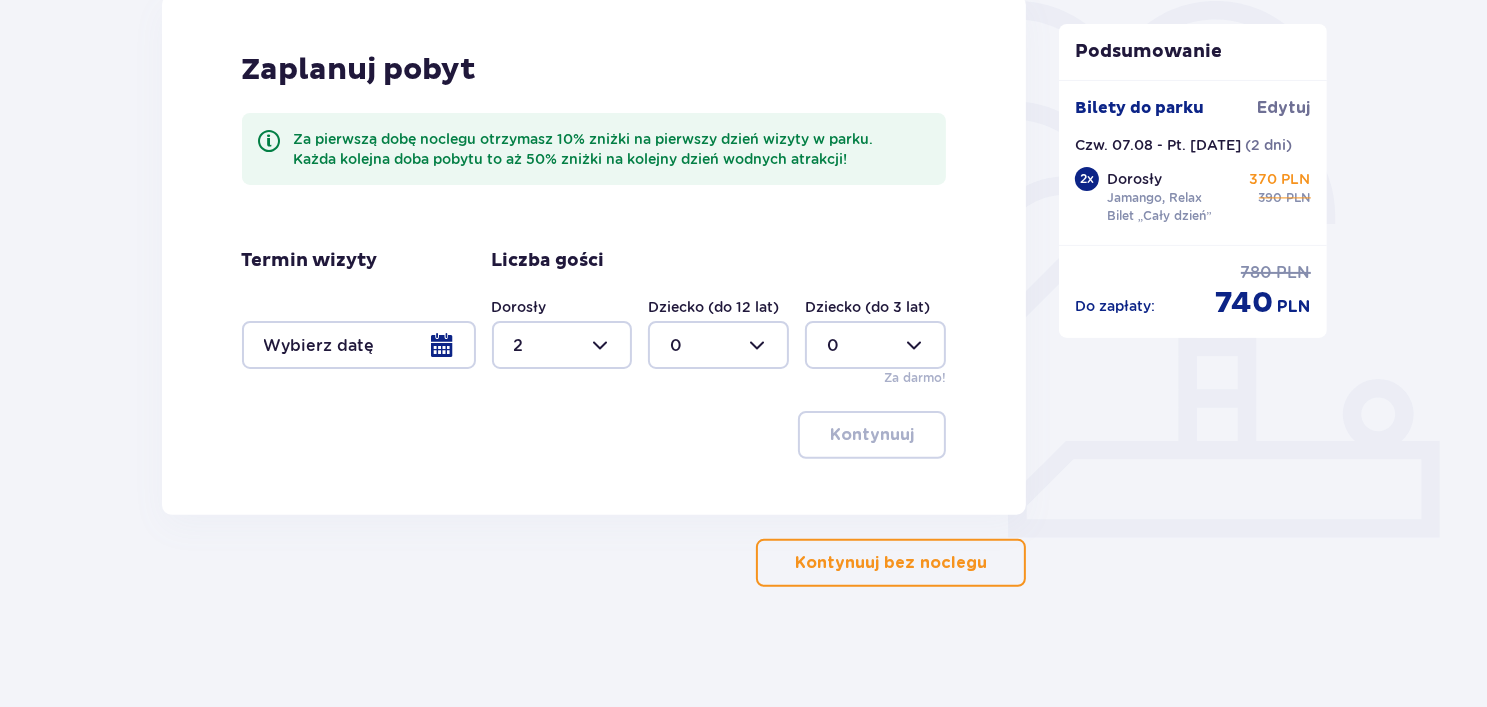 click at bounding box center (359, 345) 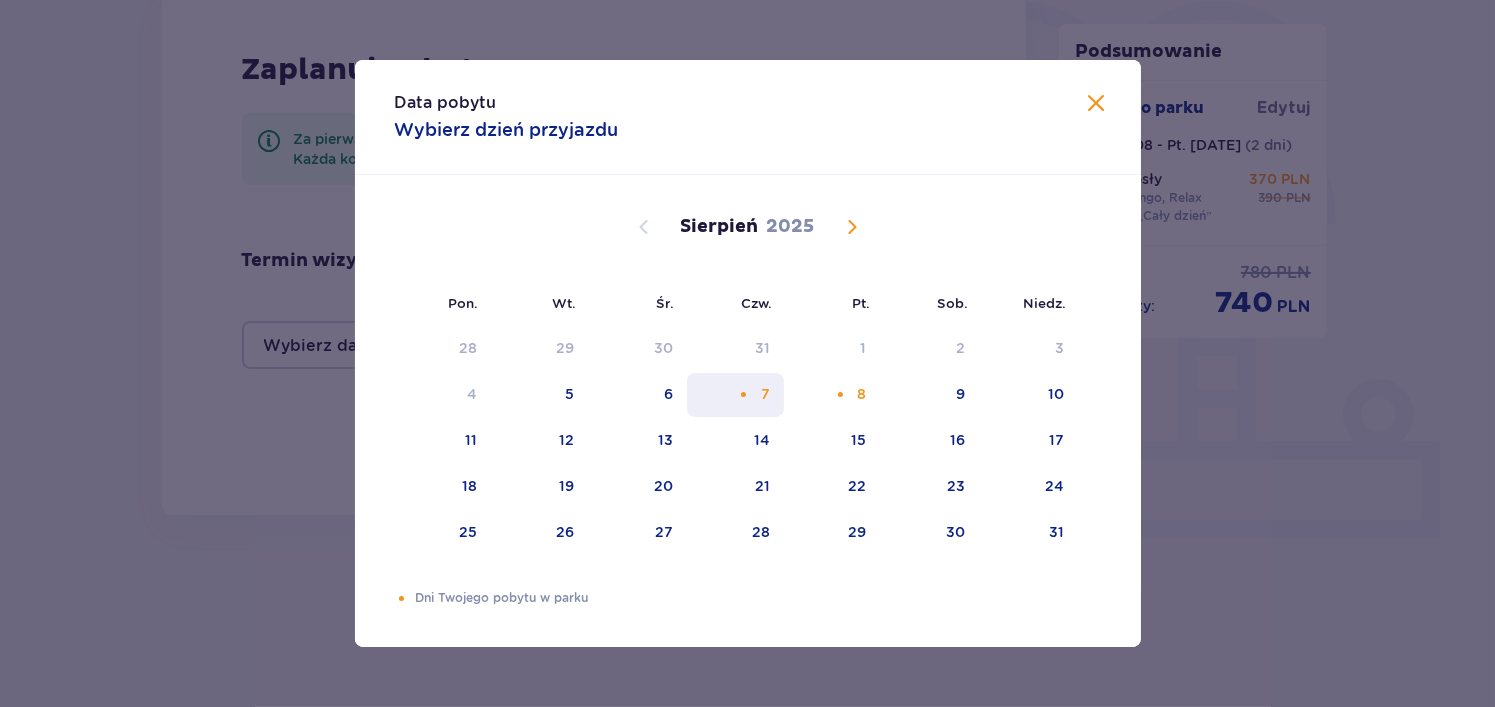 click at bounding box center (743, 394) 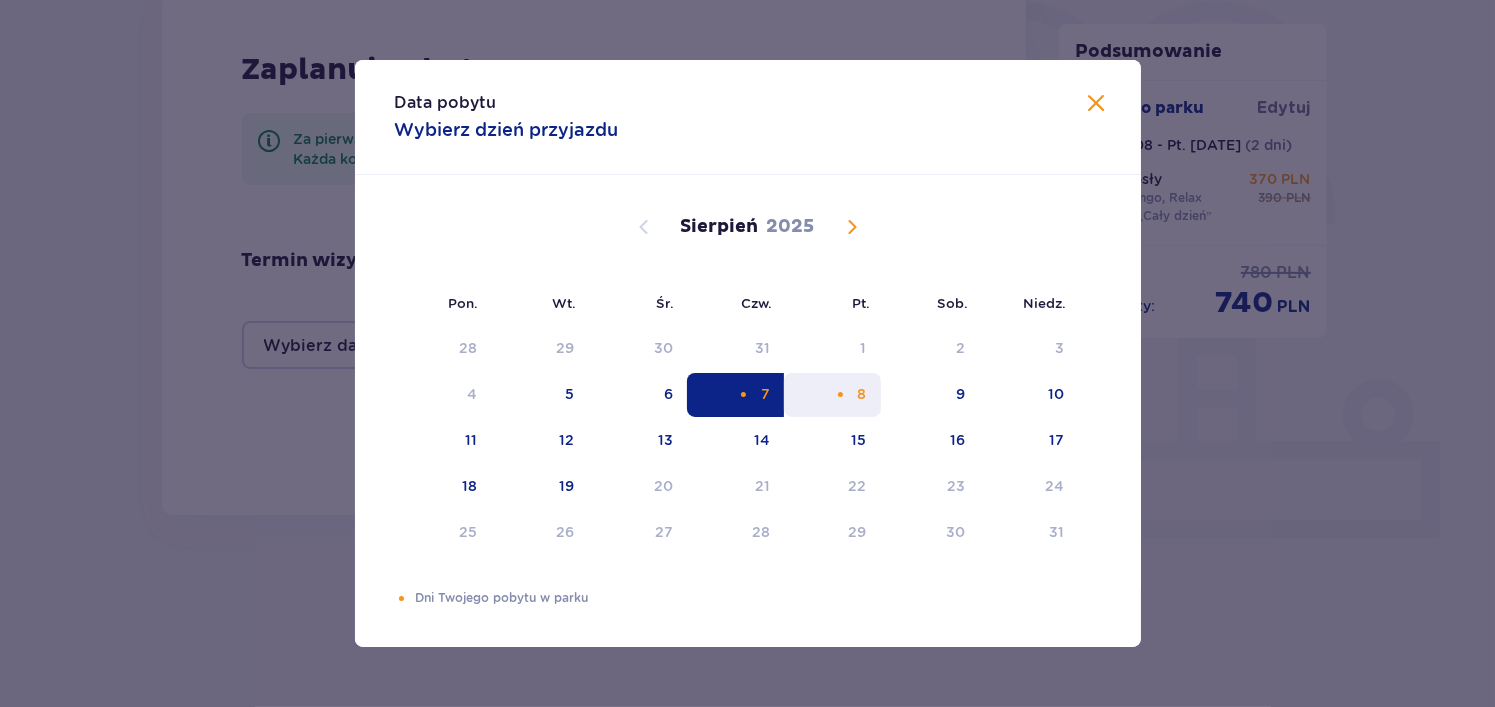 click on "8" at bounding box center (832, 395) 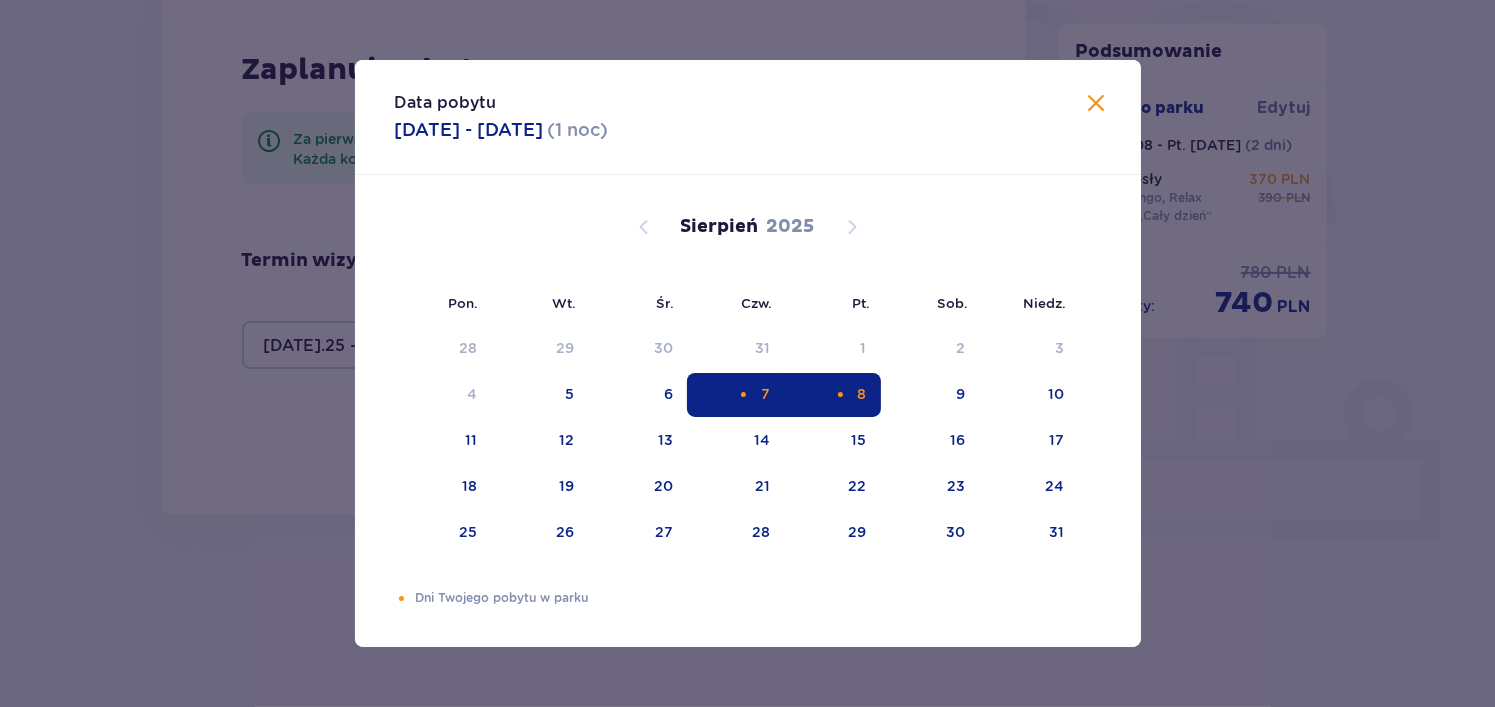 type on "07.08.25 - 08.08.25" 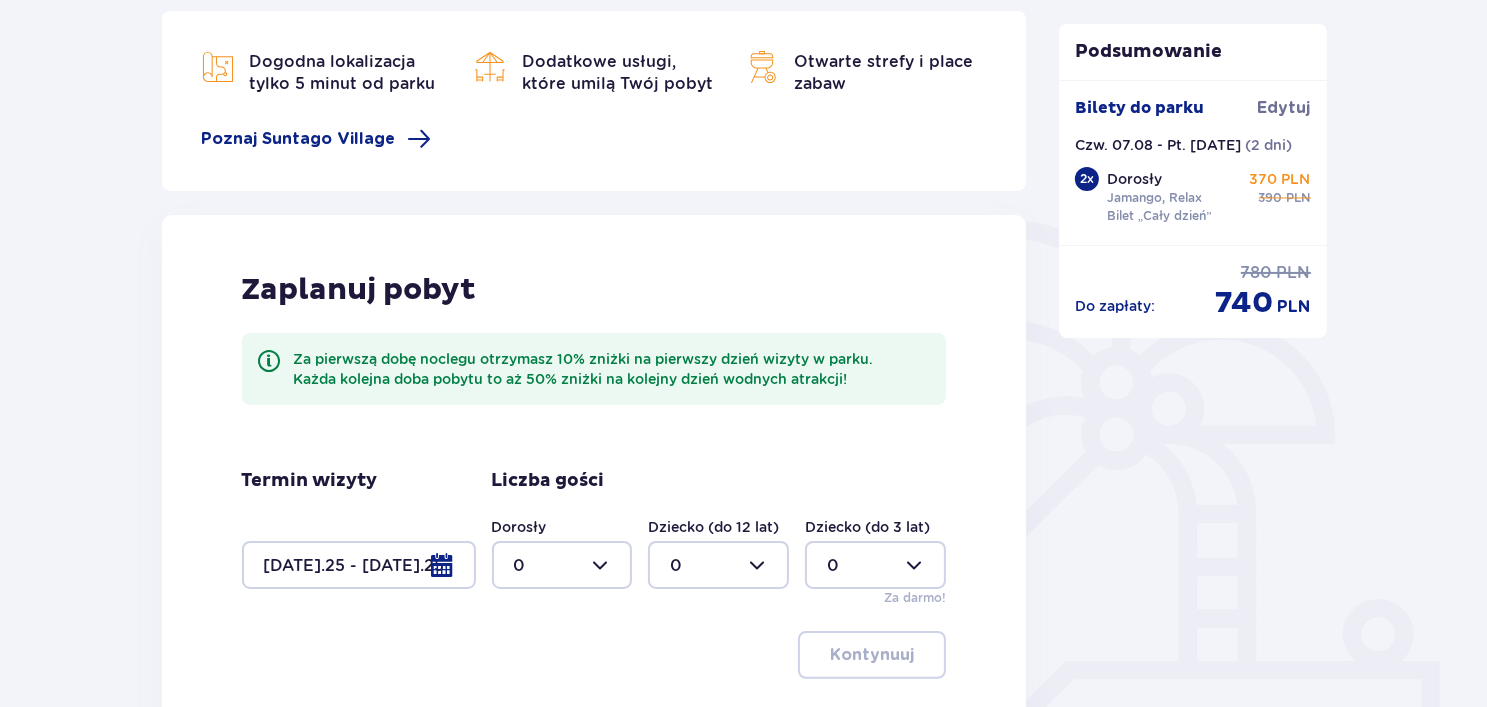 scroll, scrollTop: 295, scrollLeft: 0, axis: vertical 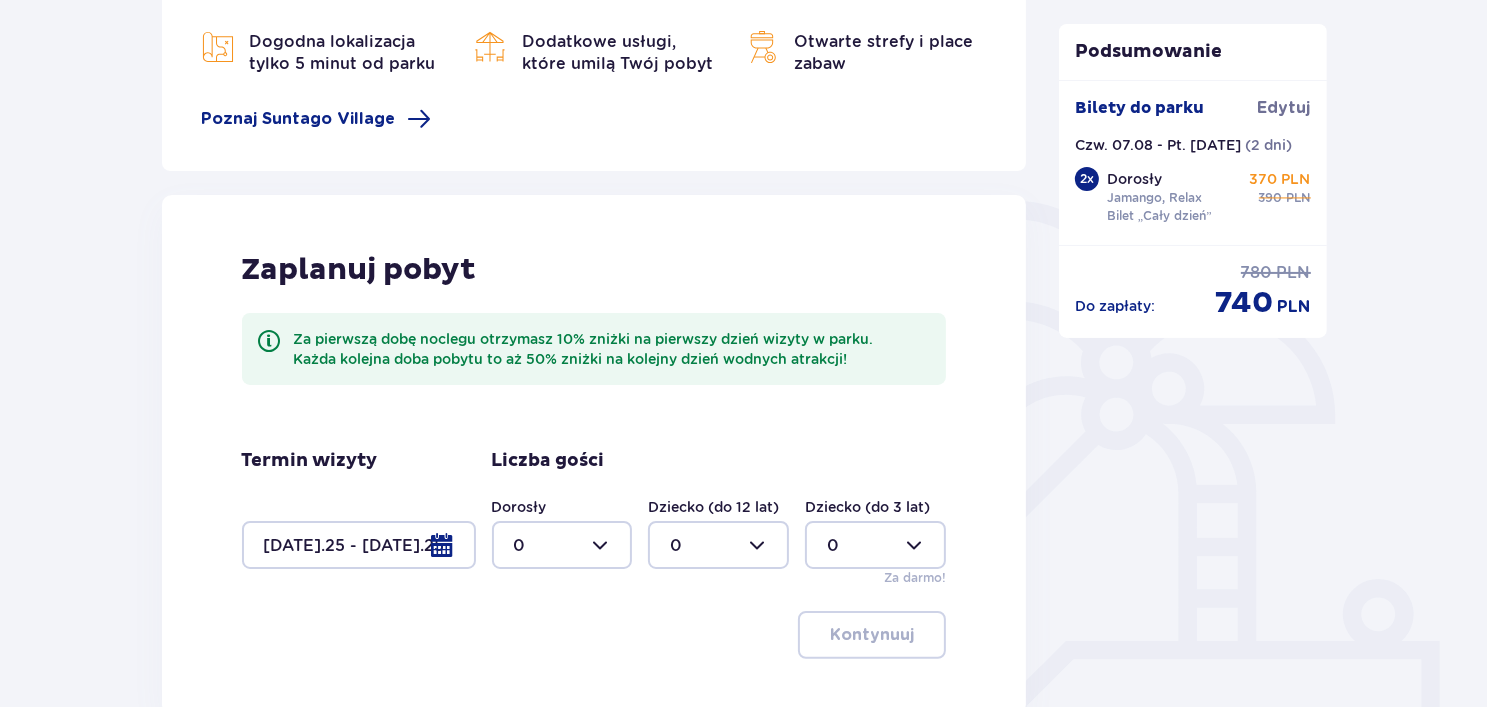 click at bounding box center [359, 545] 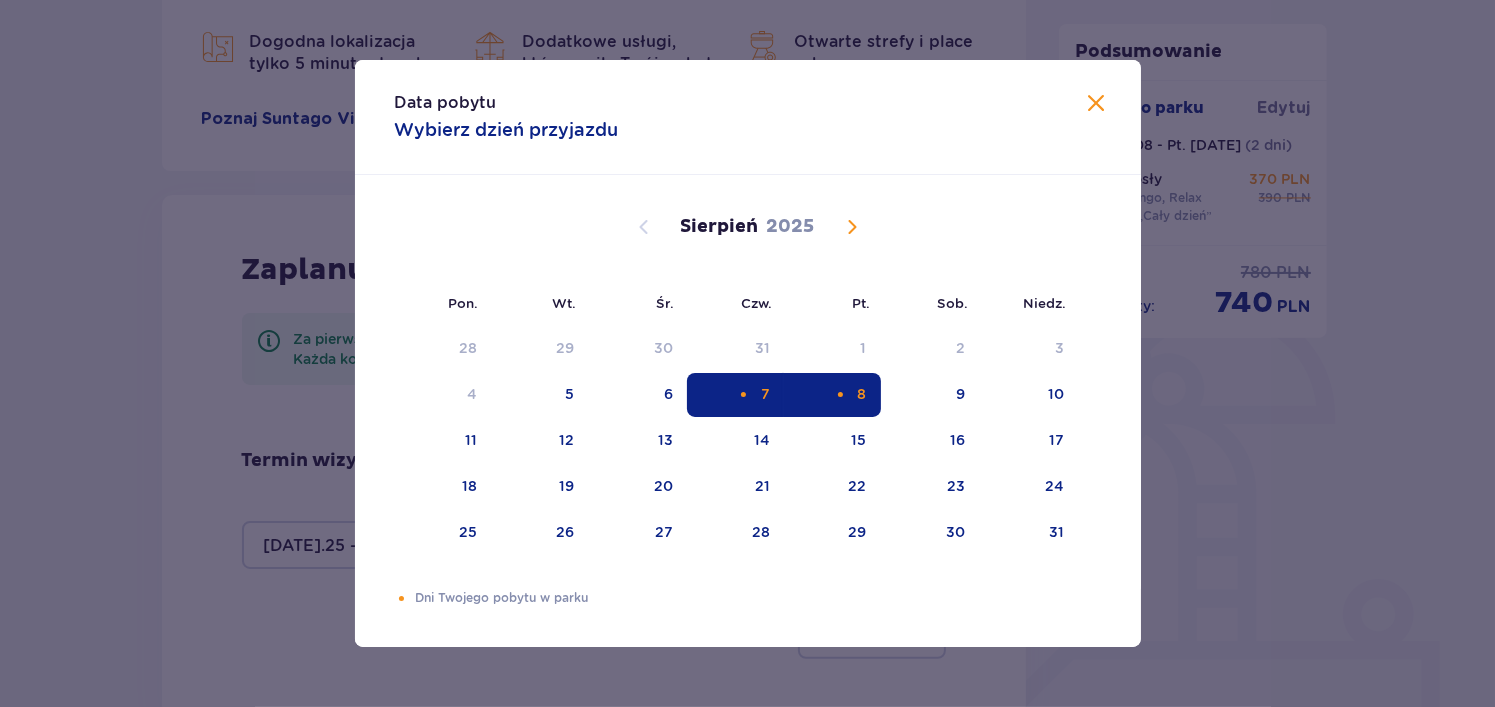 click at bounding box center [840, 394] 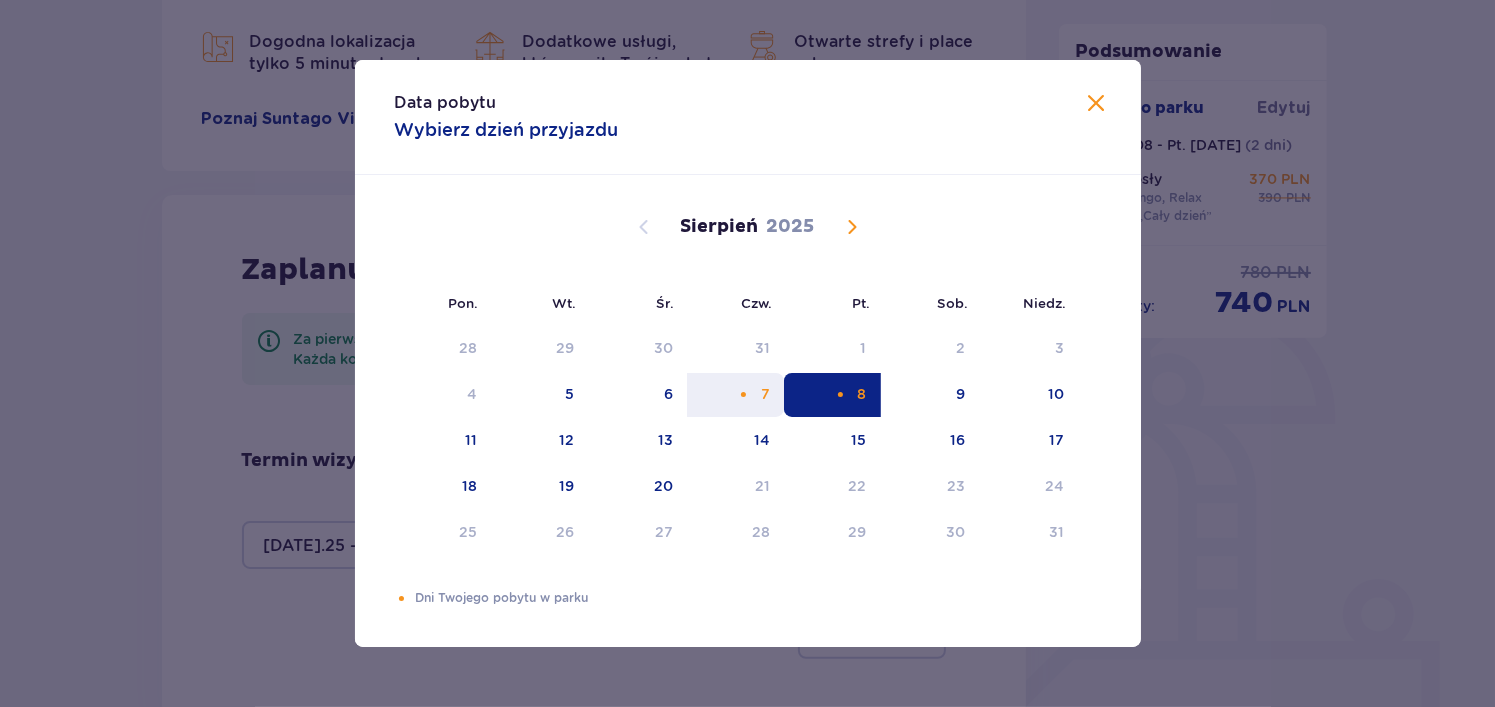 click on "7" at bounding box center [735, 395] 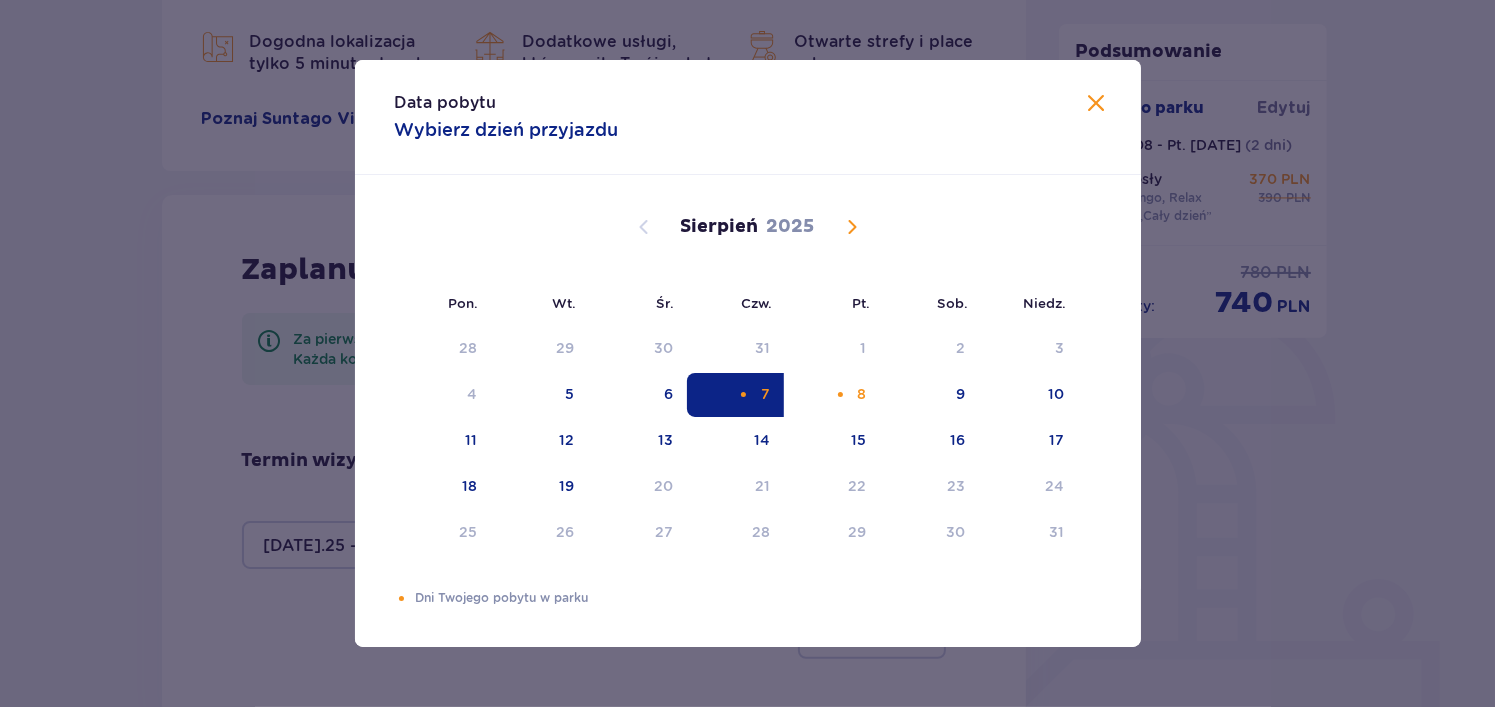 click at bounding box center (1097, 104) 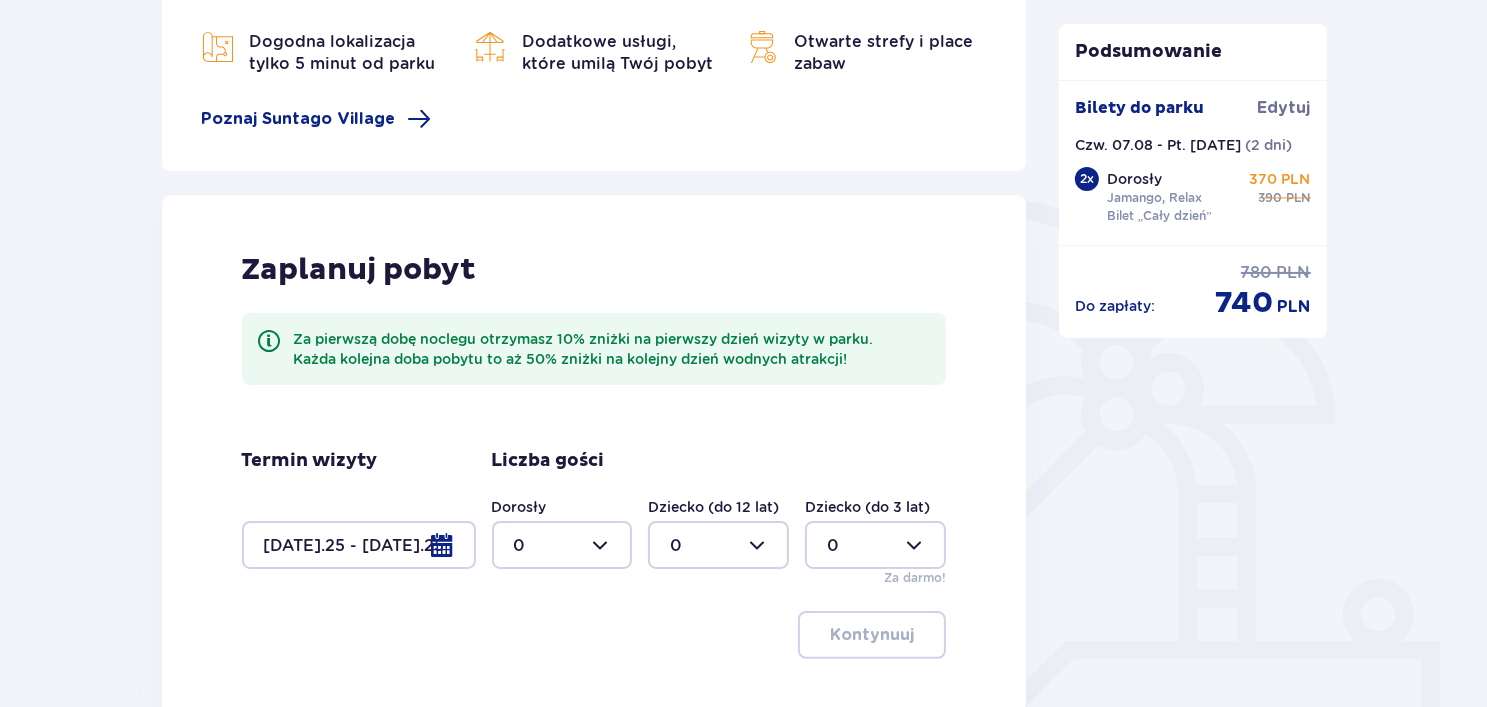 click at bounding box center [359, 545] 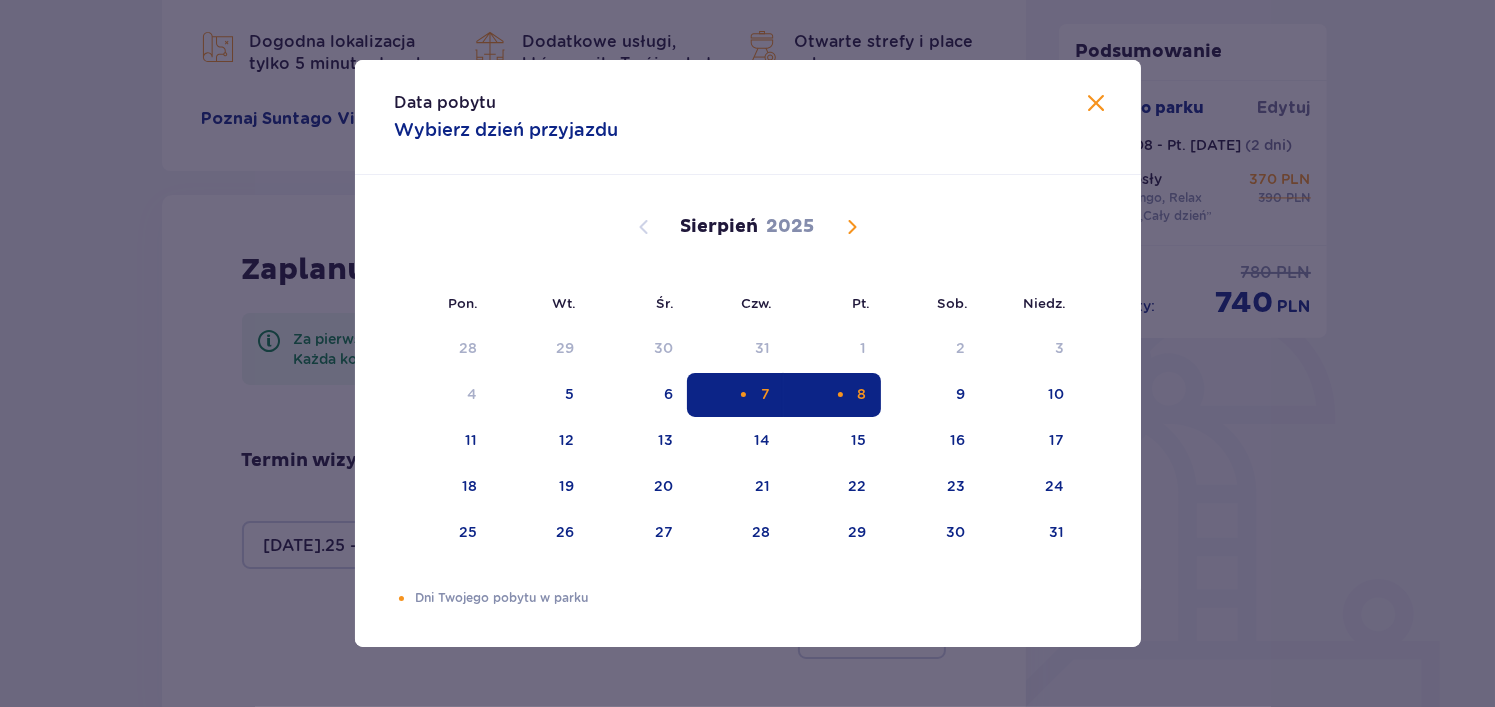 click at bounding box center [1097, 104] 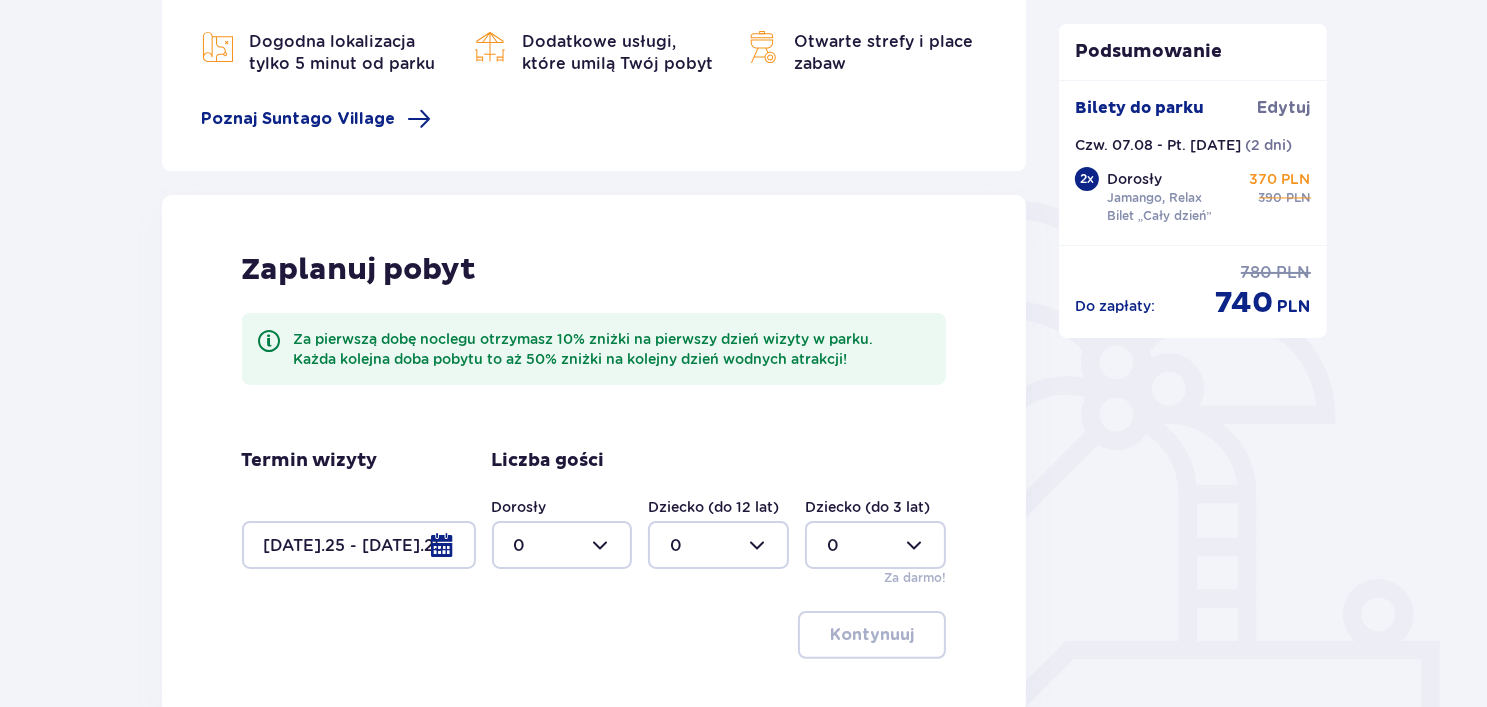 click at bounding box center (562, 545) 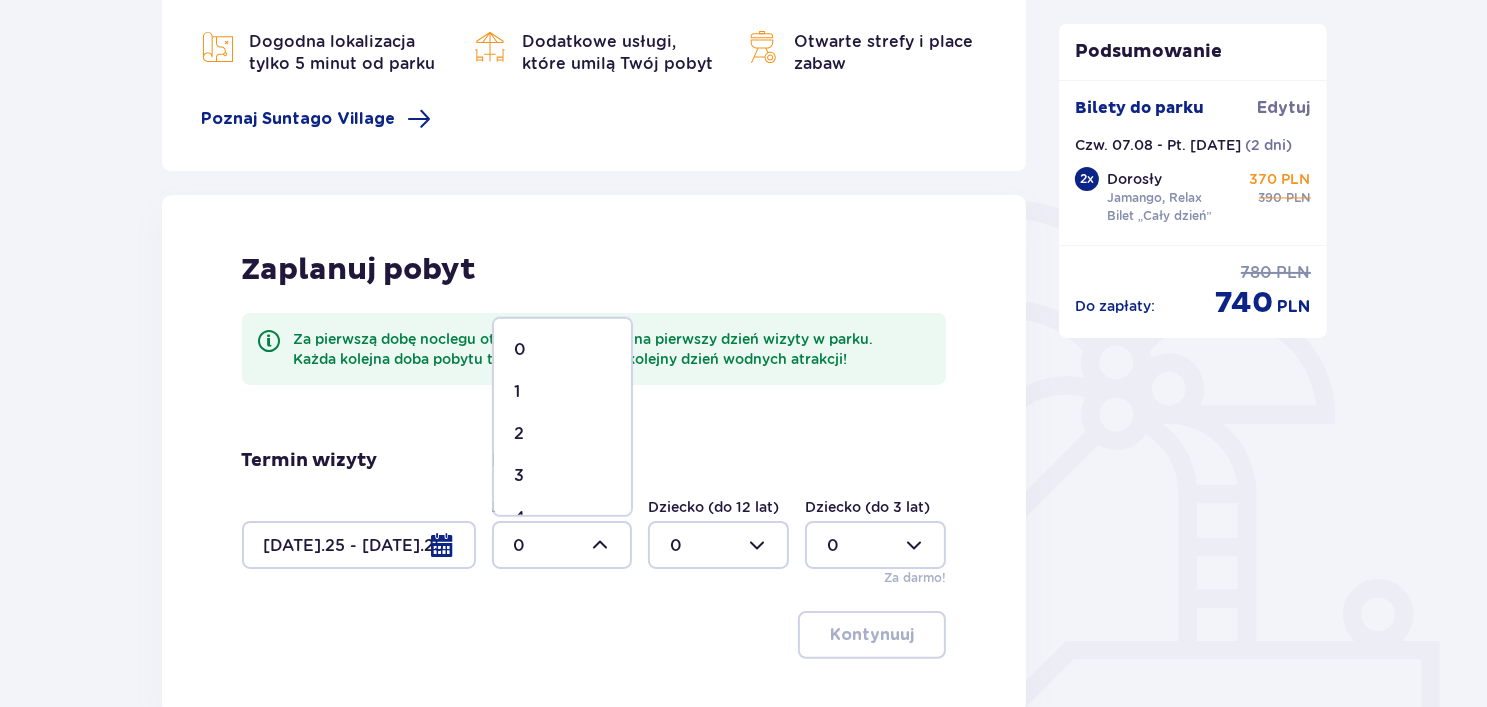 click on "2" at bounding box center (562, 434) 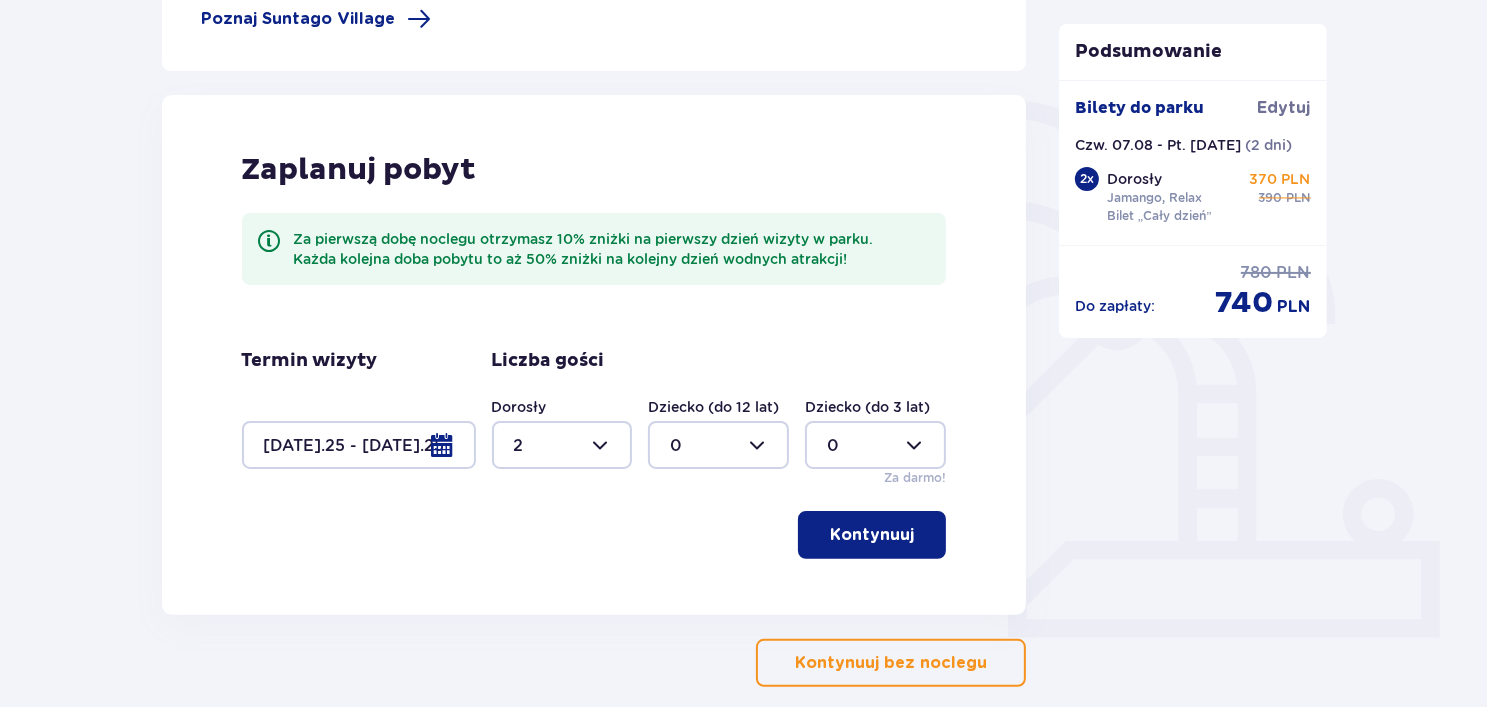 click on "Kontynuuj" at bounding box center [872, 535] 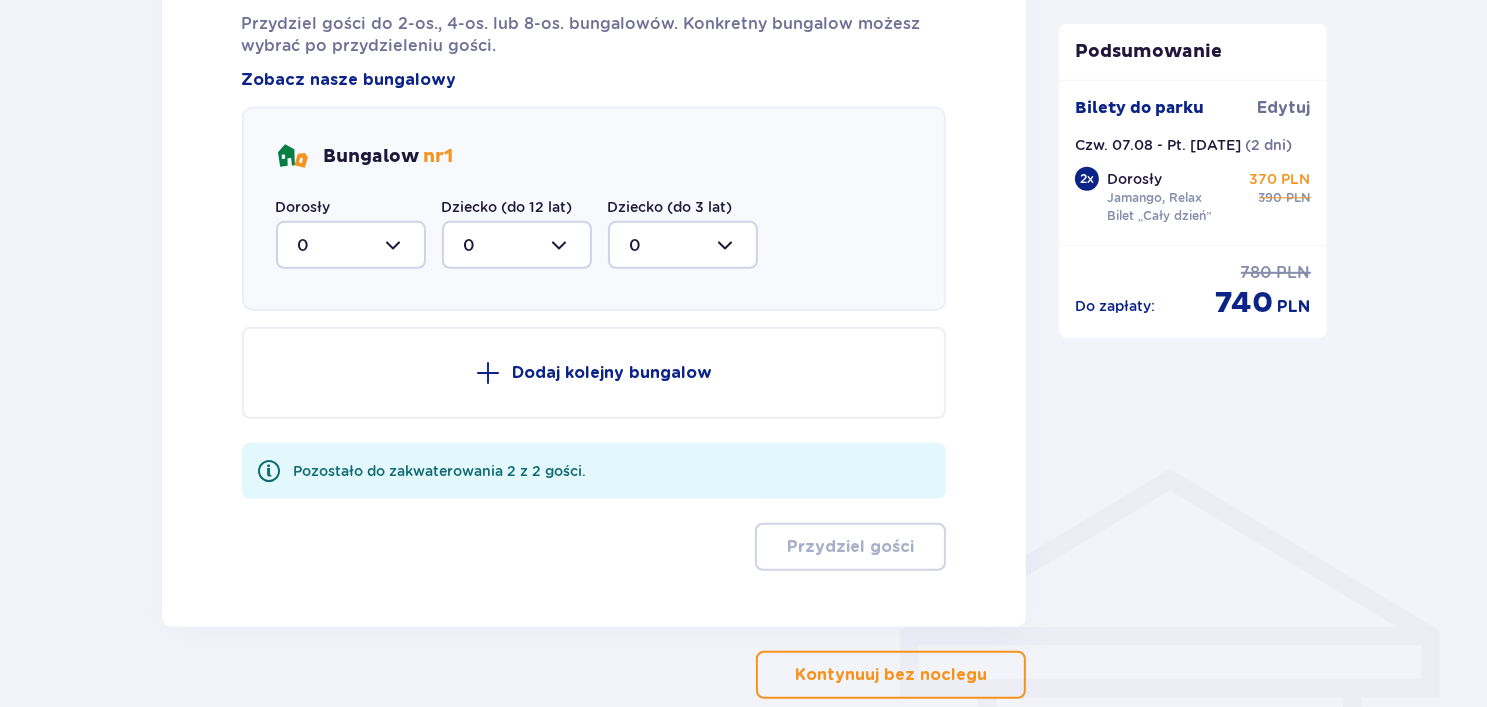 scroll, scrollTop: 1065, scrollLeft: 0, axis: vertical 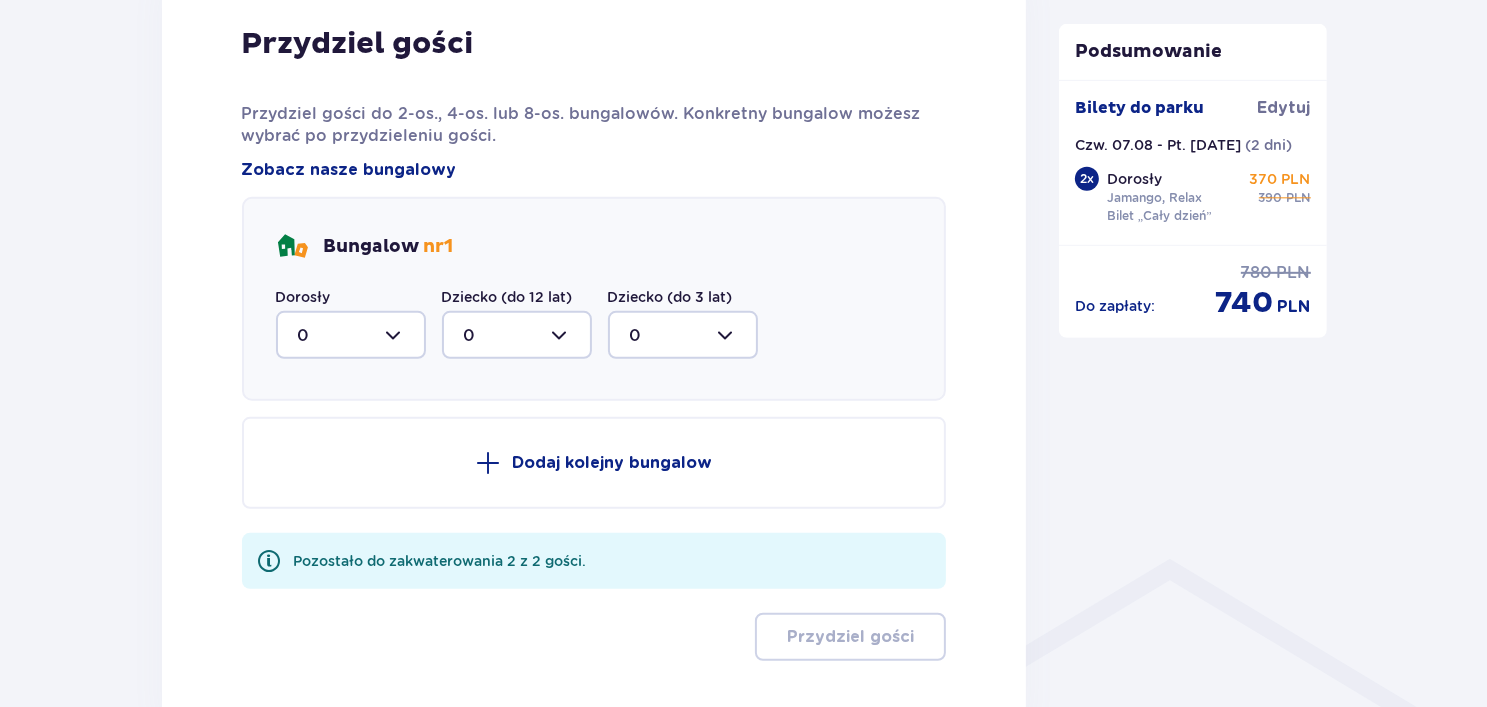 click at bounding box center [351, 335] 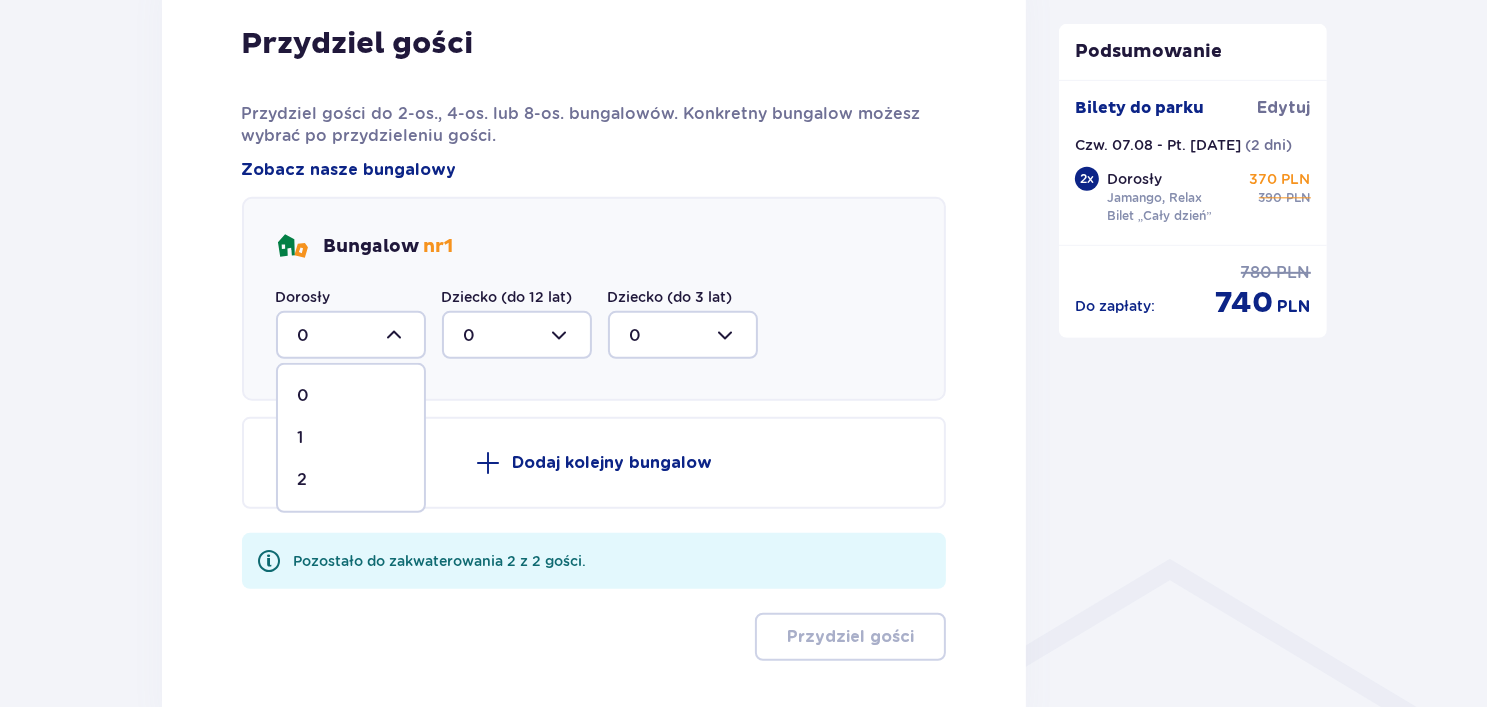 click on "2" at bounding box center [351, 480] 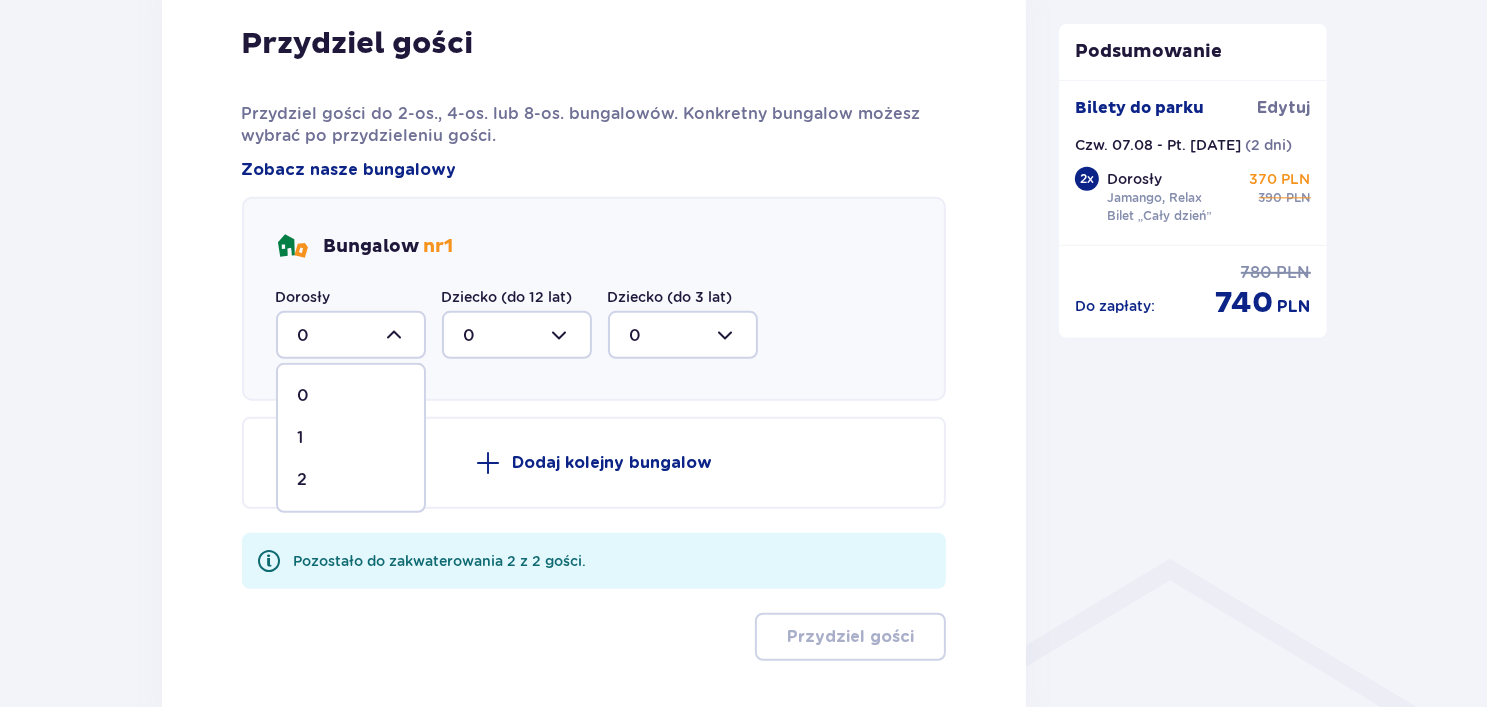 type on "2" 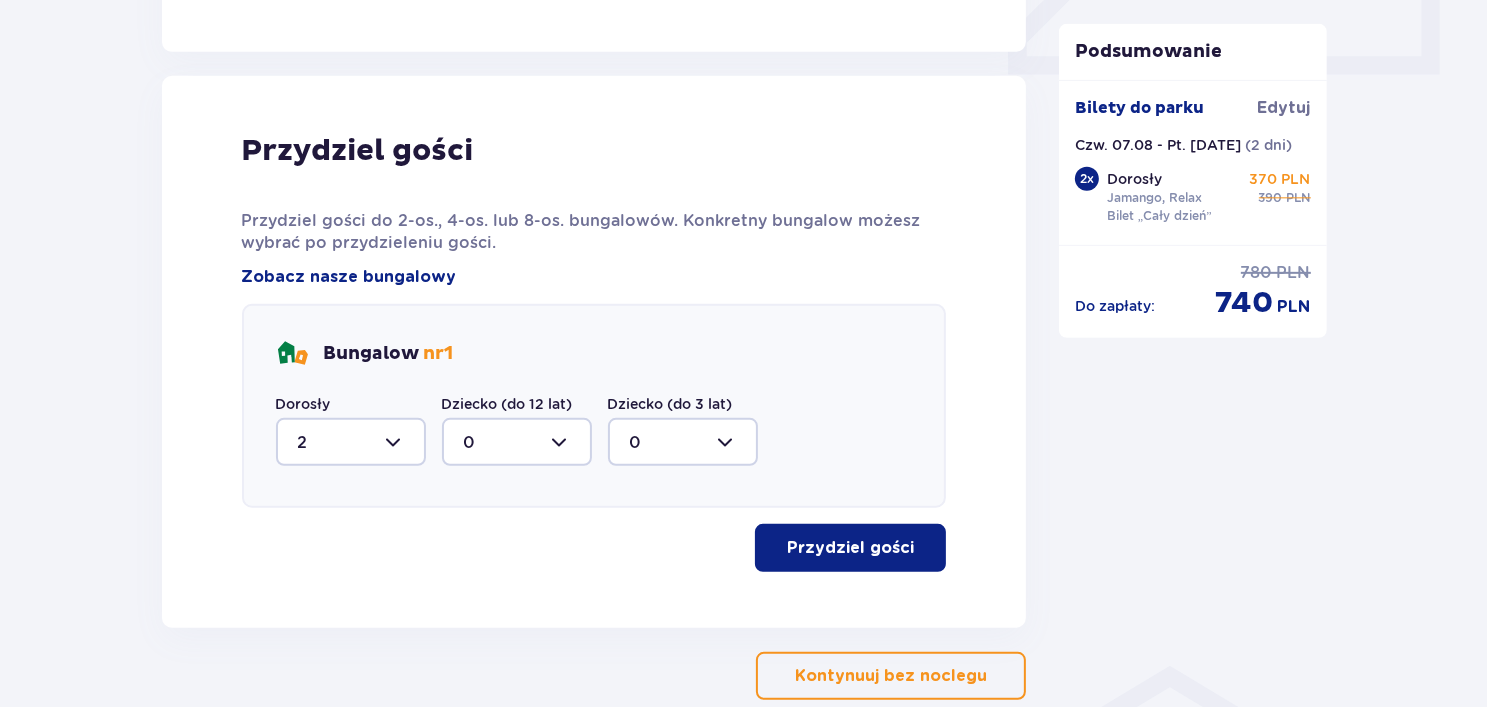 scroll, scrollTop: 965, scrollLeft: 0, axis: vertical 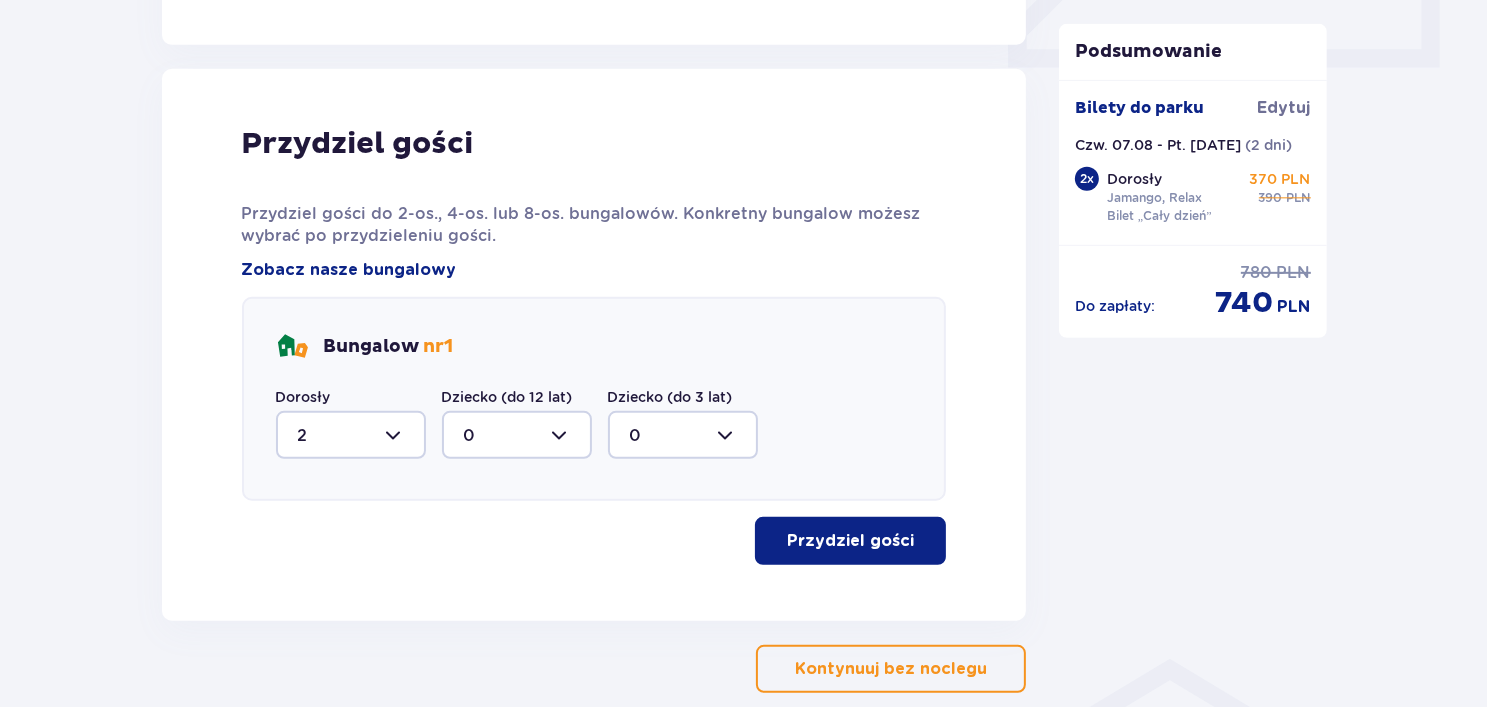 click on "Przydziel gości" at bounding box center [850, 541] 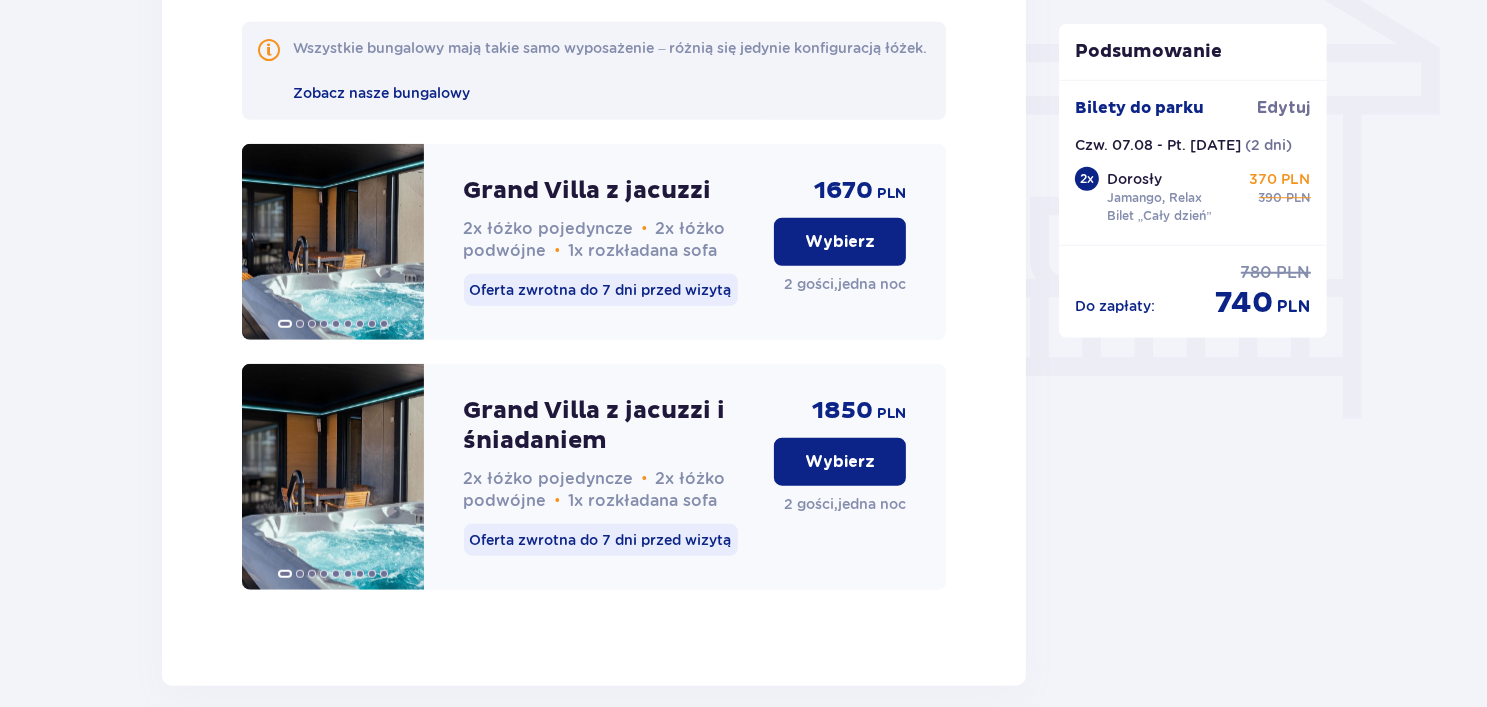 scroll, scrollTop: 1731, scrollLeft: 0, axis: vertical 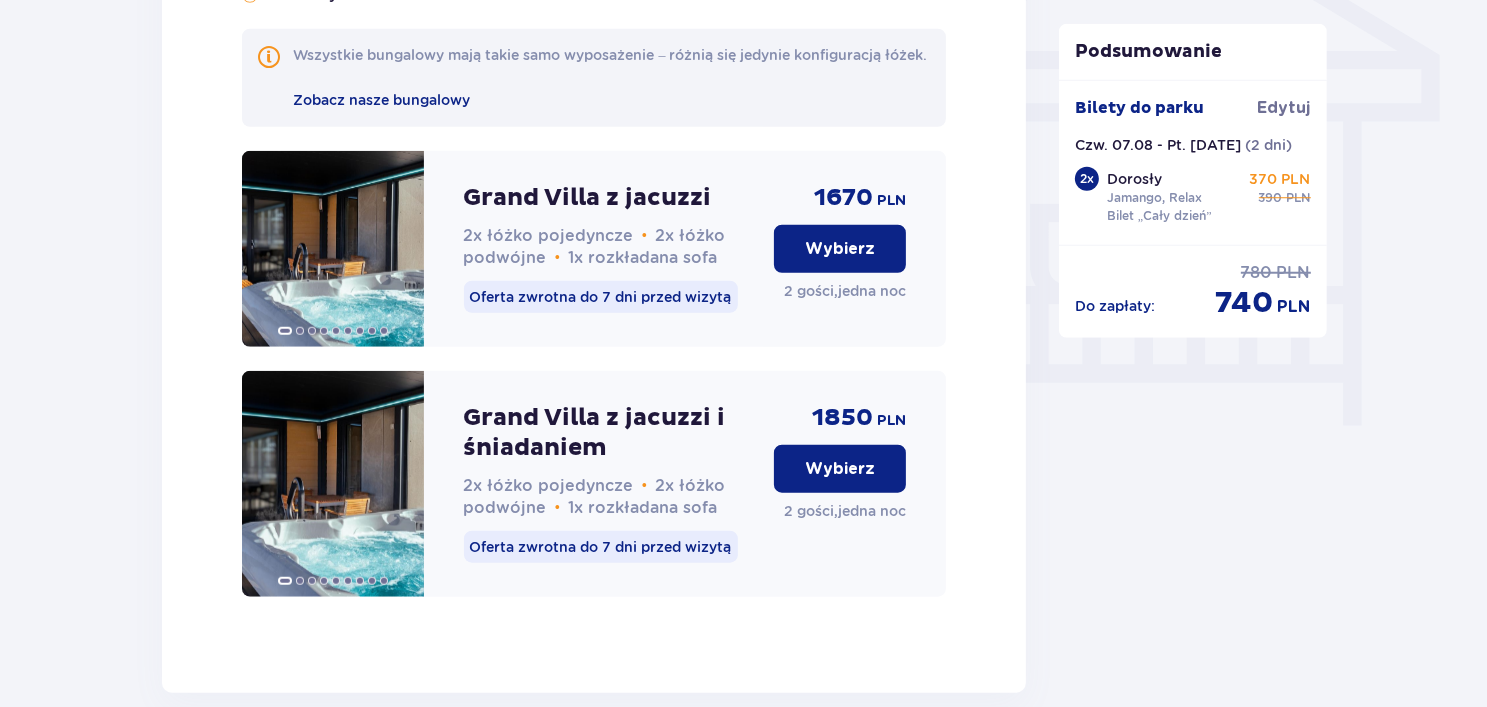 click on "Wybierz" at bounding box center [840, 249] 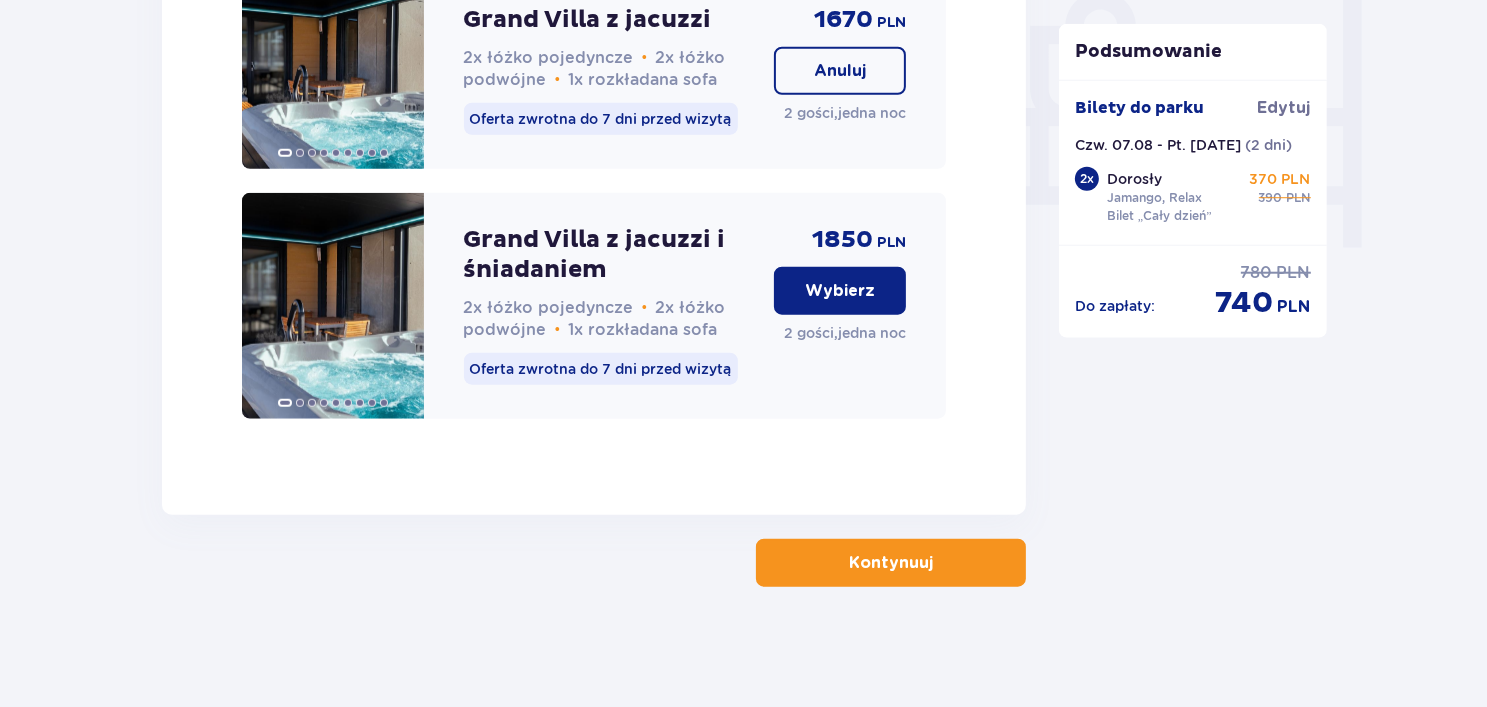 scroll, scrollTop: 1730, scrollLeft: 0, axis: vertical 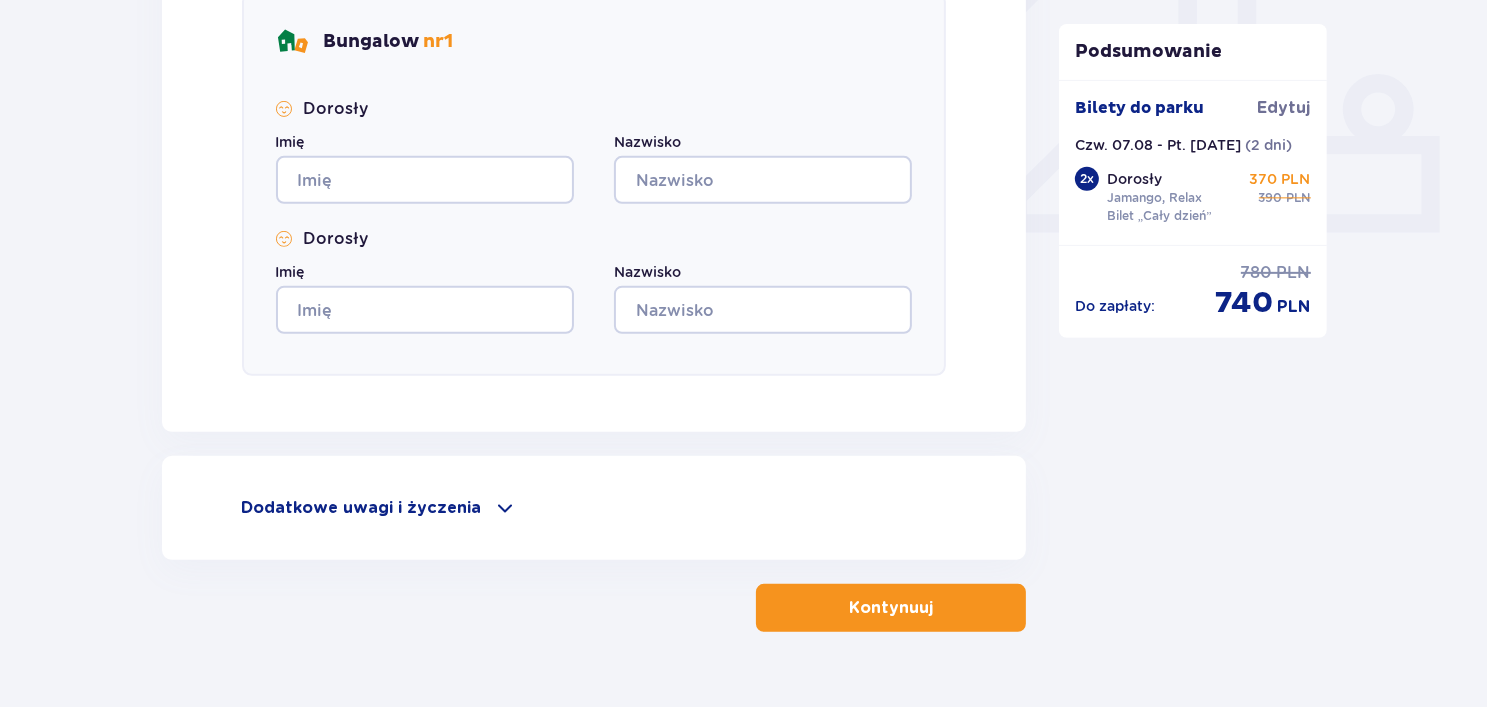 click on "Kontynuuj" at bounding box center (891, 608) 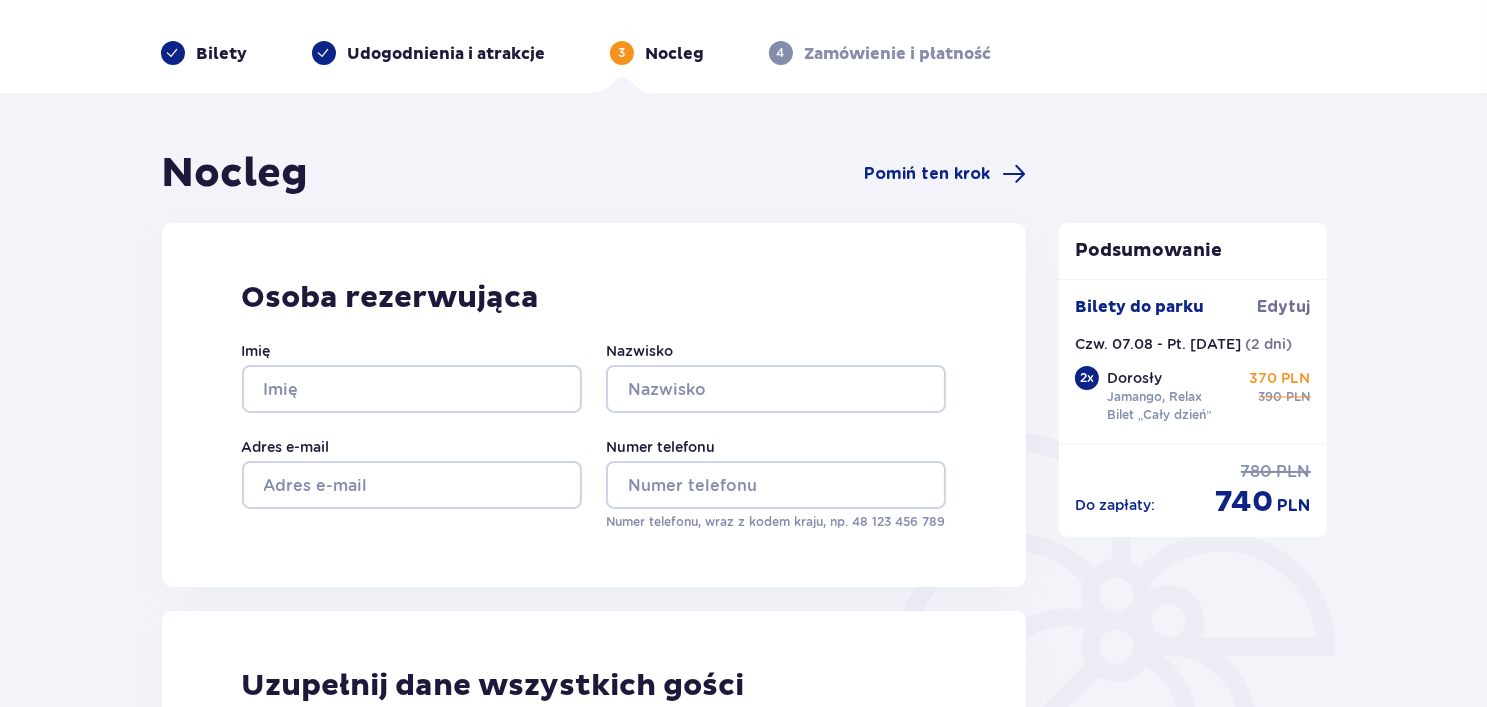 scroll, scrollTop: 0, scrollLeft: 0, axis: both 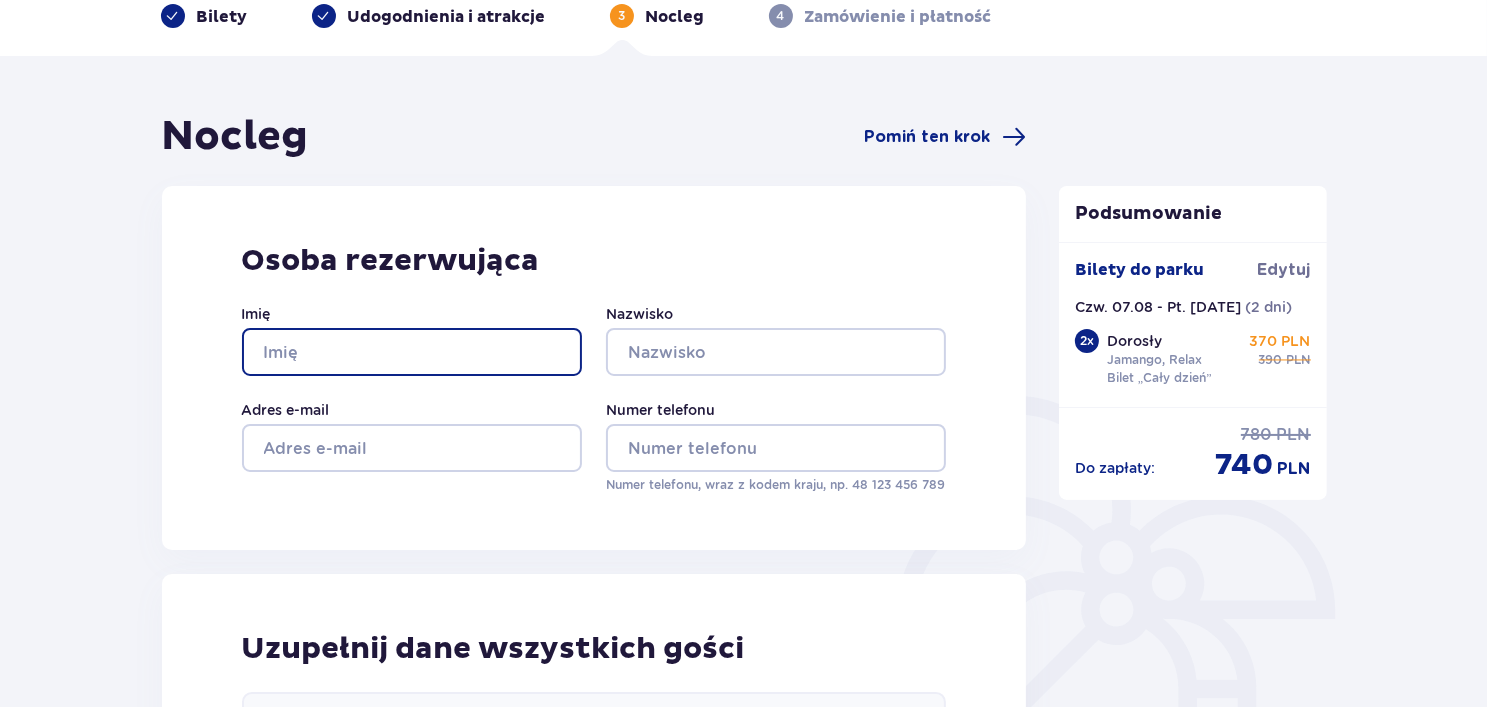 click on "Imię" at bounding box center (412, 352) 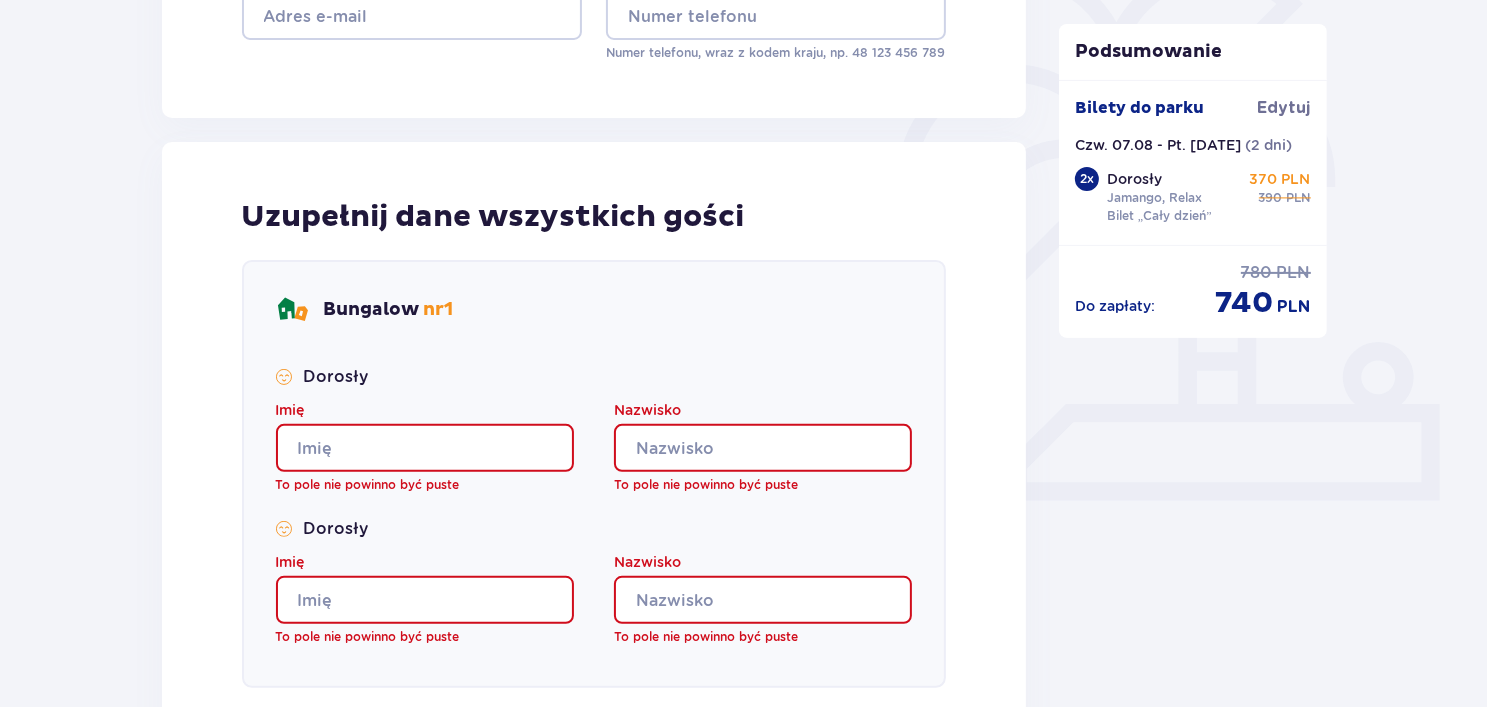 scroll, scrollTop: 600, scrollLeft: 0, axis: vertical 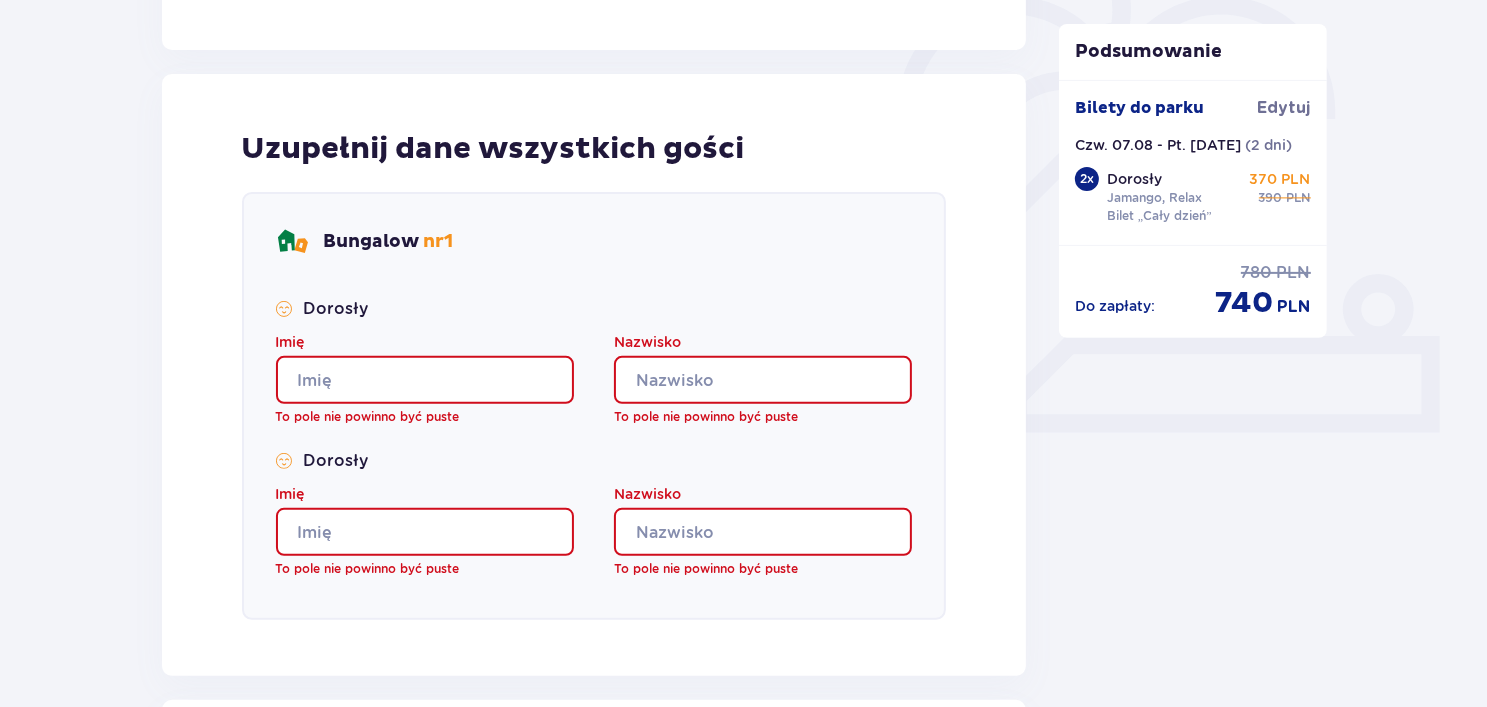 click on "Imię" at bounding box center (425, 380) 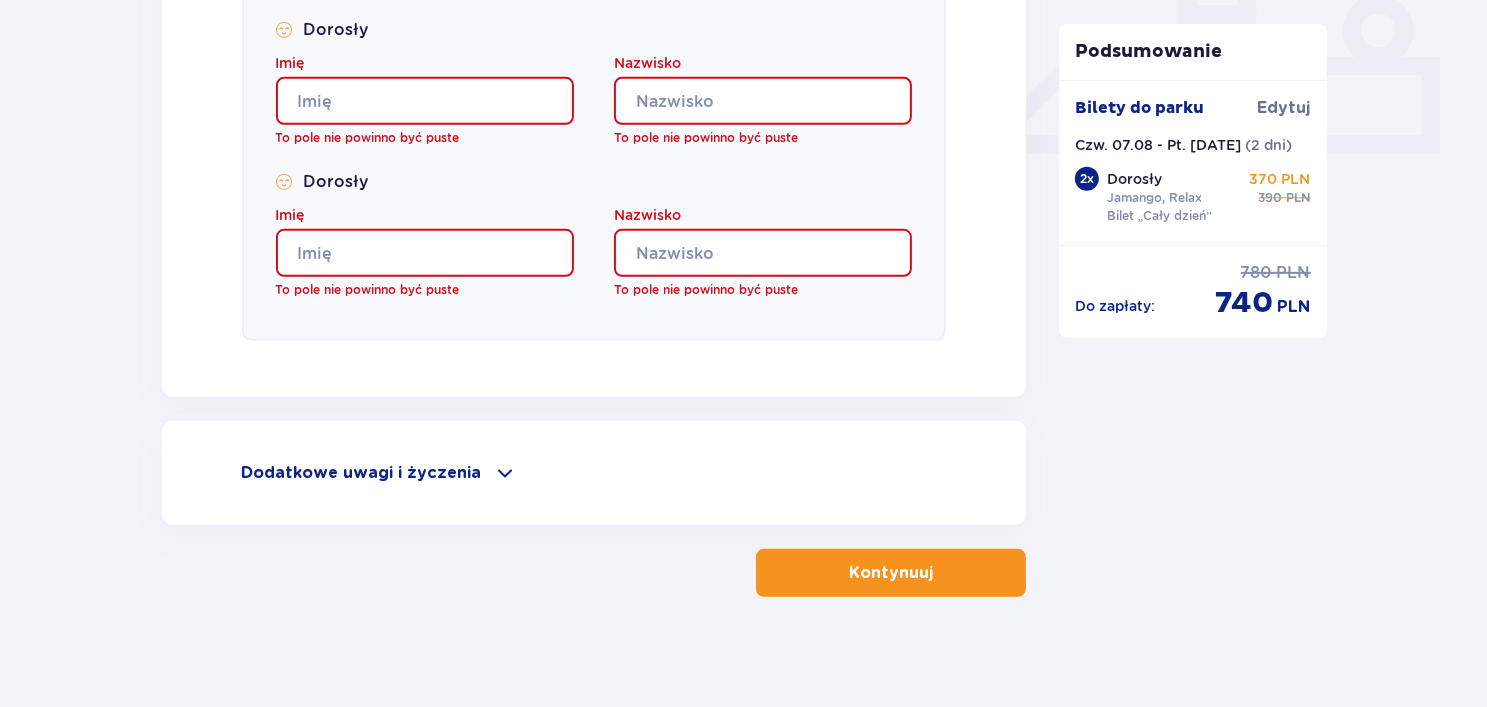 scroll, scrollTop: 888, scrollLeft: 0, axis: vertical 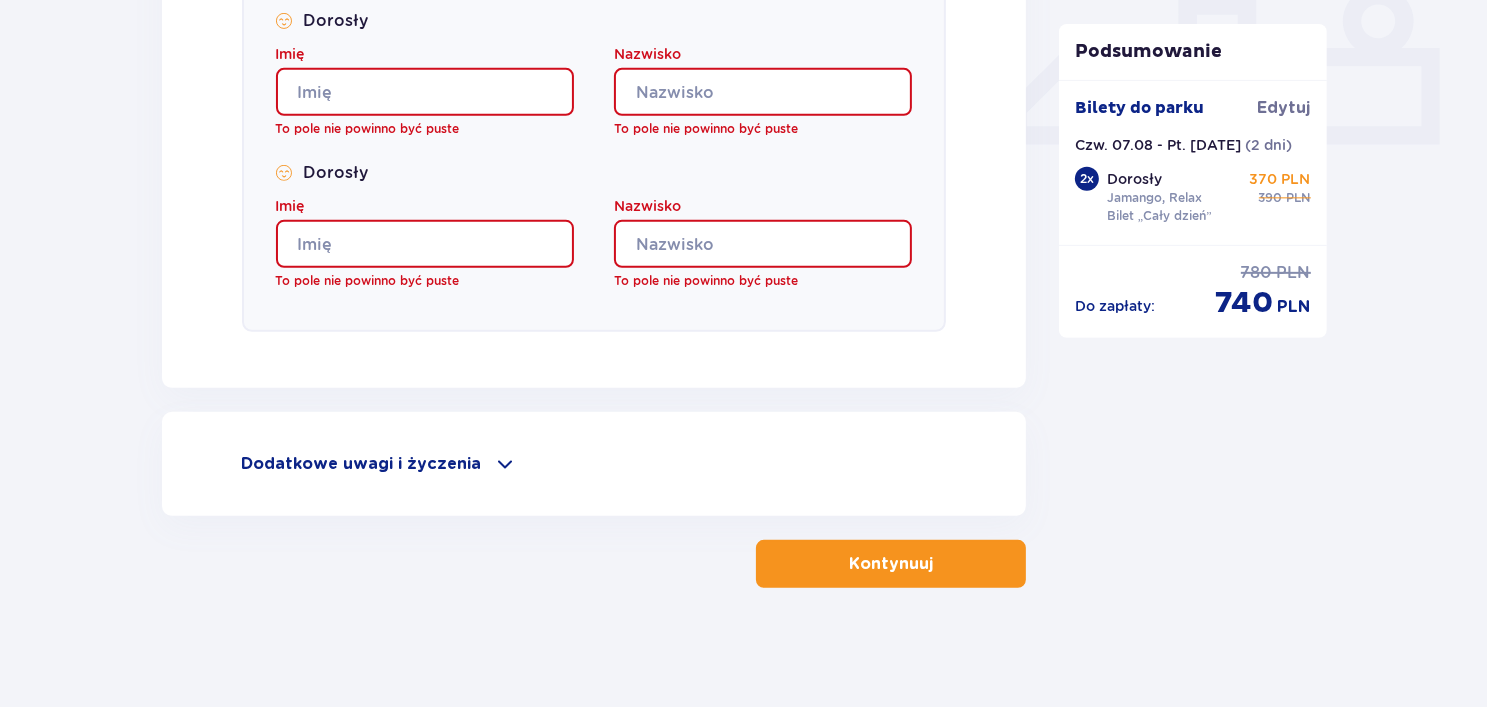 click on "Dodatkowe uwagi i życzenia" at bounding box center [362, 464] 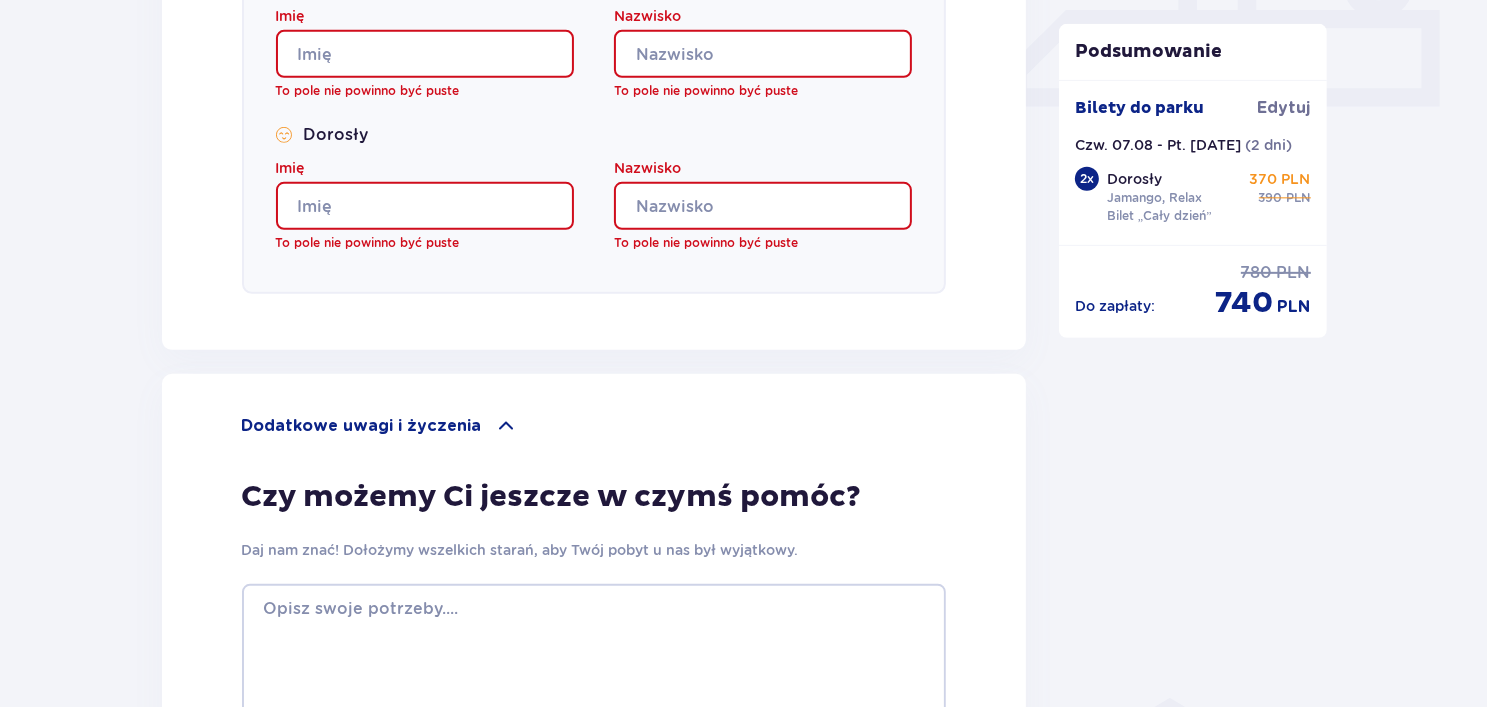 scroll, scrollTop: 1088, scrollLeft: 0, axis: vertical 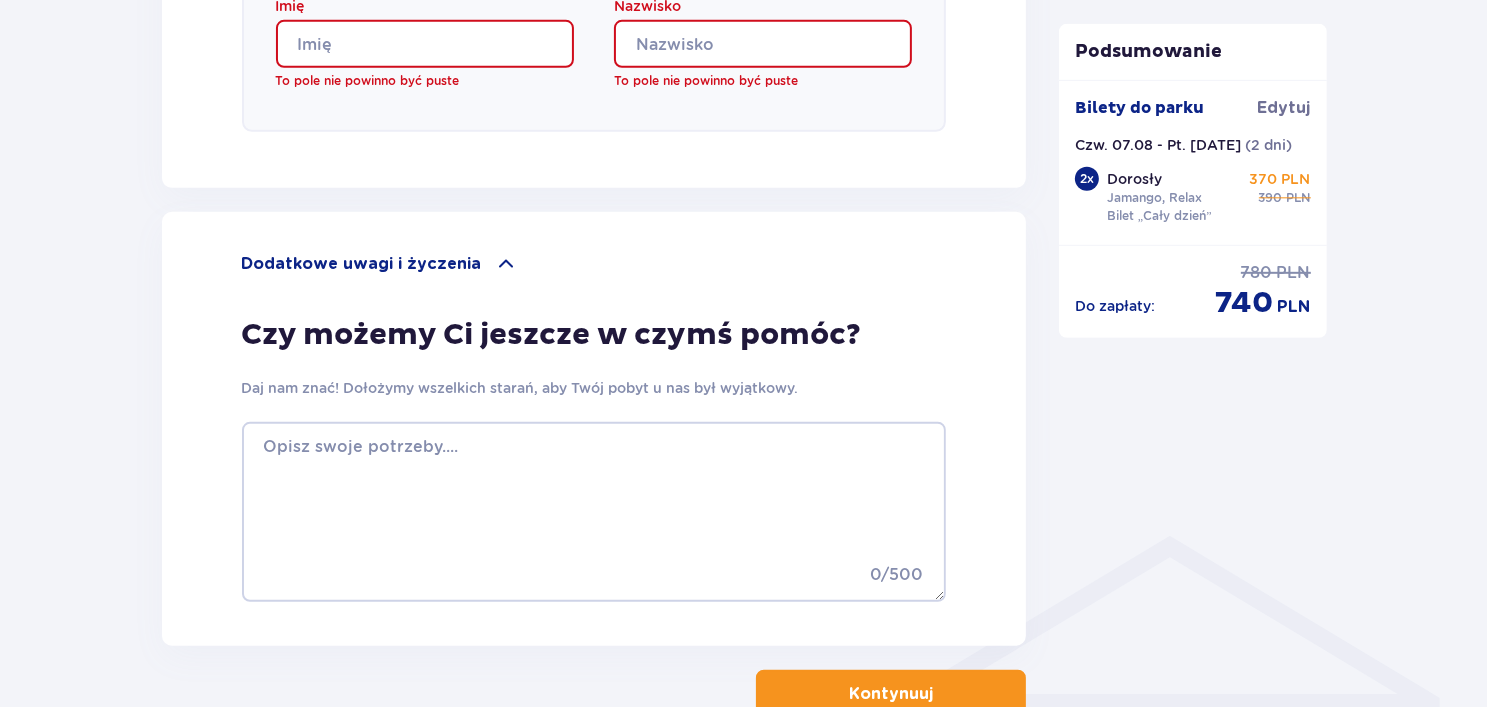 click on "Dodatkowe uwagi i życzenia" at bounding box center [594, 264] 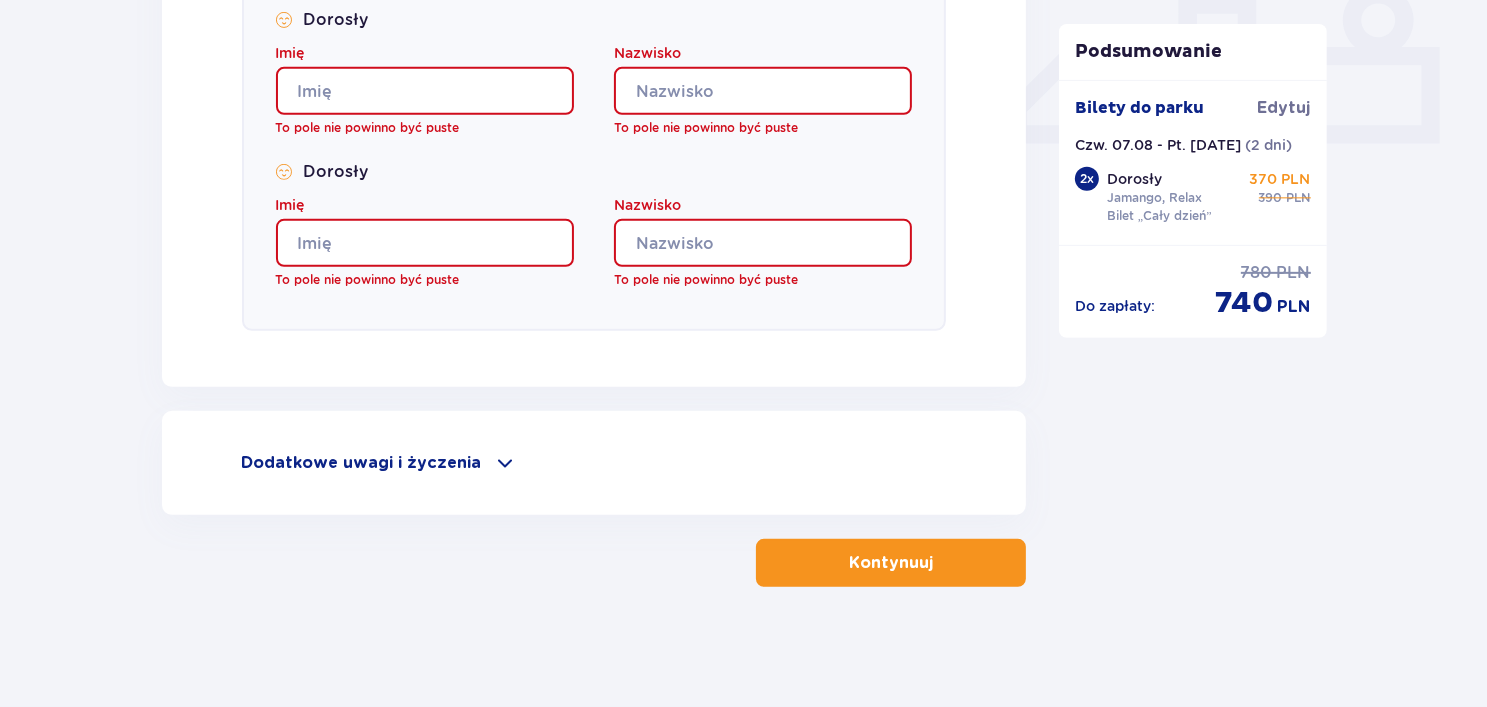 scroll, scrollTop: 888, scrollLeft: 0, axis: vertical 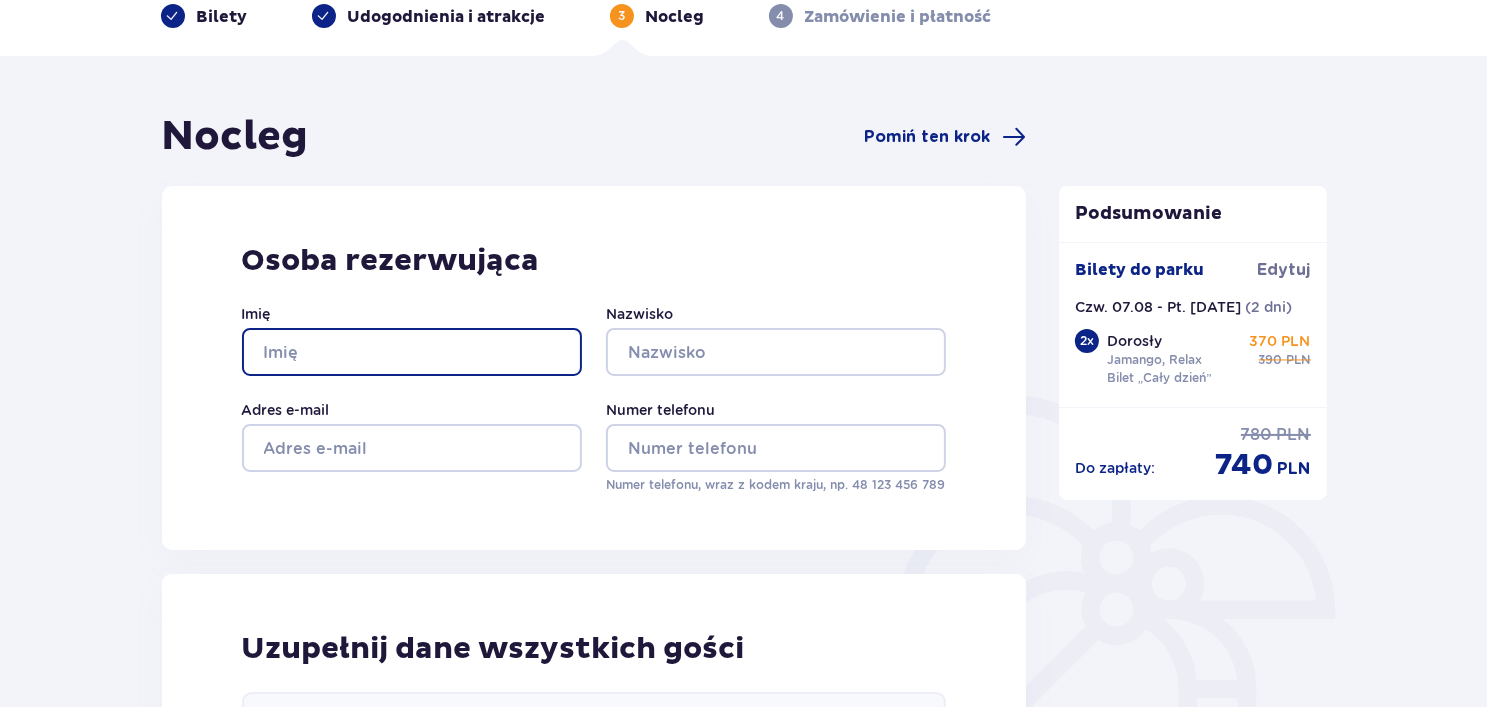 click on "Imię" at bounding box center [412, 352] 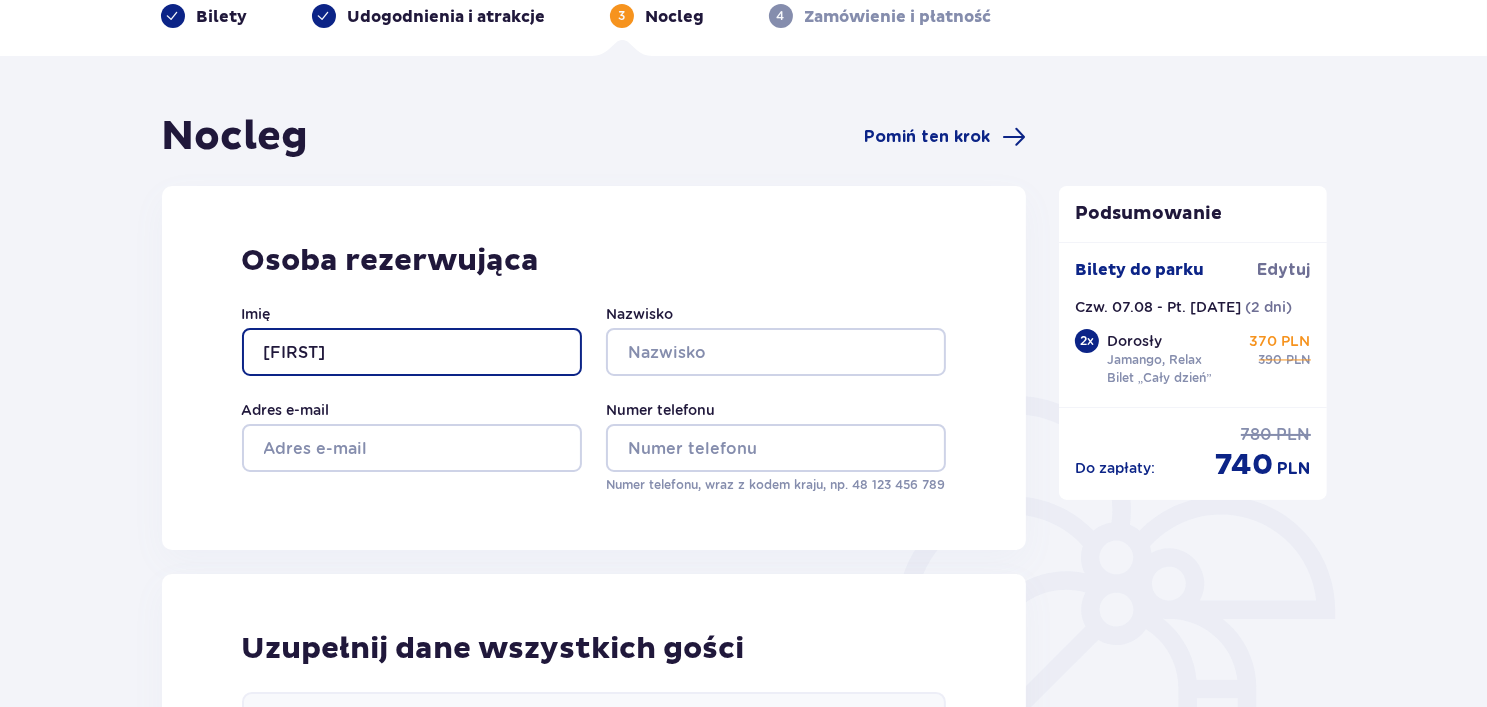 type on "Mateusz" 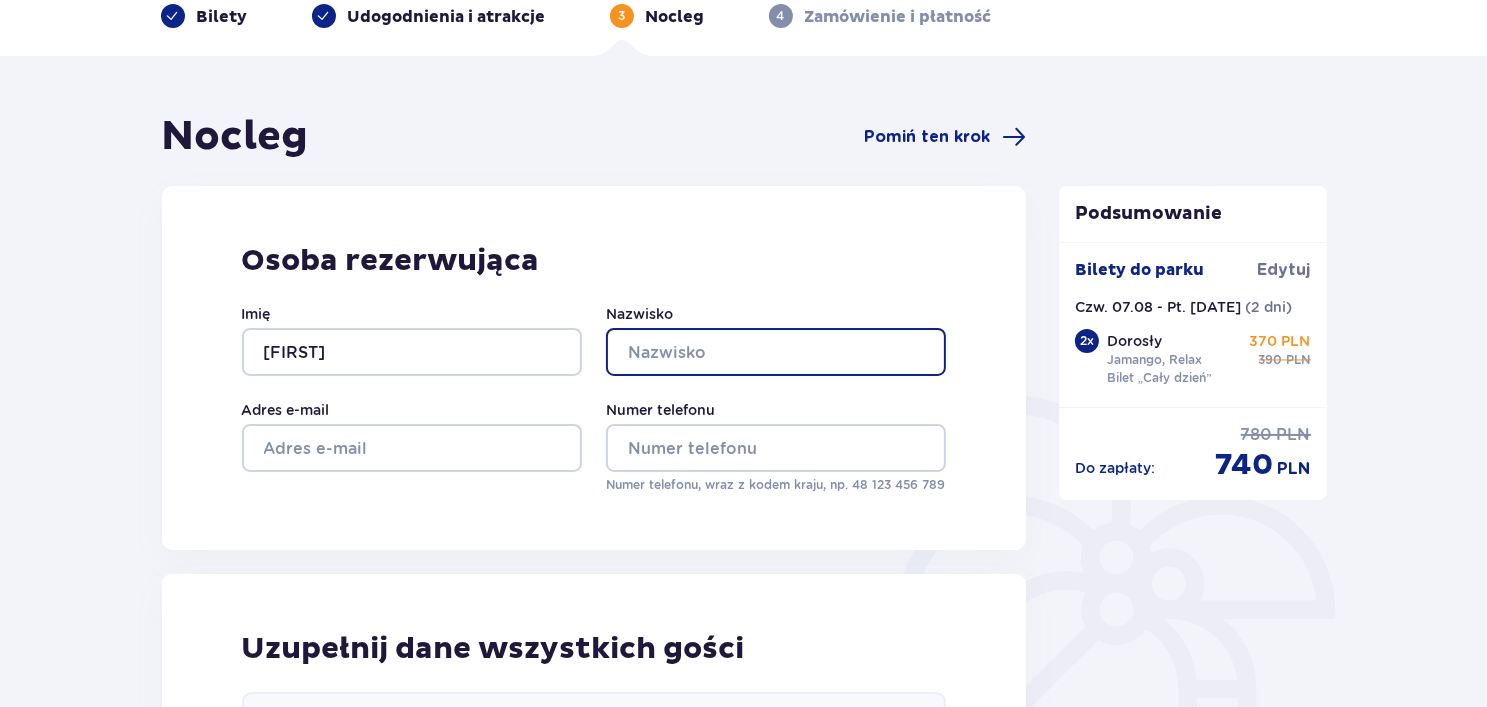 click on "Nazwisko" at bounding box center (776, 352) 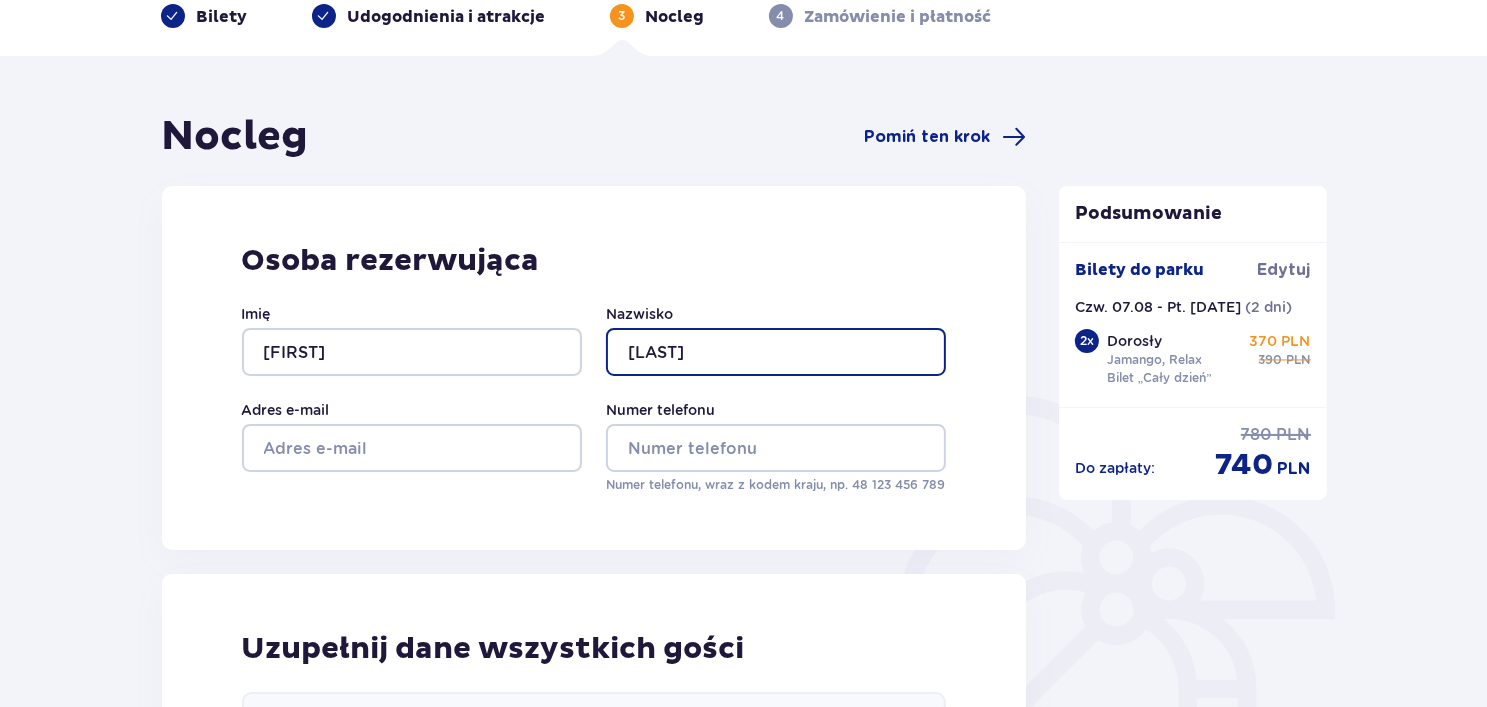 type on "Rutkowski" 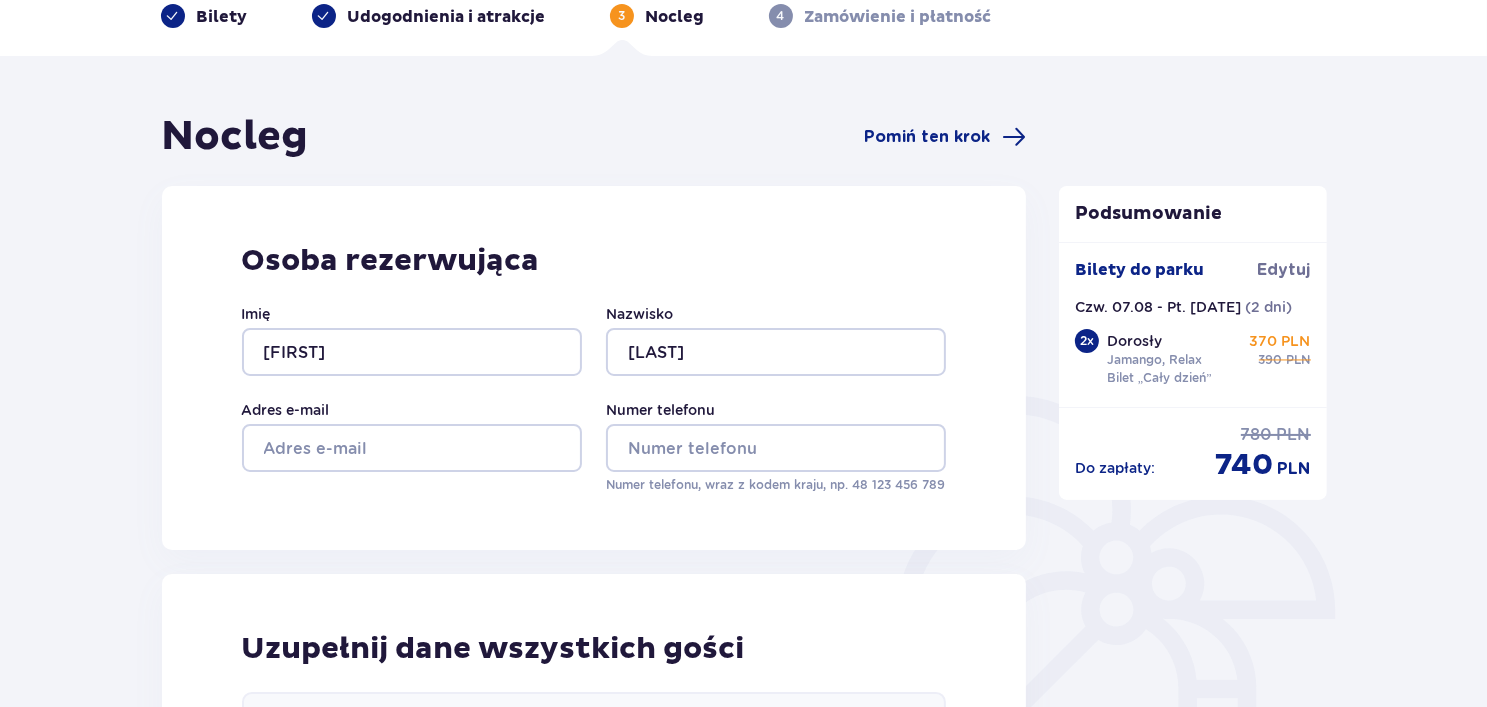 click on "Adres e-mail" at bounding box center [412, 447] 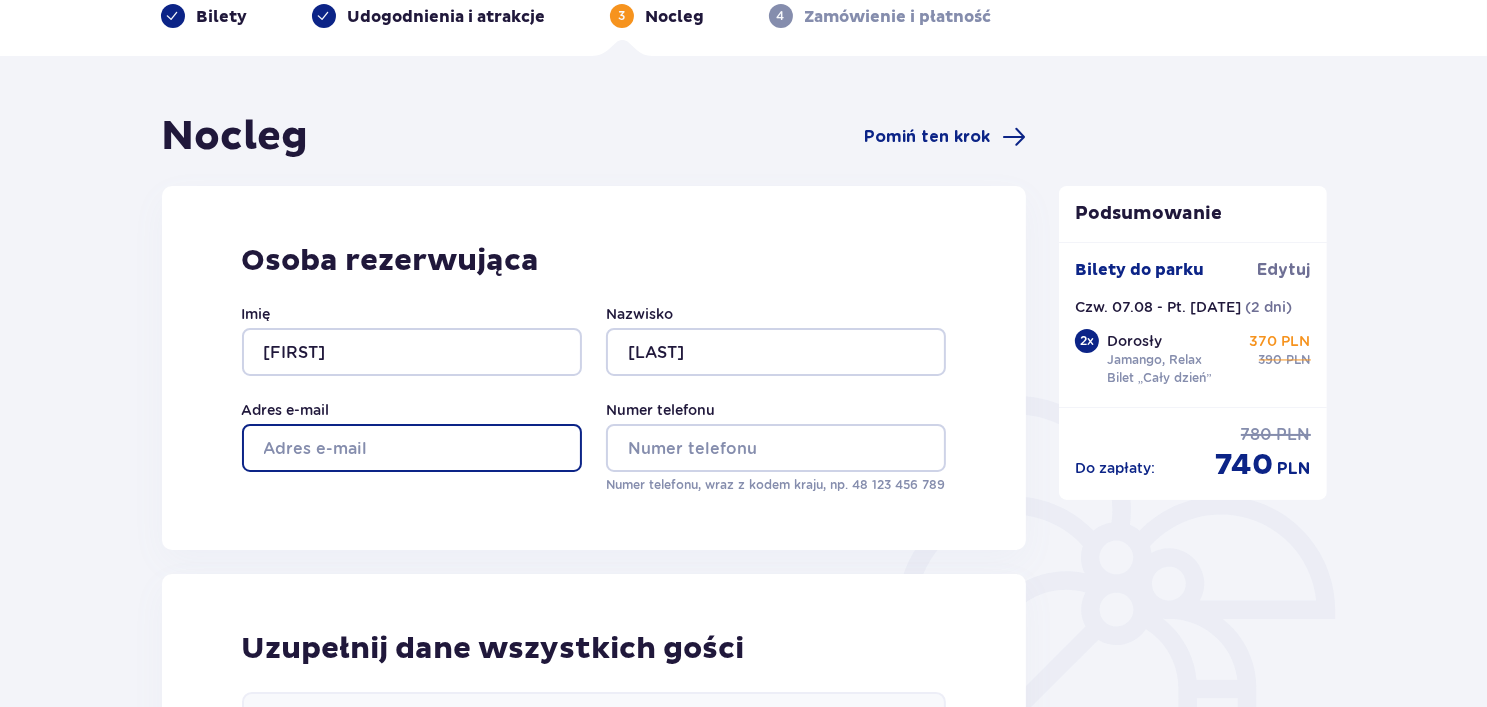 click on "Adres e-mail" at bounding box center [412, 448] 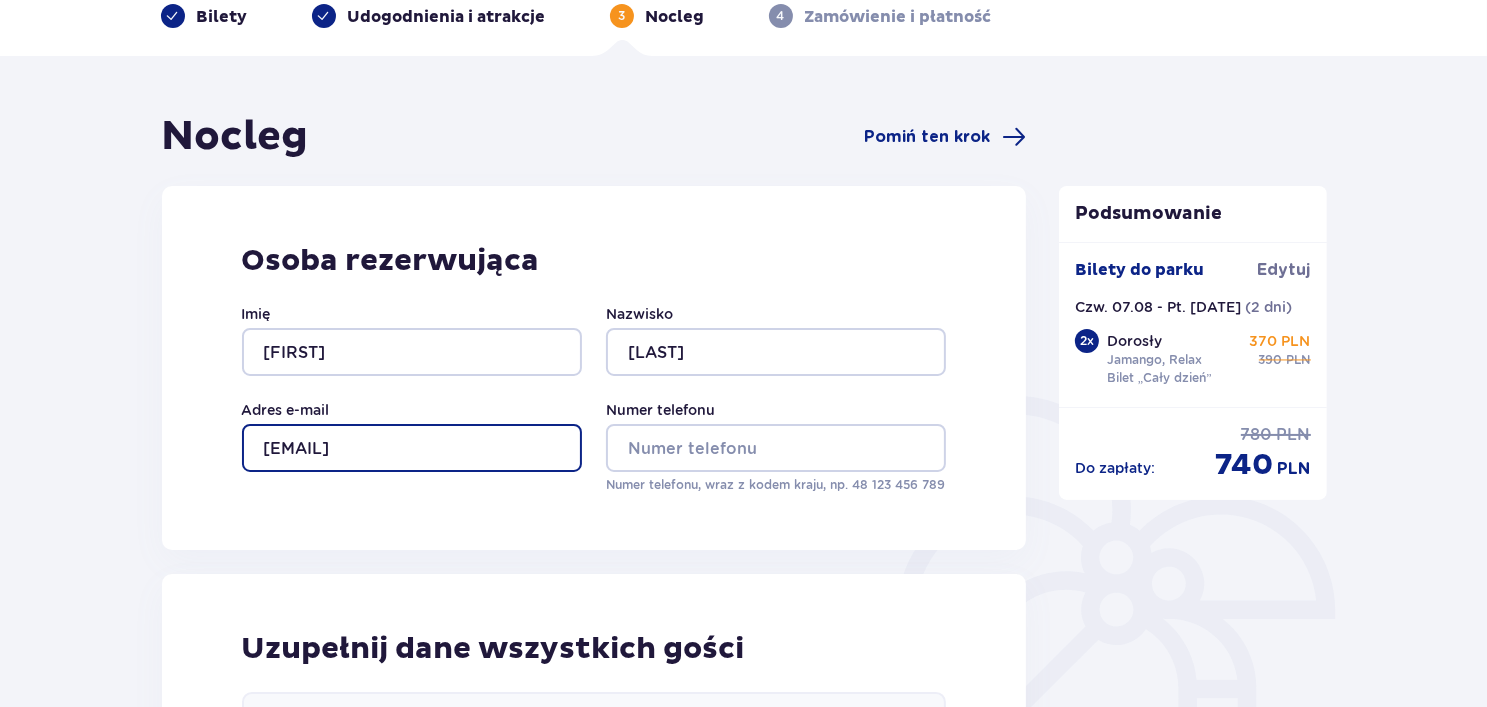 type on "mrutkowski@spoko.pl" 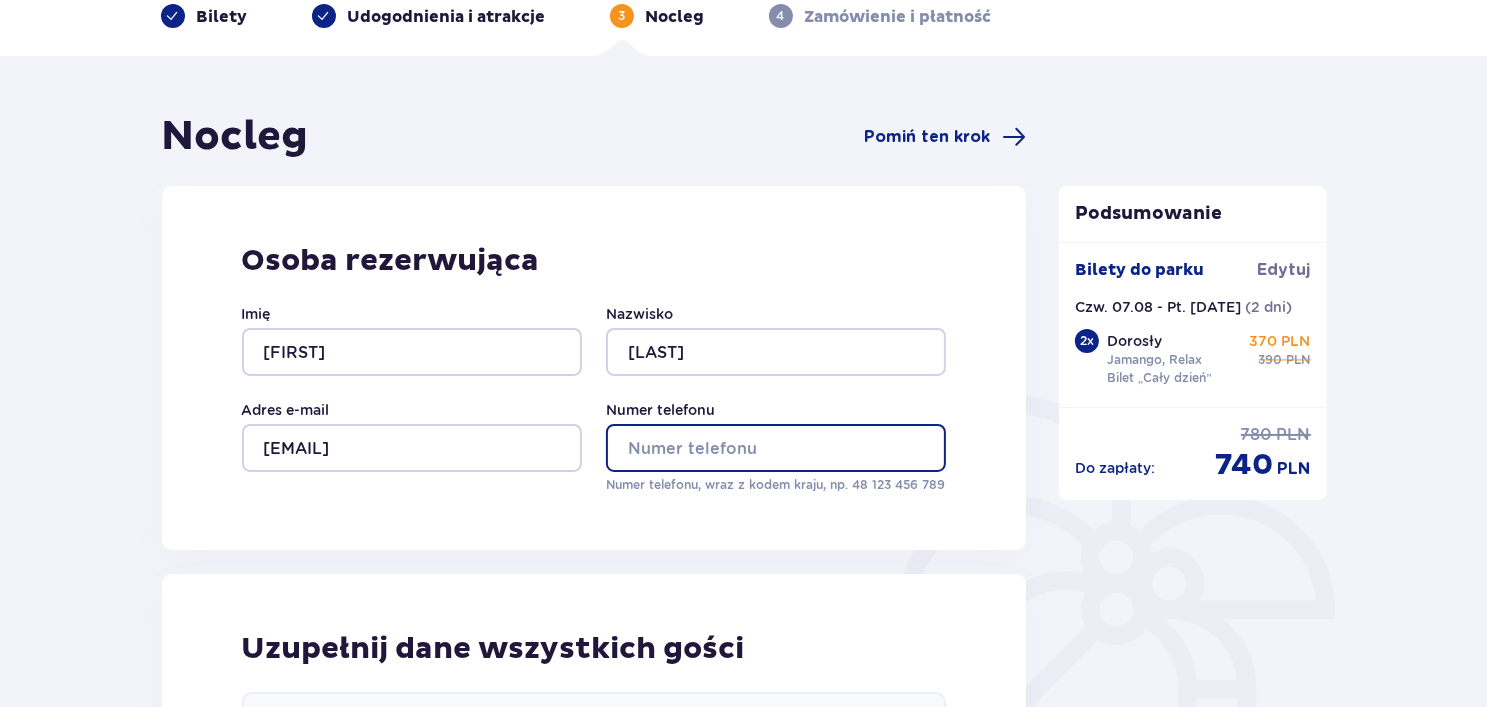 click on "Numer telefonu" at bounding box center [776, 448] 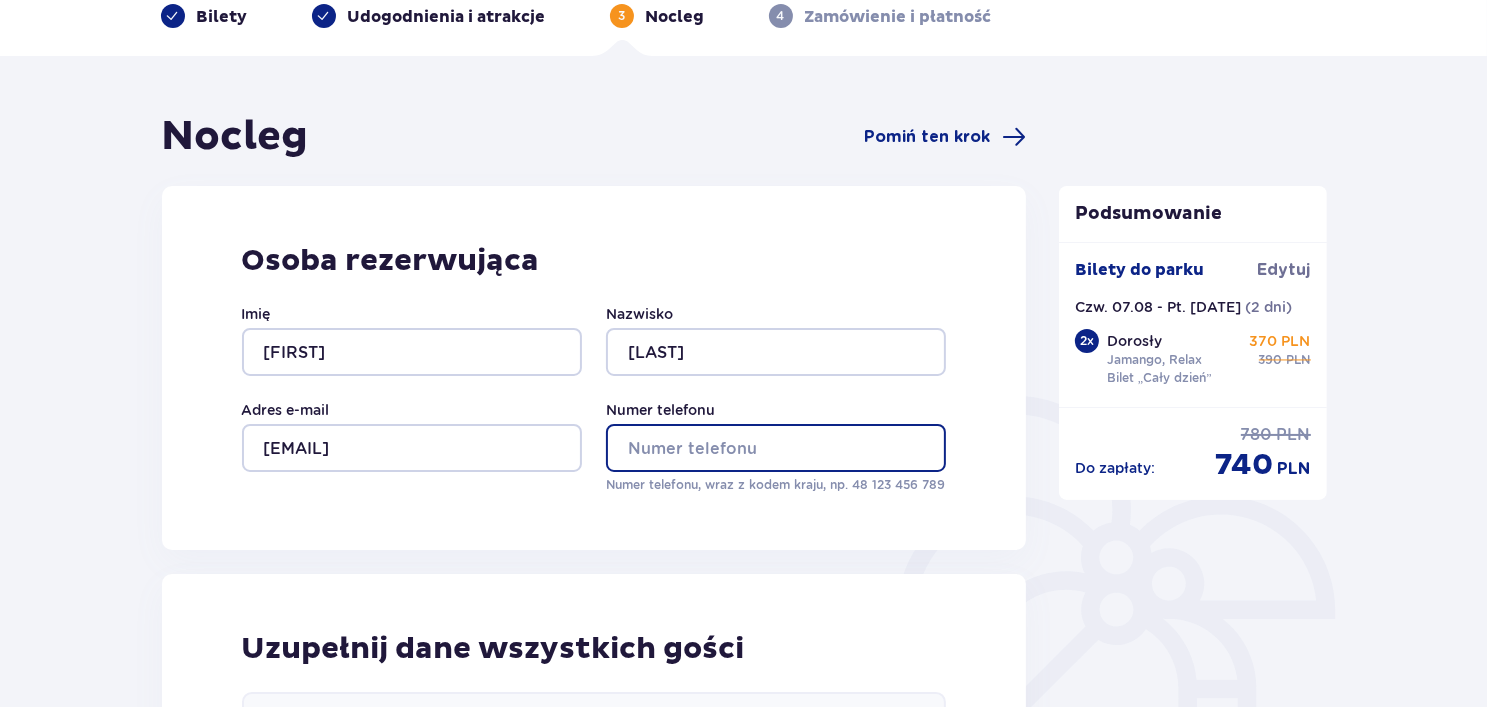 type on "791928056" 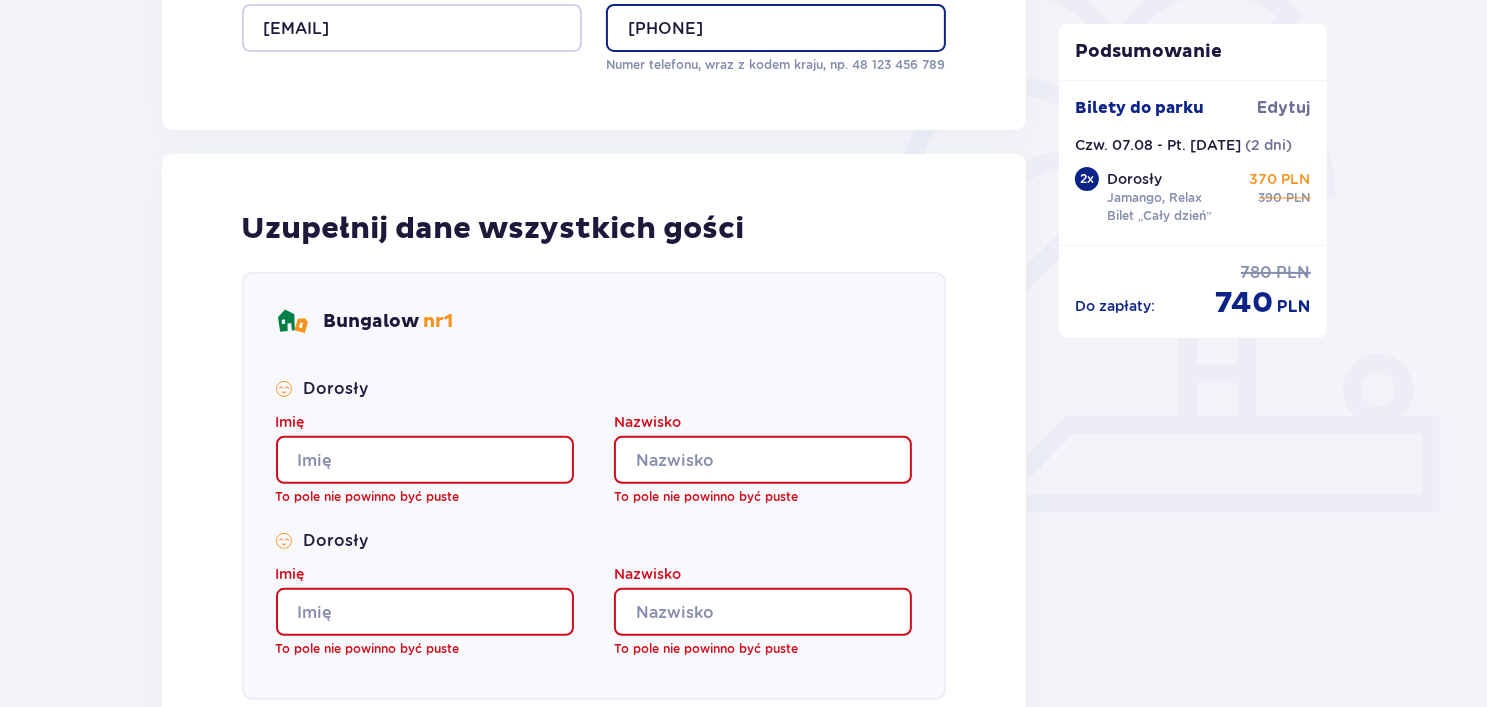scroll, scrollTop: 528, scrollLeft: 0, axis: vertical 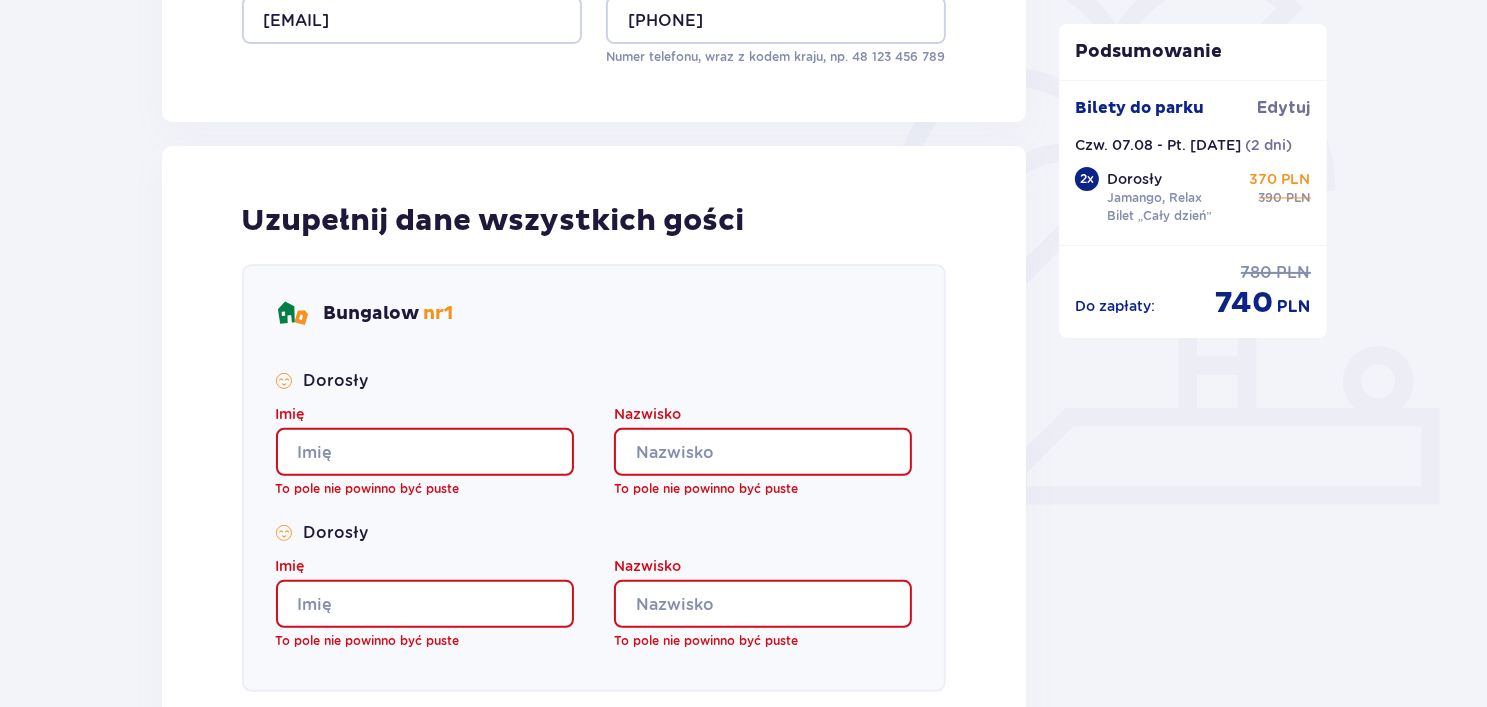 click on "Imię" at bounding box center (425, 452) 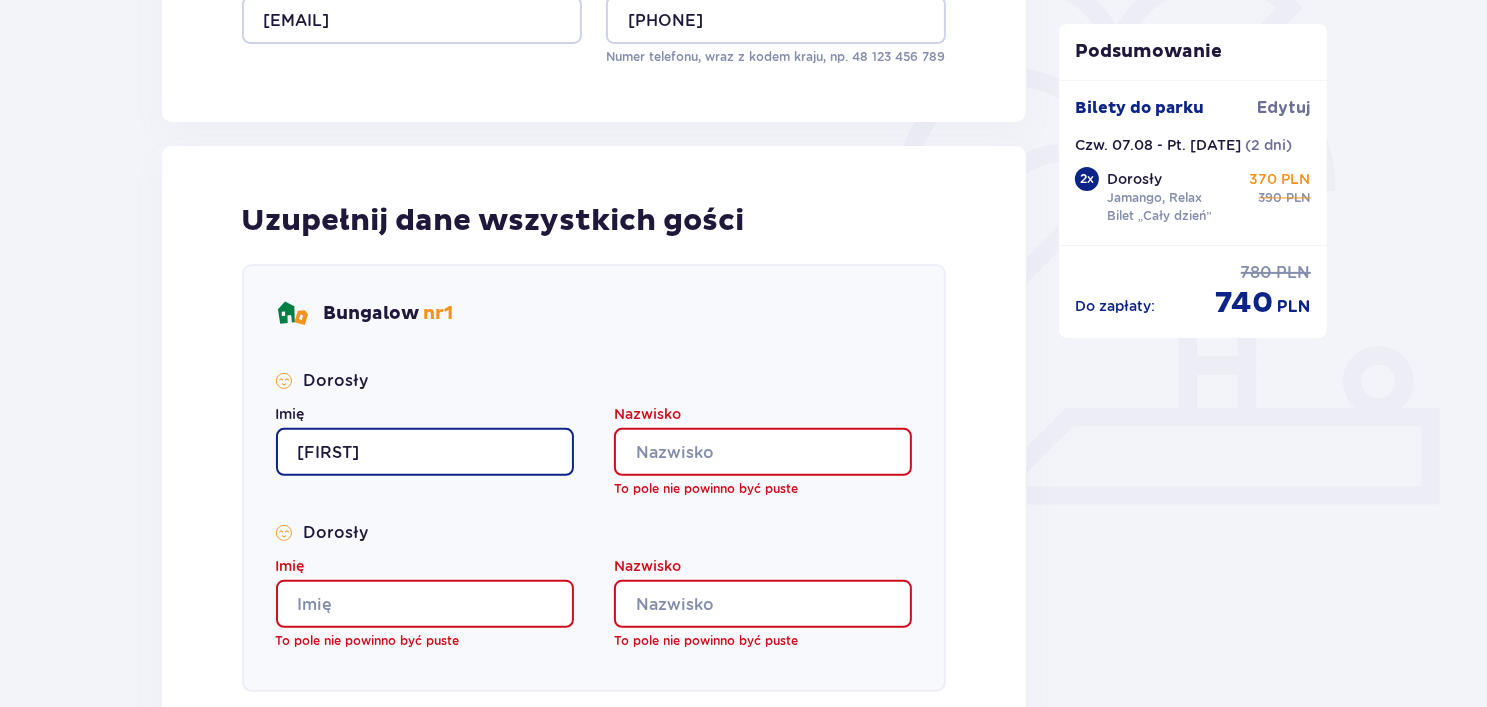type on "Mateusz" 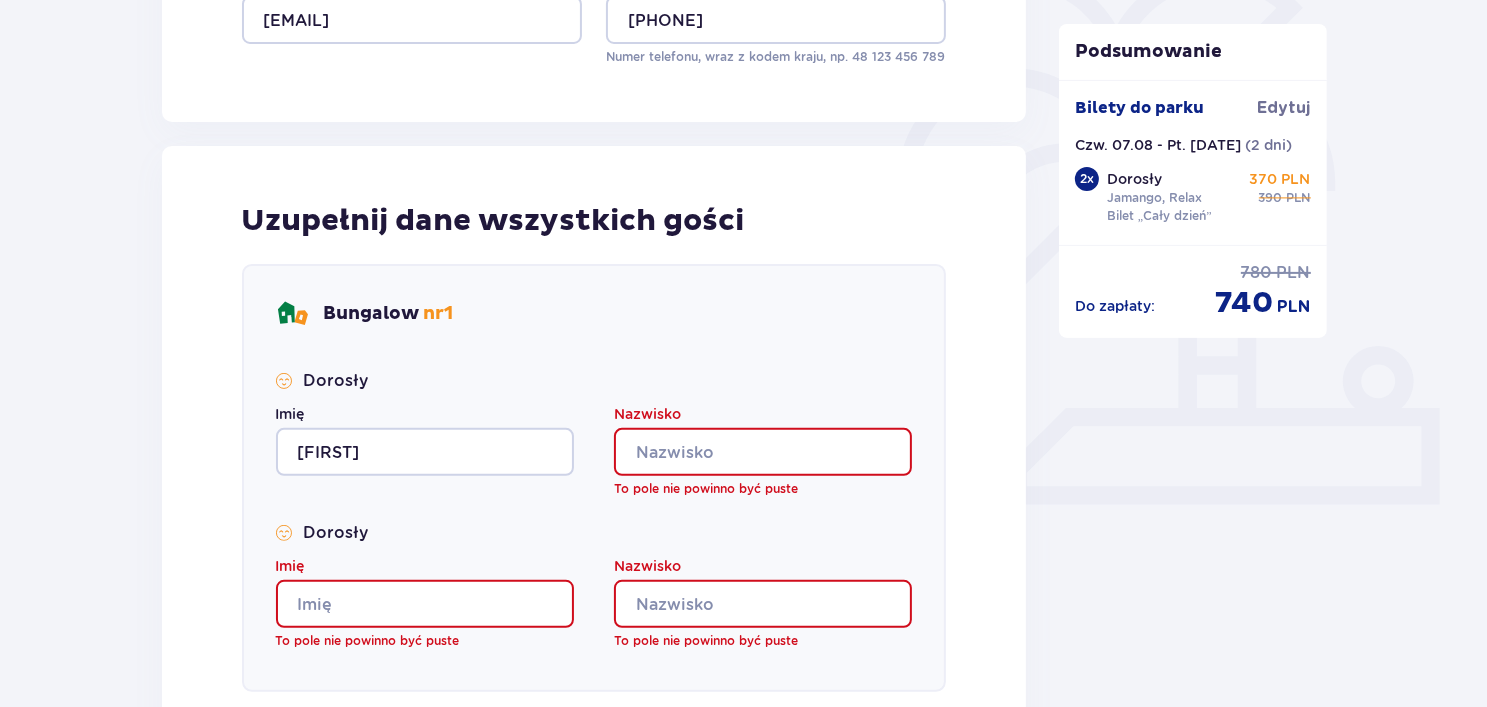 click on "Nazwisko" at bounding box center (763, 452) 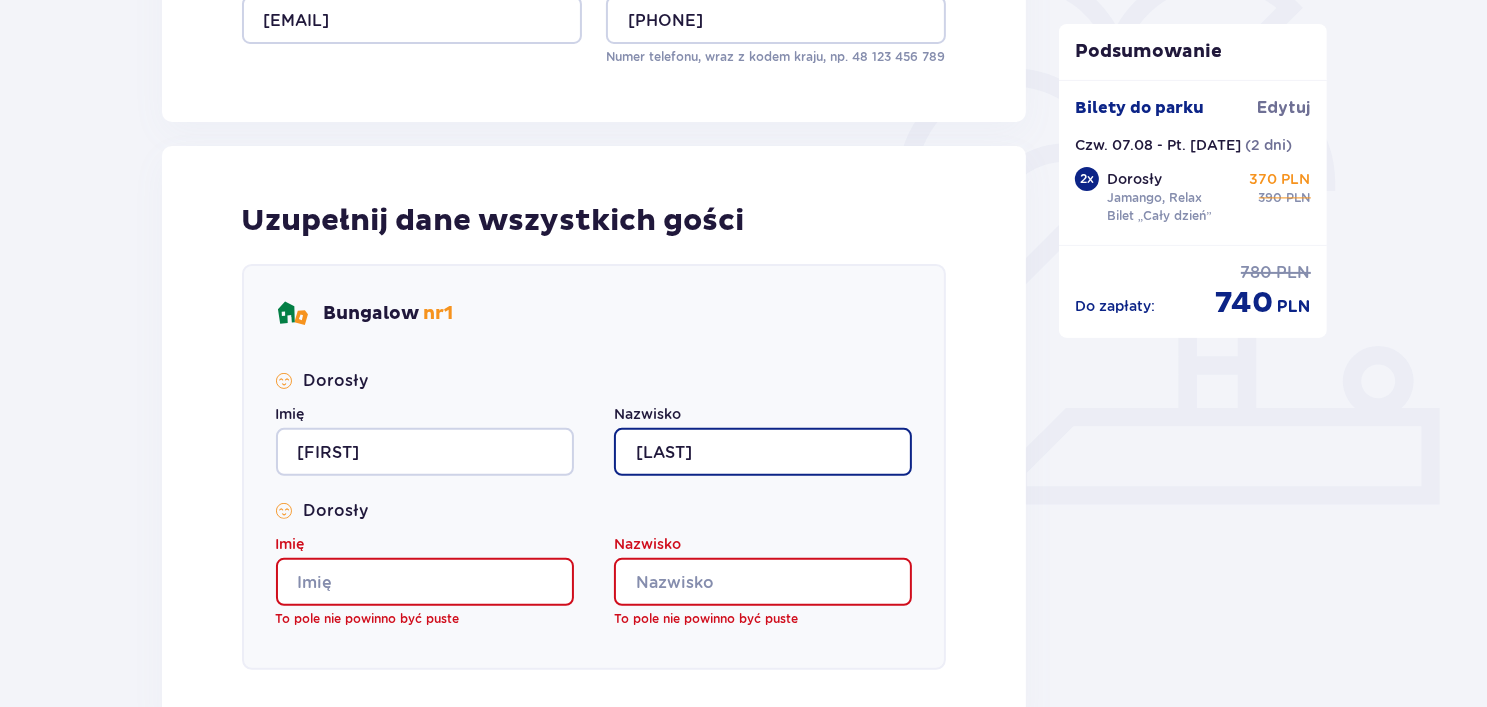 type on "Rutkowski" 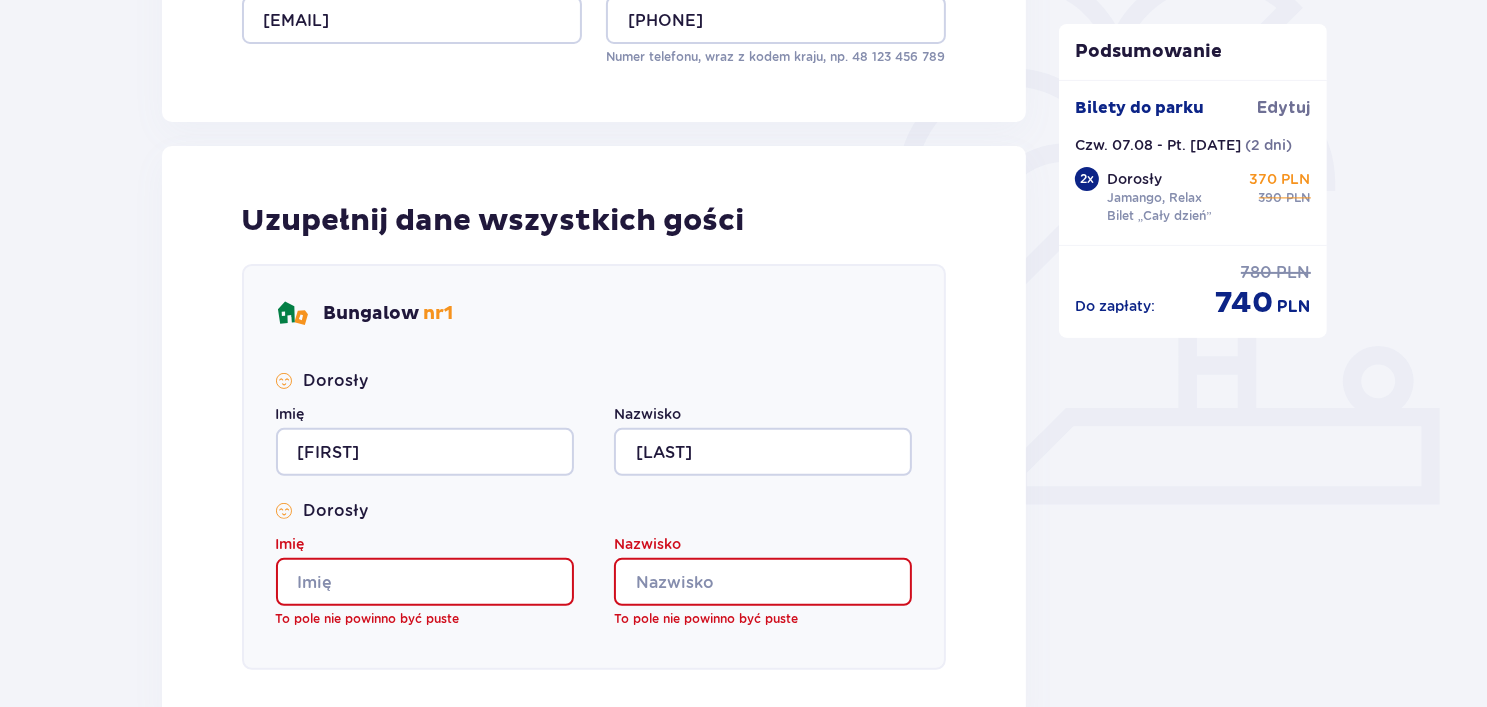 click on "Imię" at bounding box center (425, 582) 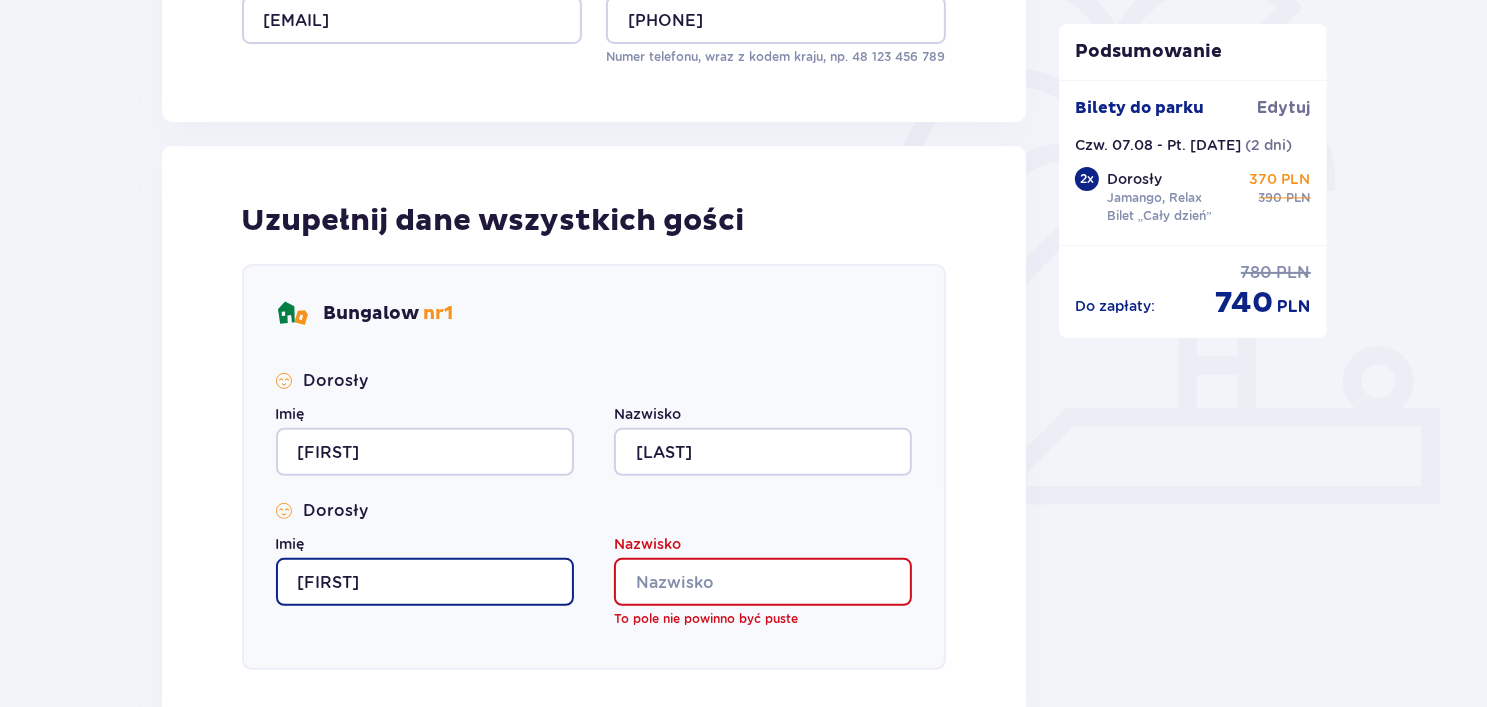 type on "Nicola" 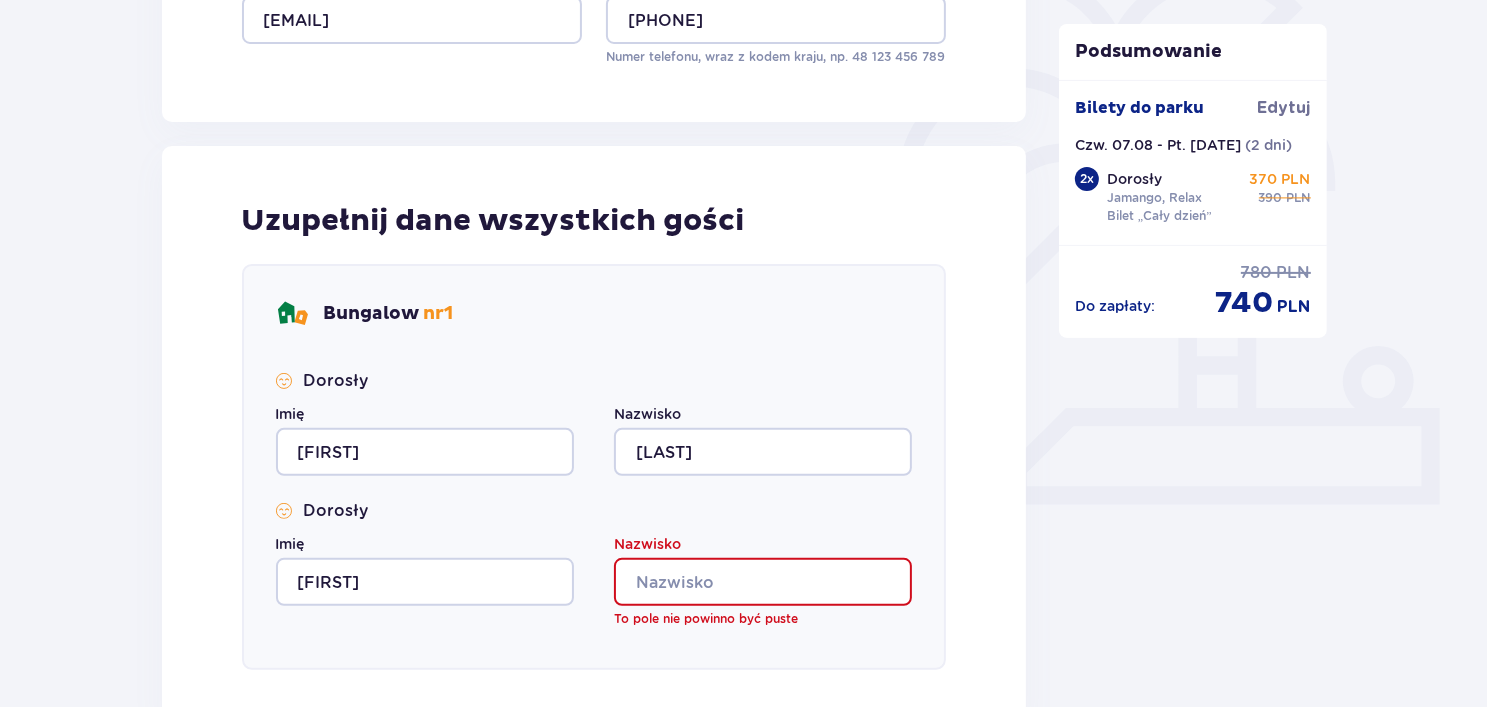 click on "Nazwisko" at bounding box center (763, 582) 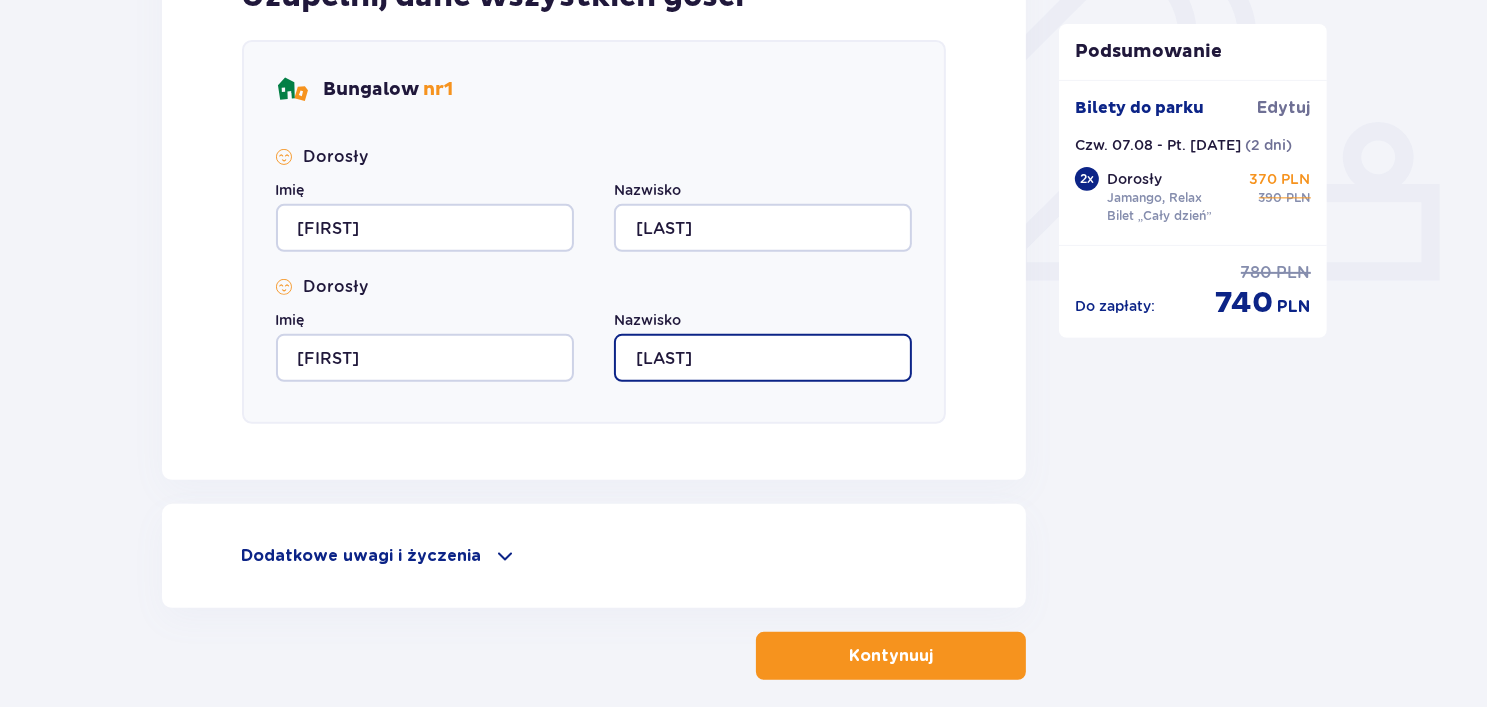 scroll, scrollTop: 754, scrollLeft: 0, axis: vertical 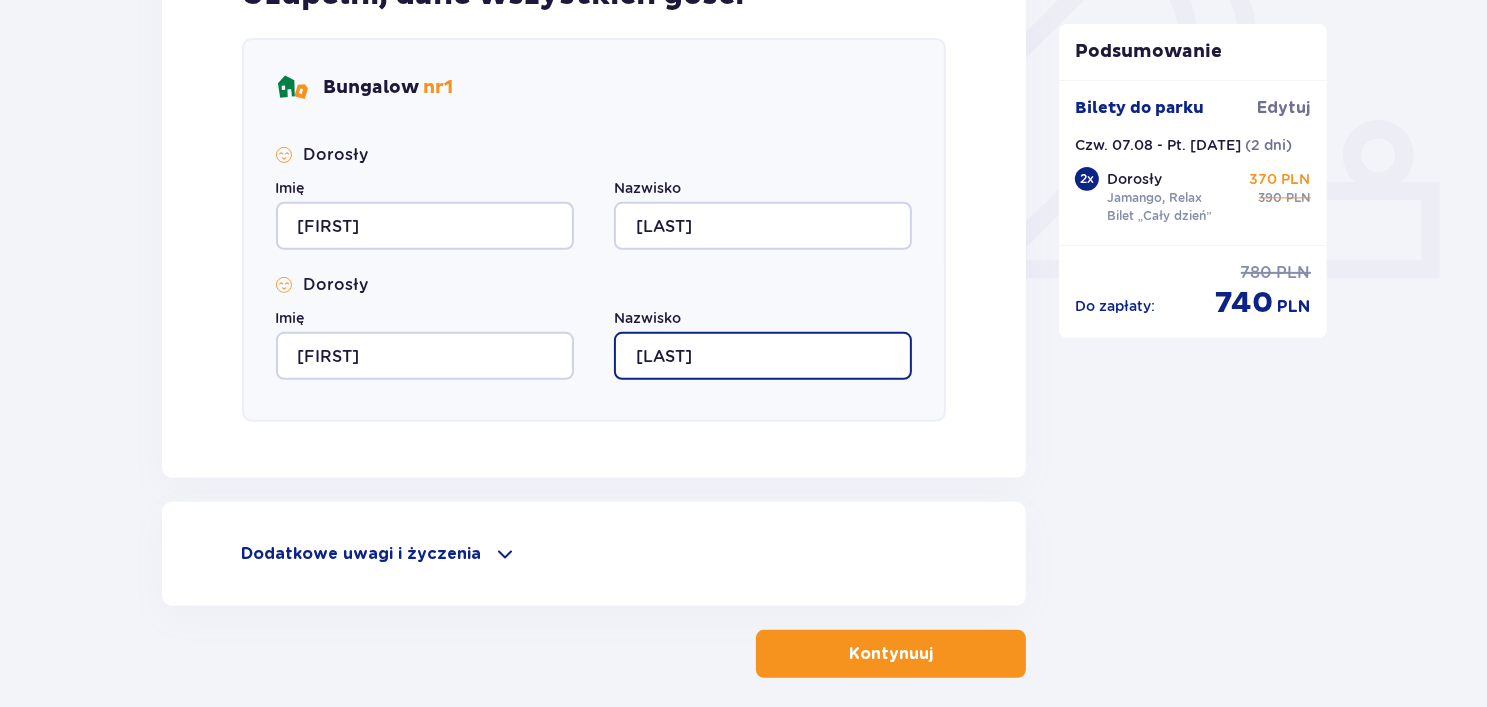 type on "Włodarczyk" 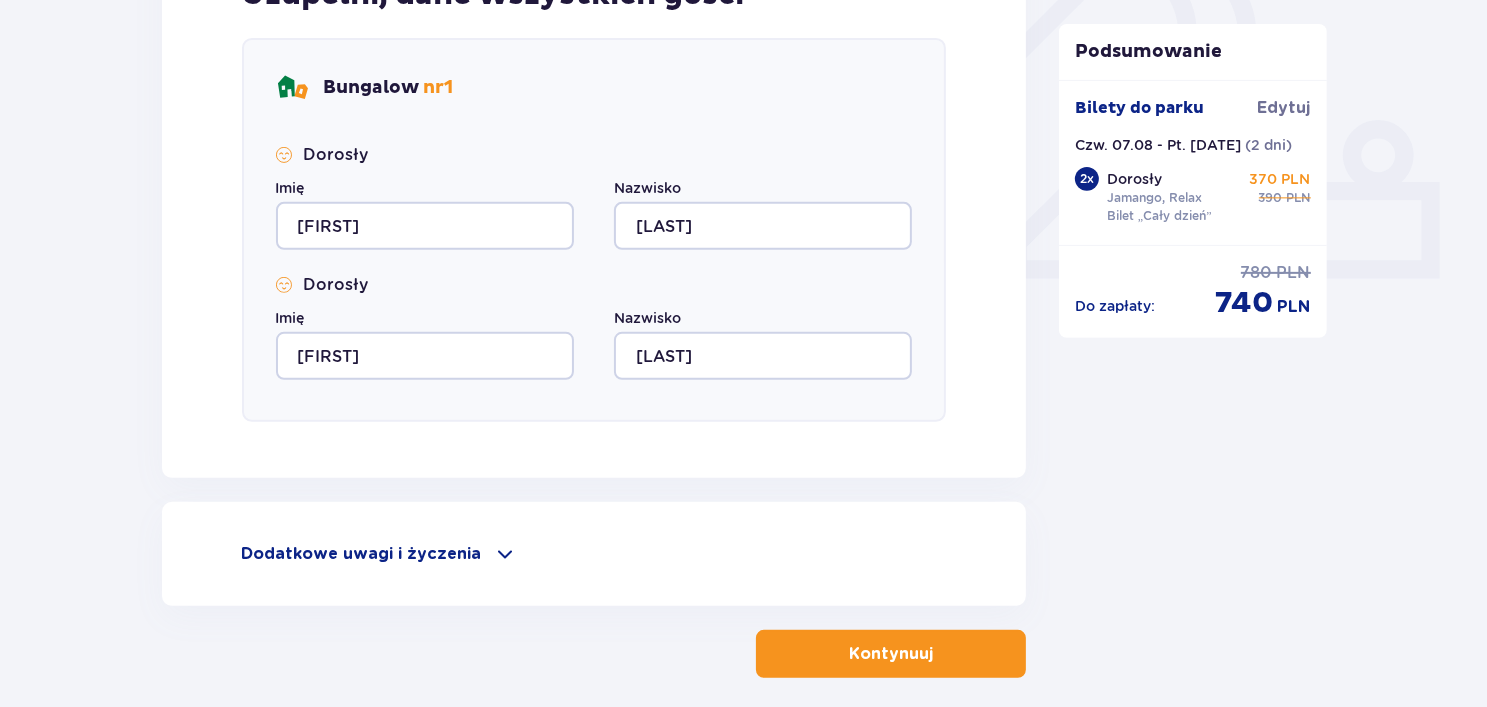 click on "Kontynuuj" at bounding box center [891, 654] 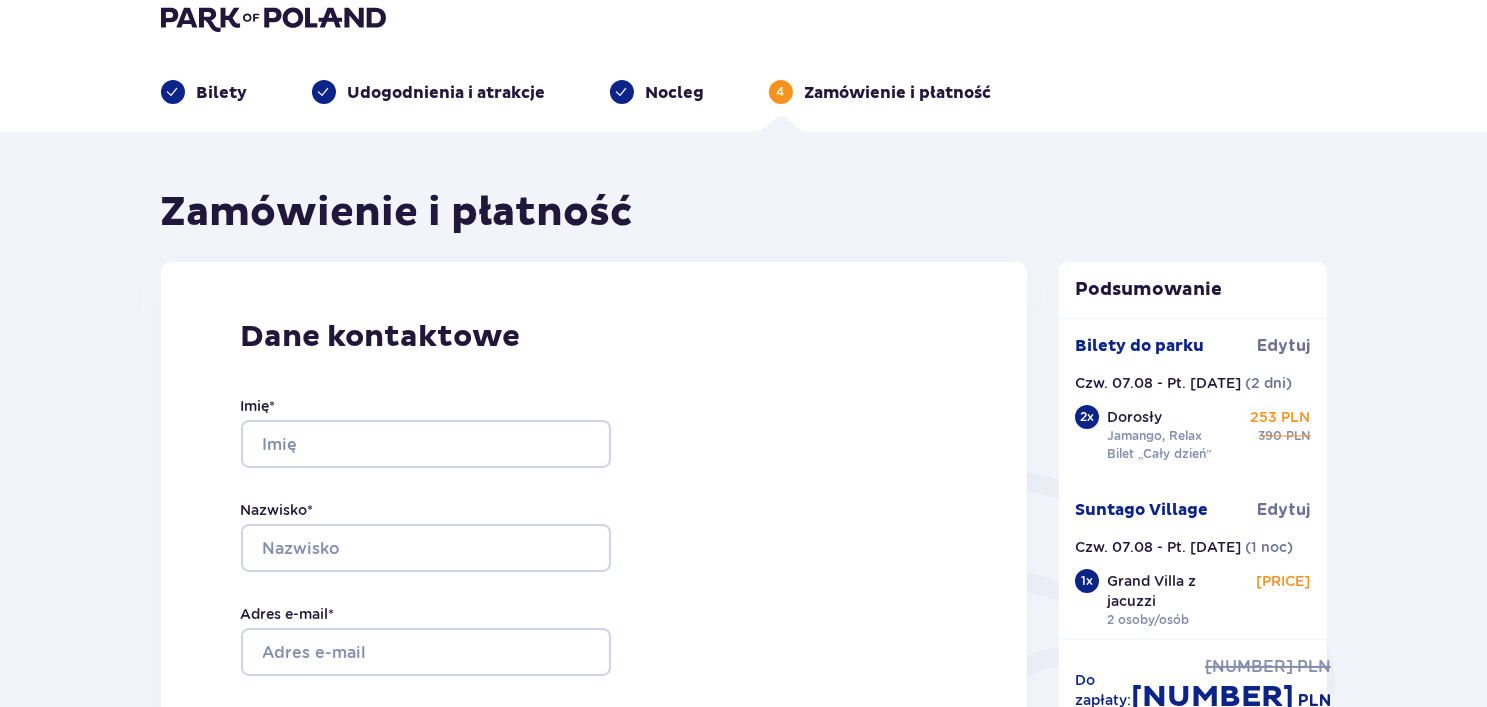 scroll, scrollTop: 0, scrollLeft: 0, axis: both 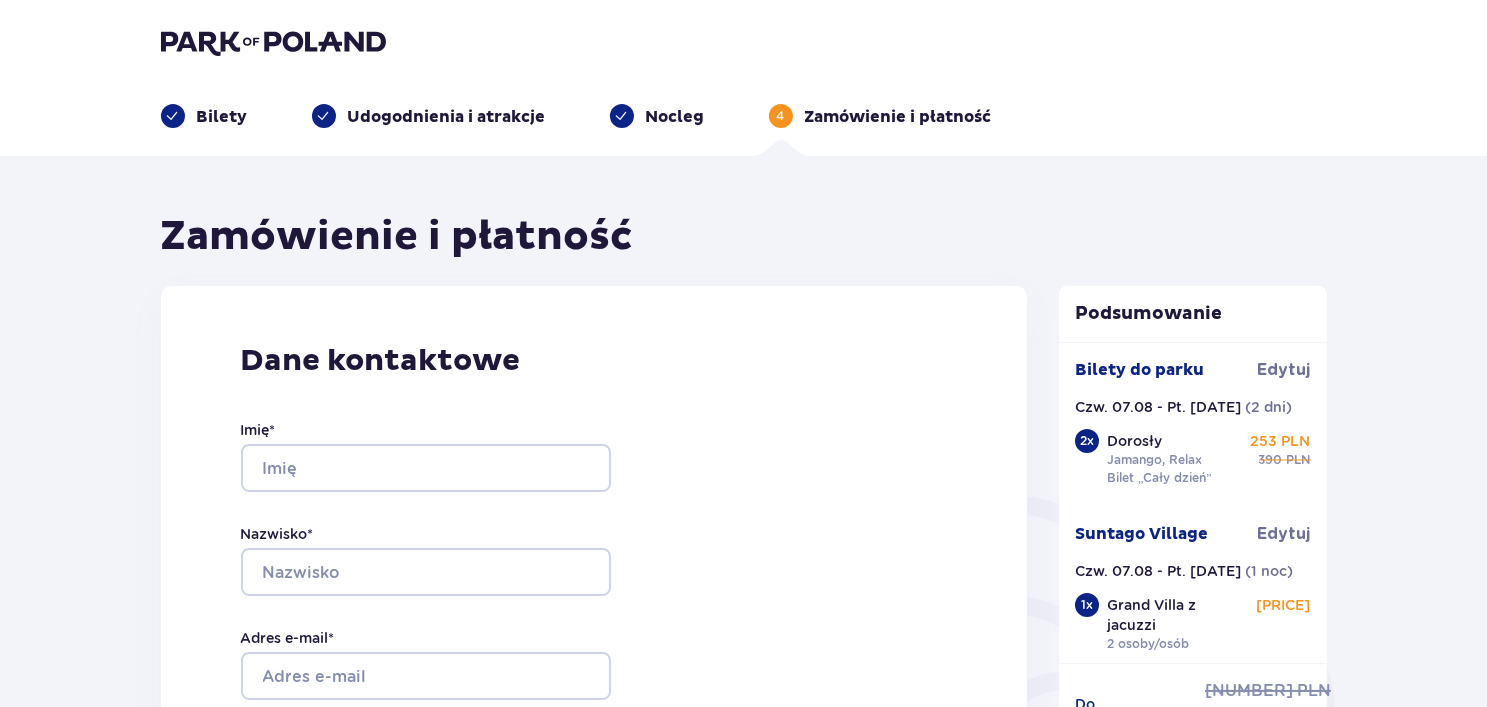 click on "Udogodnienia i atrakcje" at bounding box center [429, 116] 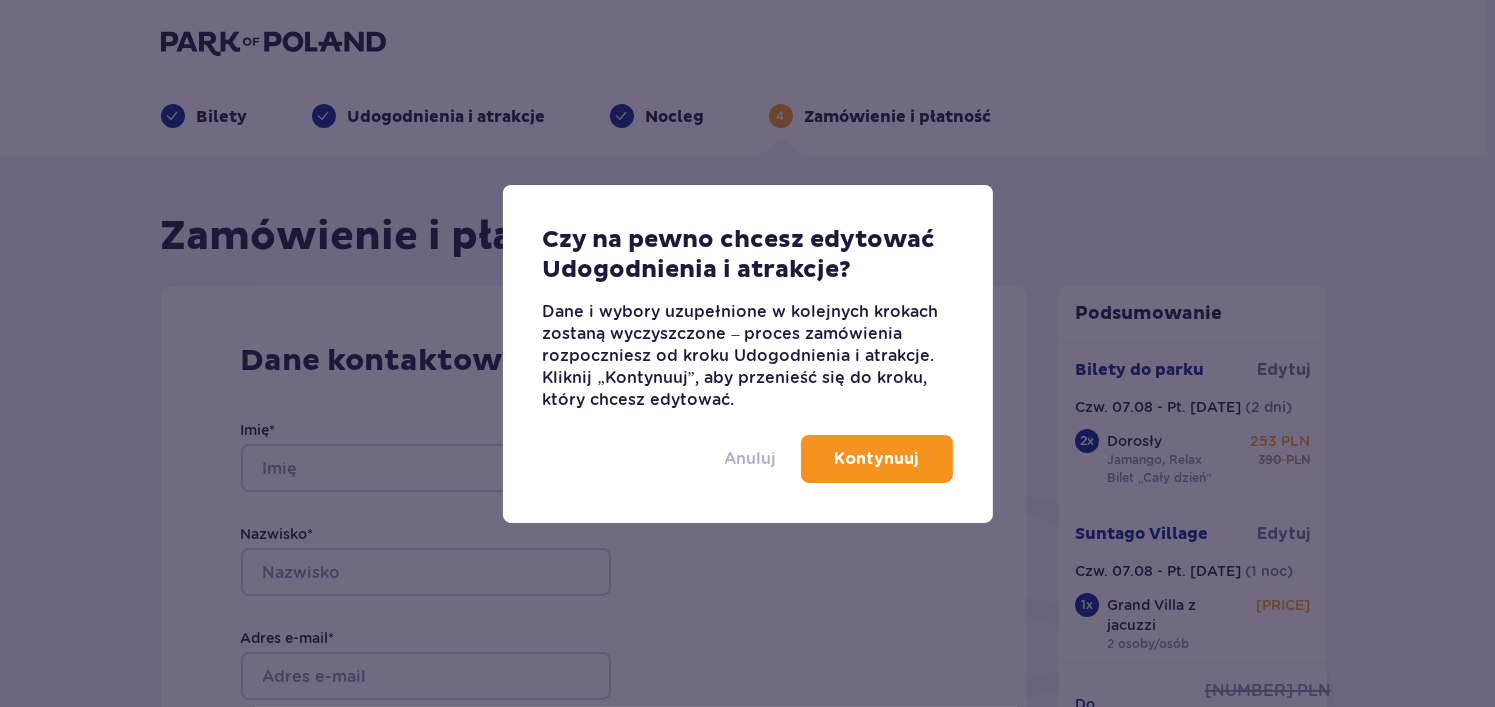 click on "Anuluj" at bounding box center [751, 459] 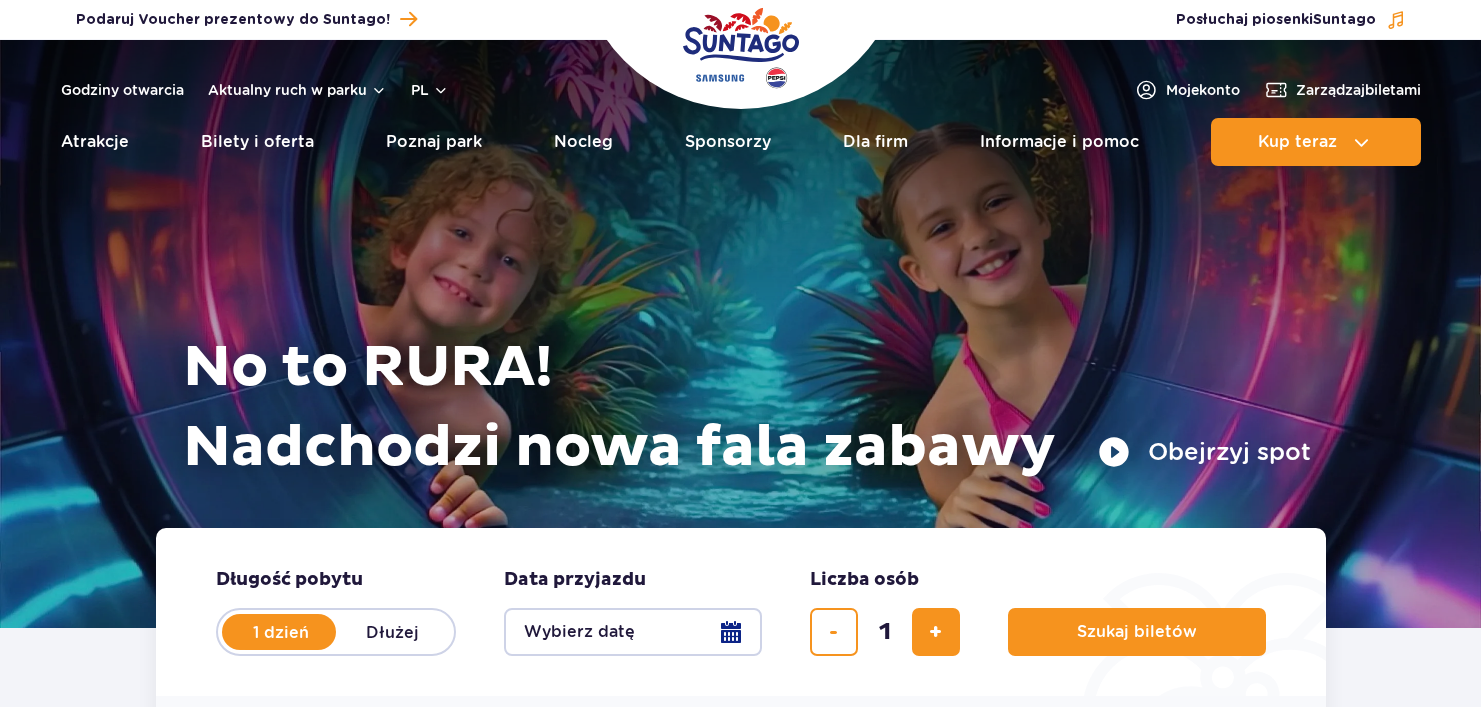scroll, scrollTop: 0, scrollLeft: 0, axis: both 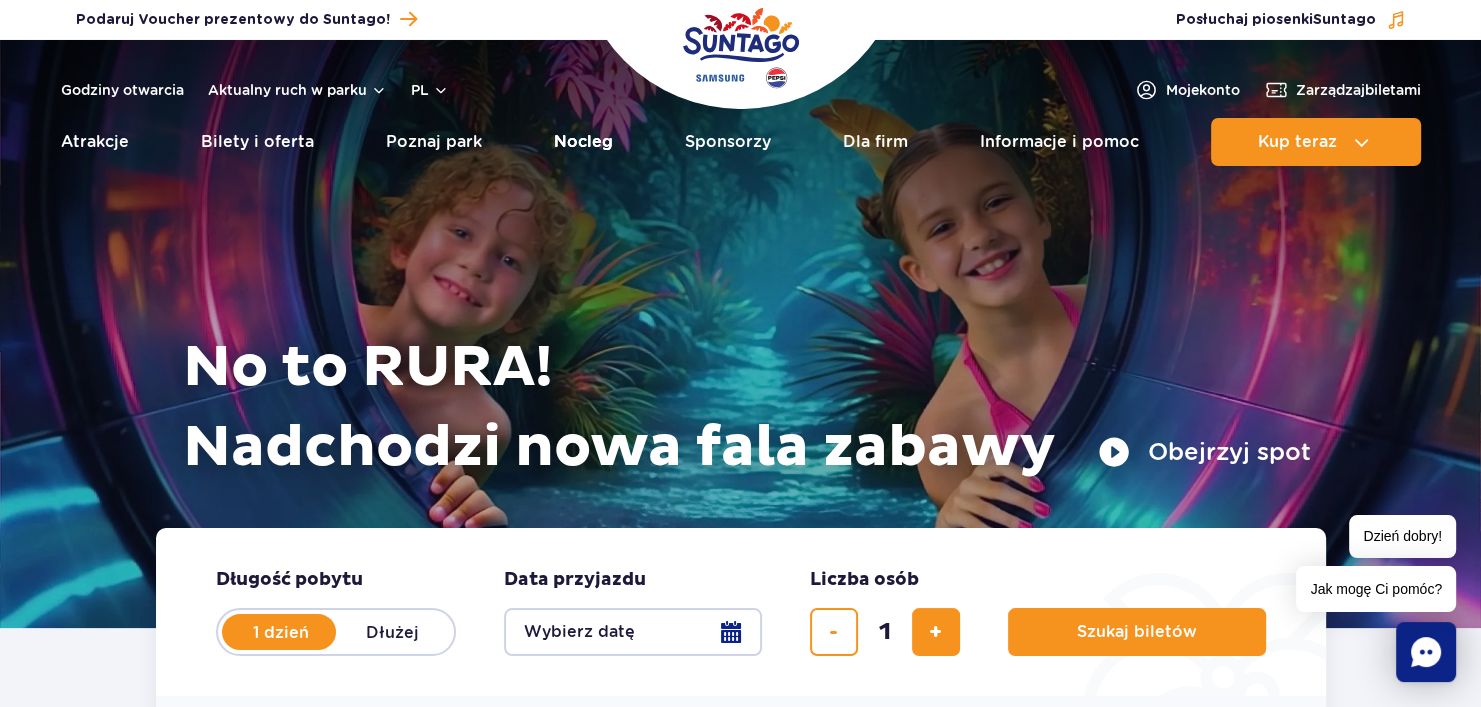click on "Nocleg" at bounding box center [583, 142] 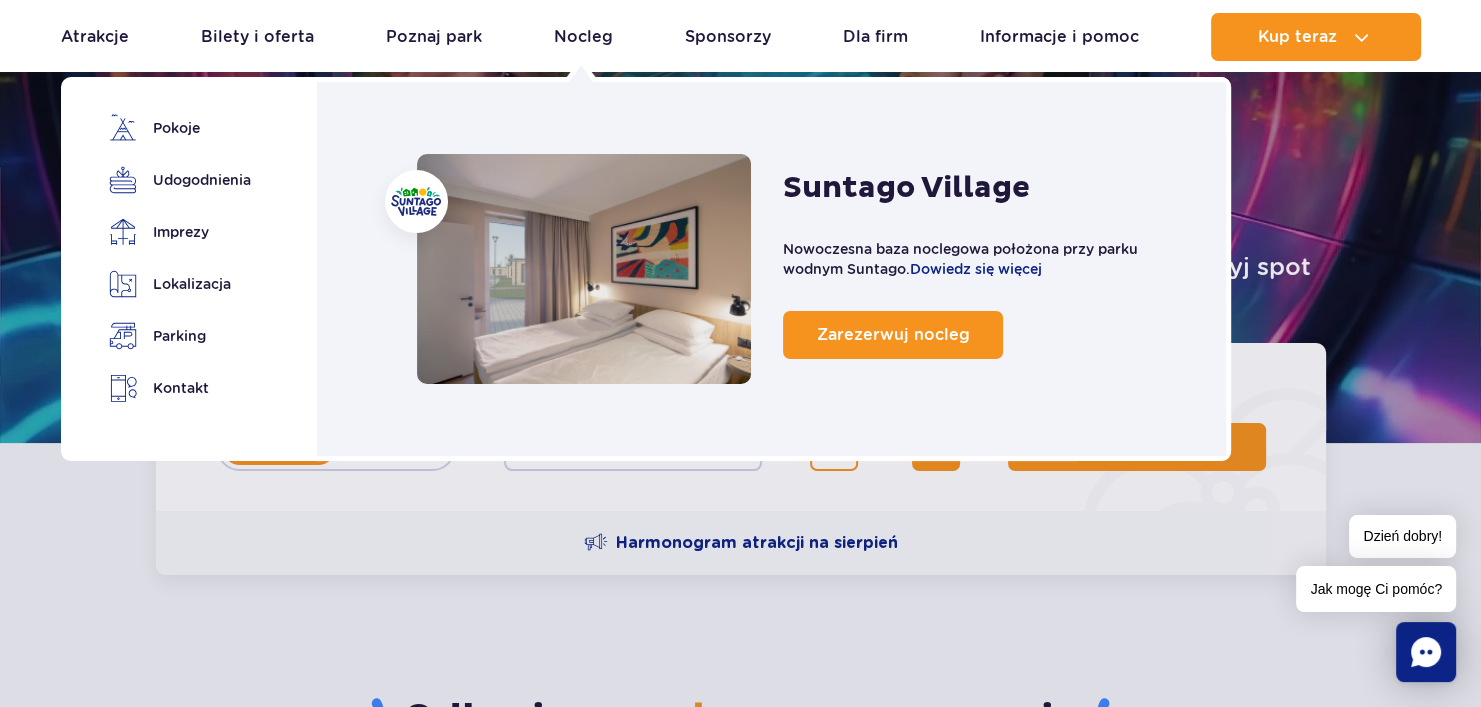 scroll, scrollTop: 200, scrollLeft: 0, axis: vertical 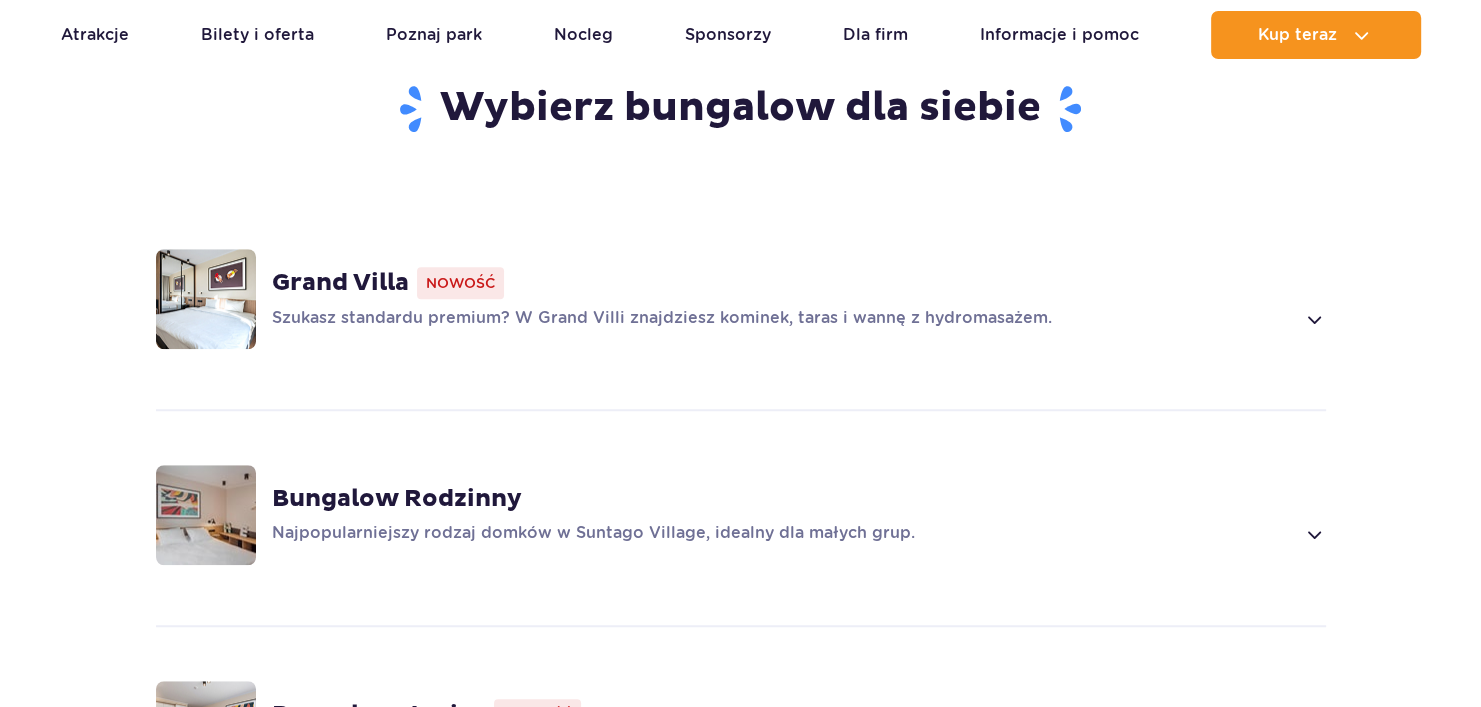 click on "Grand Villa" at bounding box center (340, 283) 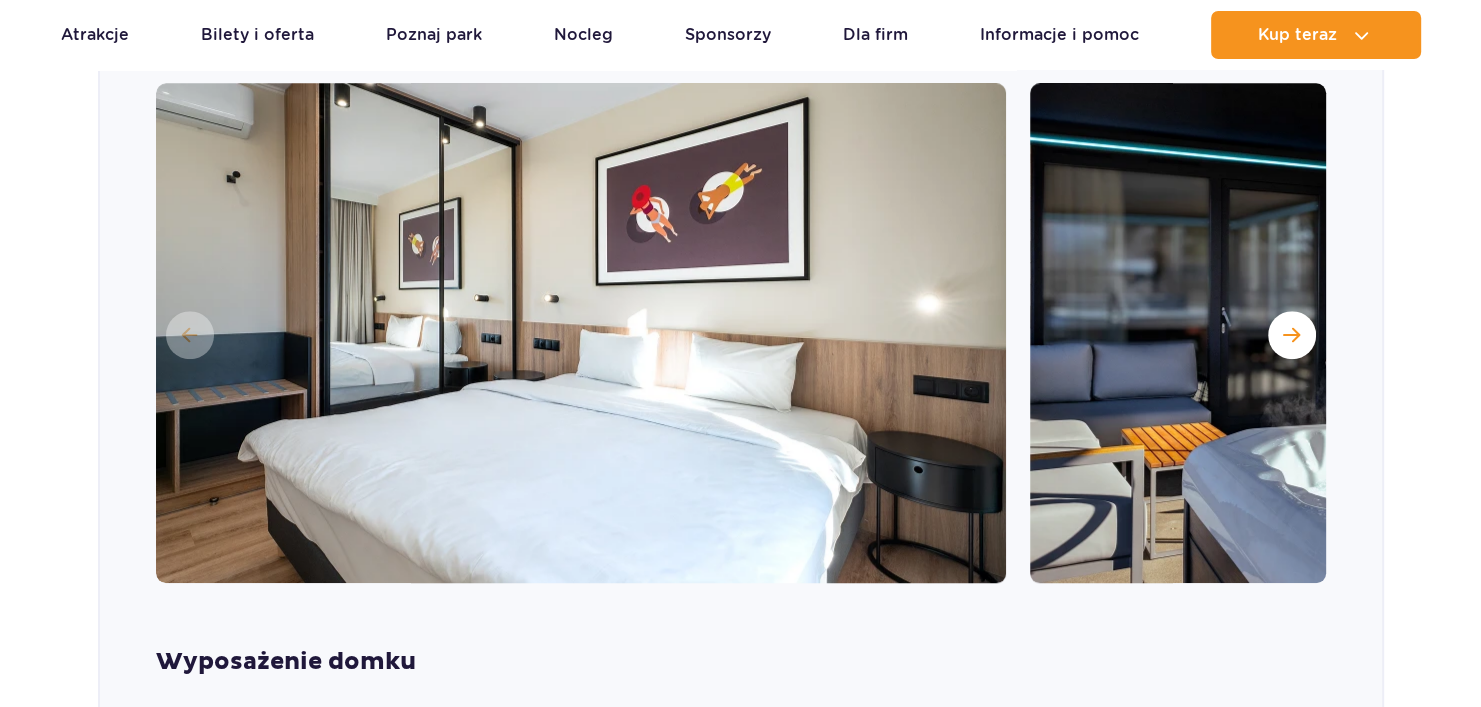 scroll, scrollTop: 1723, scrollLeft: 0, axis: vertical 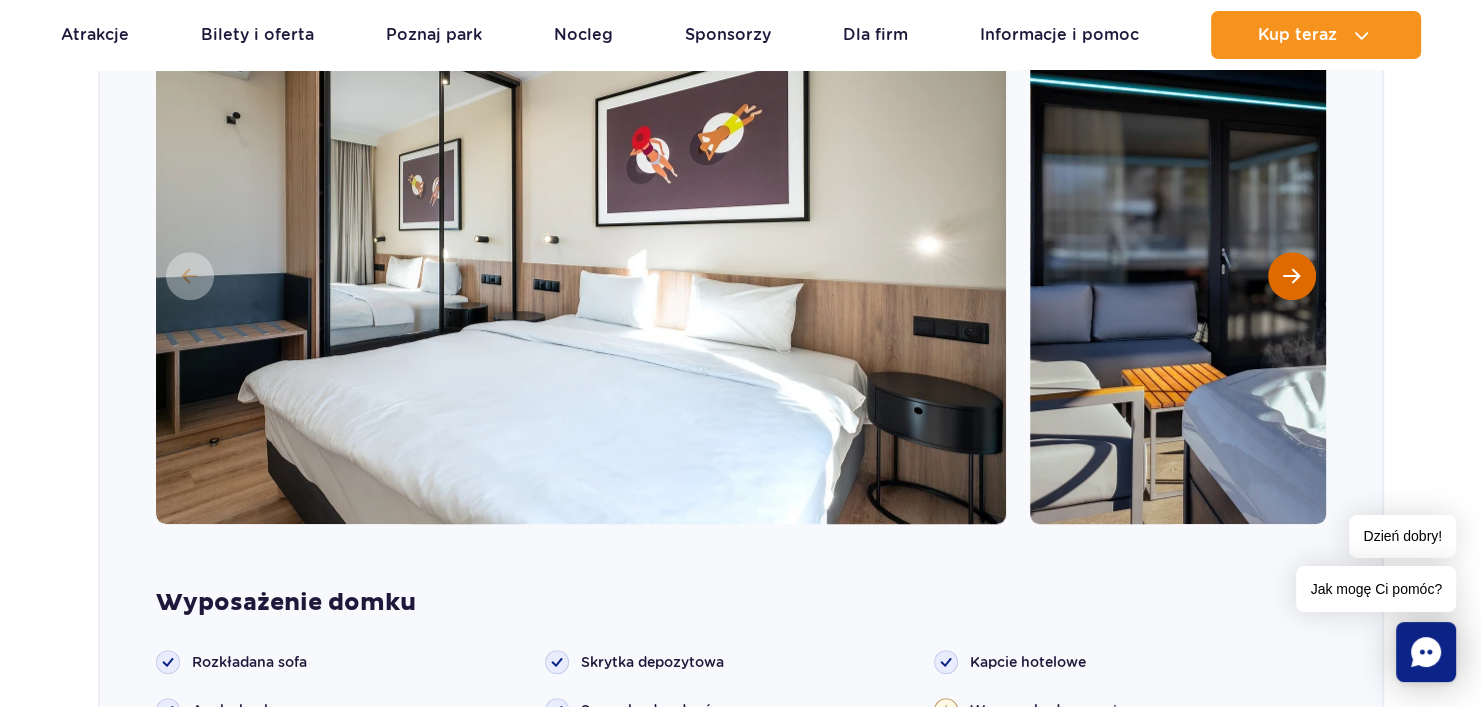 click at bounding box center [1292, 276] 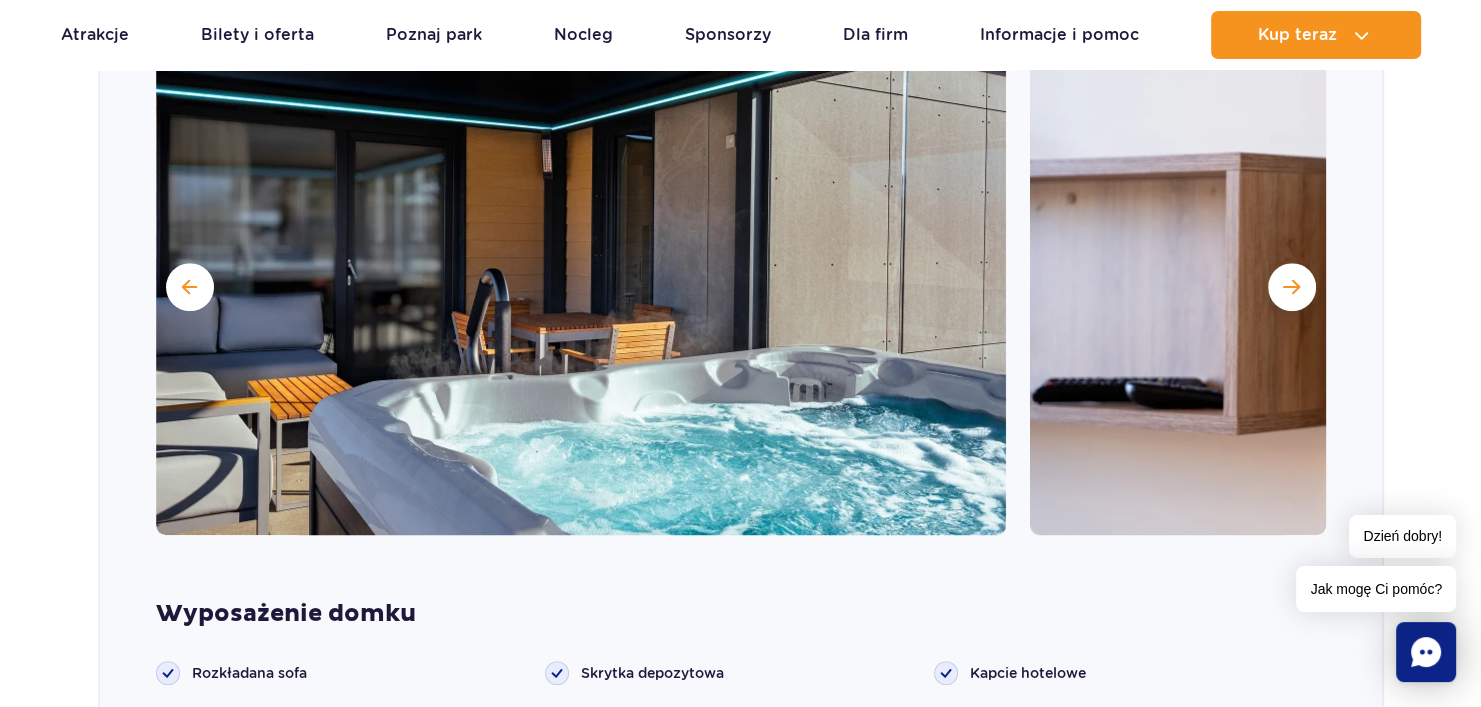 scroll, scrollTop: 1723, scrollLeft: 0, axis: vertical 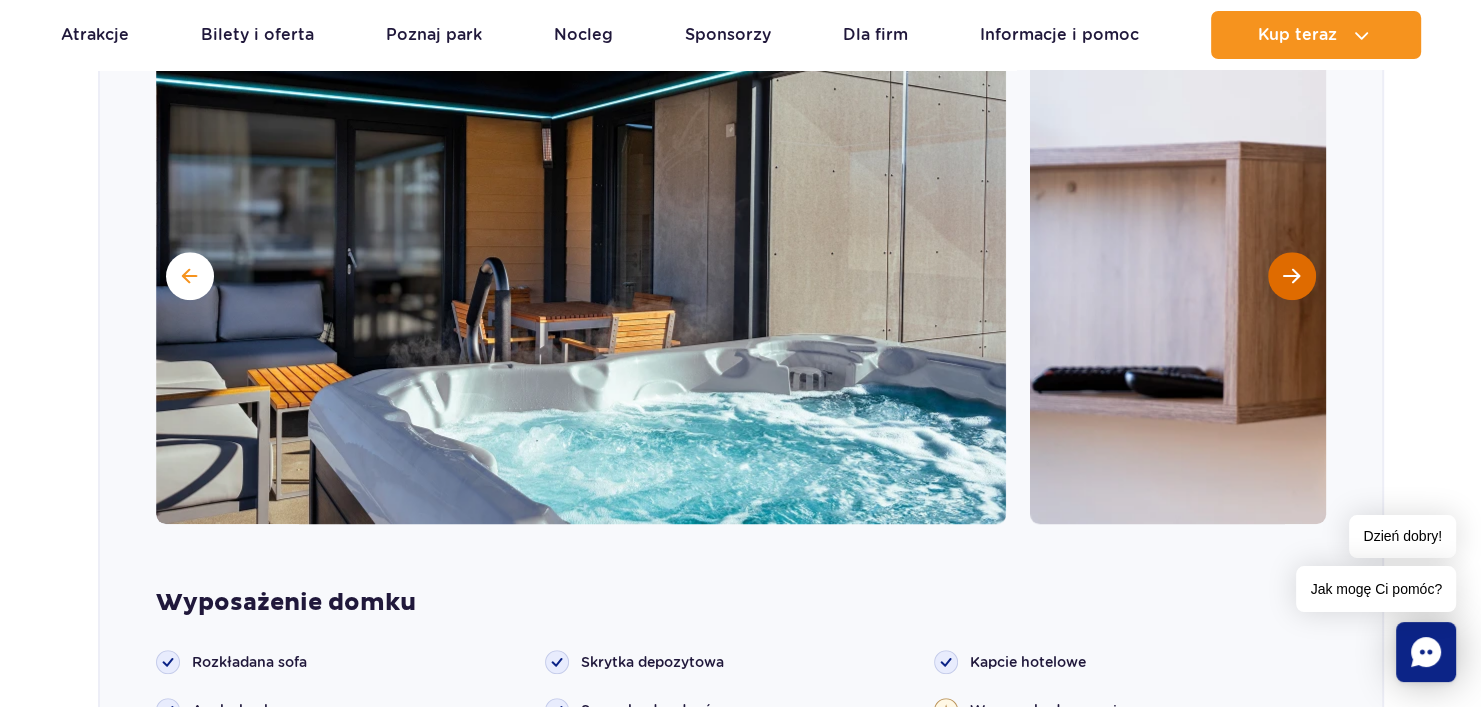 click at bounding box center (1291, 276) 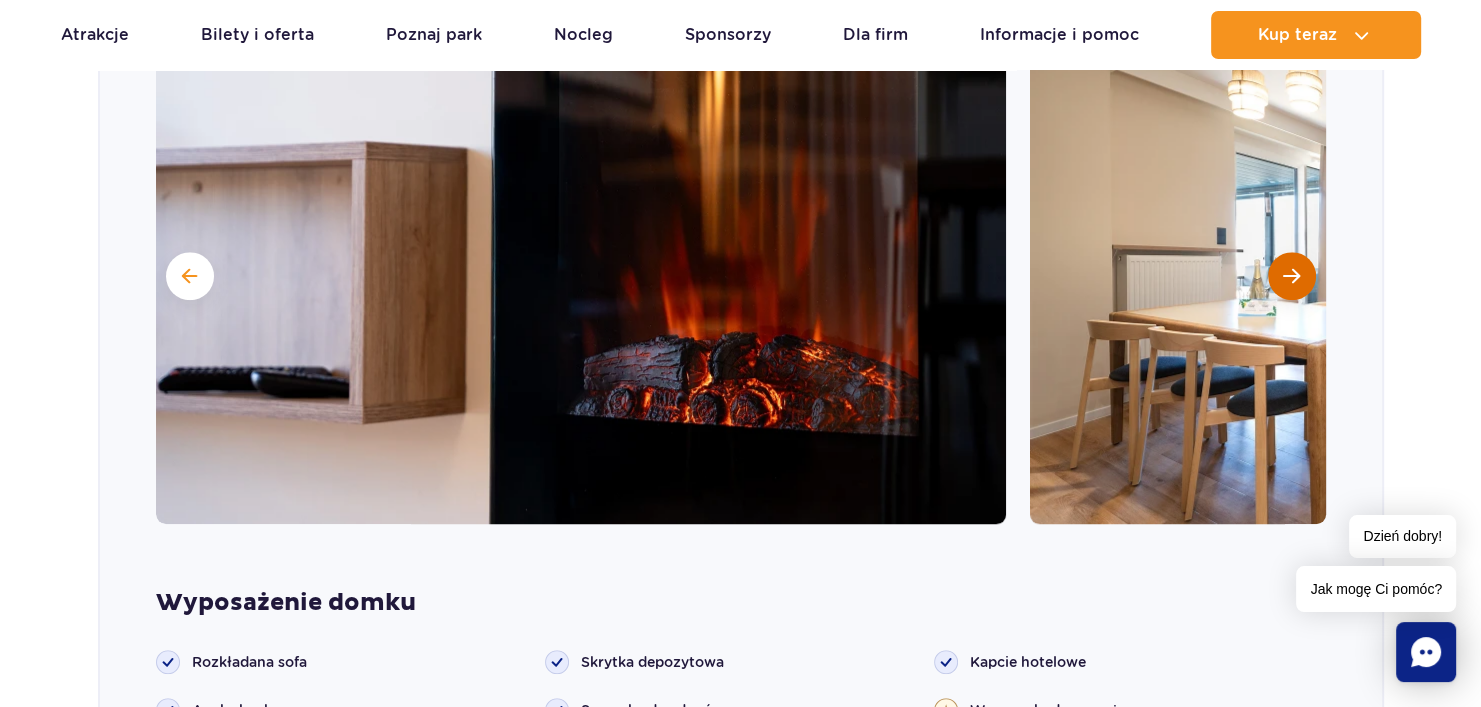 click at bounding box center (1291, 276) 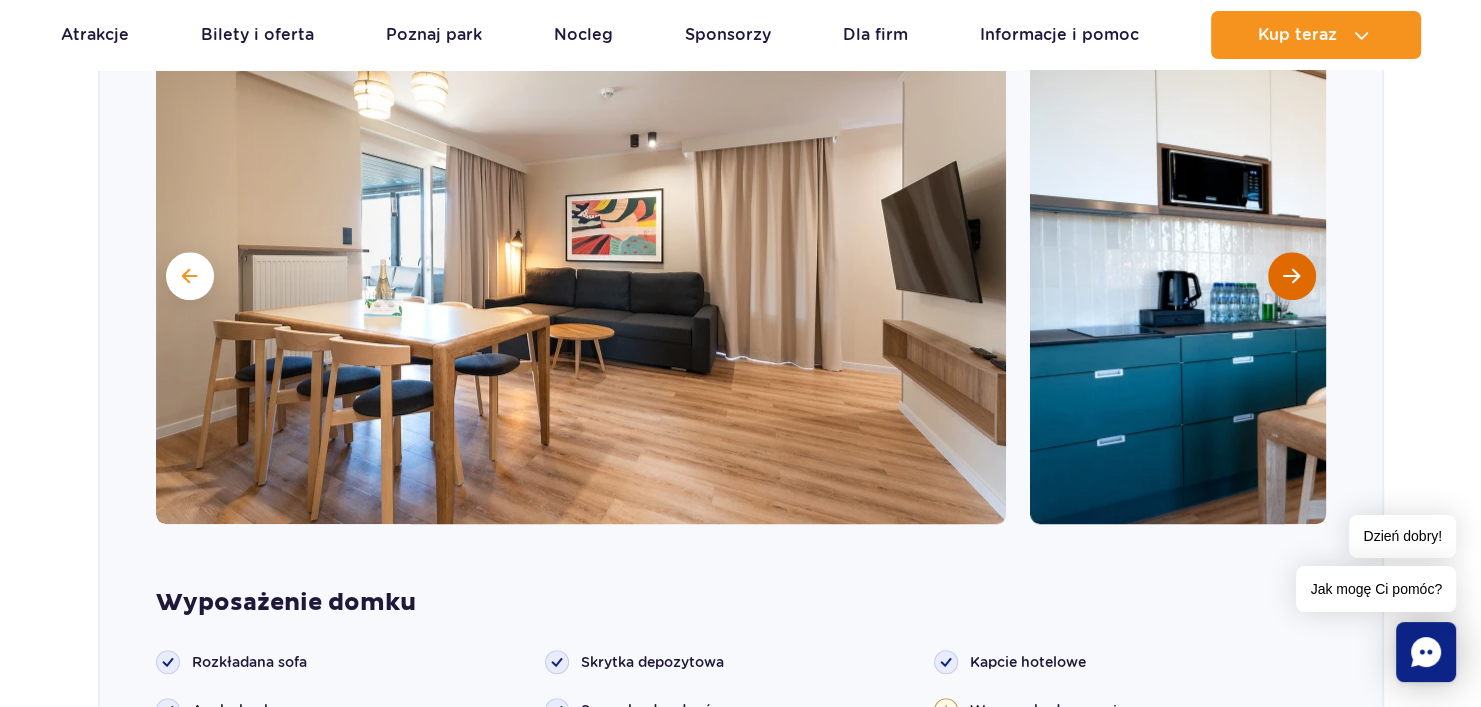 click at bounding box center [1291, 276] 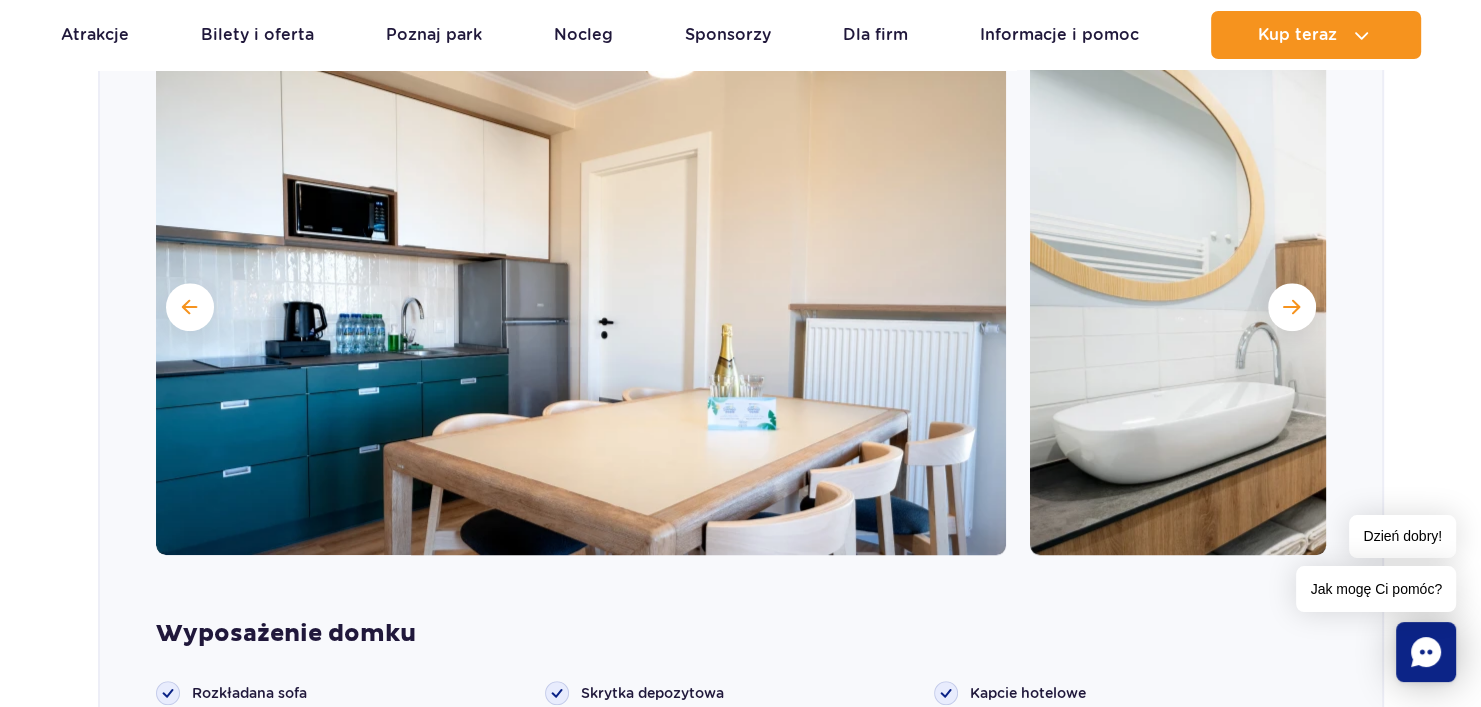 scroll, scrollTop: 1700, scrollLeft: 0, axis: vertical 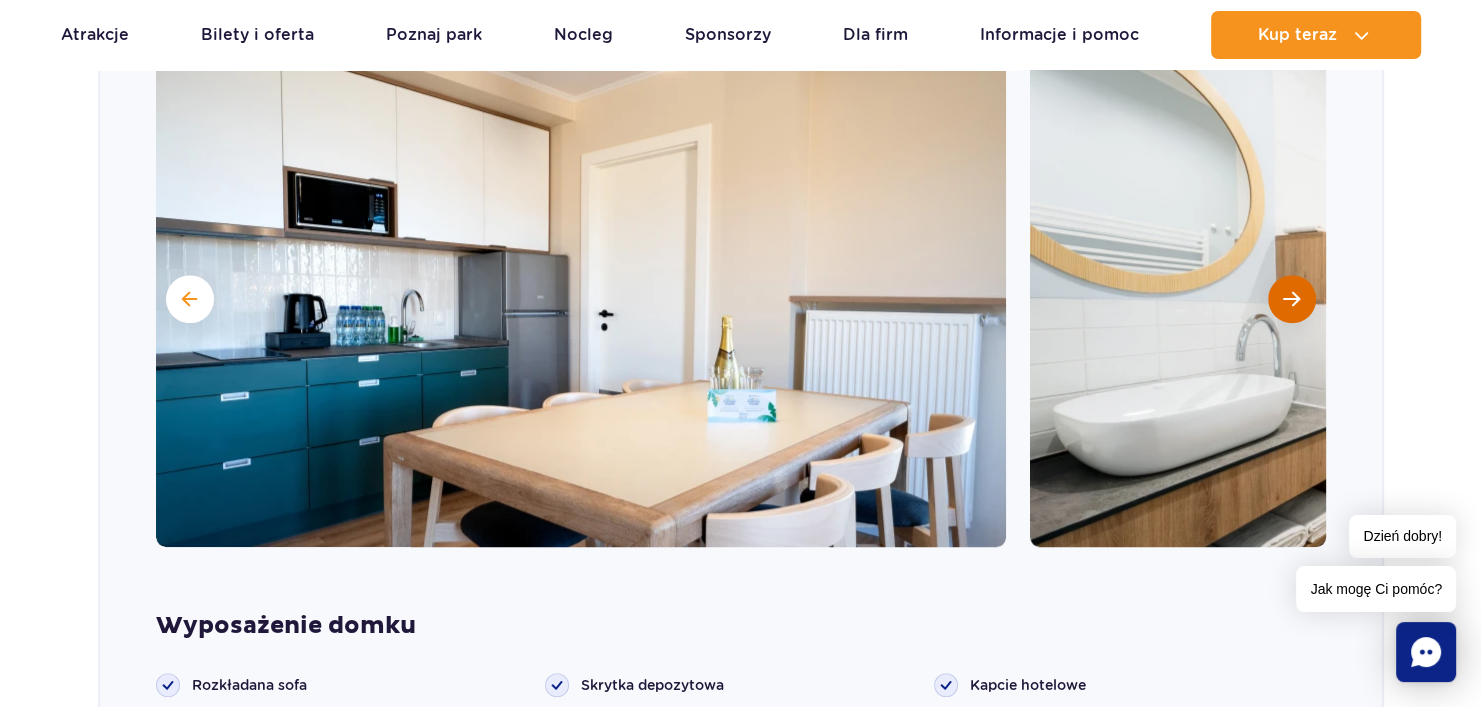 click at bounding box center (1292, 299) 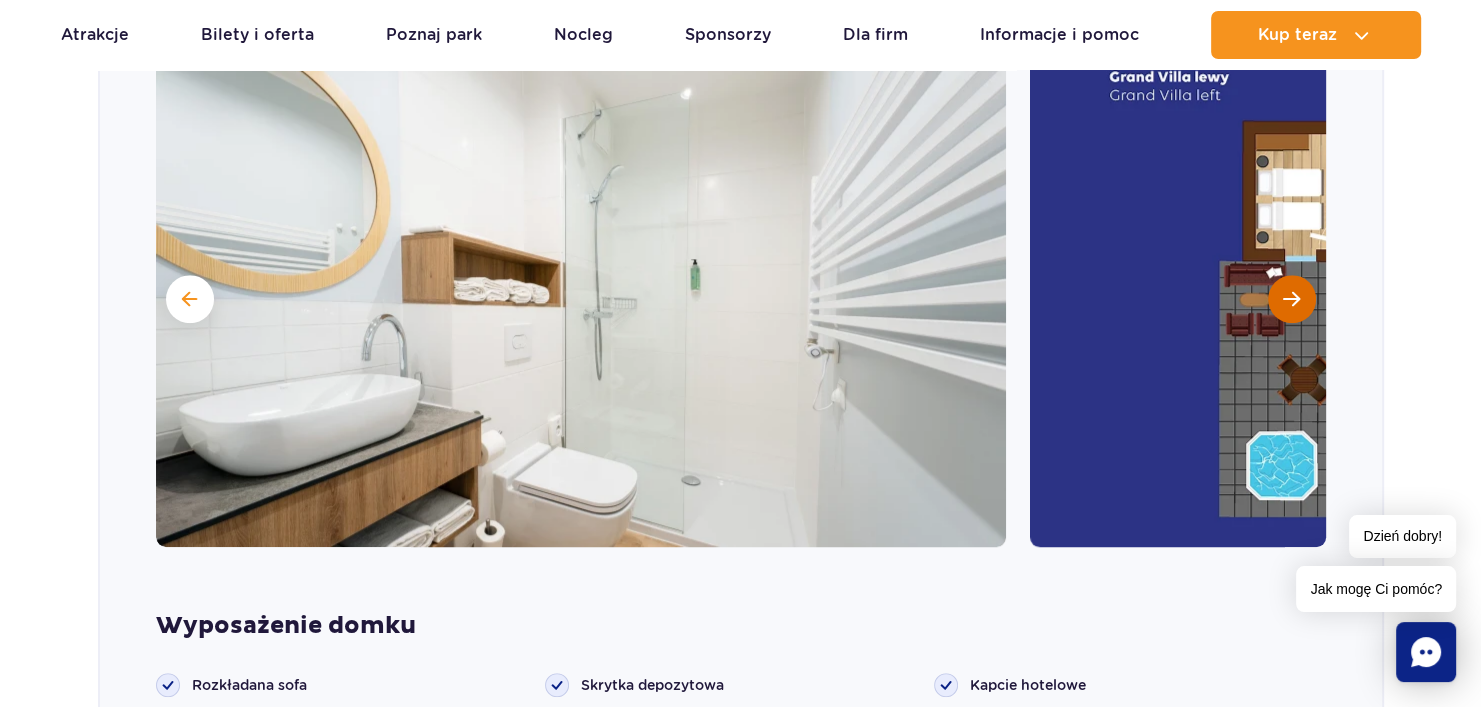 click at bounding box center [1291, 299] 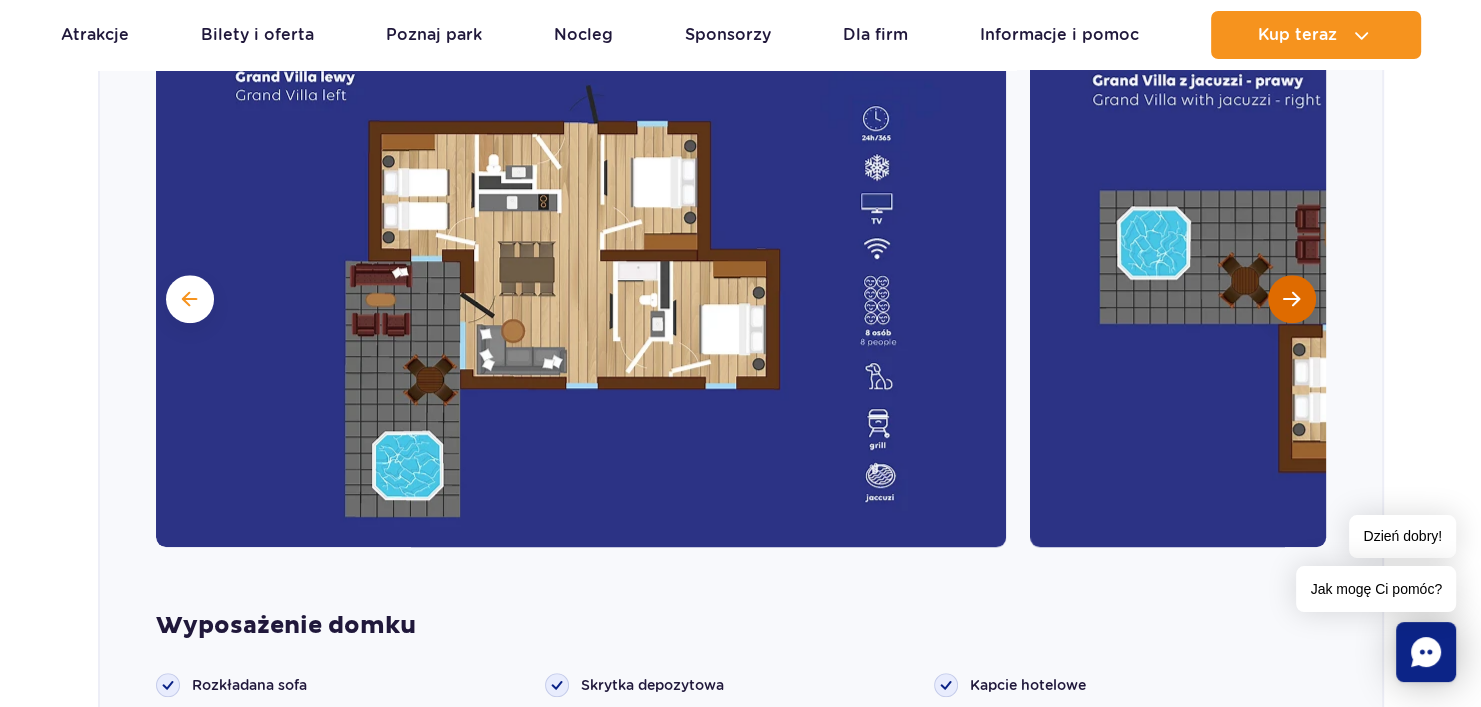 click at bounding box center (1291, 299) 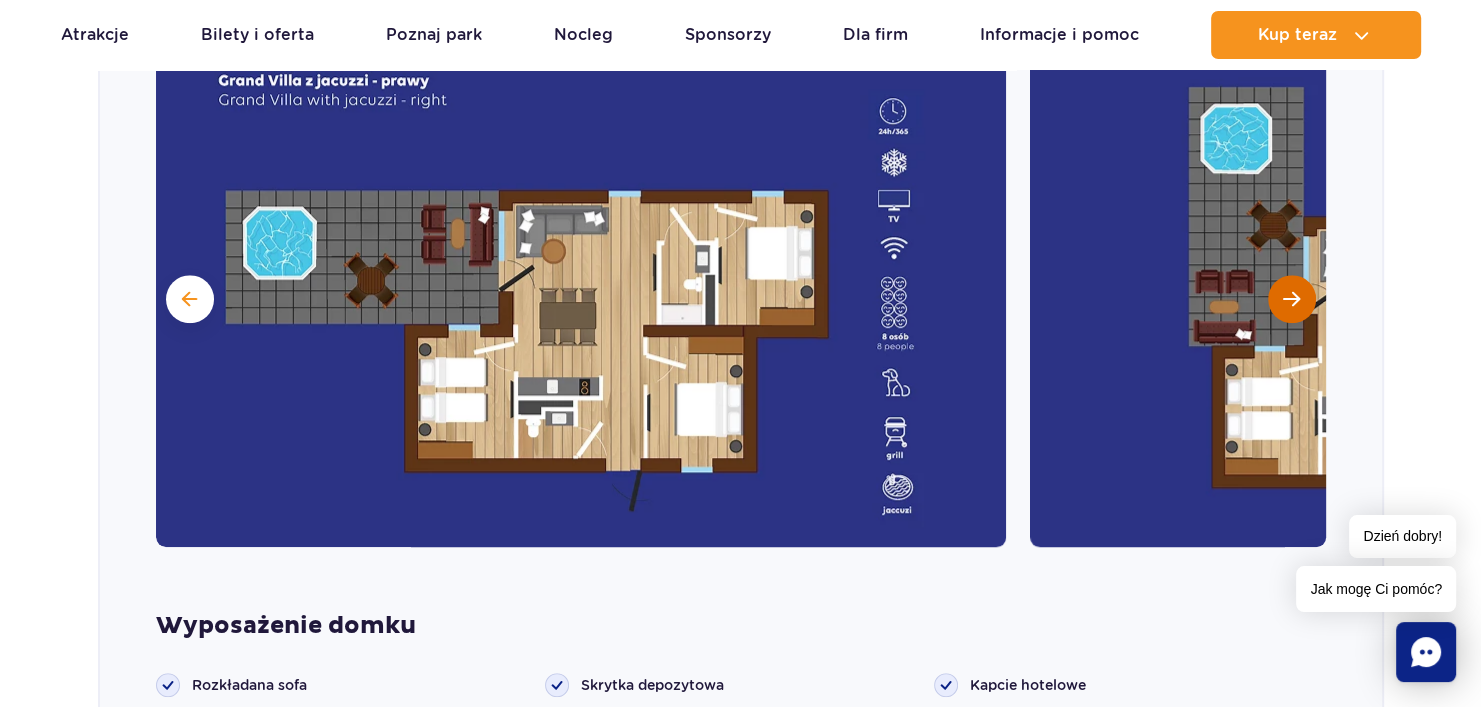 click at bounding box center [1291, 299] 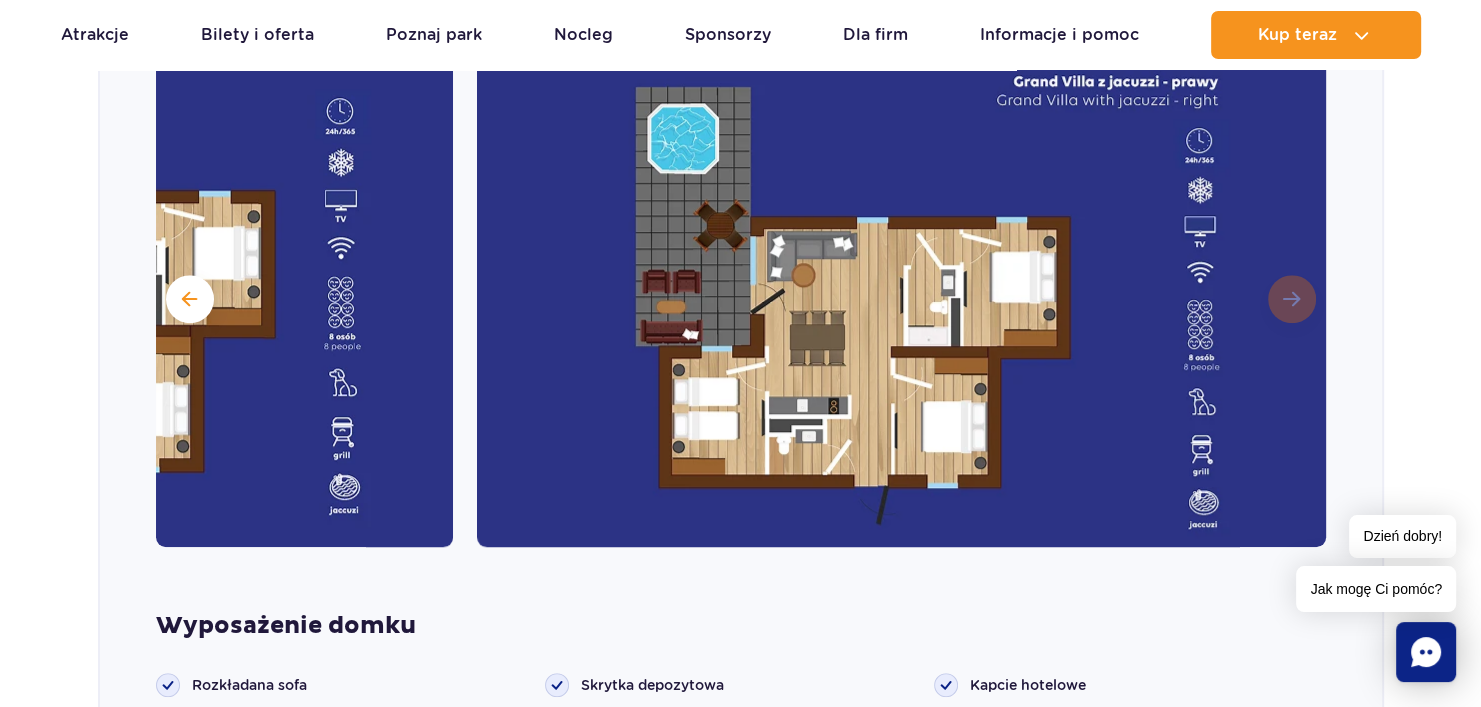 click at bounding box center [902, 297] 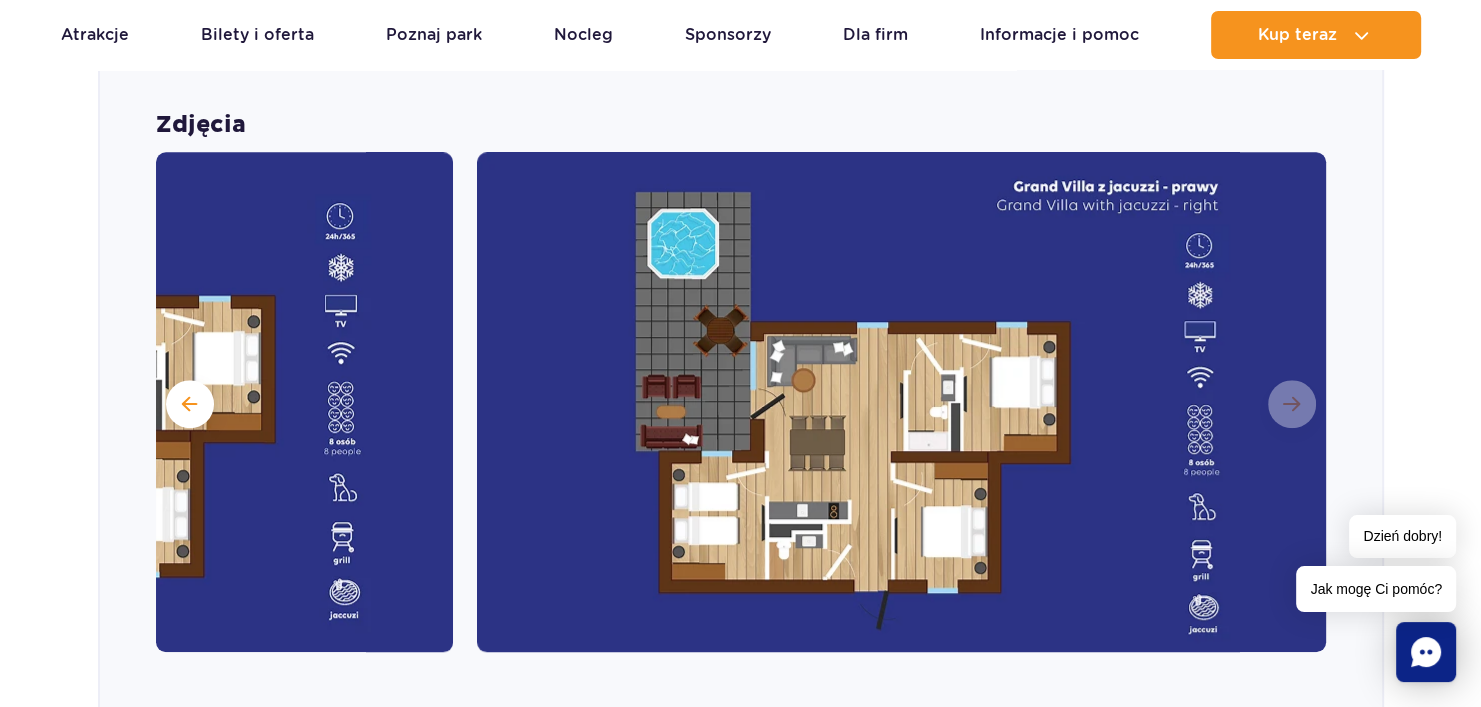 scroll, scrollTop: 1600, scrollLeft: 0, axis: vertical 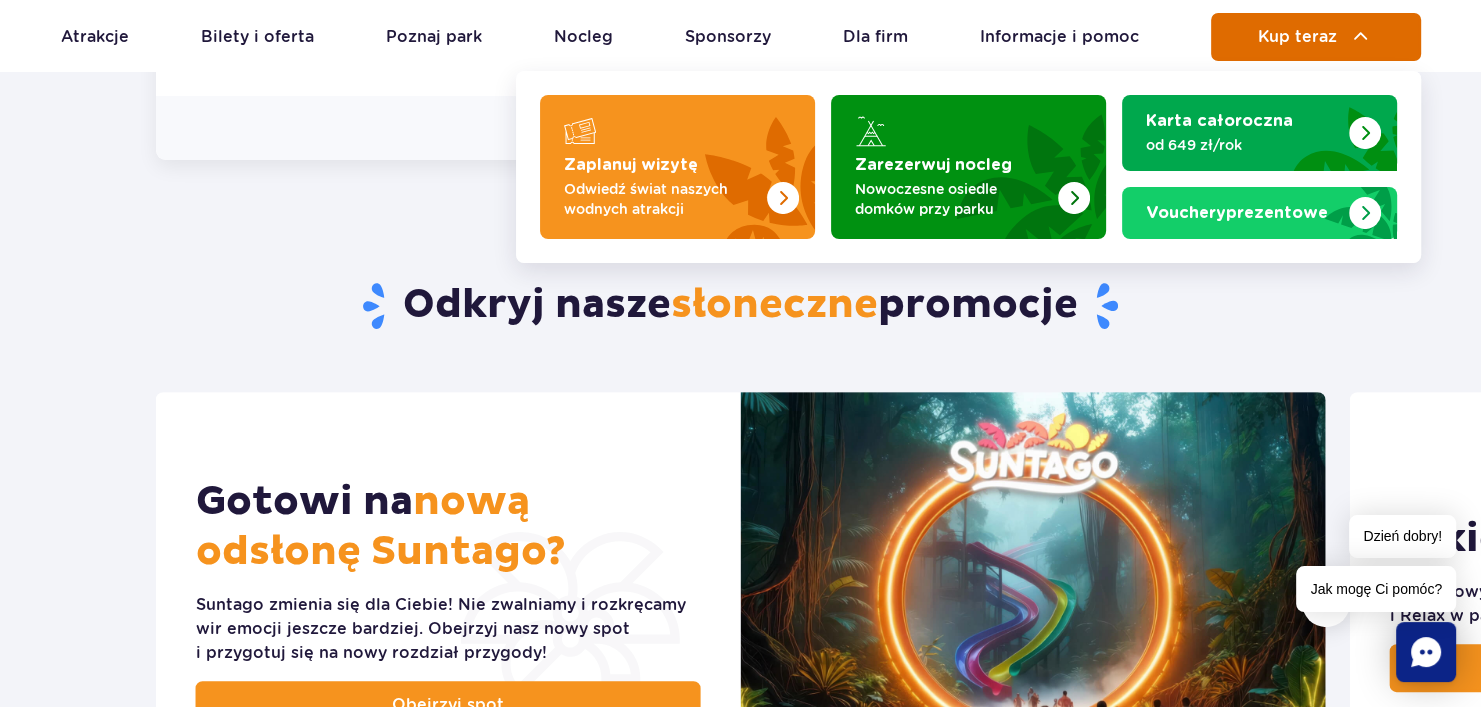 click on "Kup teraz" at bounding box center (1297, 37) 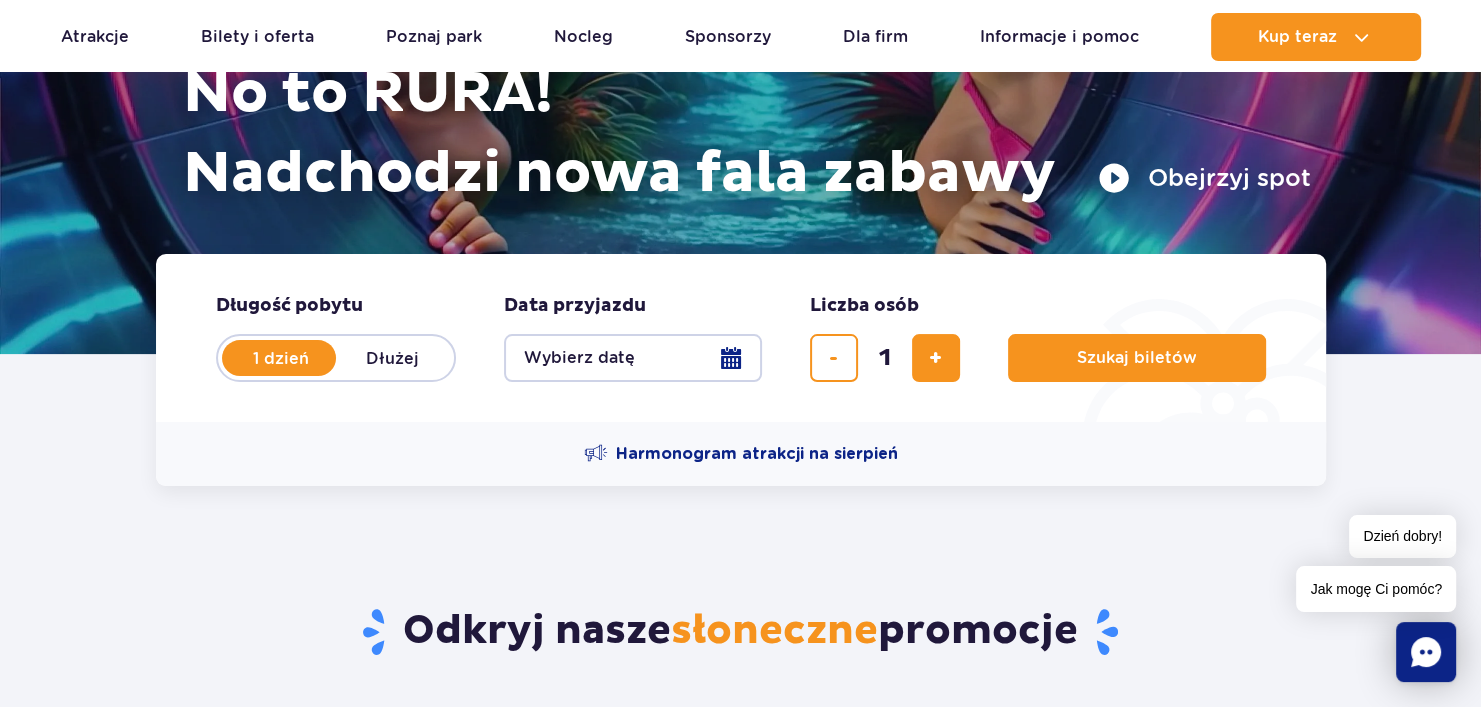 scroll, scrollTop: 300, scrollLeft: 0, axis: vertical 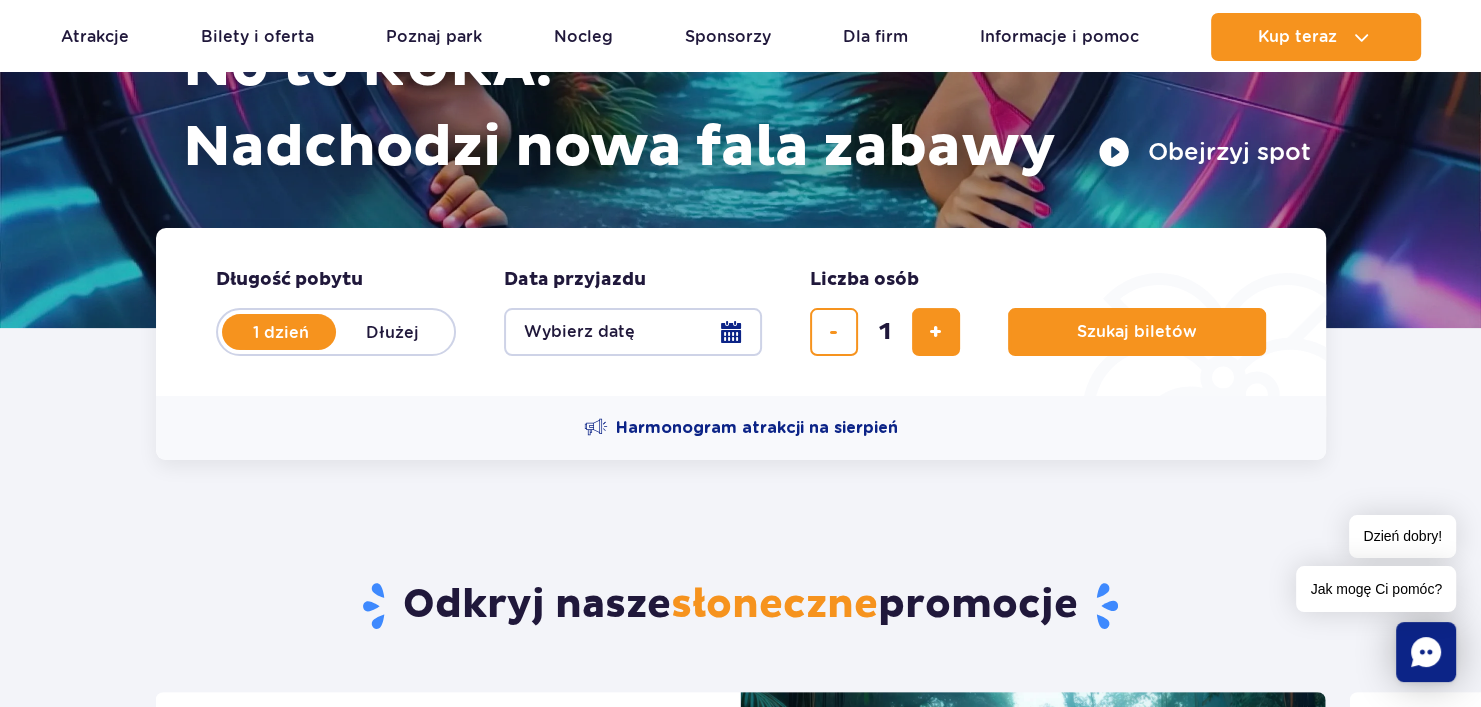 click on "Dłużej" at bounding box center [393, 332] 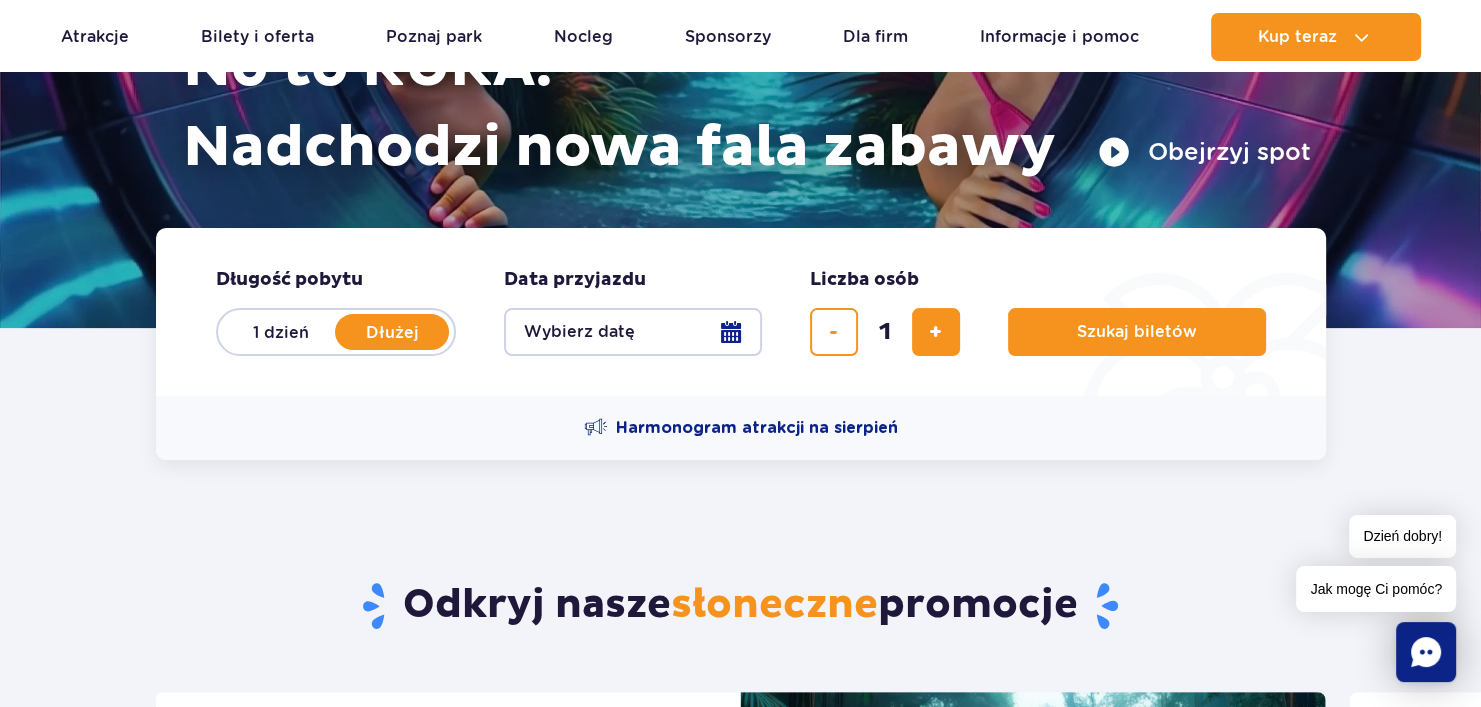click on "Wybierz datę" at bounding box center [633, 332] 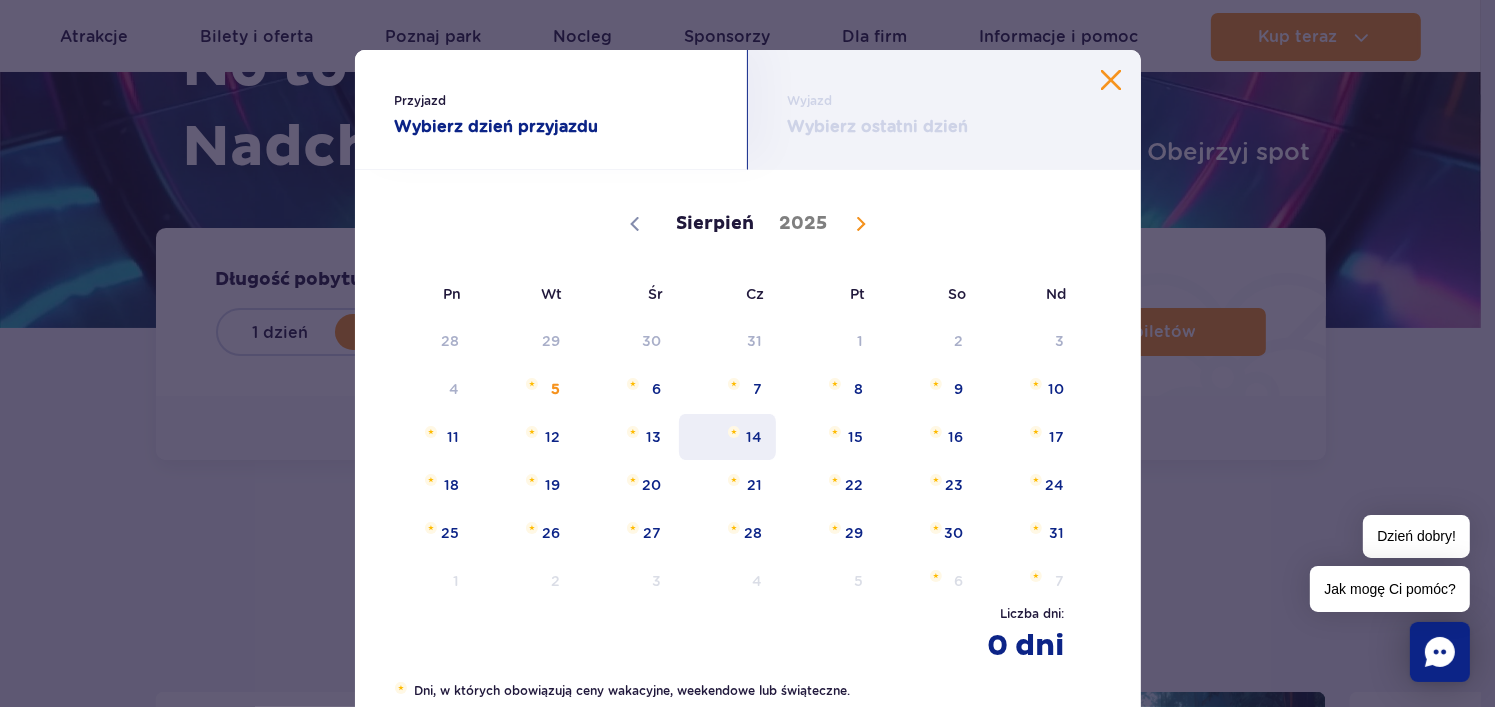 click on "14" at bounding box center [727, 437] 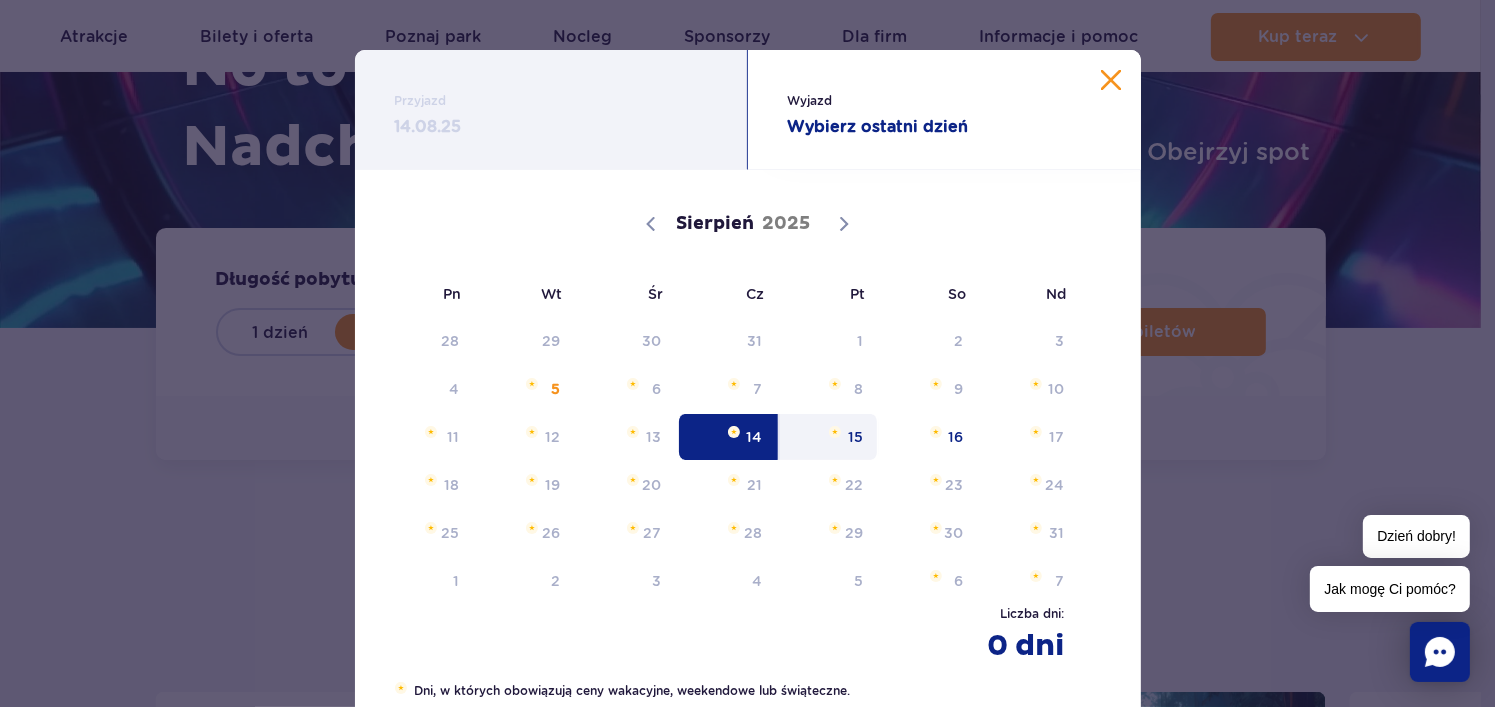click on "15" at bounding box center [828, 437] 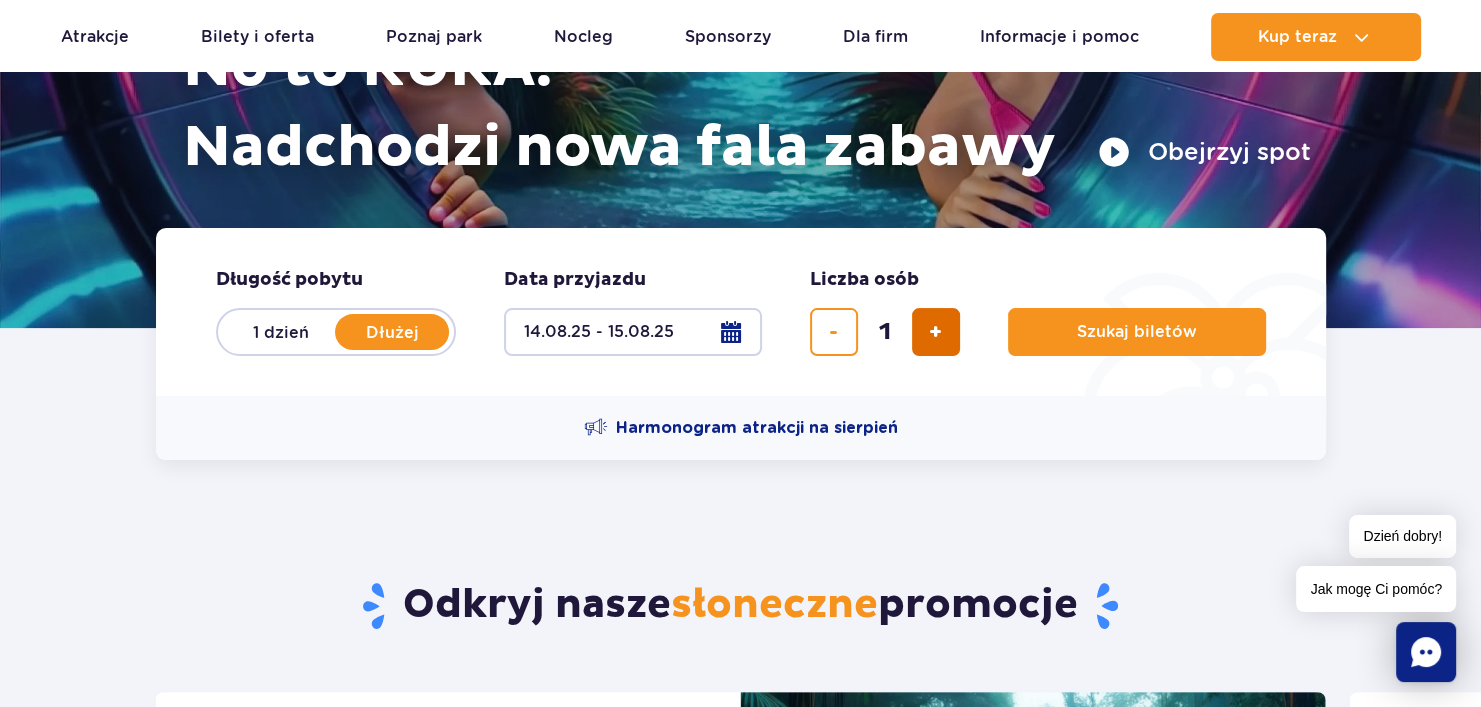 click at bounding box center [936, 332] 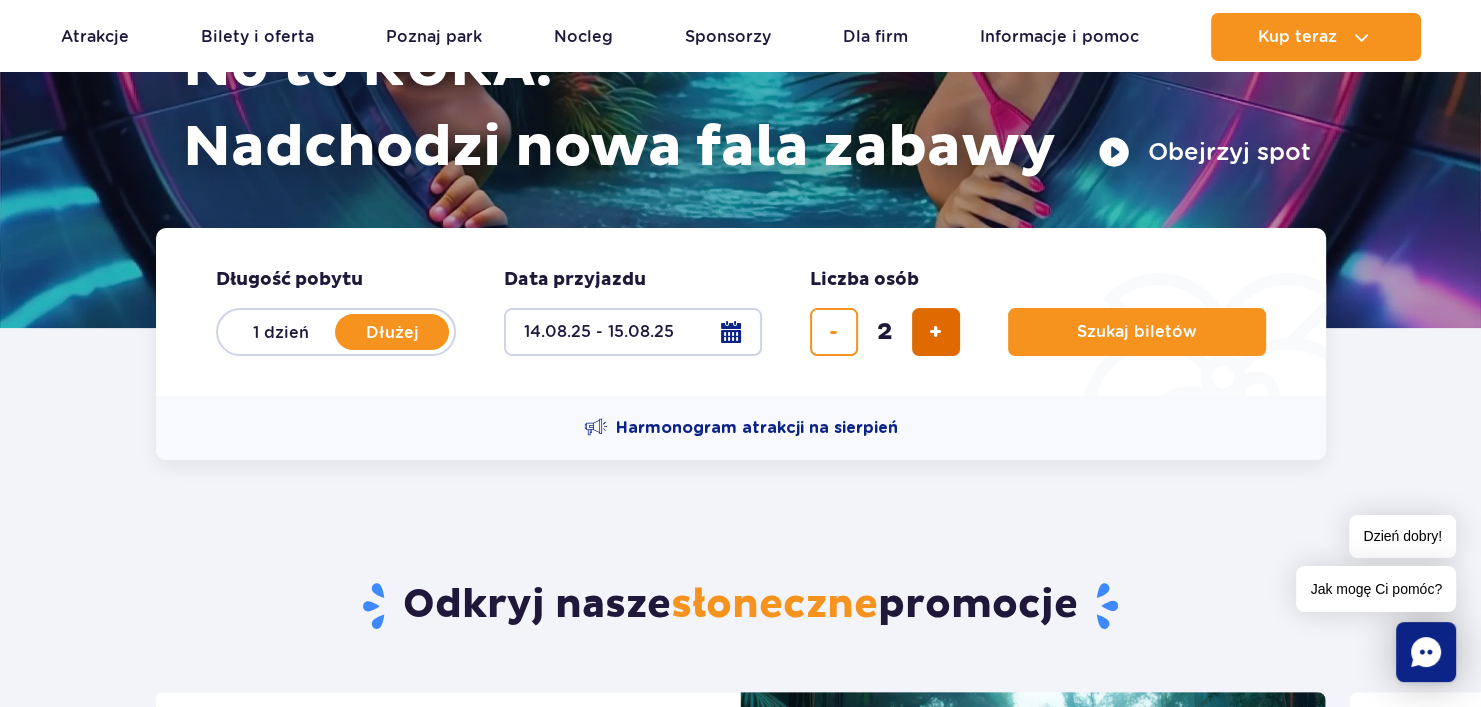 click at bounding box center (935, 332) 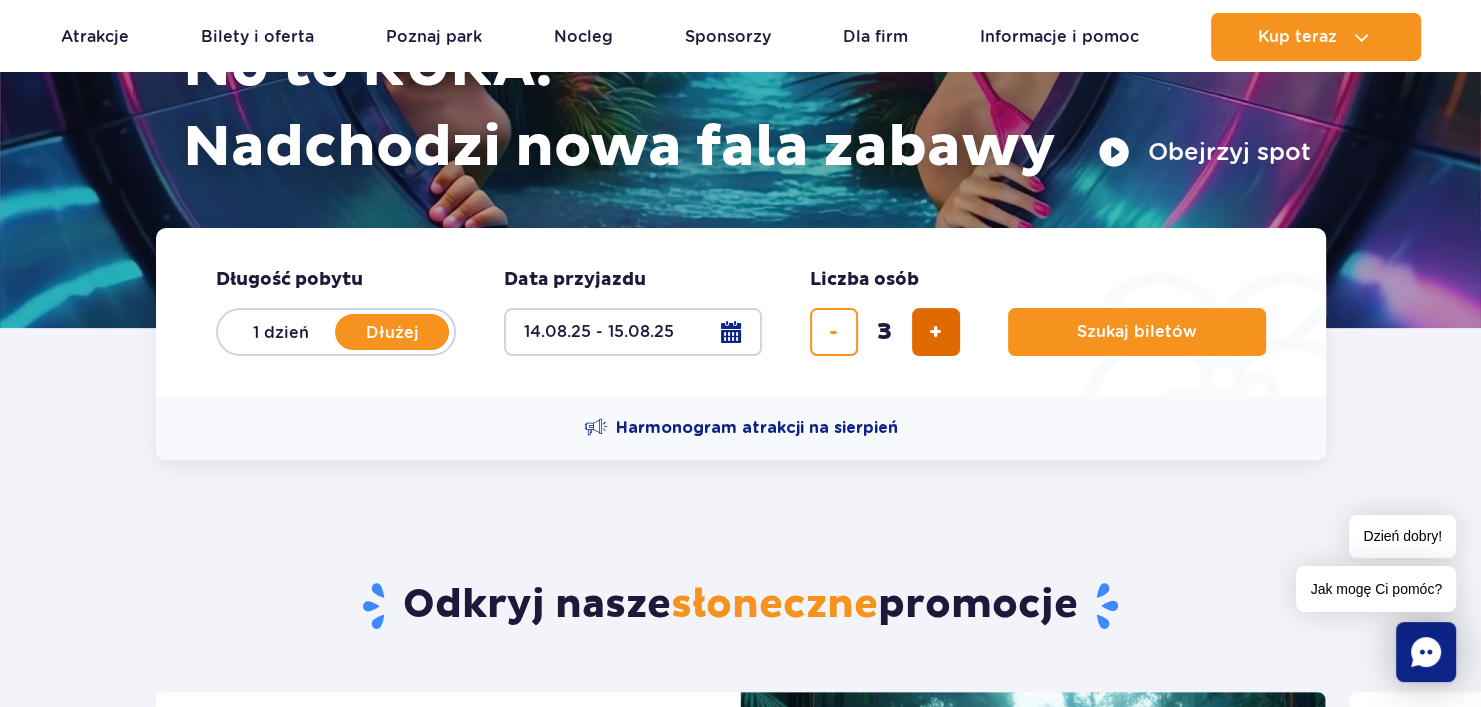 click at bounding box center [935, 332] 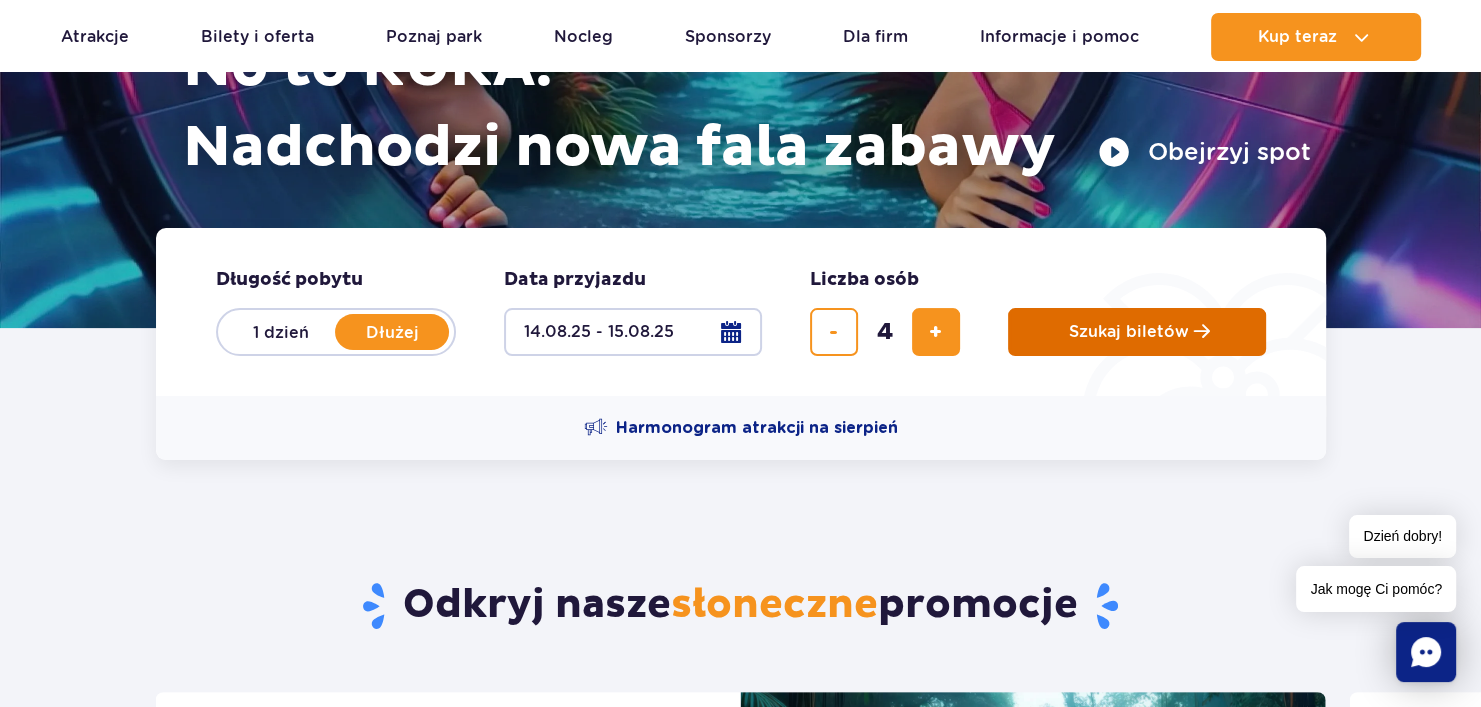 click on "Szukaj biletów" at bounding box center [1137, 332] 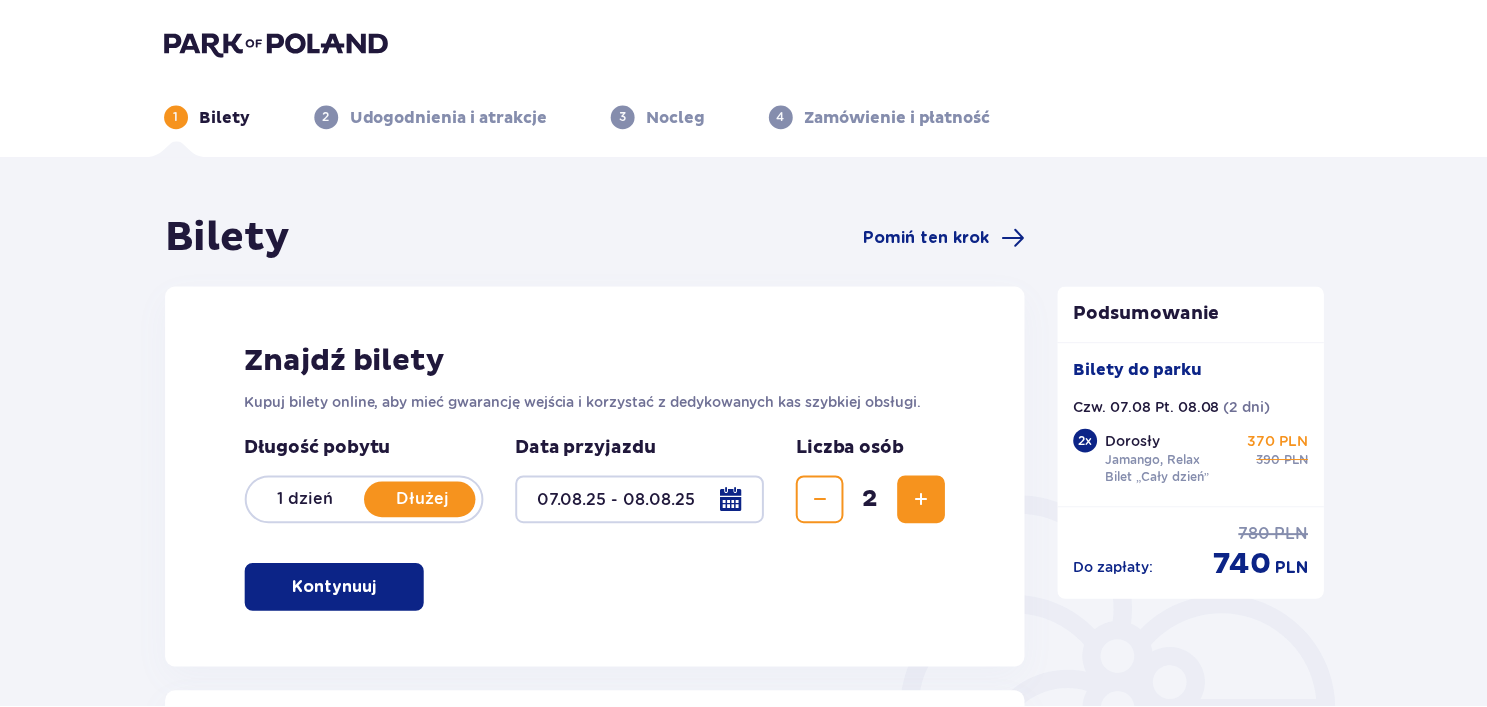scroll, scrollTop: 0, scrollLeft: 0, axis: both 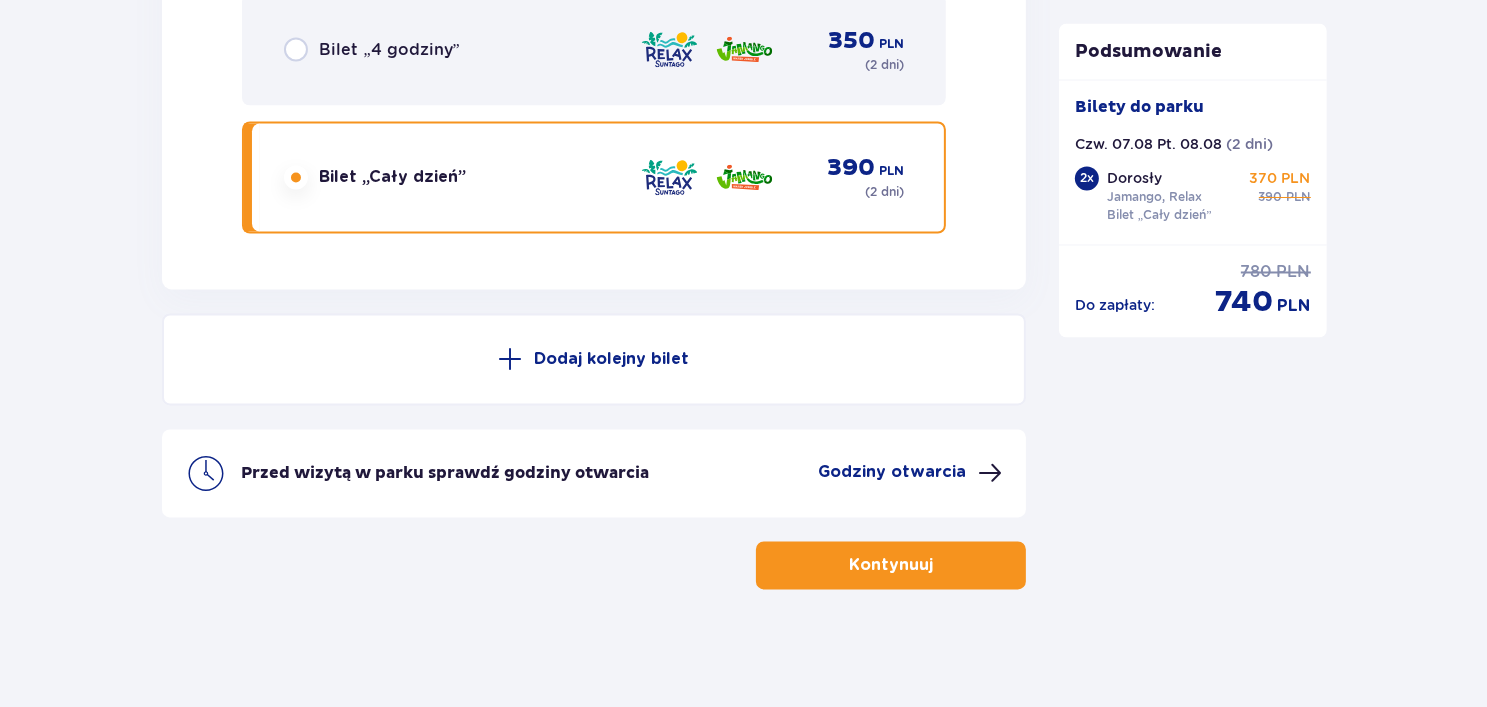 click on "Kontynuuj" at bounding box center [891, 566] 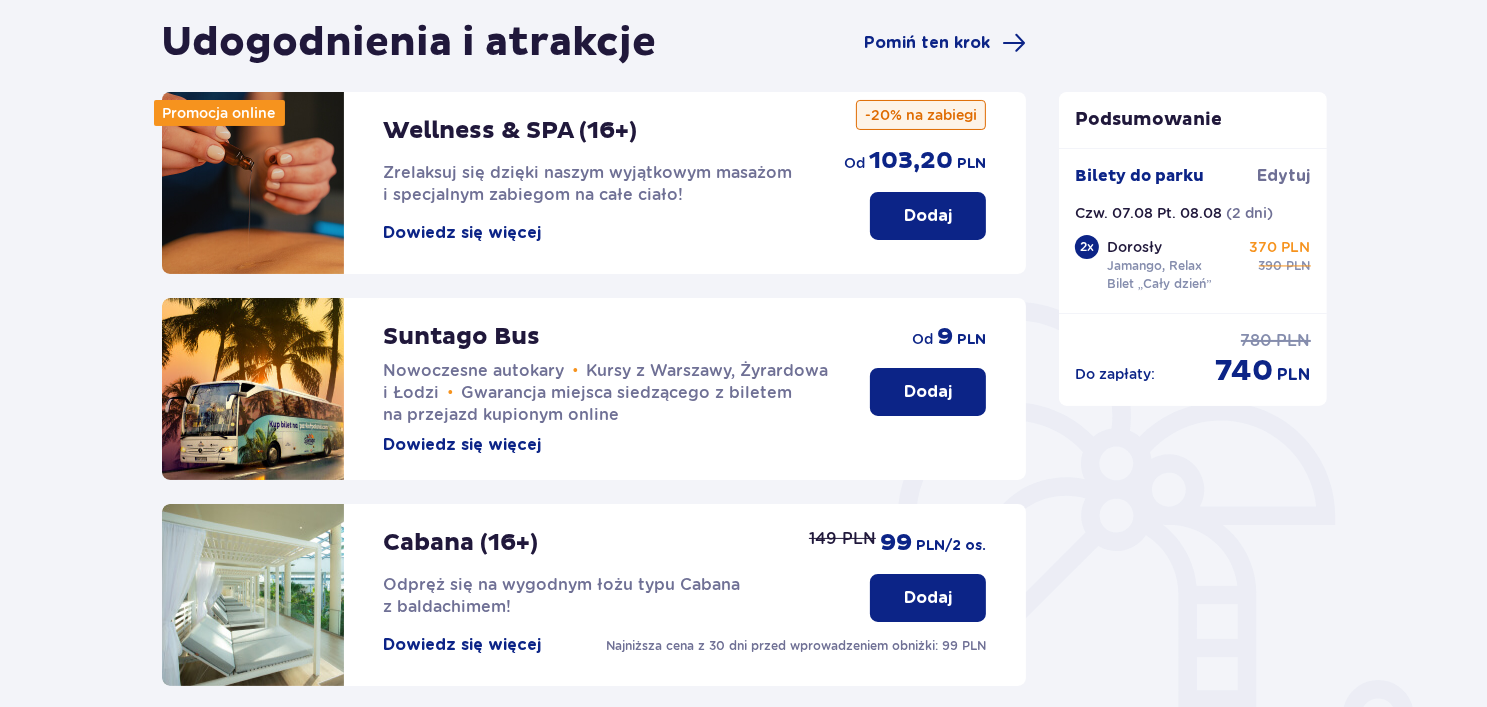 scroll, scrollTop: 200, scrollLeft: 0, axis: vertical 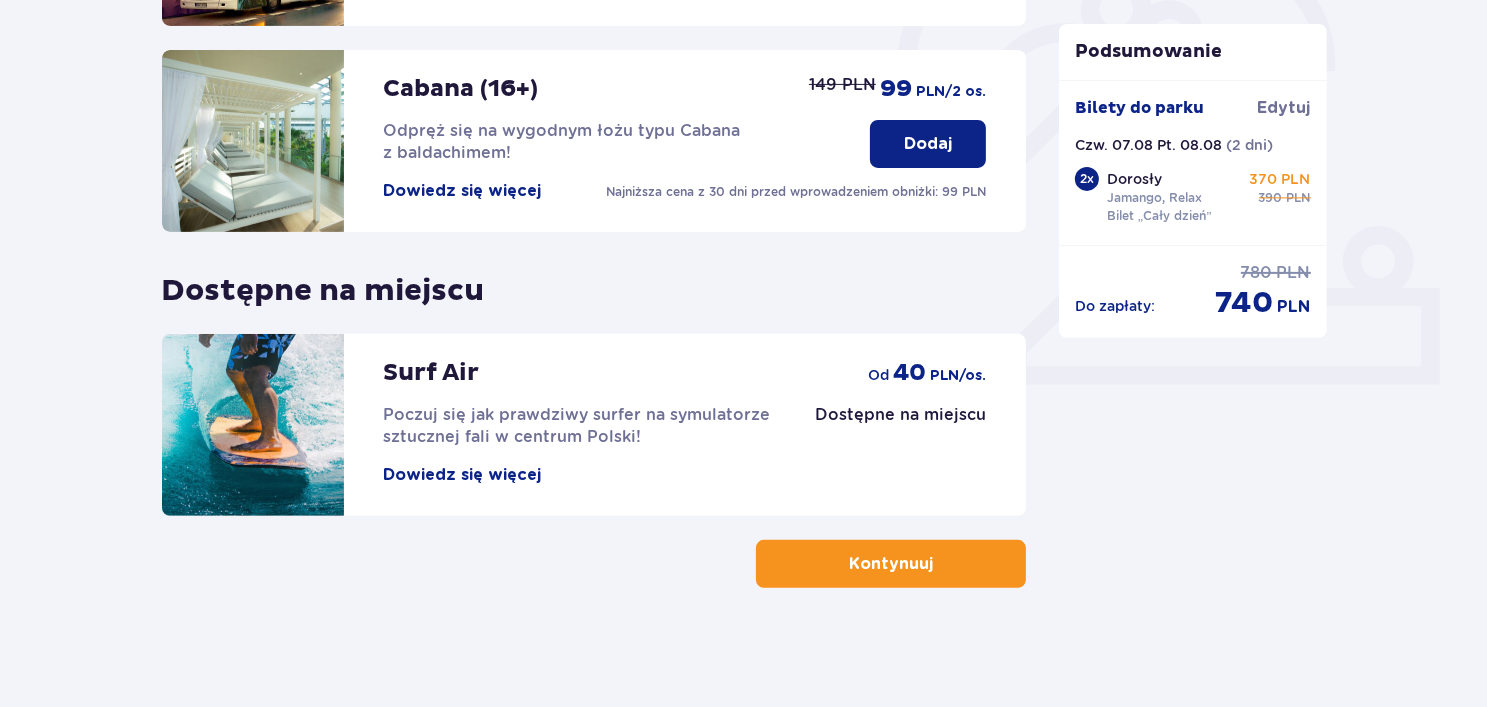 click on "Kontynuuj" at bounding box center [891, 564] 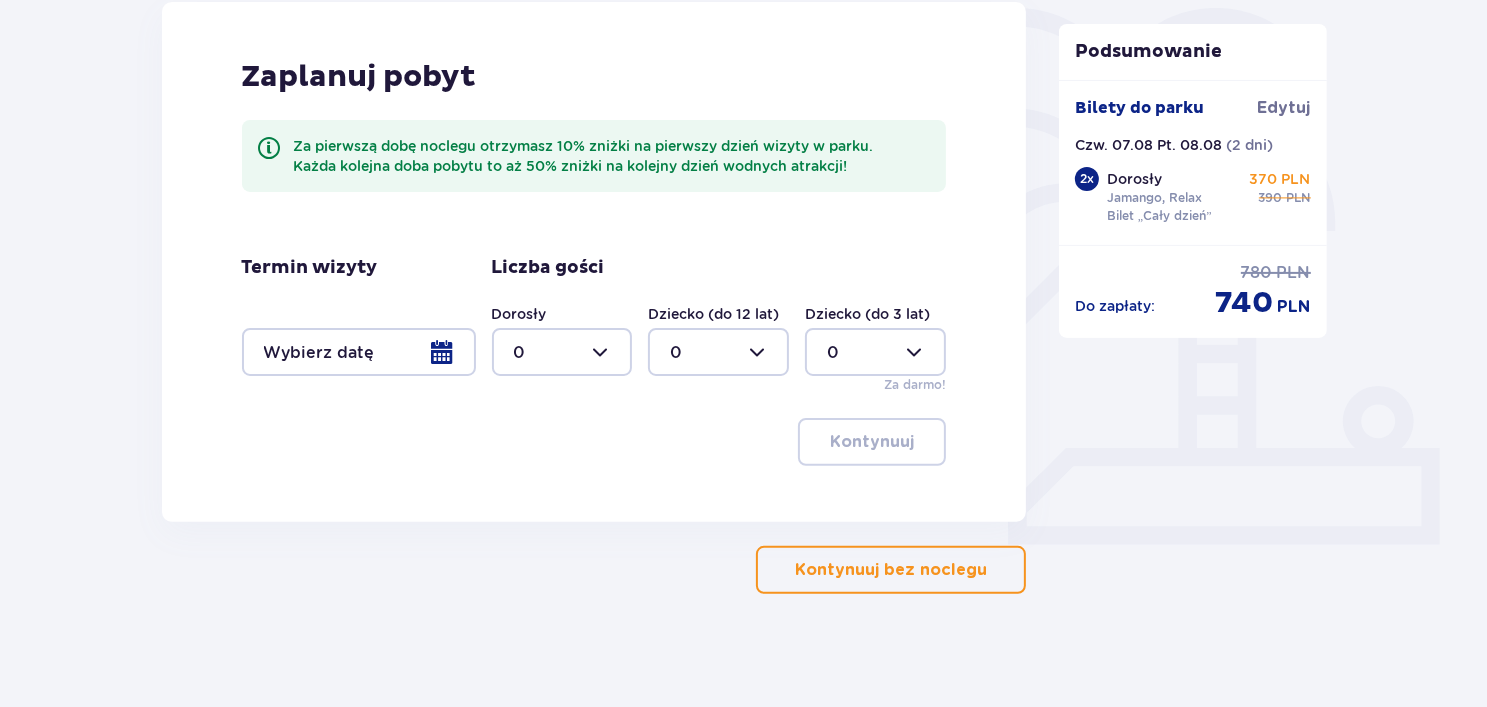 scroll, scrollTop: 495, scrollLeft: 0, axis: vertical 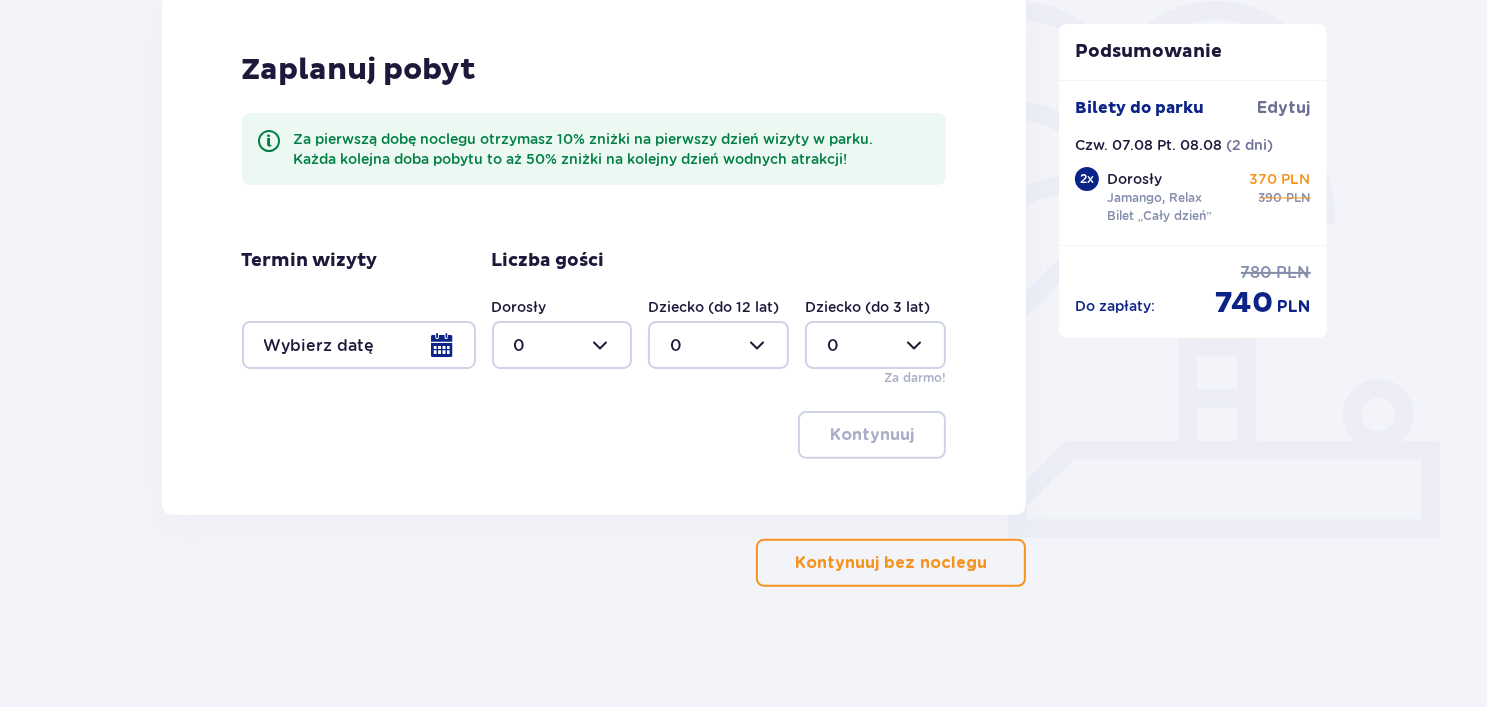 click at bounding box center [359, 345] 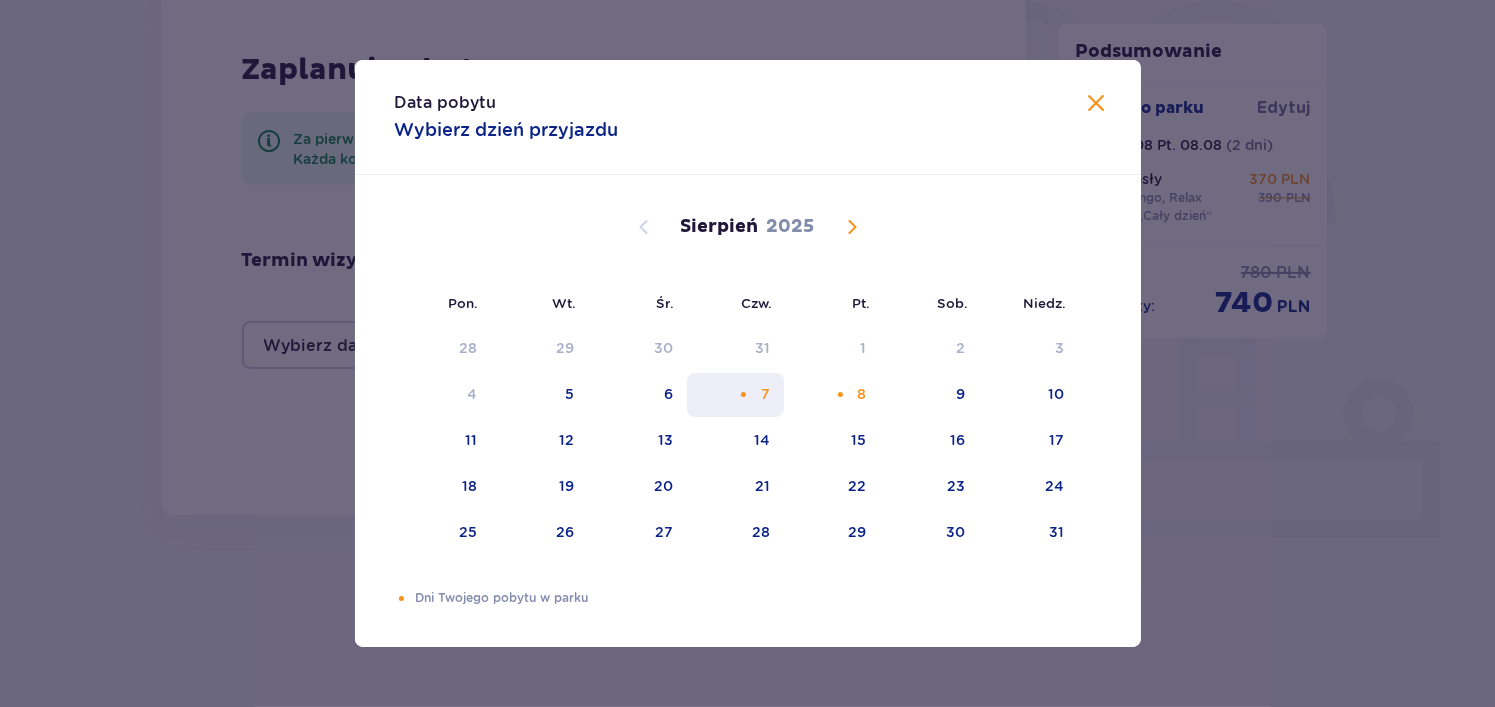 click on "7" at bounding box center (735, 395) 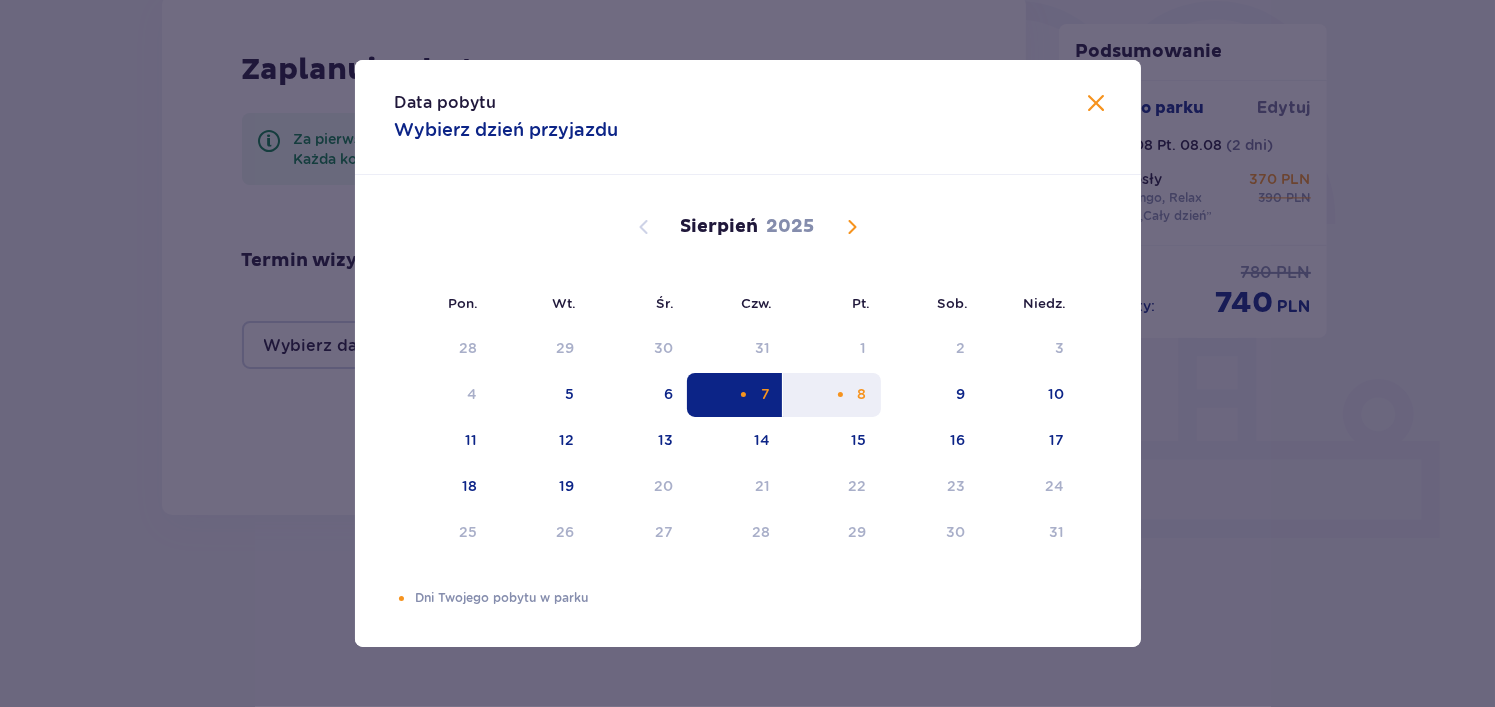 click on "8" at bounding box center [832, 395] 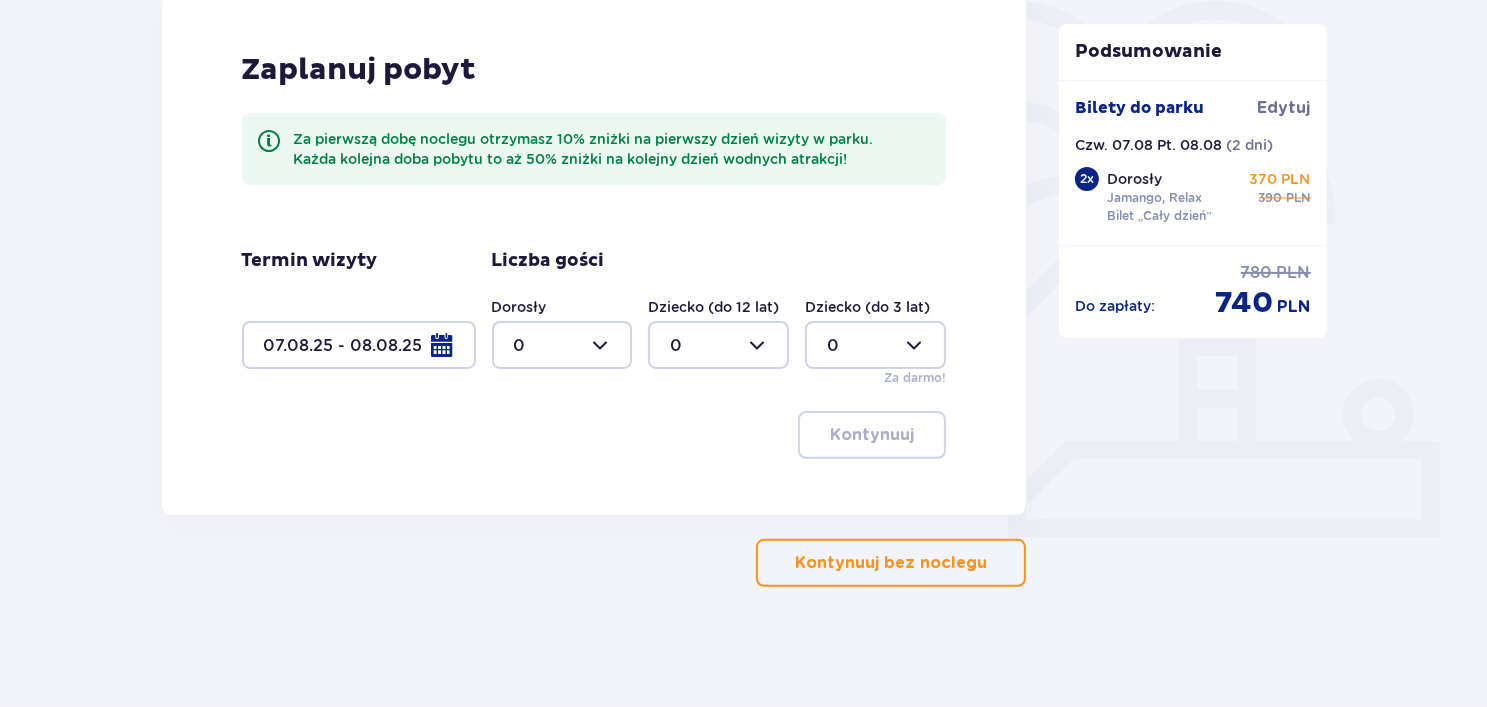 click at bounding box center (562, 345) 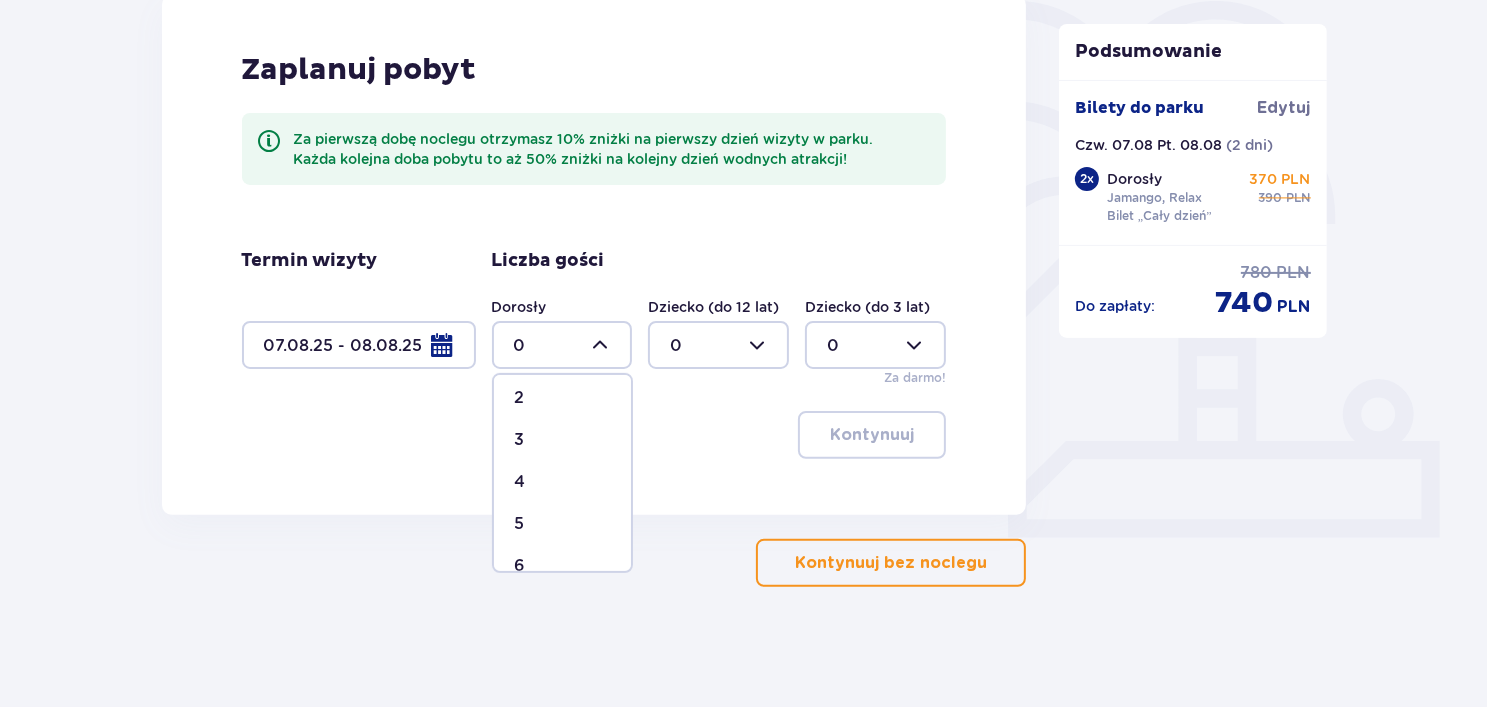 scroll, scrollTop: 100, scrollLeft: 0, axis: vertical 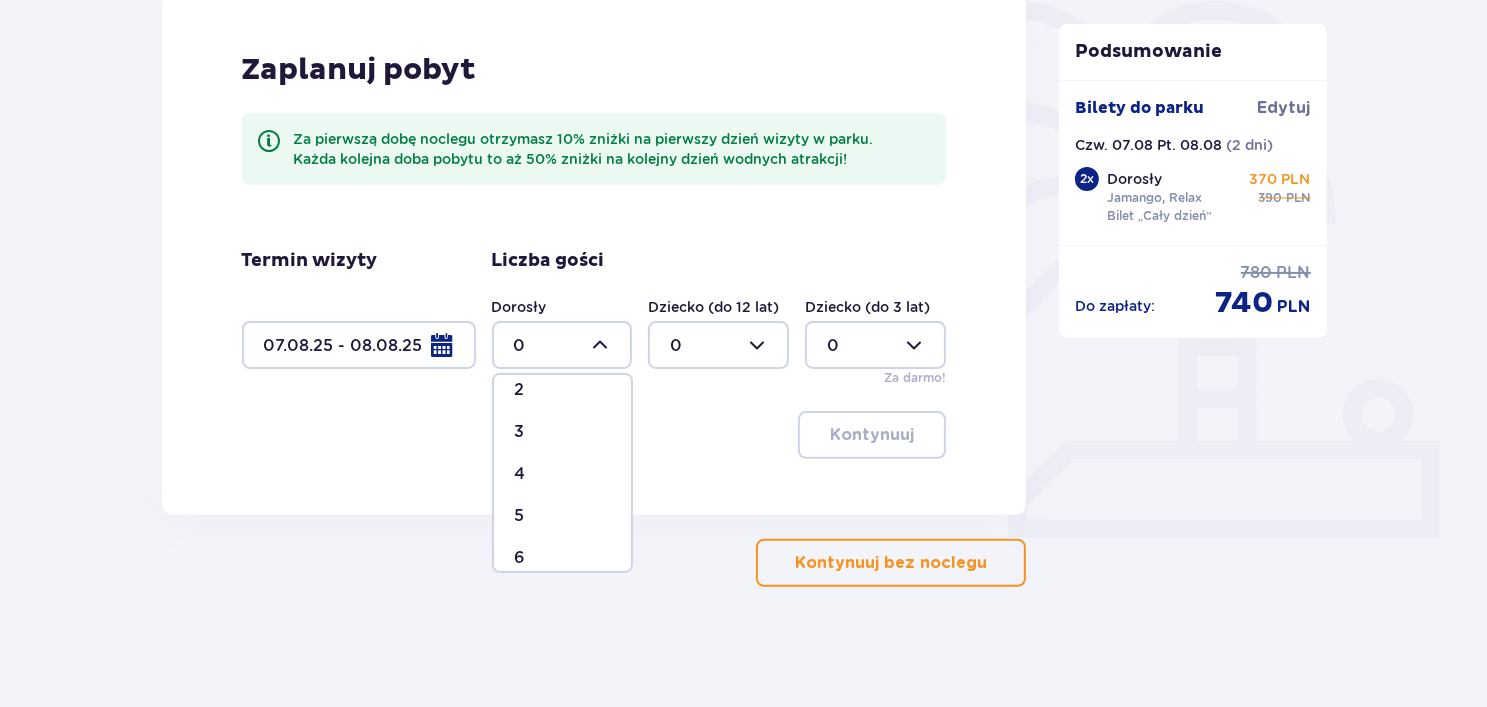 click on "4" at bounding box center [562, 474] 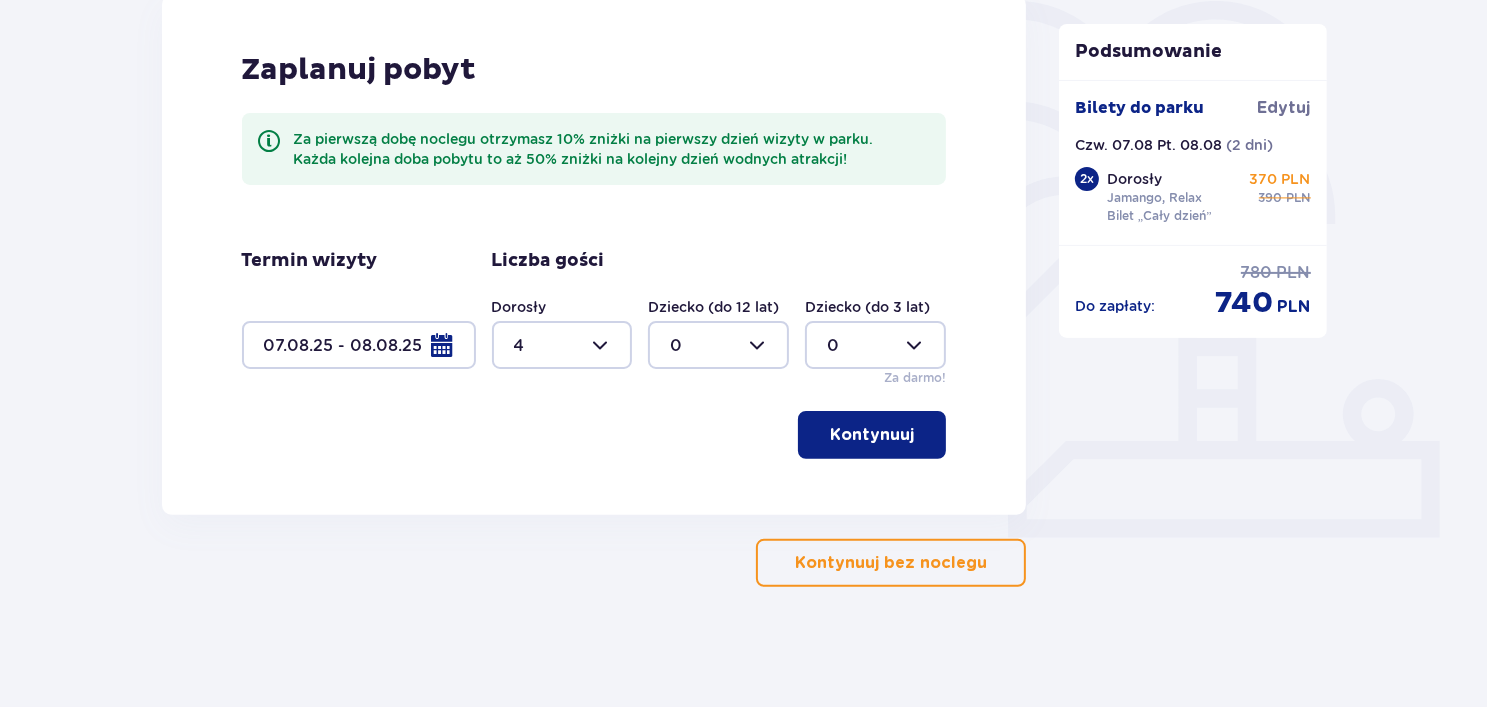 click on "Kontynuuj" at bounding box center [872, 435] 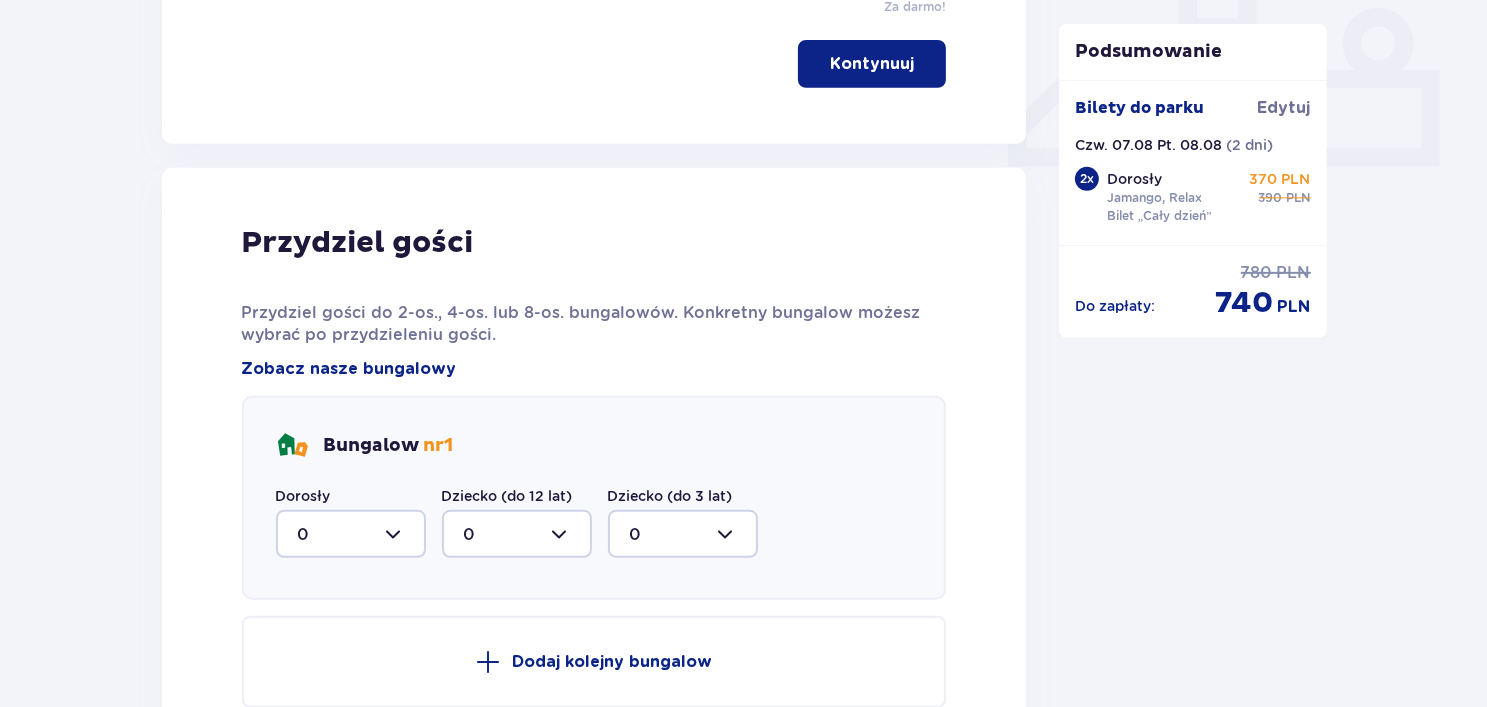 scroll, scrollTop: 1009, scrollLeft: 0, axis: vertical 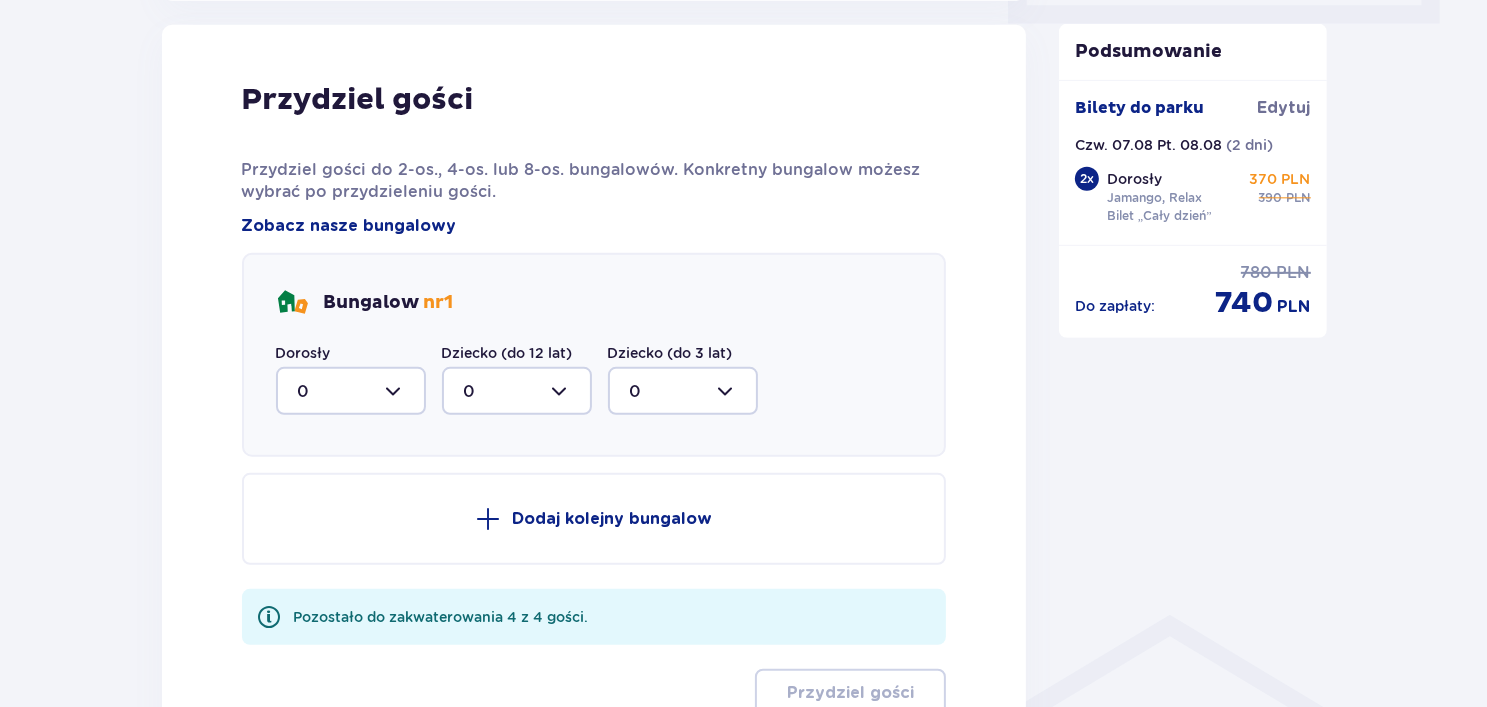 click at bounding box center [351, 391] 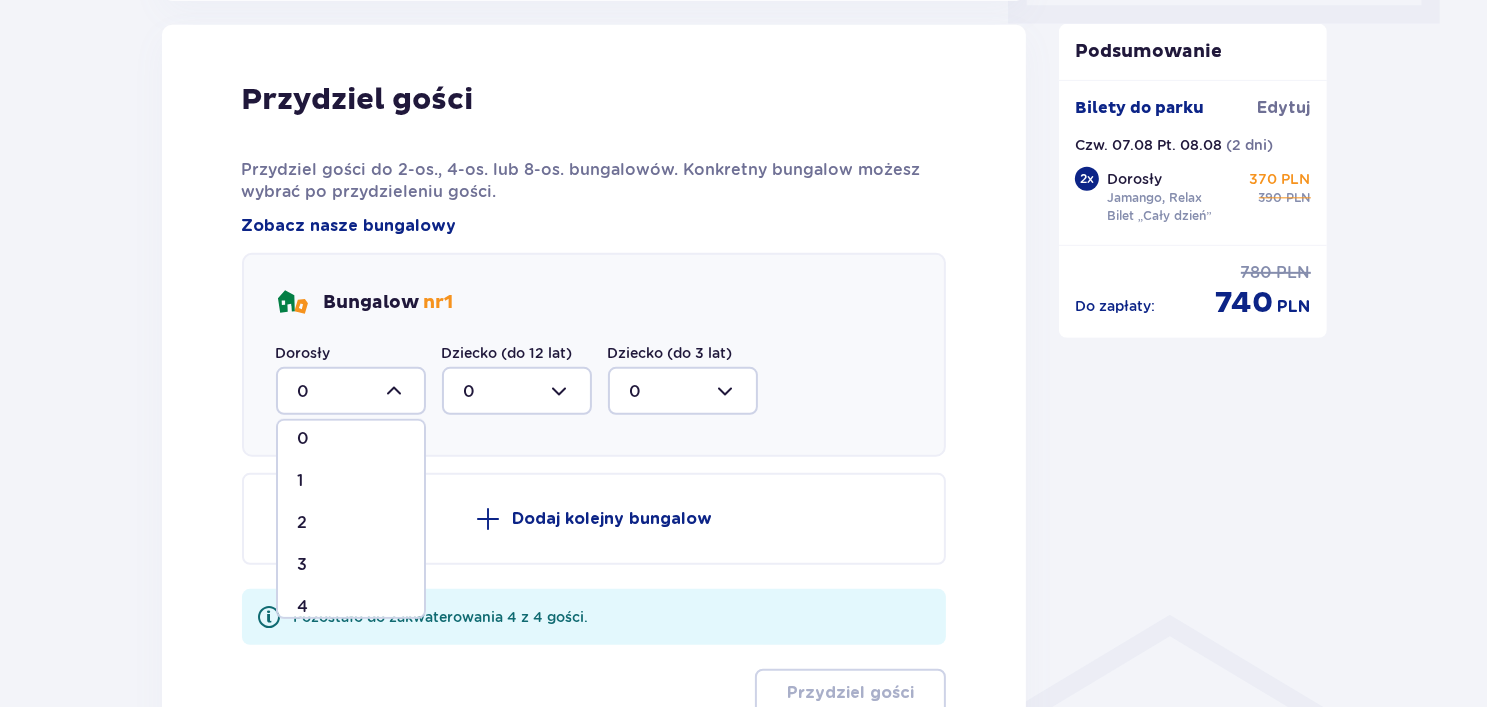 scroll, scrollTop: 32, scrollLeft: 0, axis: vertical 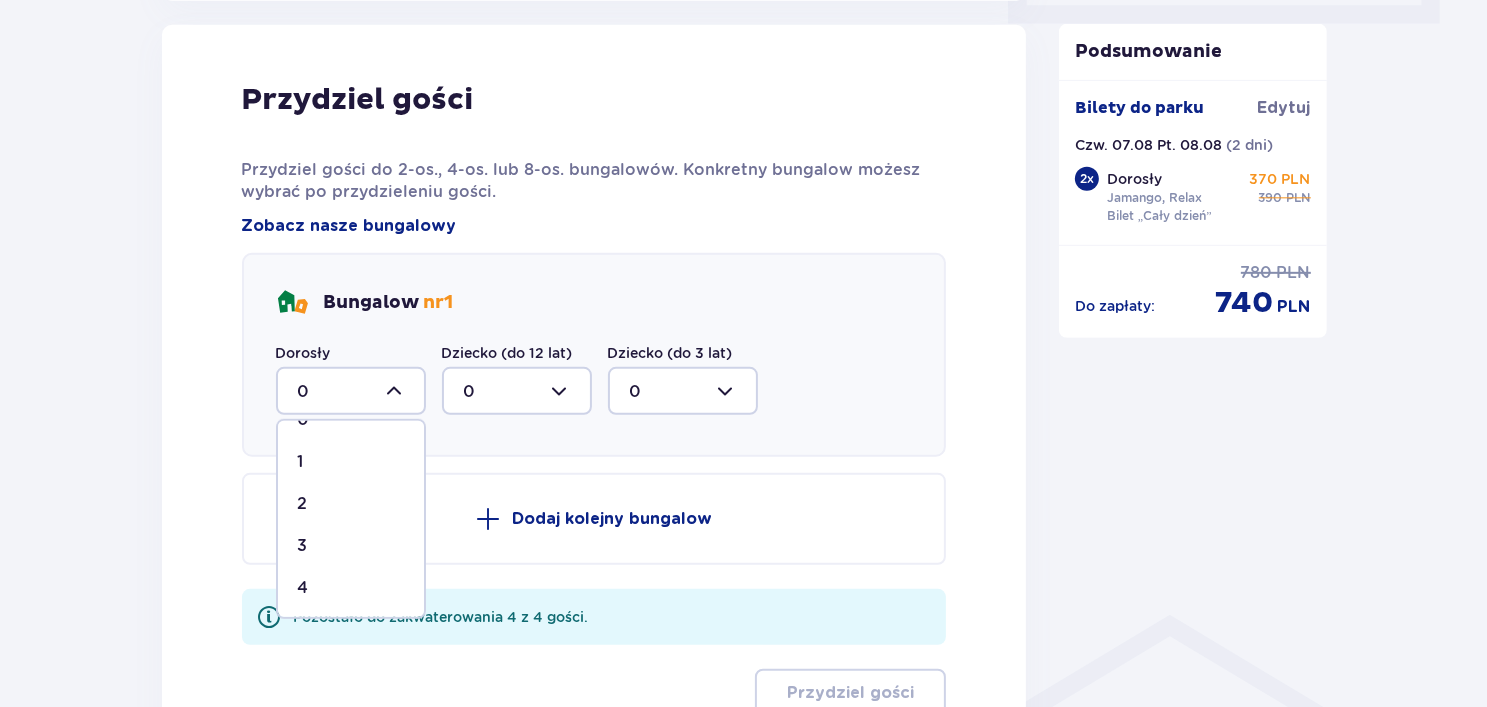click on "4" at bounding box center [351, 588] 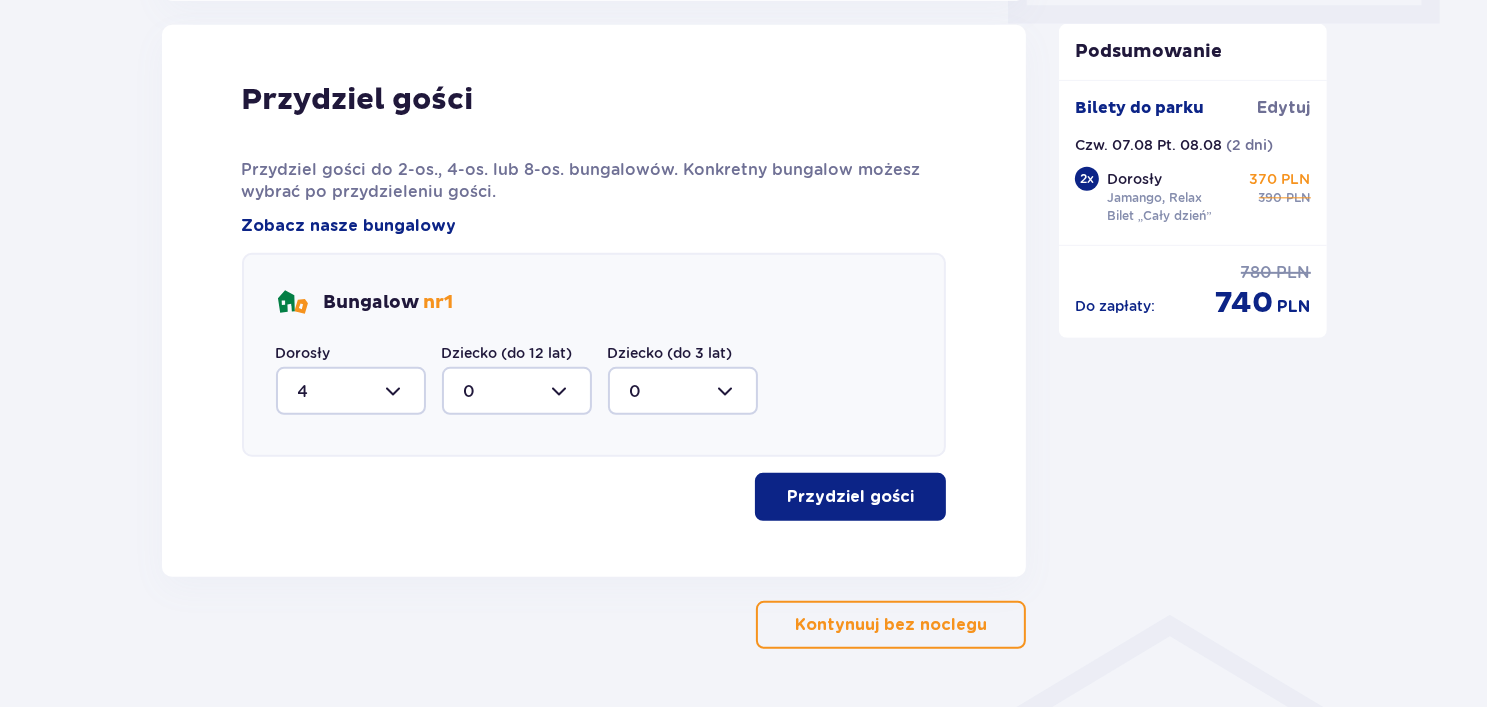 click on "Przydziel gości" at bounding box center [850, 497] 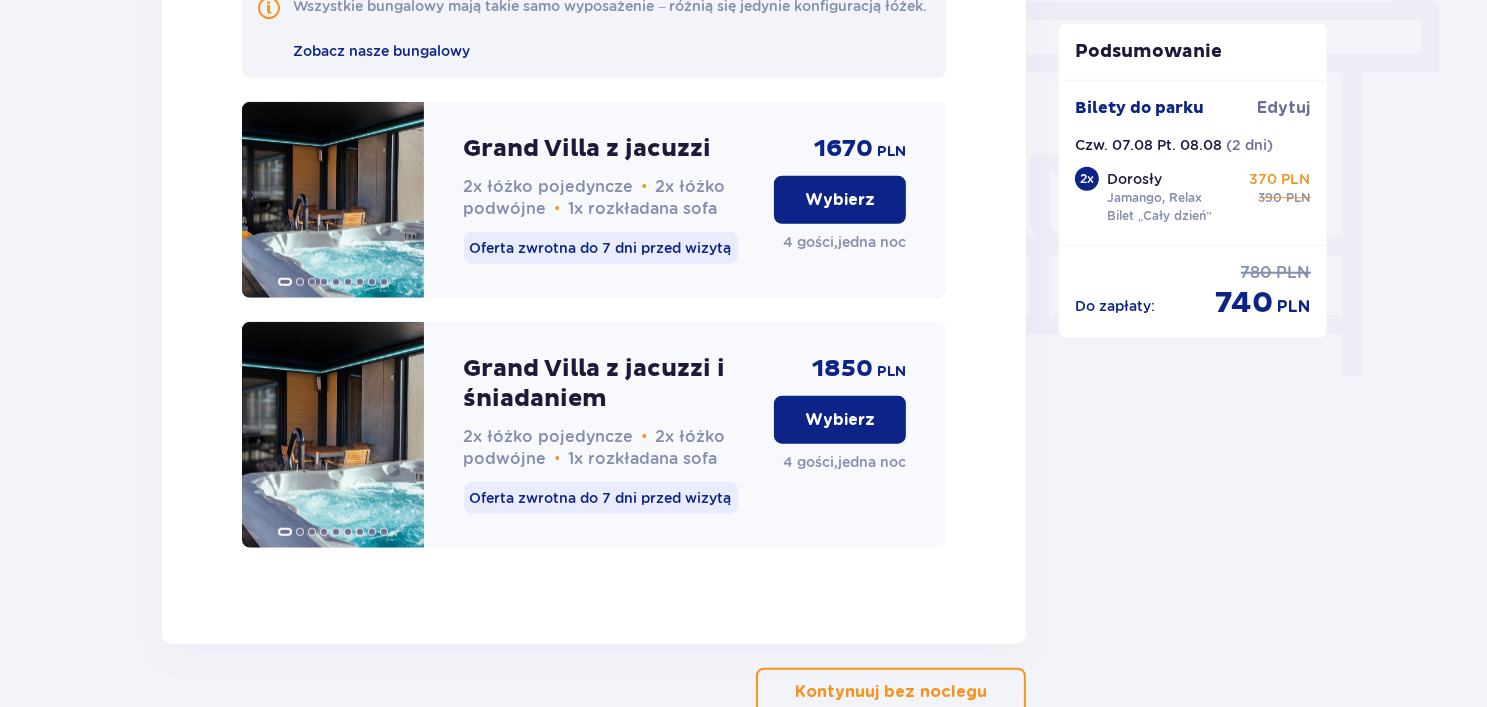 scroll, scrollTop: 1784, scrollLeft: 0, axis: vertical 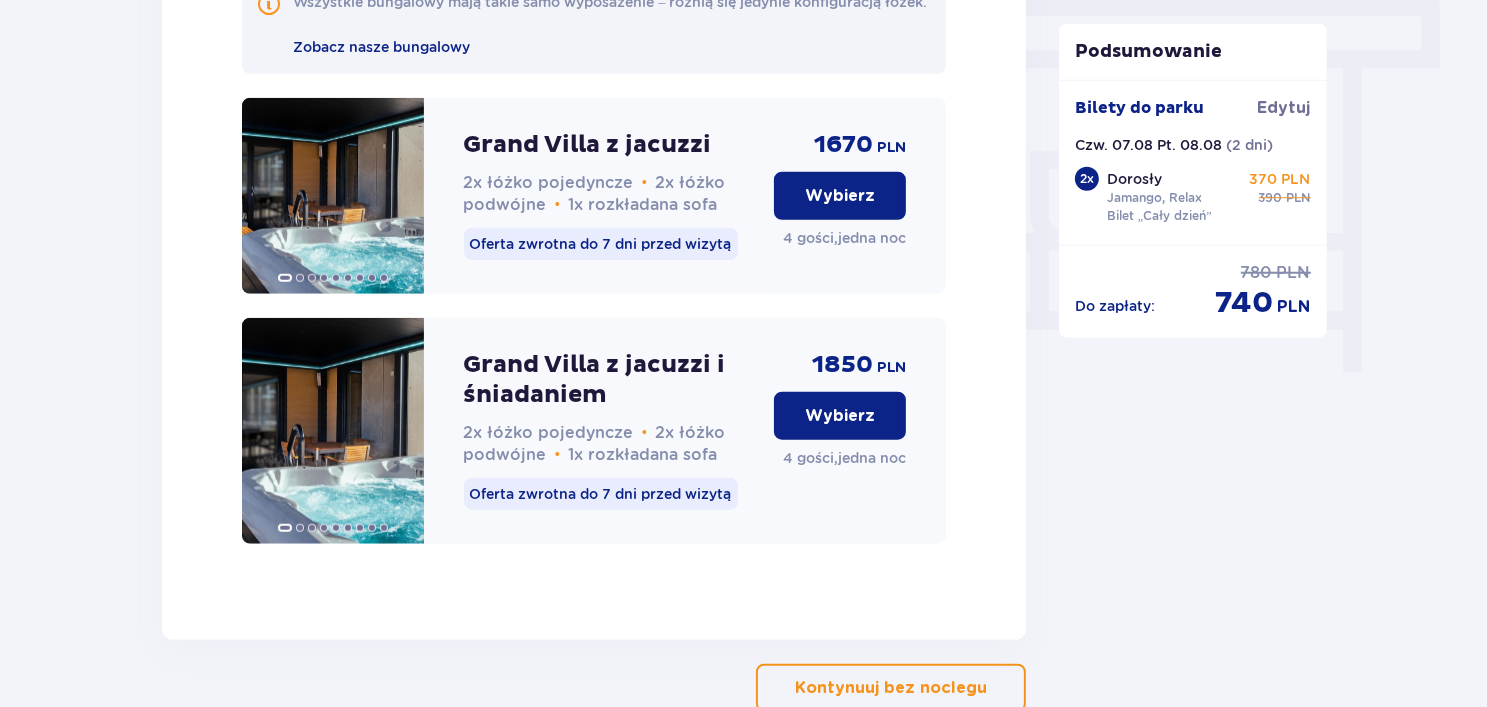 click on "Wybierz" at bounding box center (840, 196) 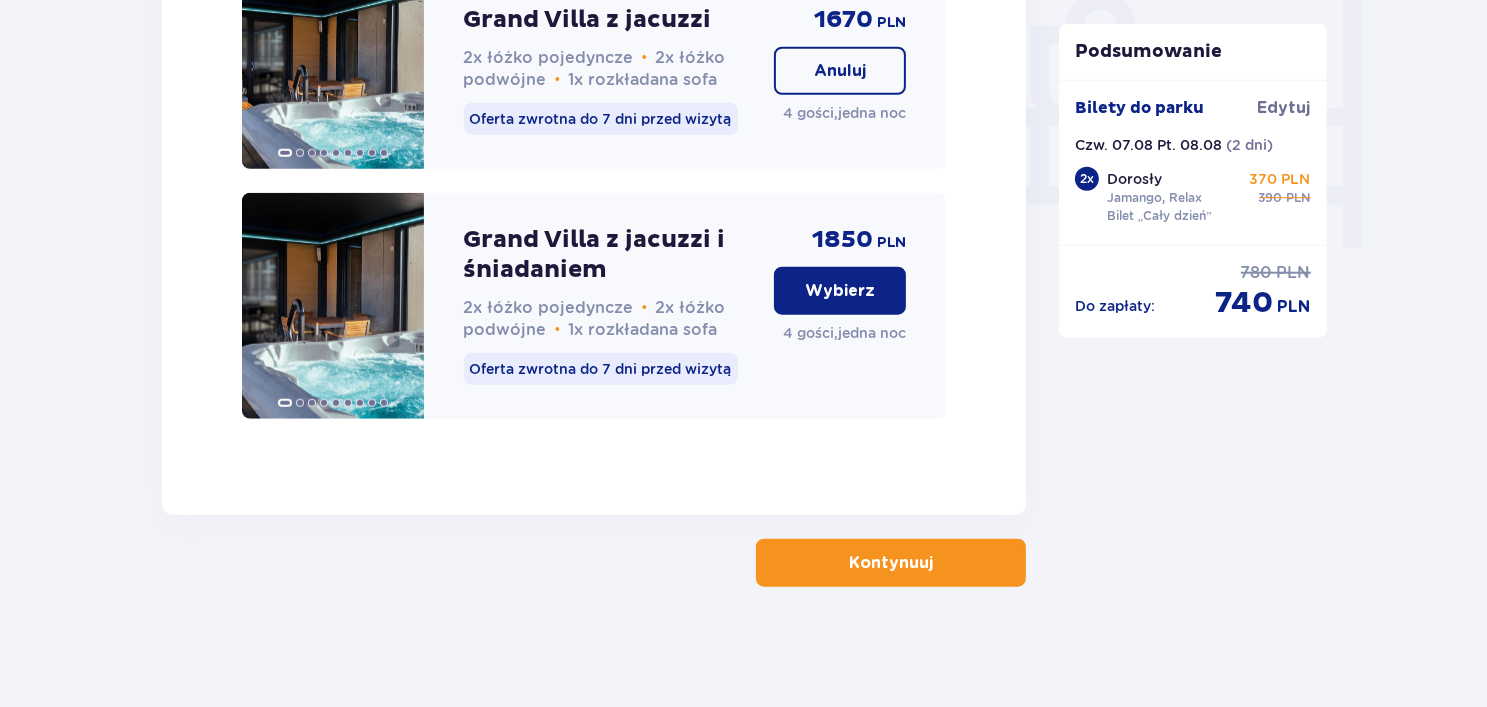 scroll, scrollTop: 1930, scrollLeft: 0, axis: vertical 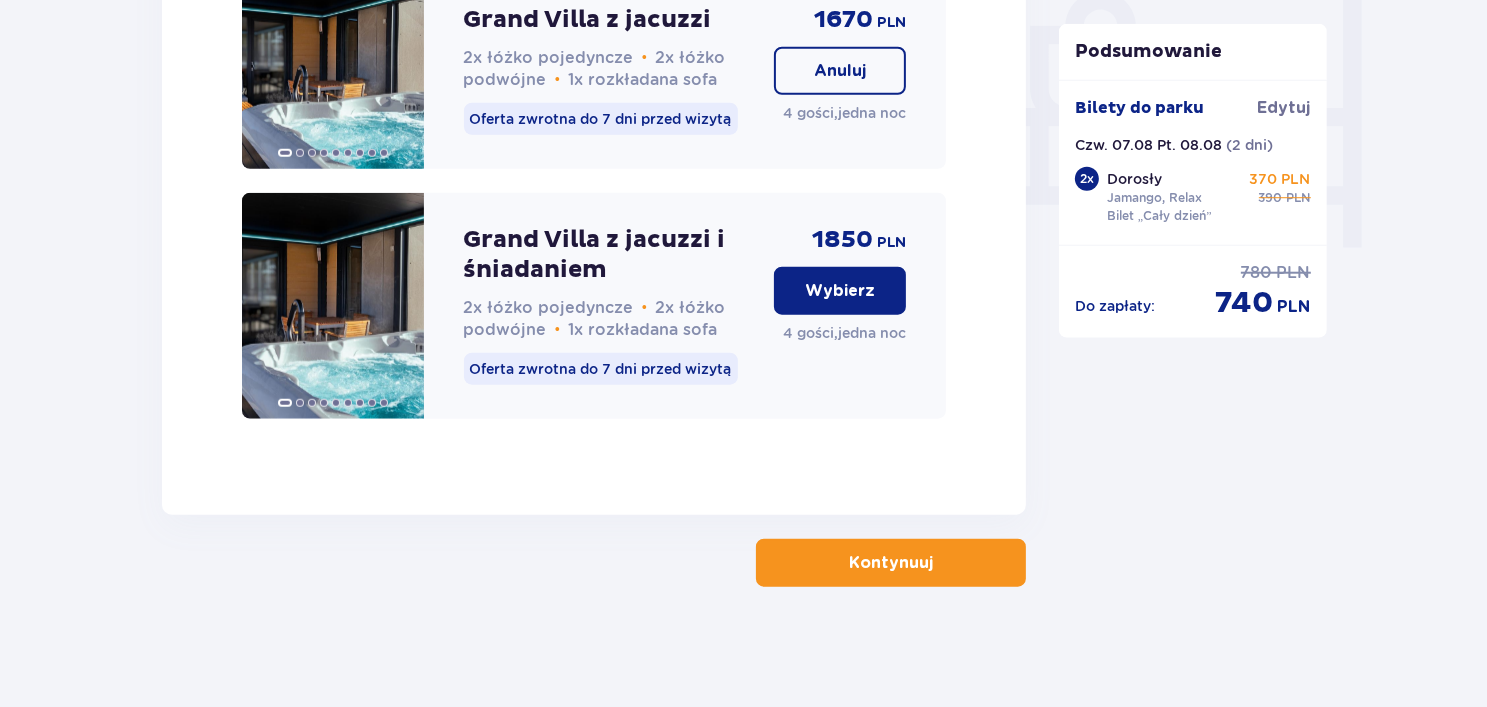 click on "Kontynuuj" at bounding box center (891, 563) 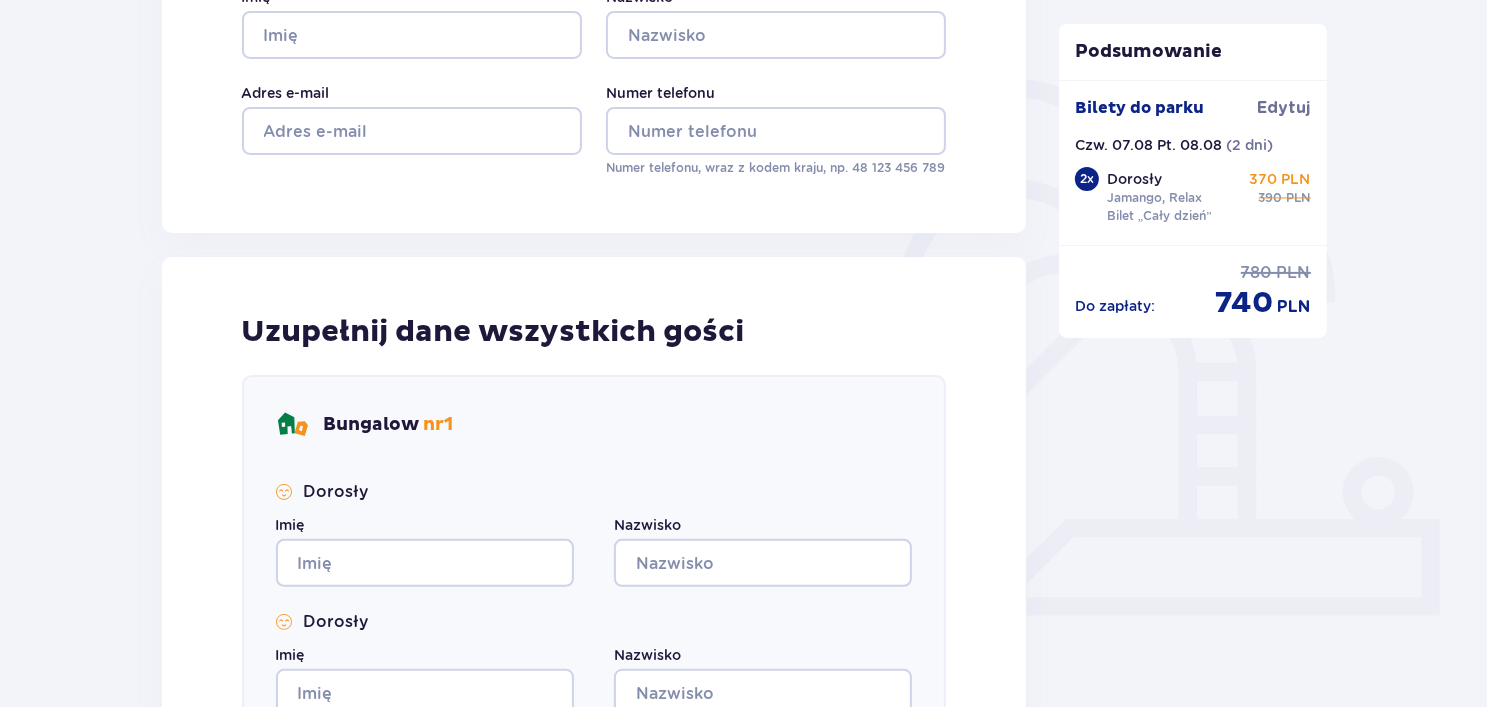 scroll, scrollTop: 800, scrollLeft: 0, axis: vertical 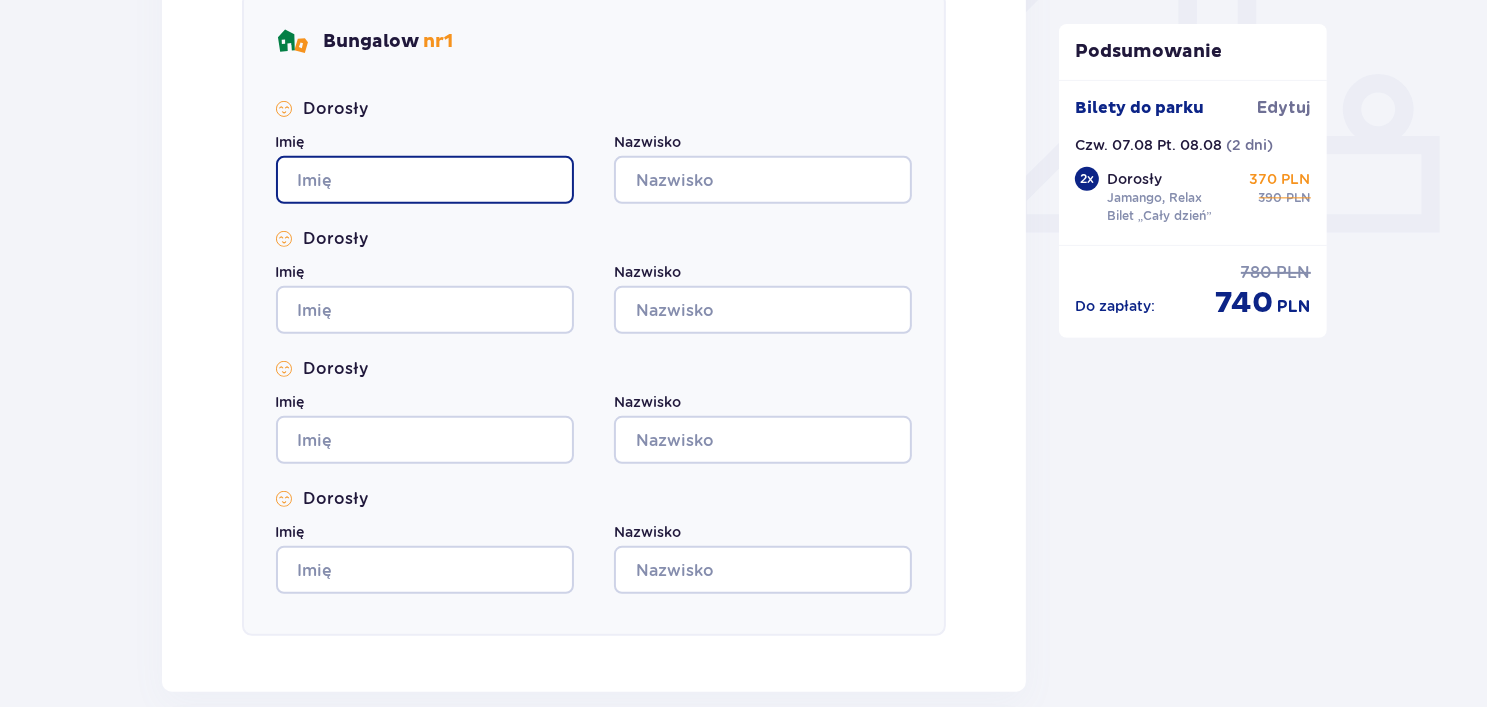 click on "Imię" at bounding box center [425, 180] 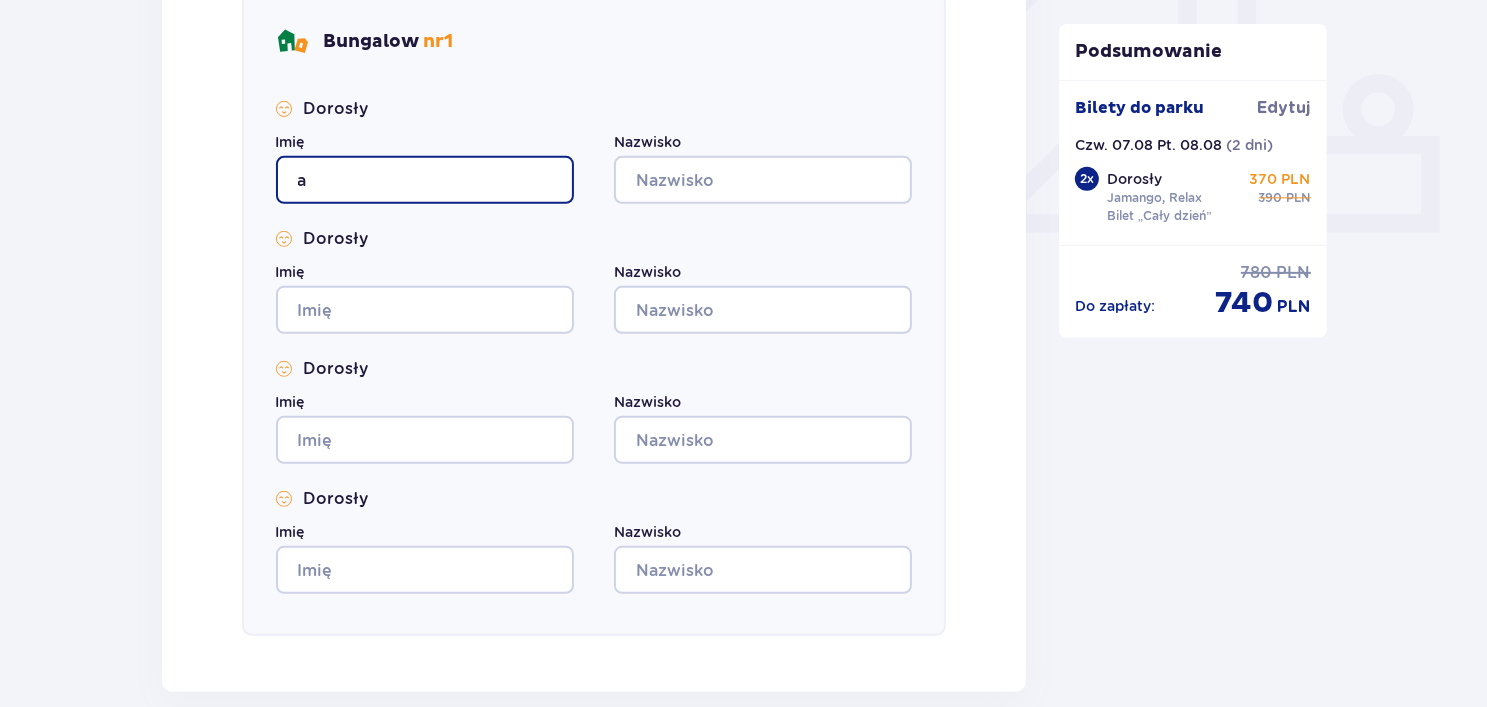 type on "a" 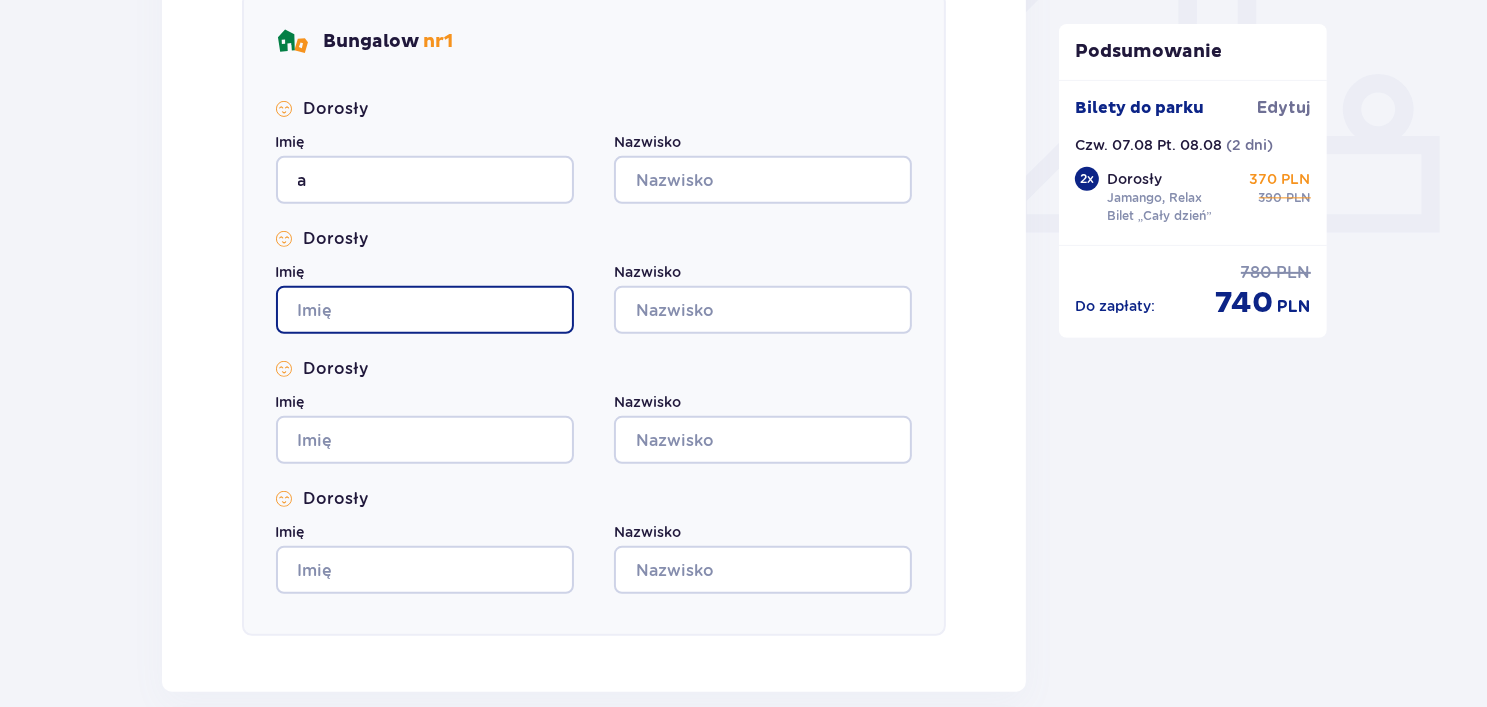 click on "Imię" at bounding box center [425, 310] 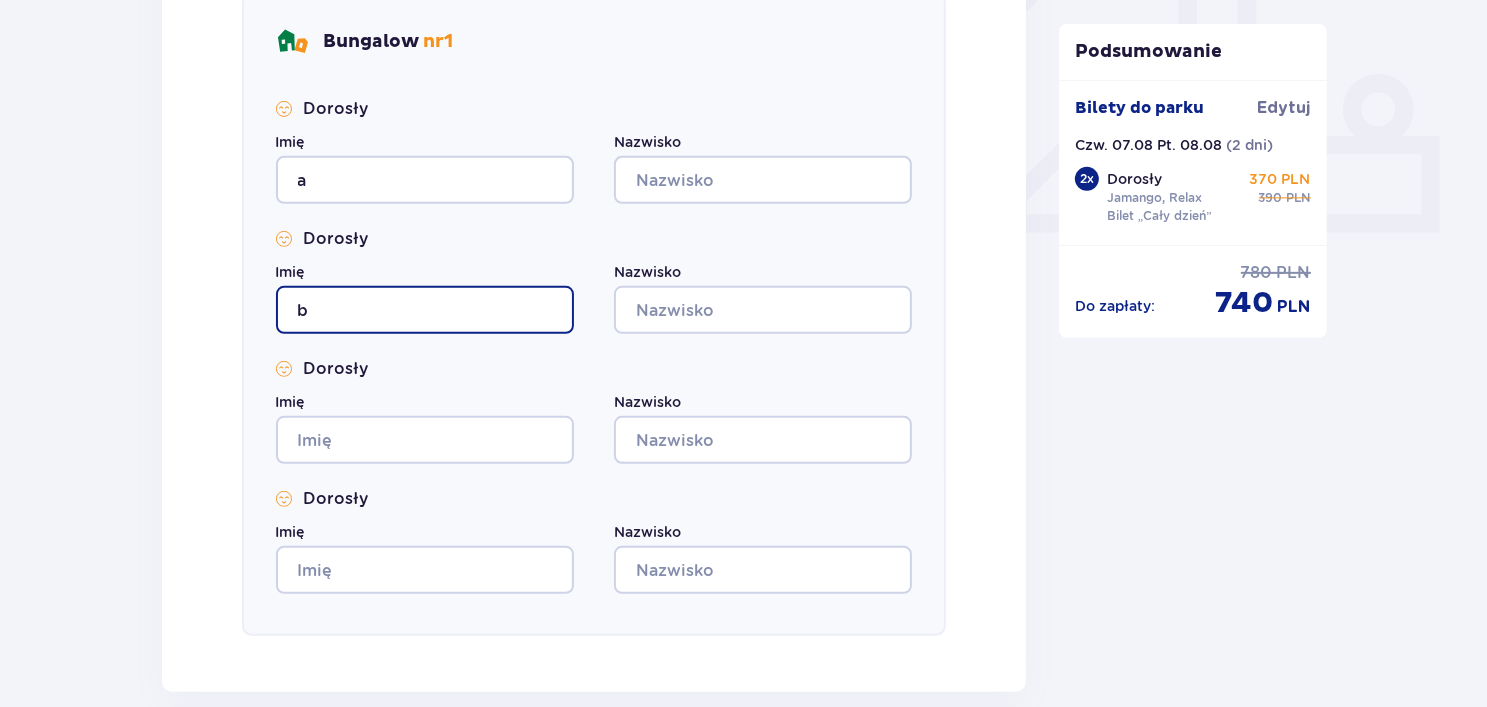 type on "b" 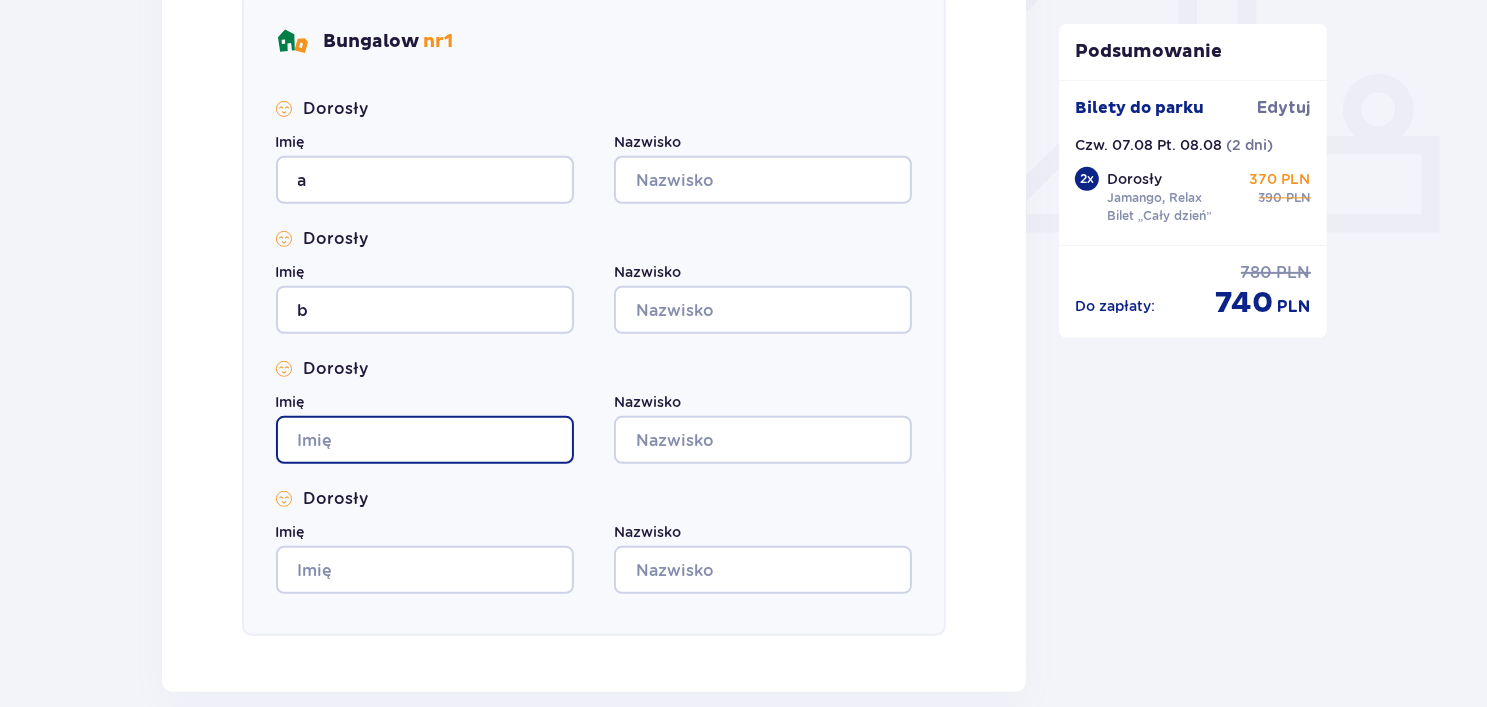 click on "Imię" at bounding box center (425, 440) 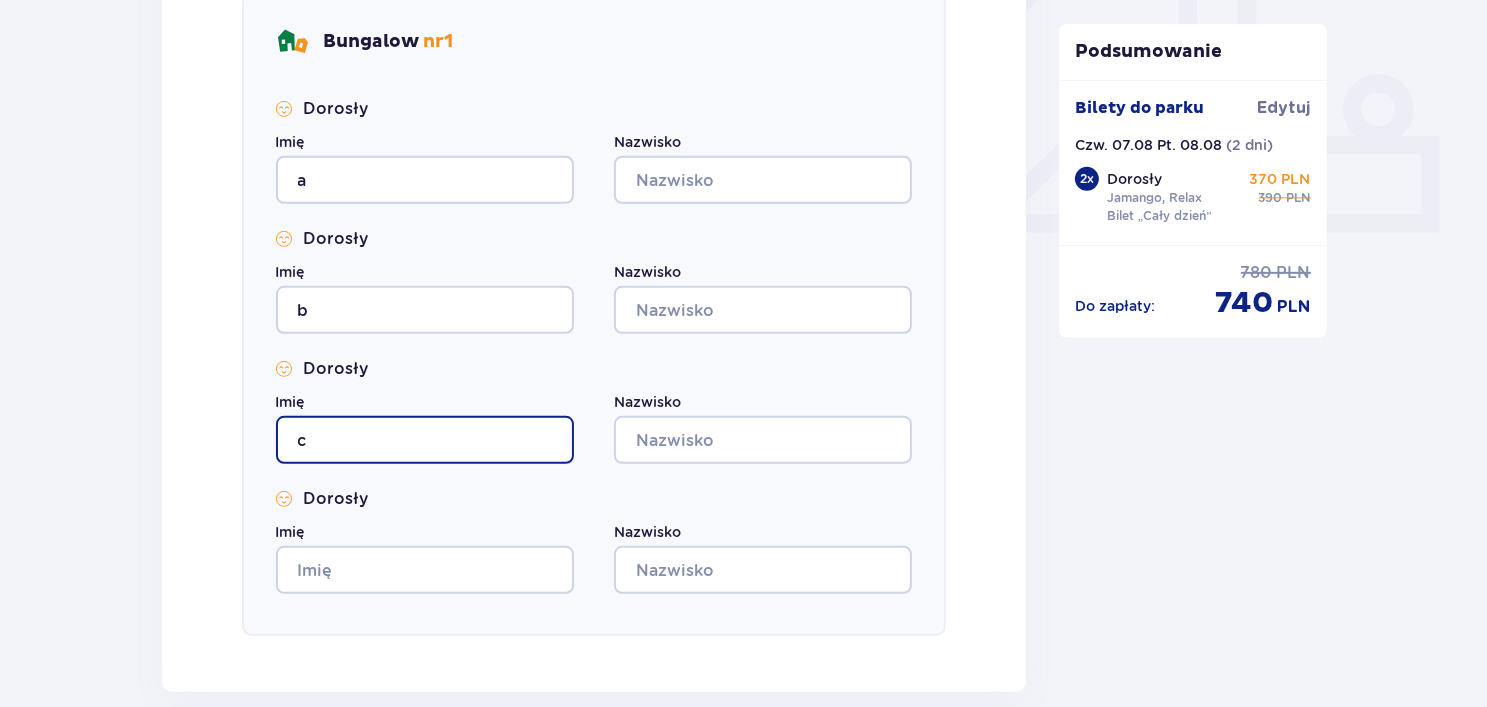 type on "c" 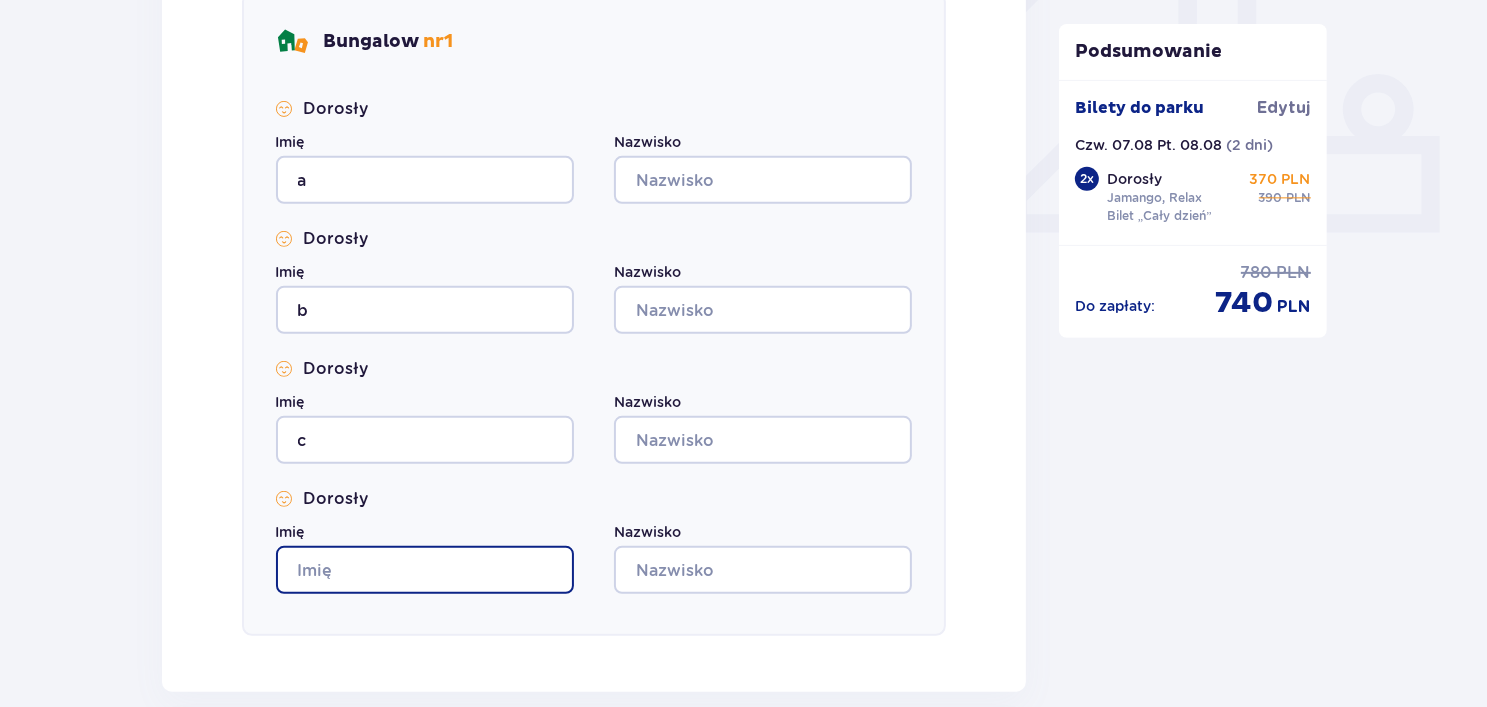 click on "Imię" at bounding box center (425, 570) 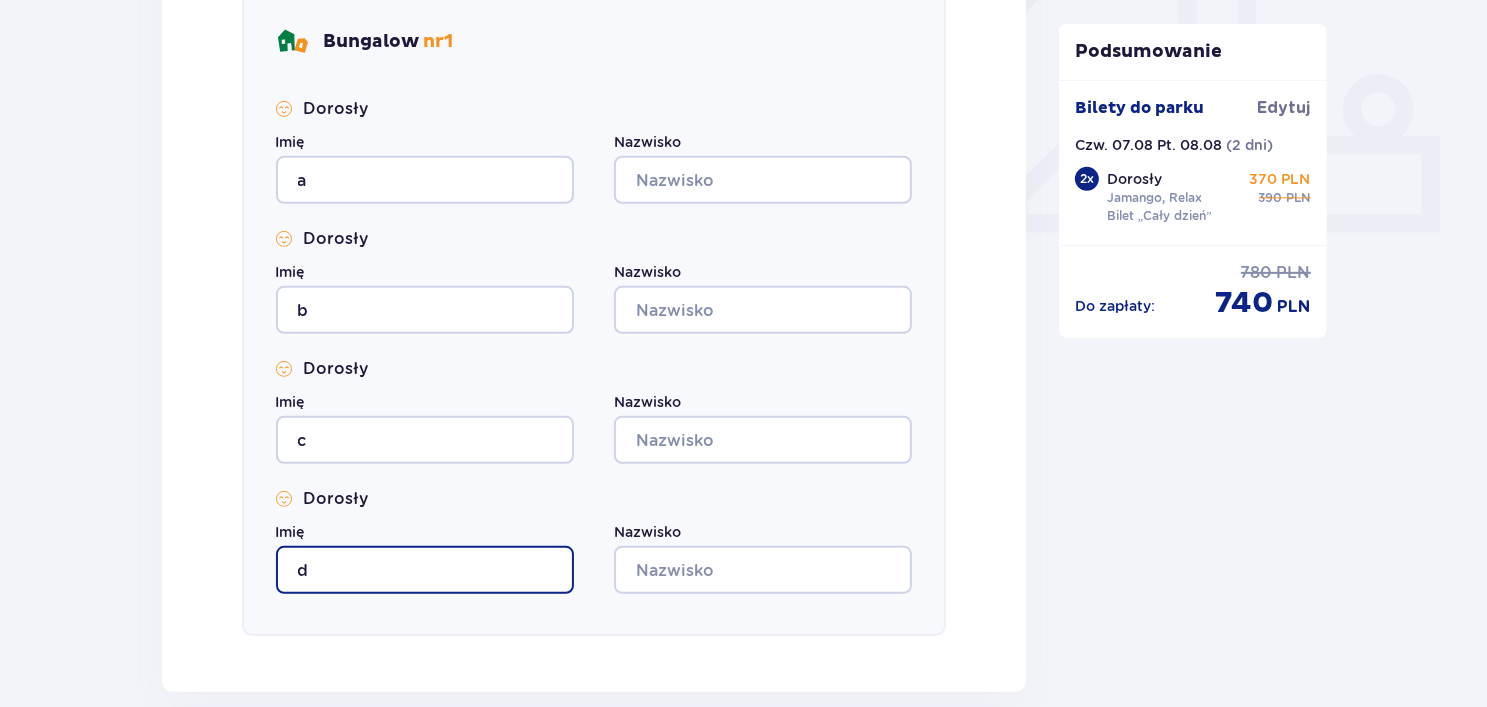 type on "d" 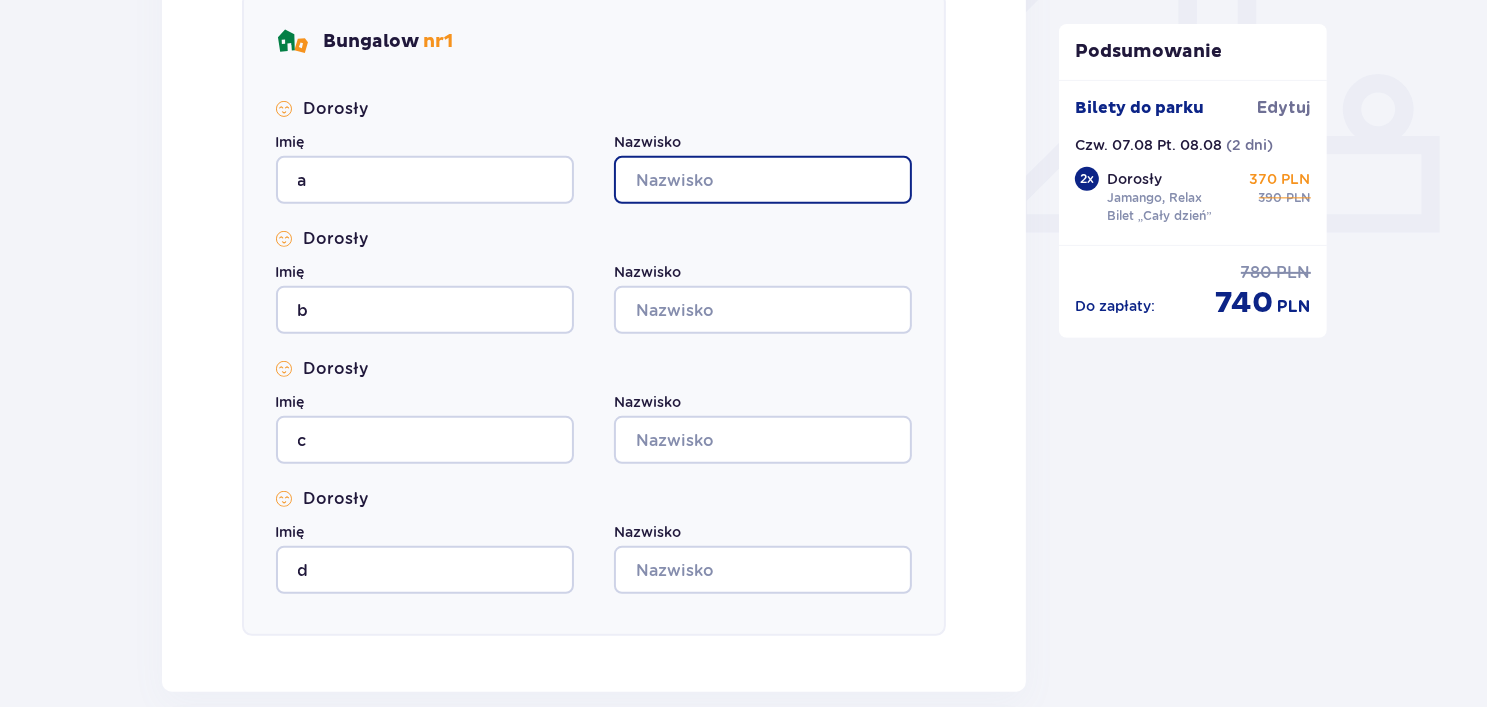 click on "Nazwisko" at bounding box center [763, 180] 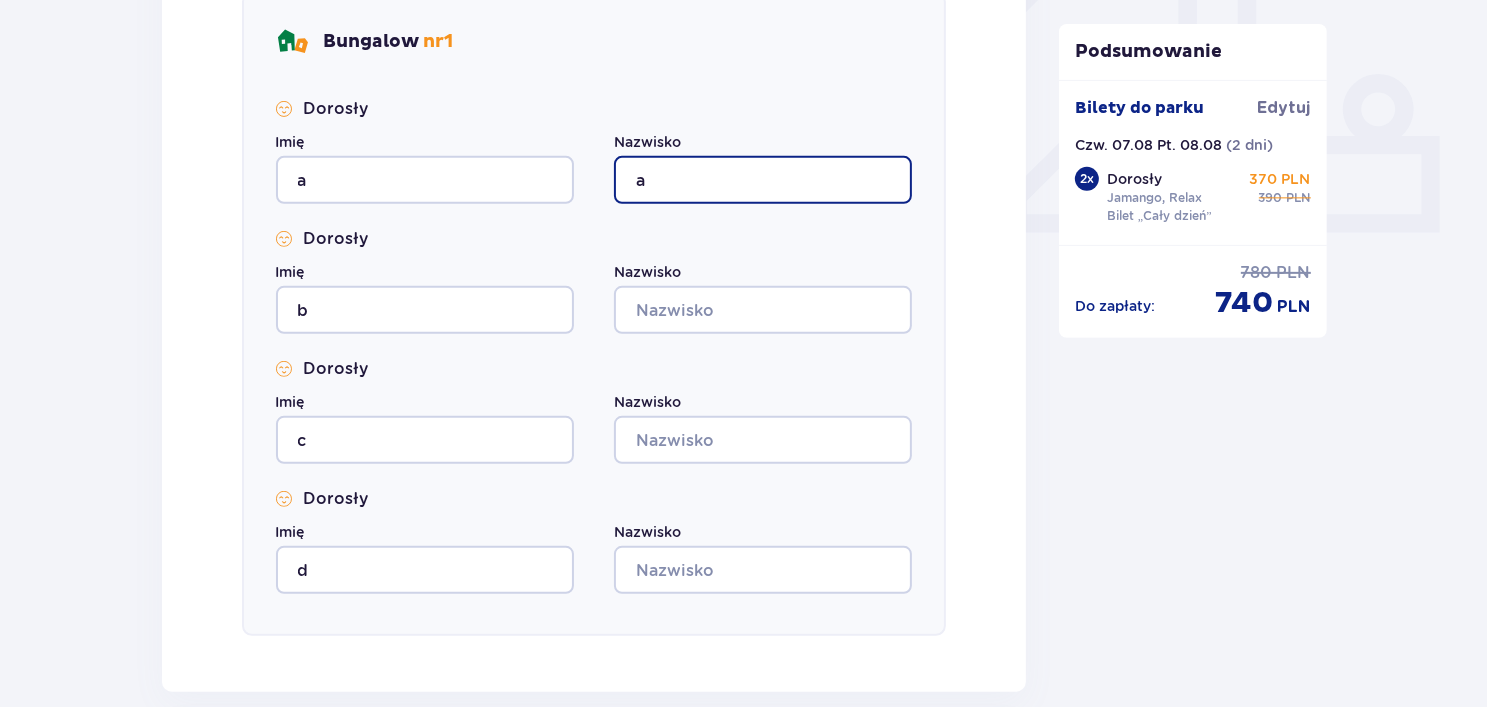 type on "a" 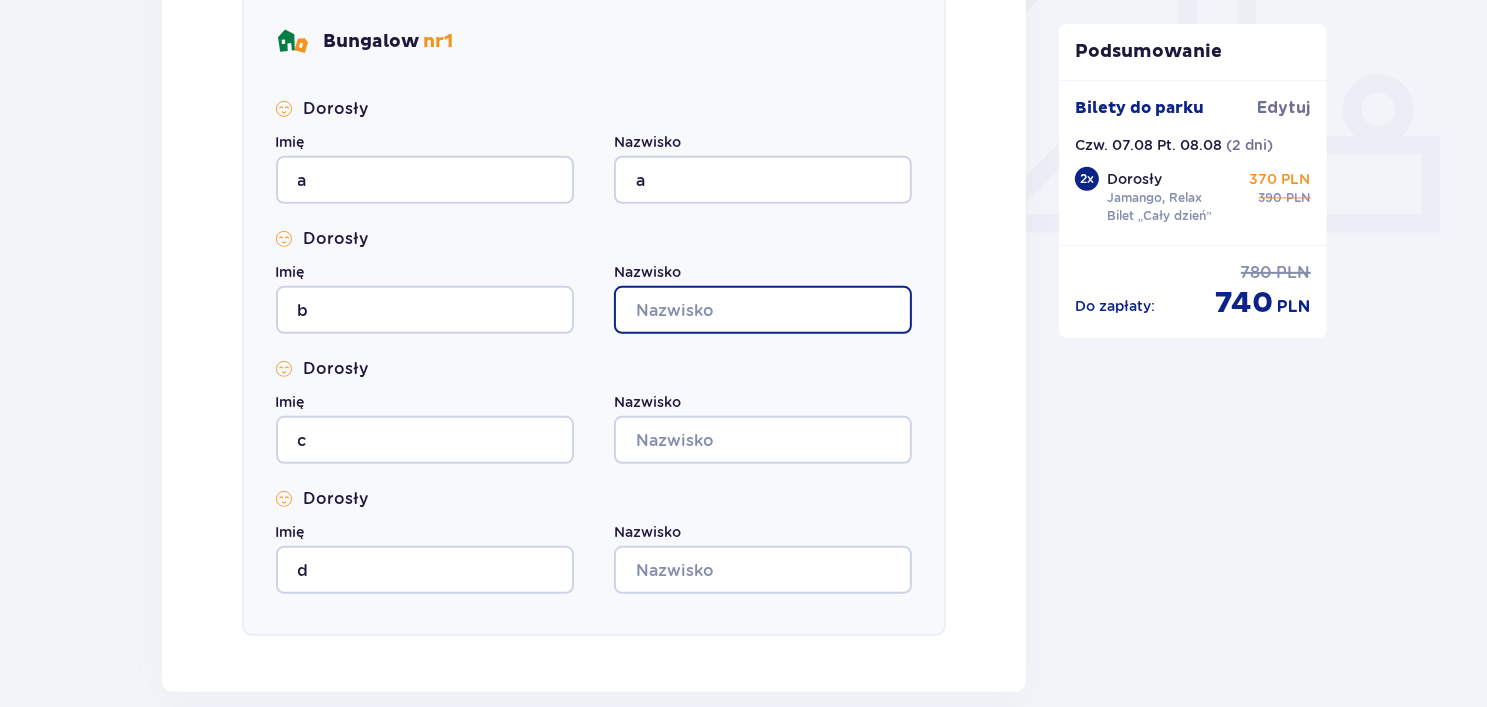 click on "Nazwisko" at bounding box center [763, 310] 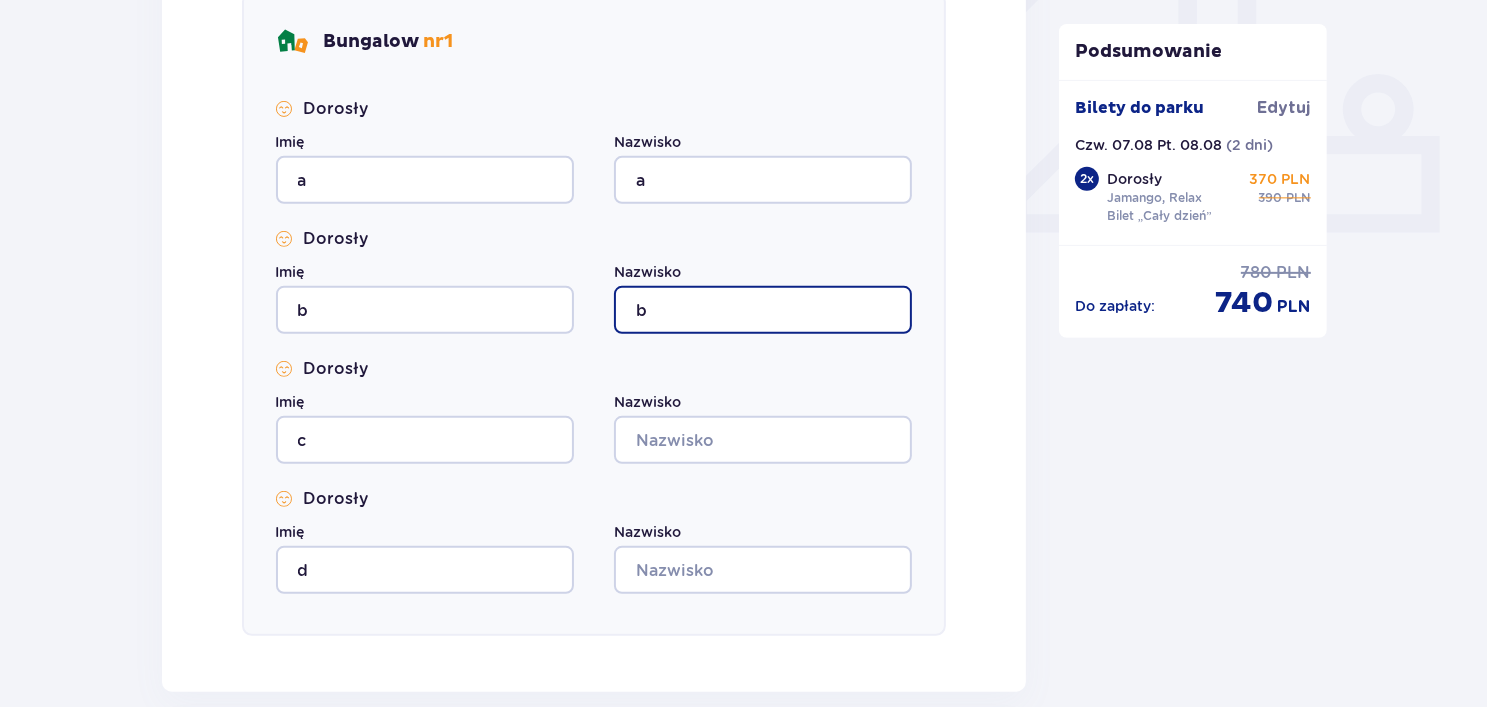 type on "b" 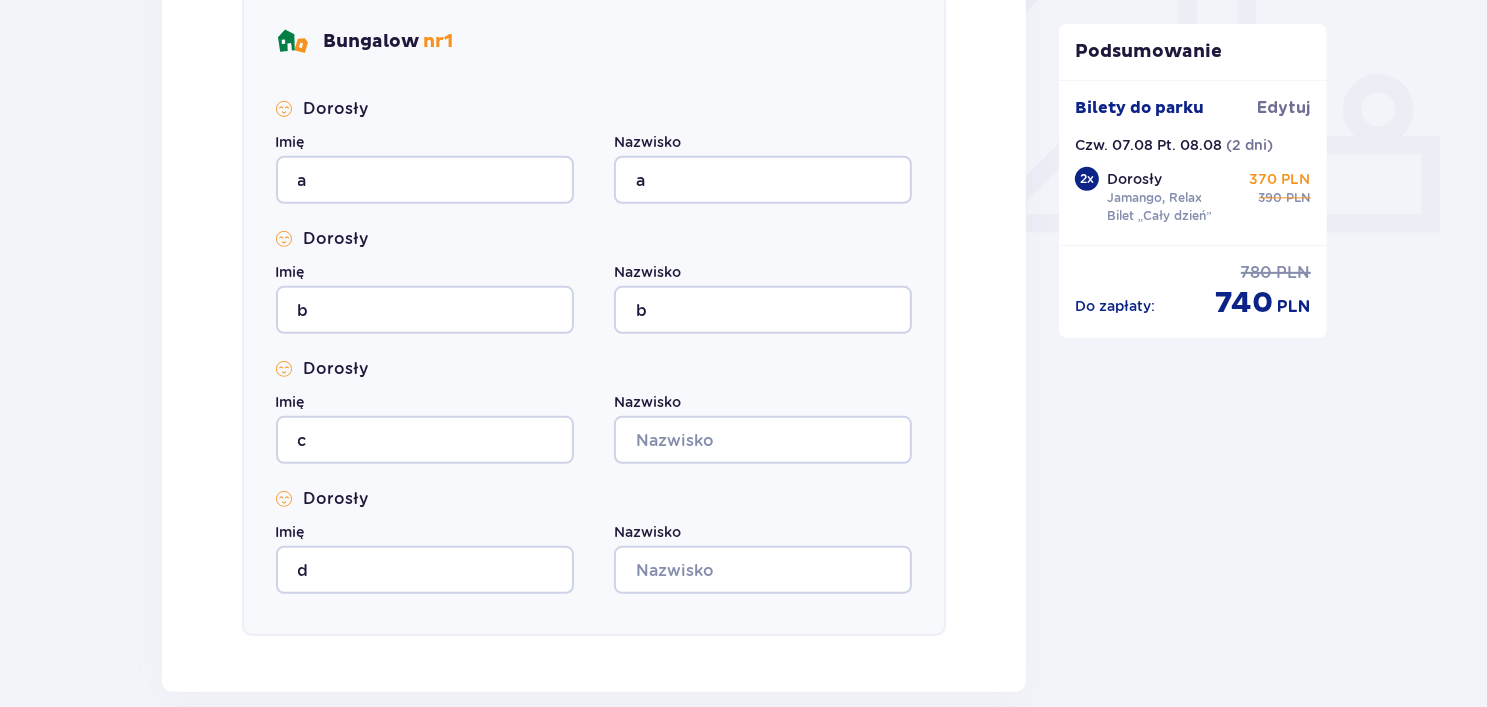 click on "Dorosły Imię c Nazwisko" at bounding box center (594, 411) 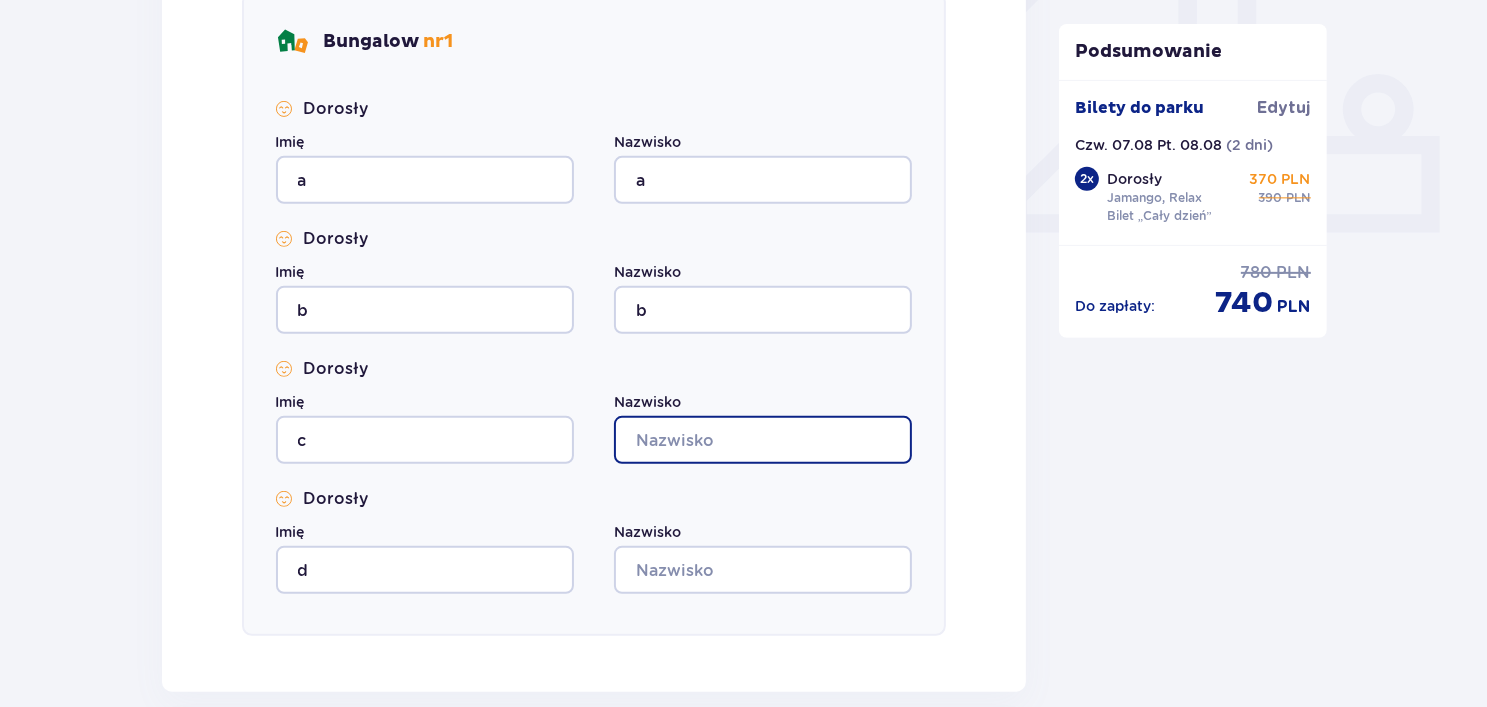 click on "Nazwisko" at bounding box center [763, 440] 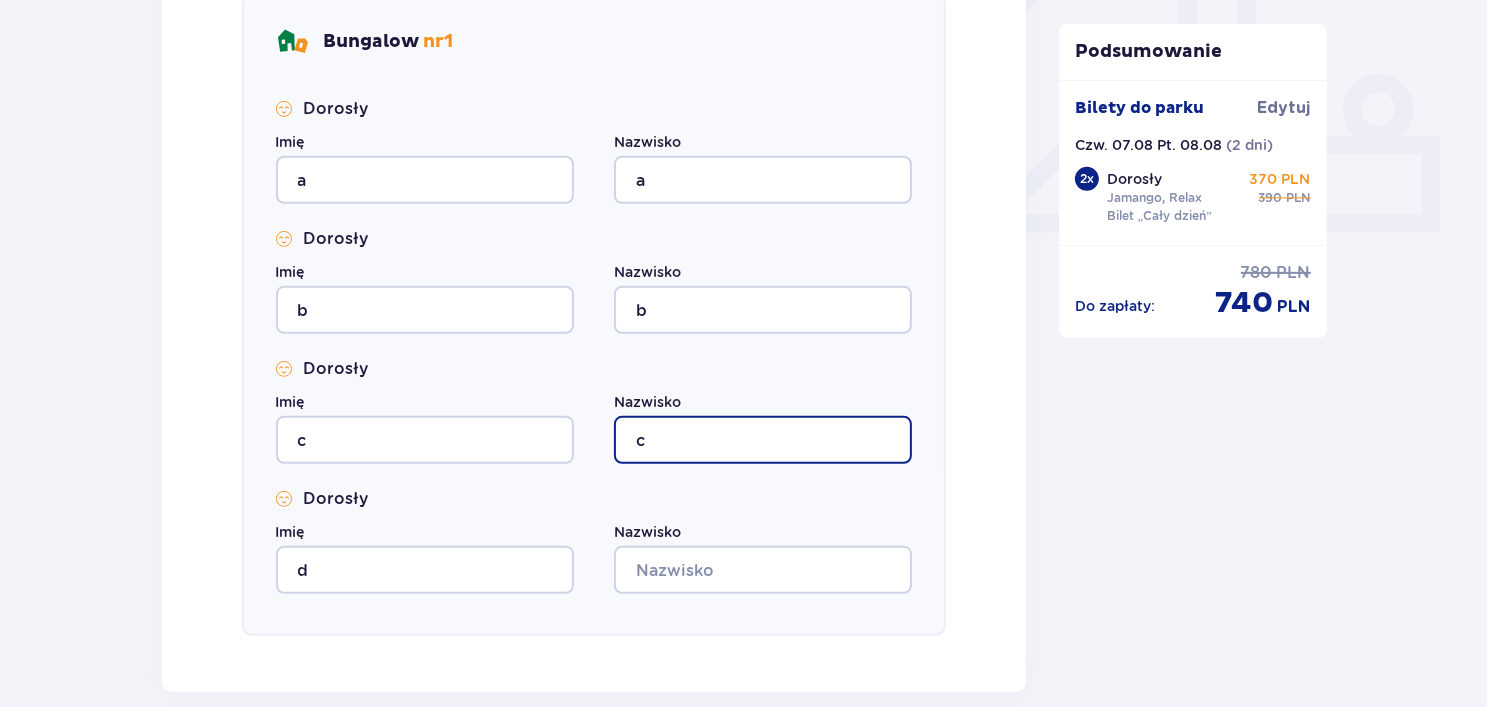 type on "c" 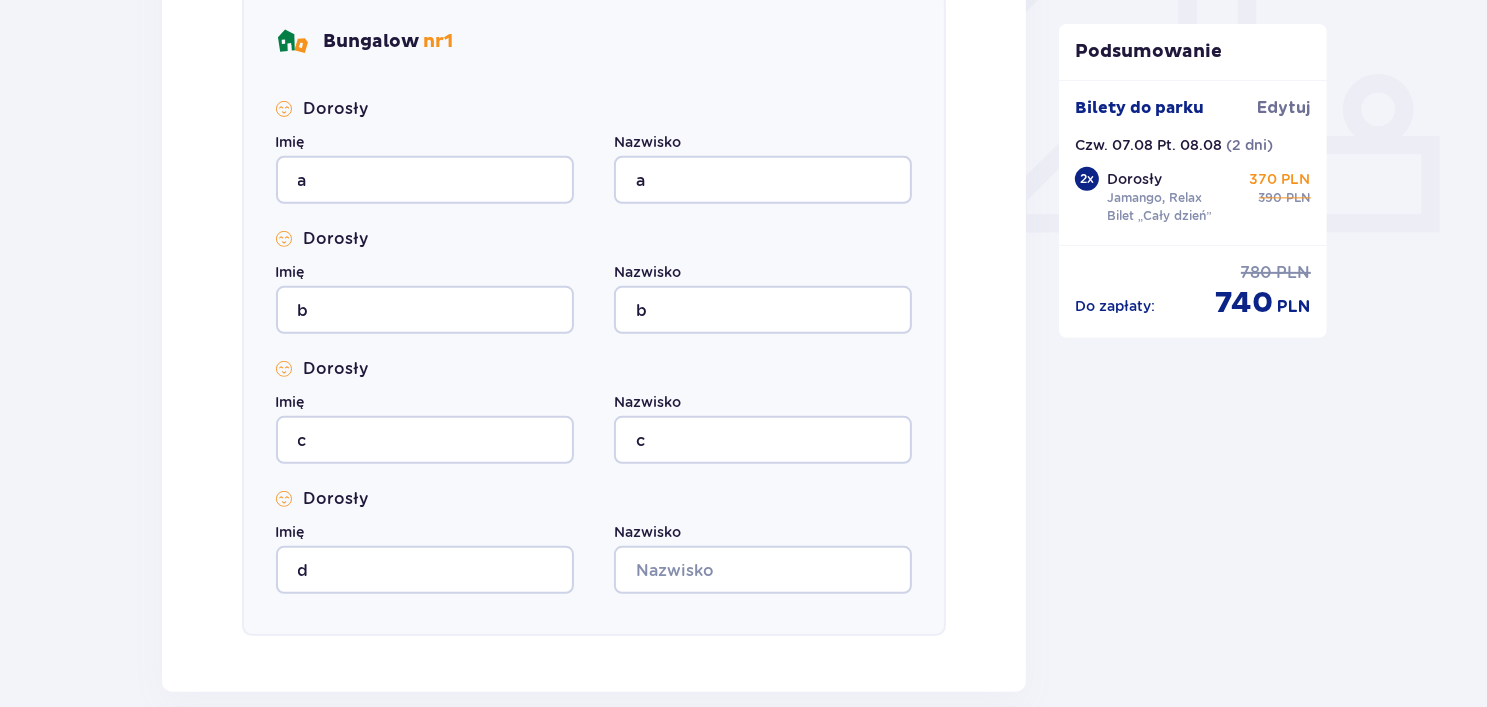 click on "Bungalow   nr  1 Dorosły Imię a Nazwisko a Dorosły Imię b Nazwisko b Dorosły Imię c Nazwisko c Dorosły Imię d Nazwisko" at bounding box center [594, 314] 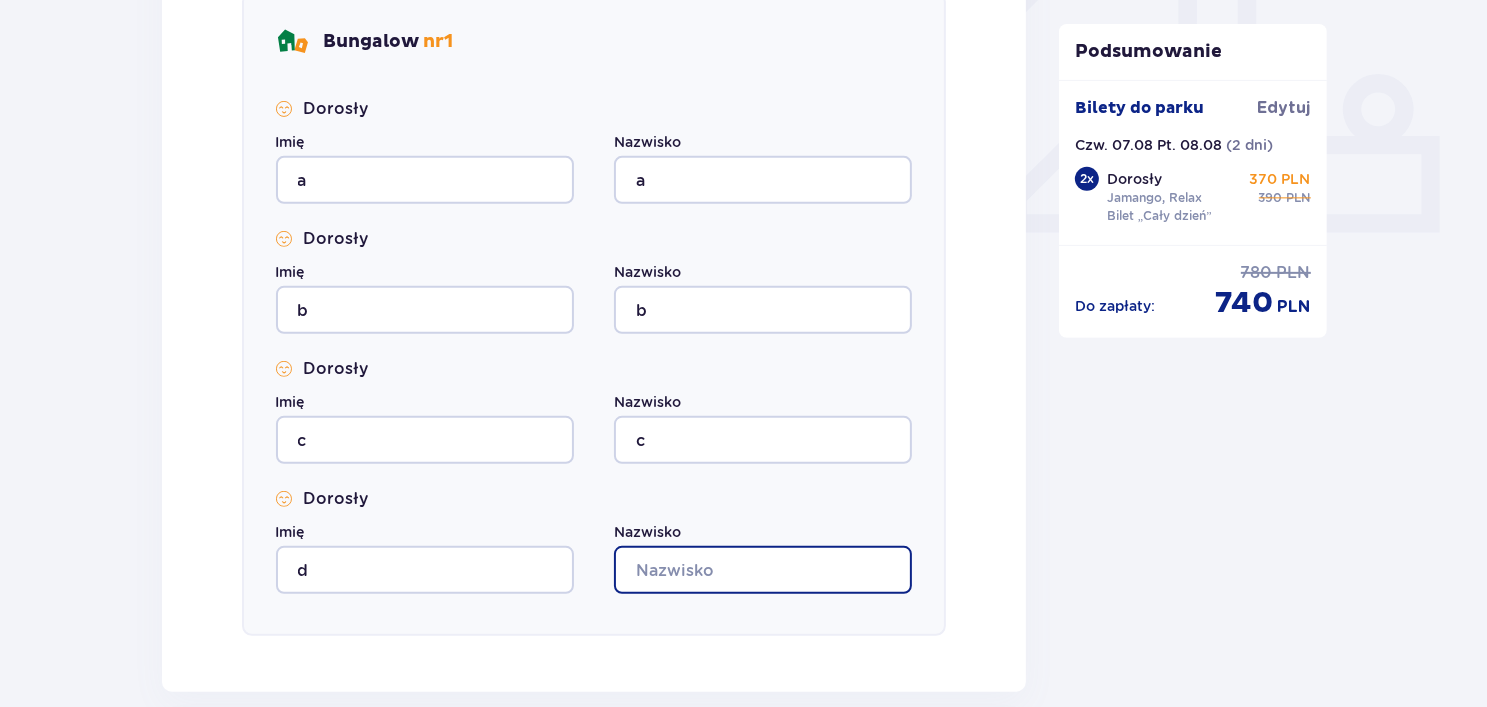click on "Nazwisko" at bounding box center (763, 570) 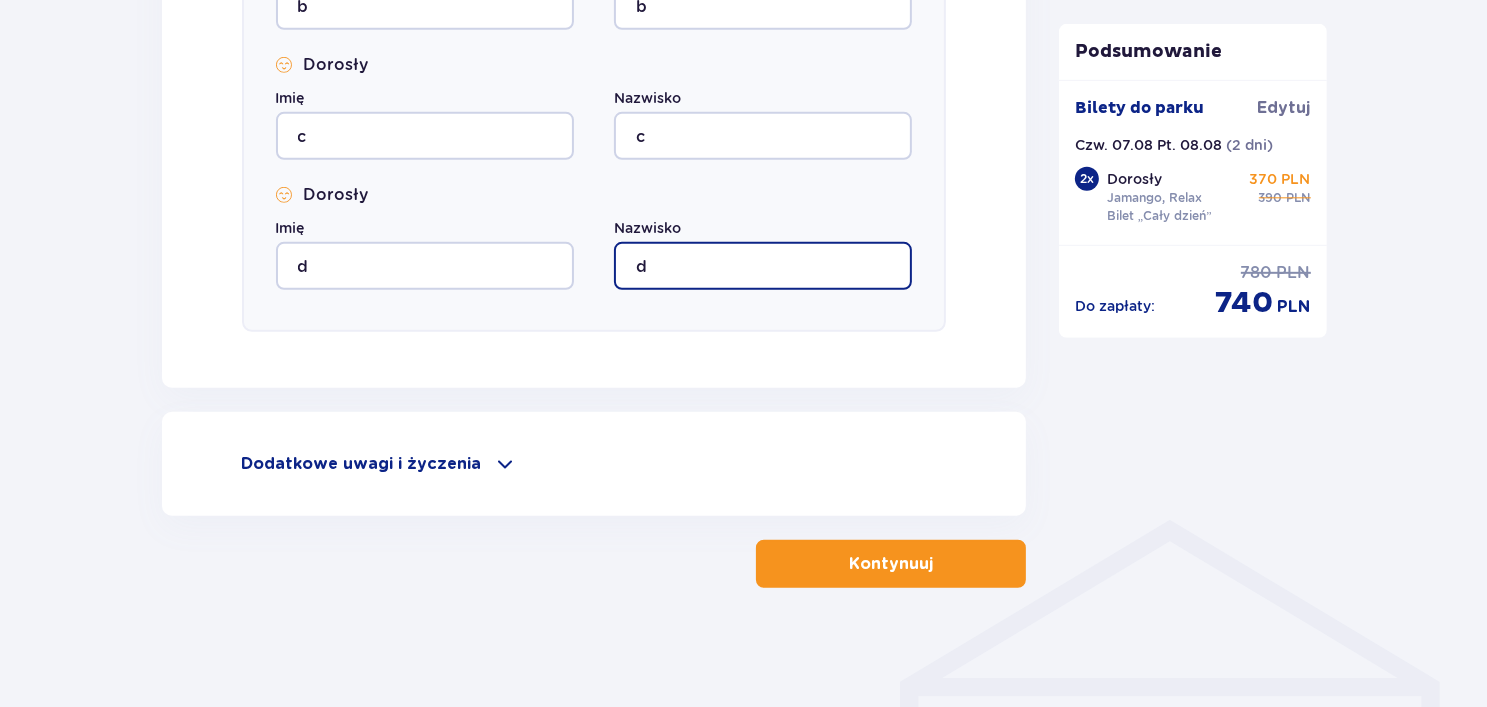 type on "d" 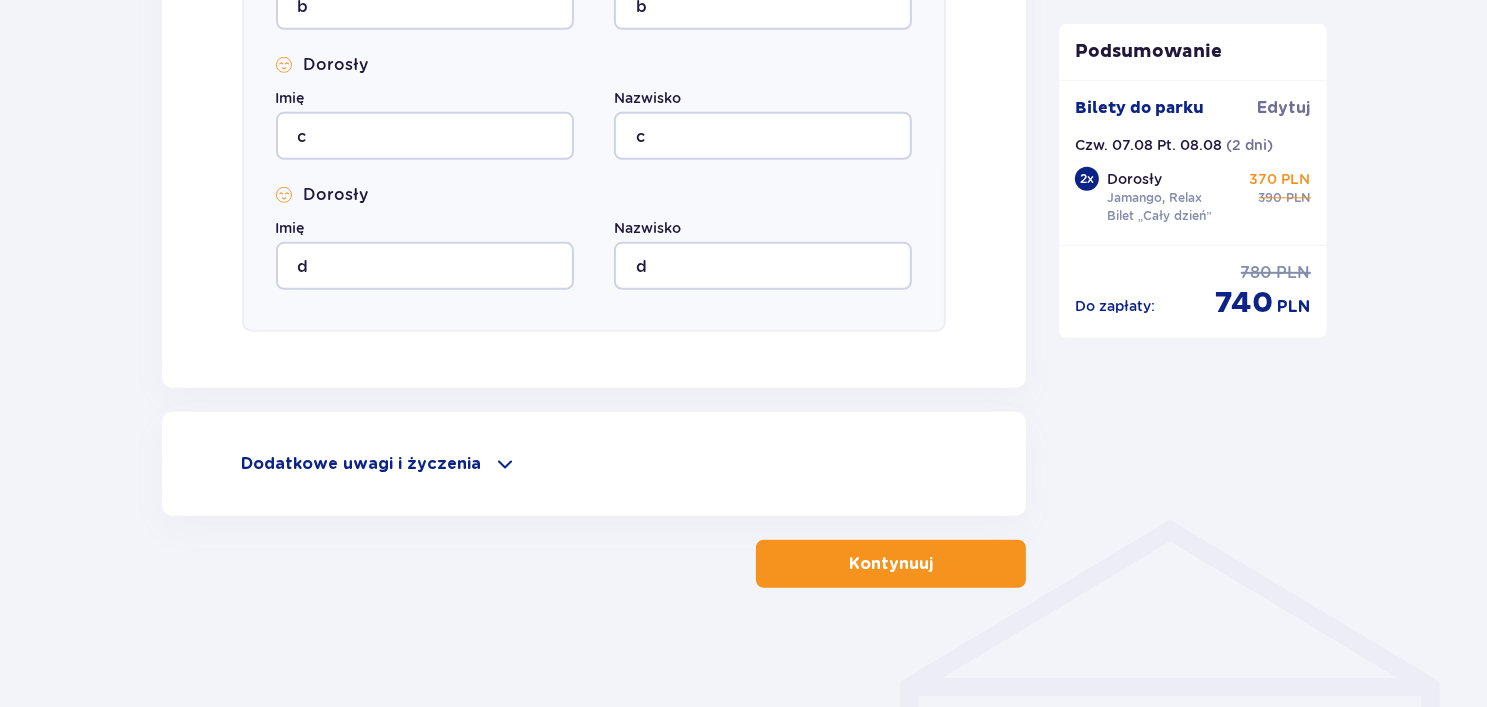 click on "Kontynuuj" at bounding box center (891, 564) 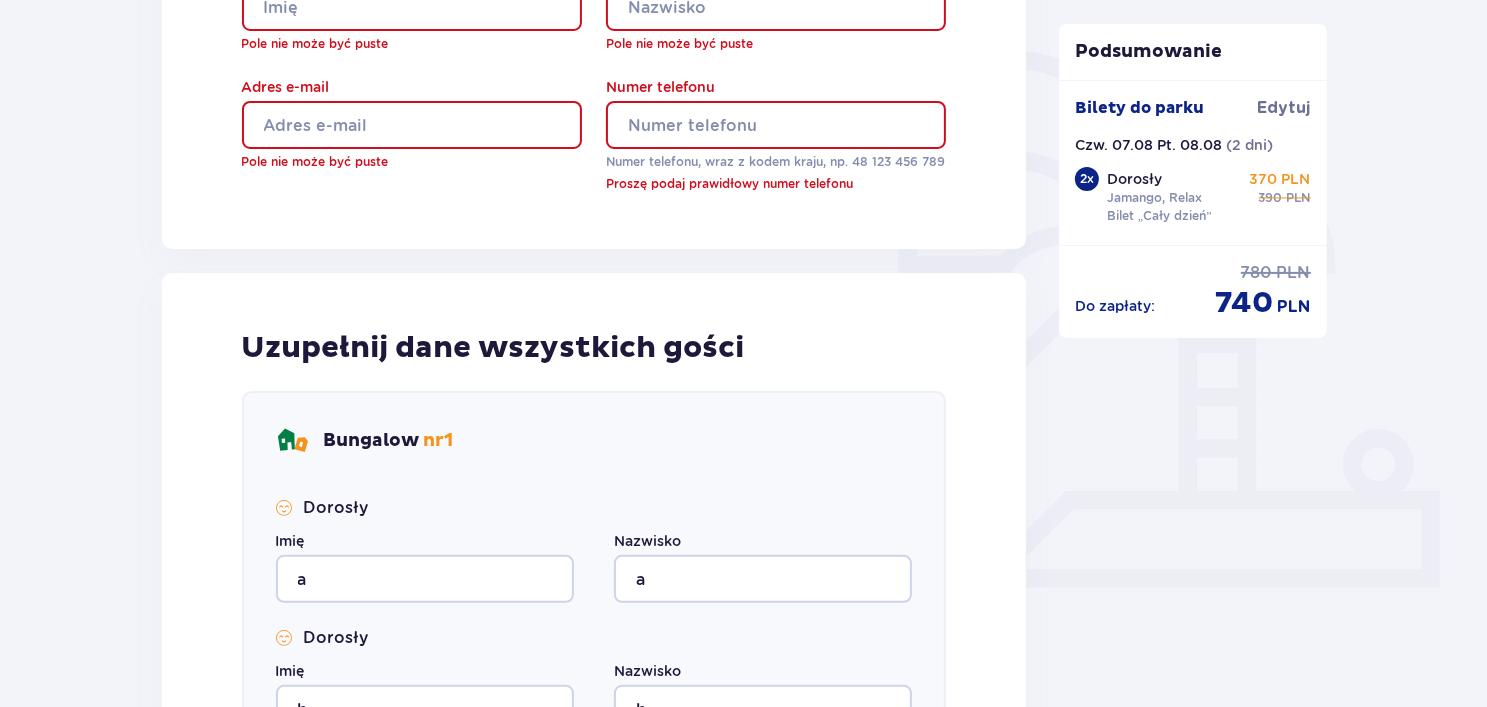 scroll, scrollTop: 436, scrollLeft: 0, axis: vertical 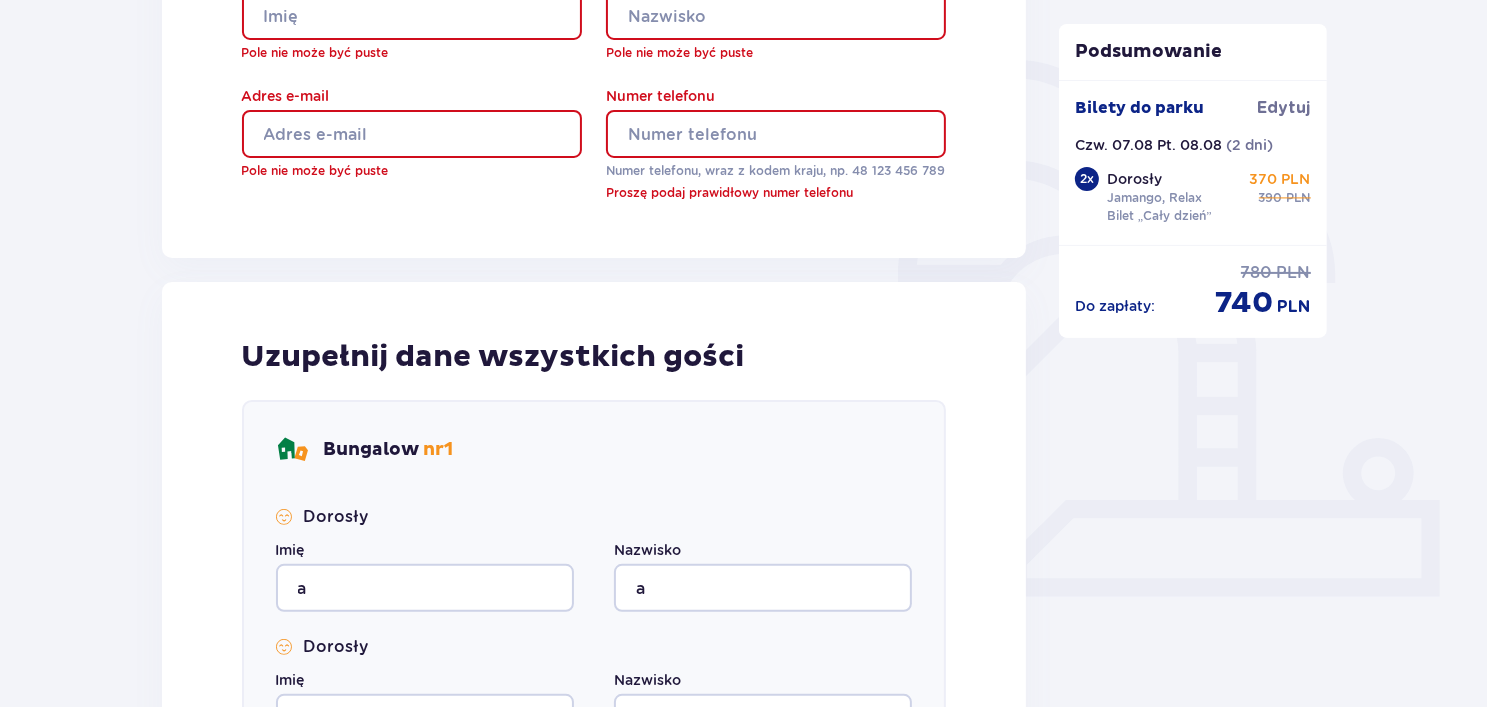 click on "Imię" at bounding box center (412, 16) 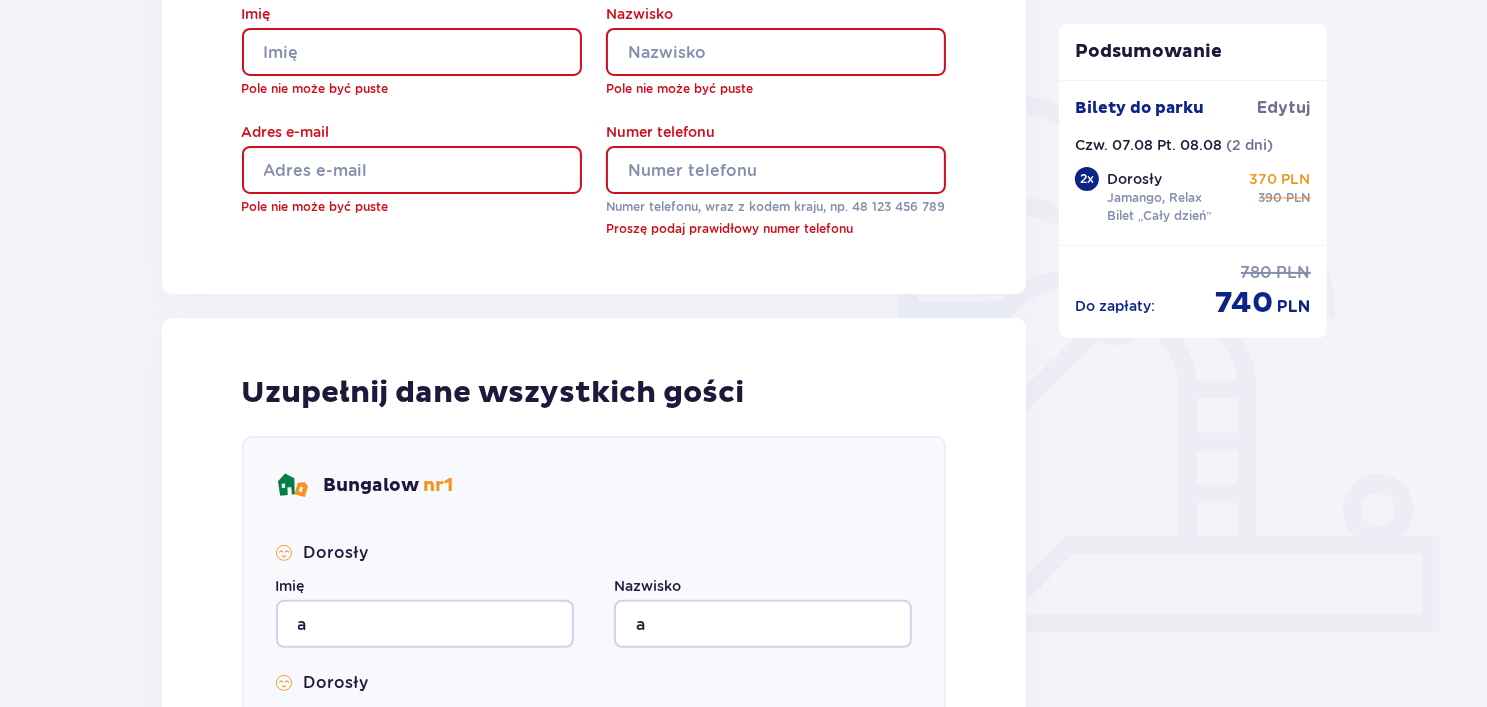 scroll, scrollTop: 336, scrollLeft: 0, axis: vertical 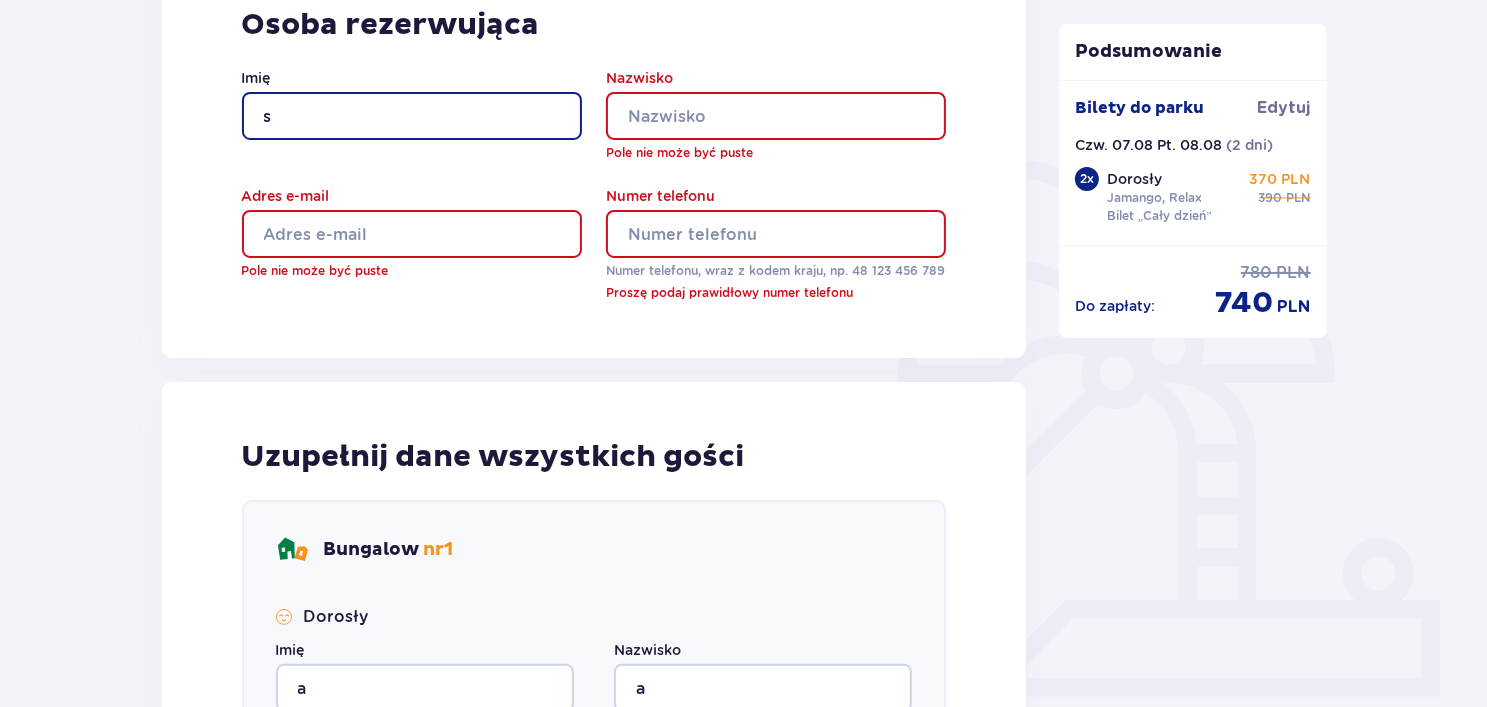 type on "s" 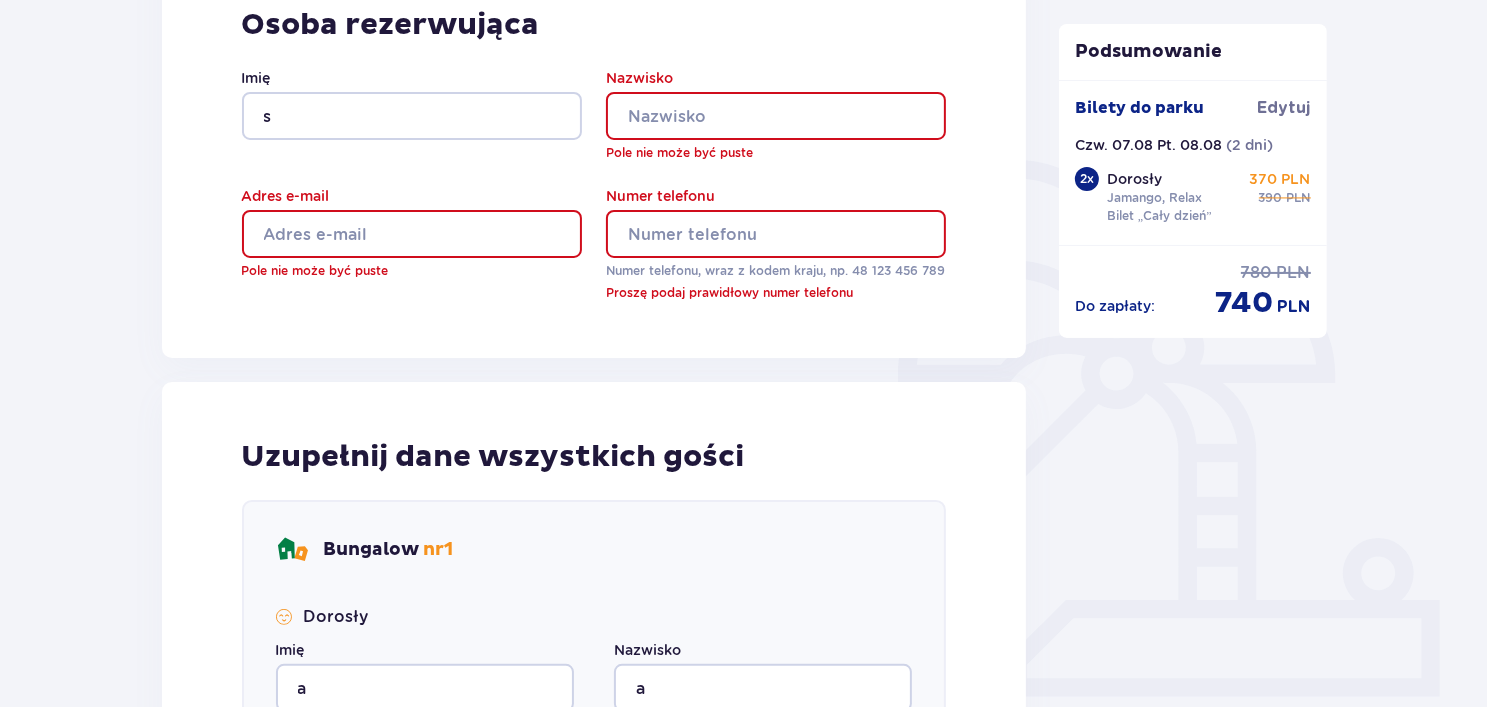 click on "Nazwisko" at bounding box center (776, 116) 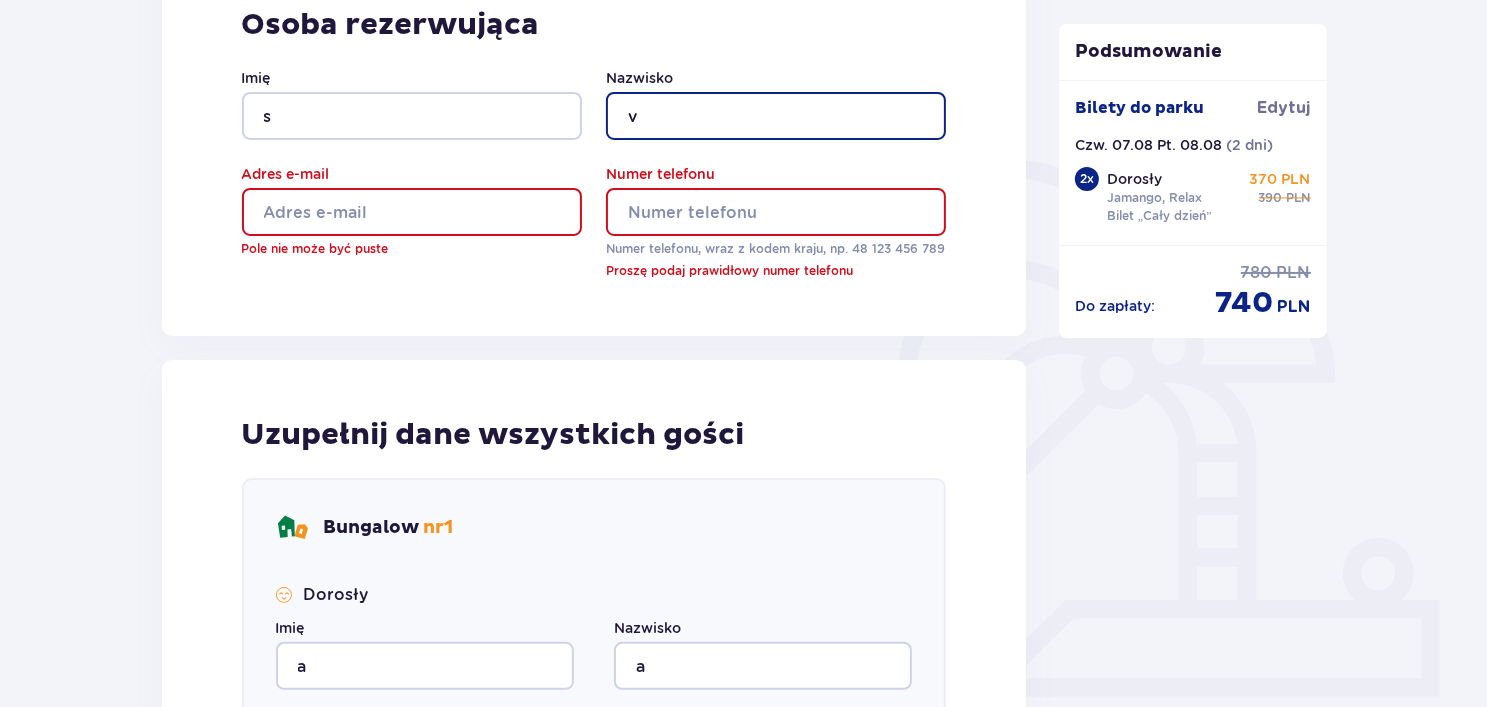 type on "v" 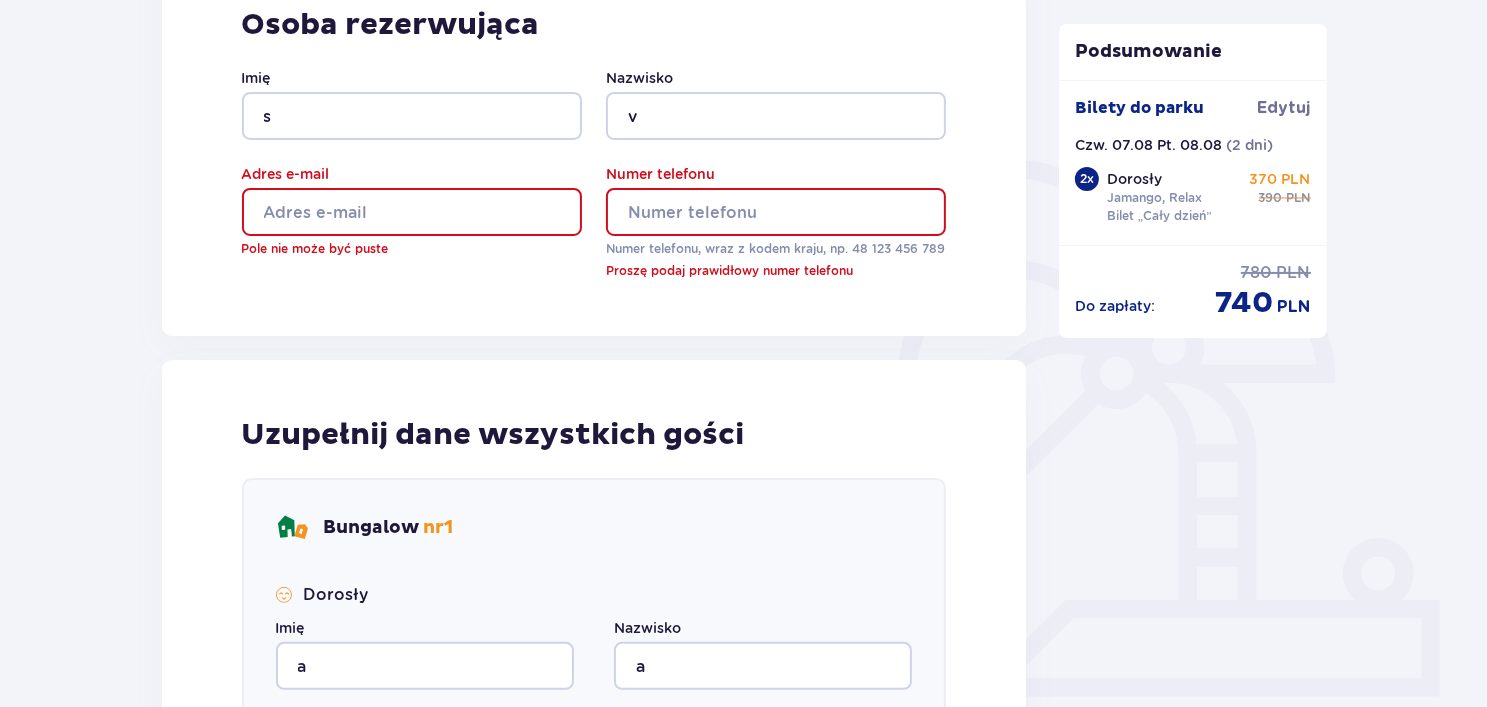 click on "Adres e-mail" at bounding box center (412, 212) 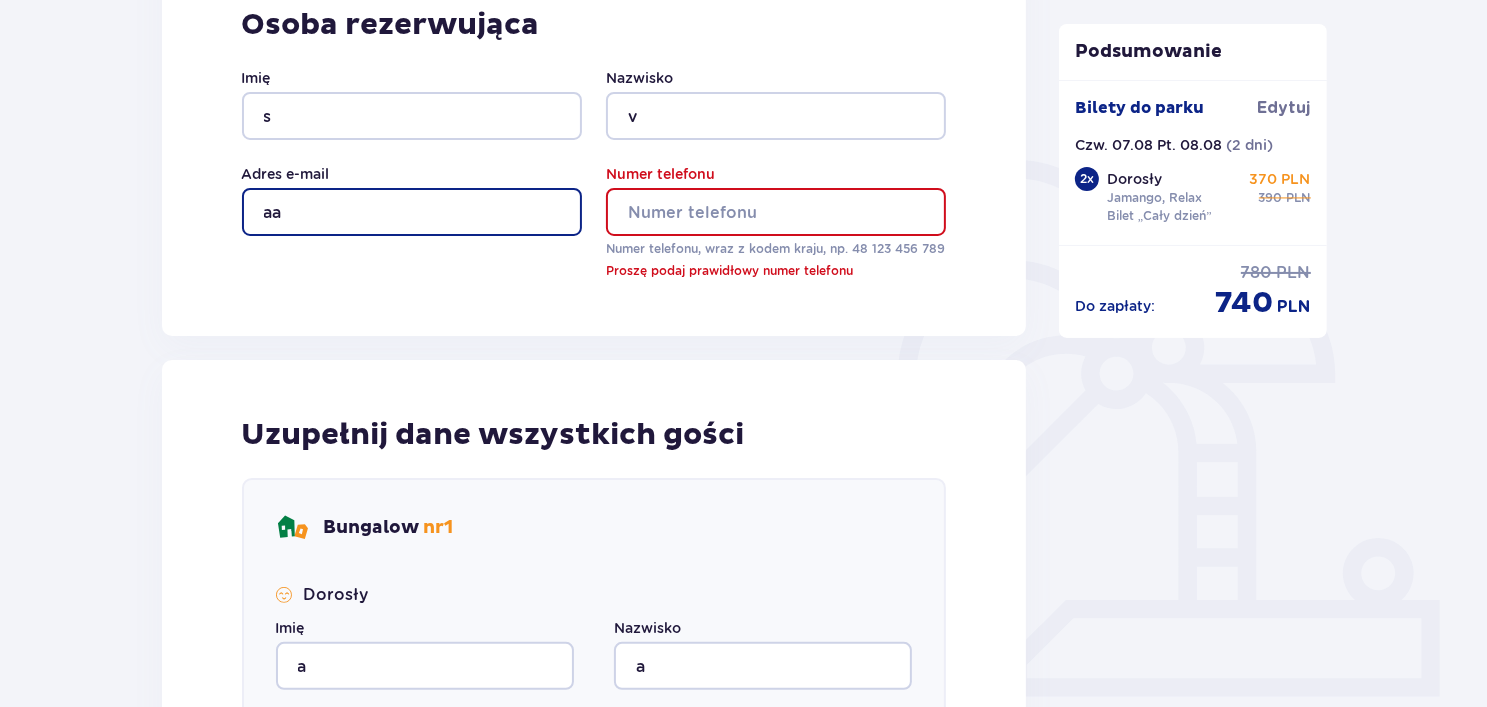 type on "a" 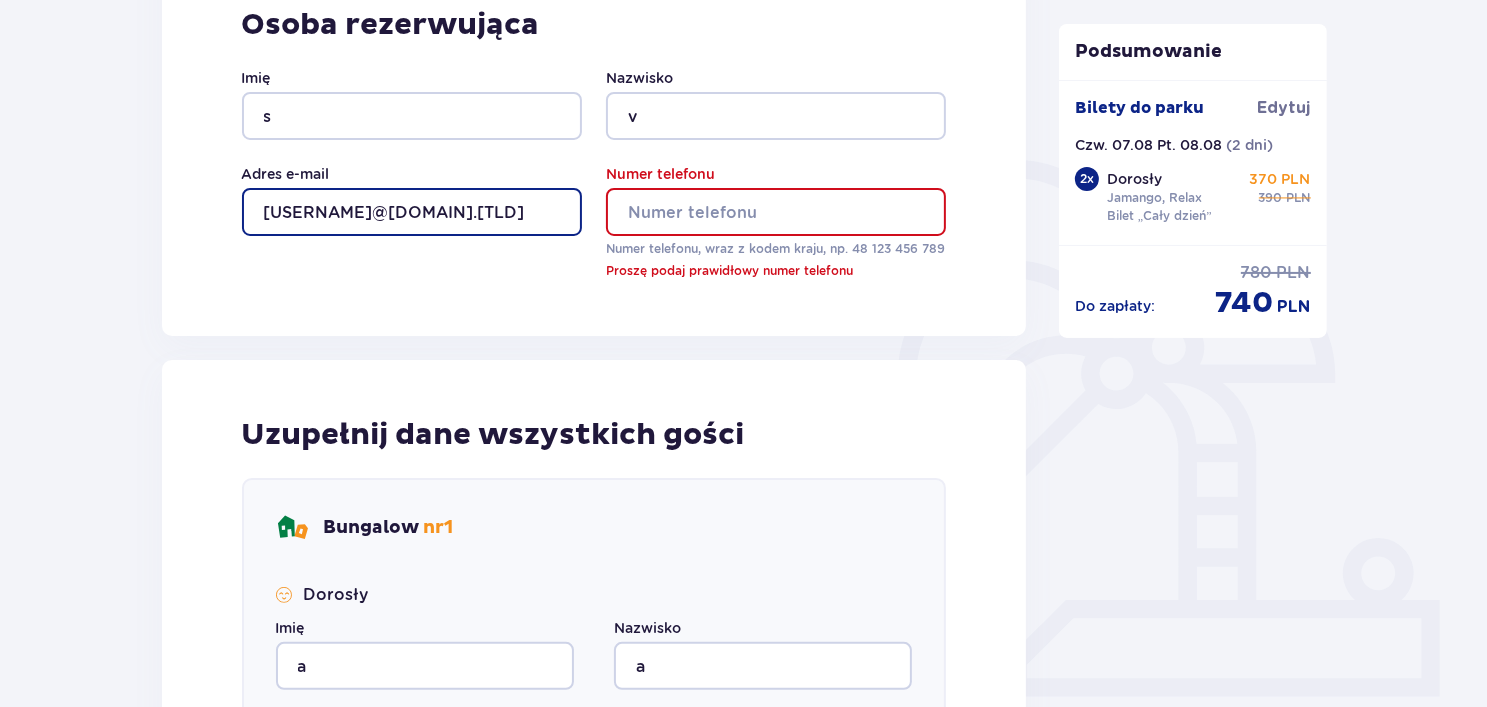 type on "mrutkowski@spoko.ppl" 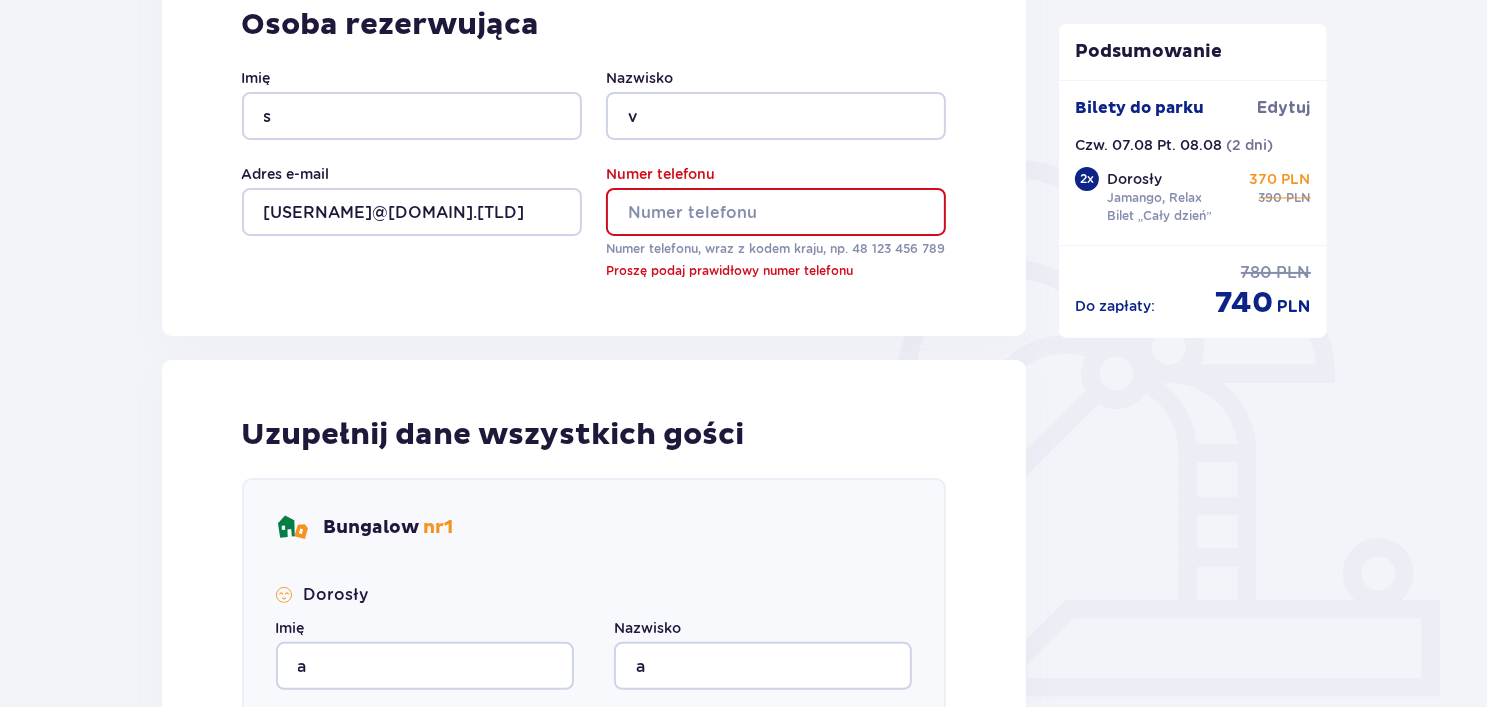 click on "Numer telefonu" at bounding box center (776, 212) 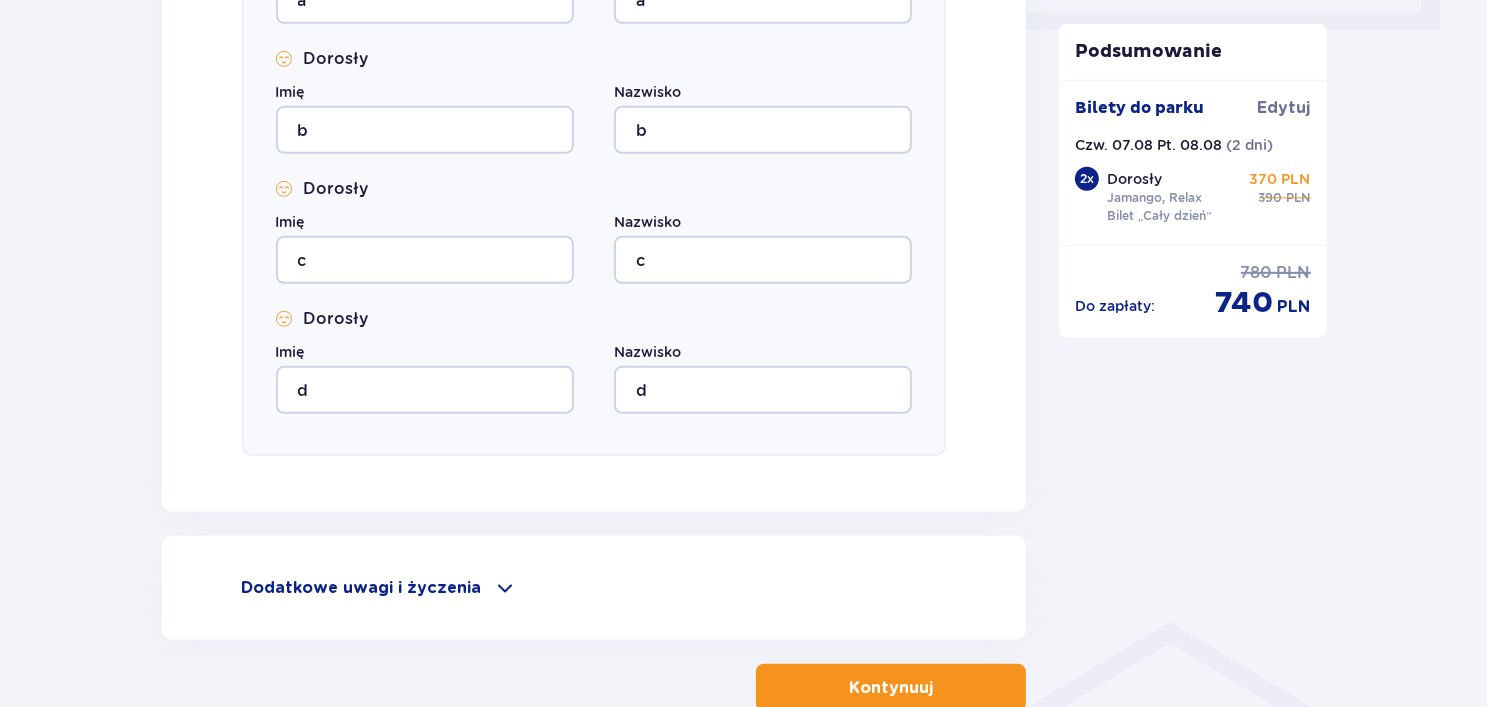 scroll, scrollTop: 1126, scrollLeft: 0, axis: vertical 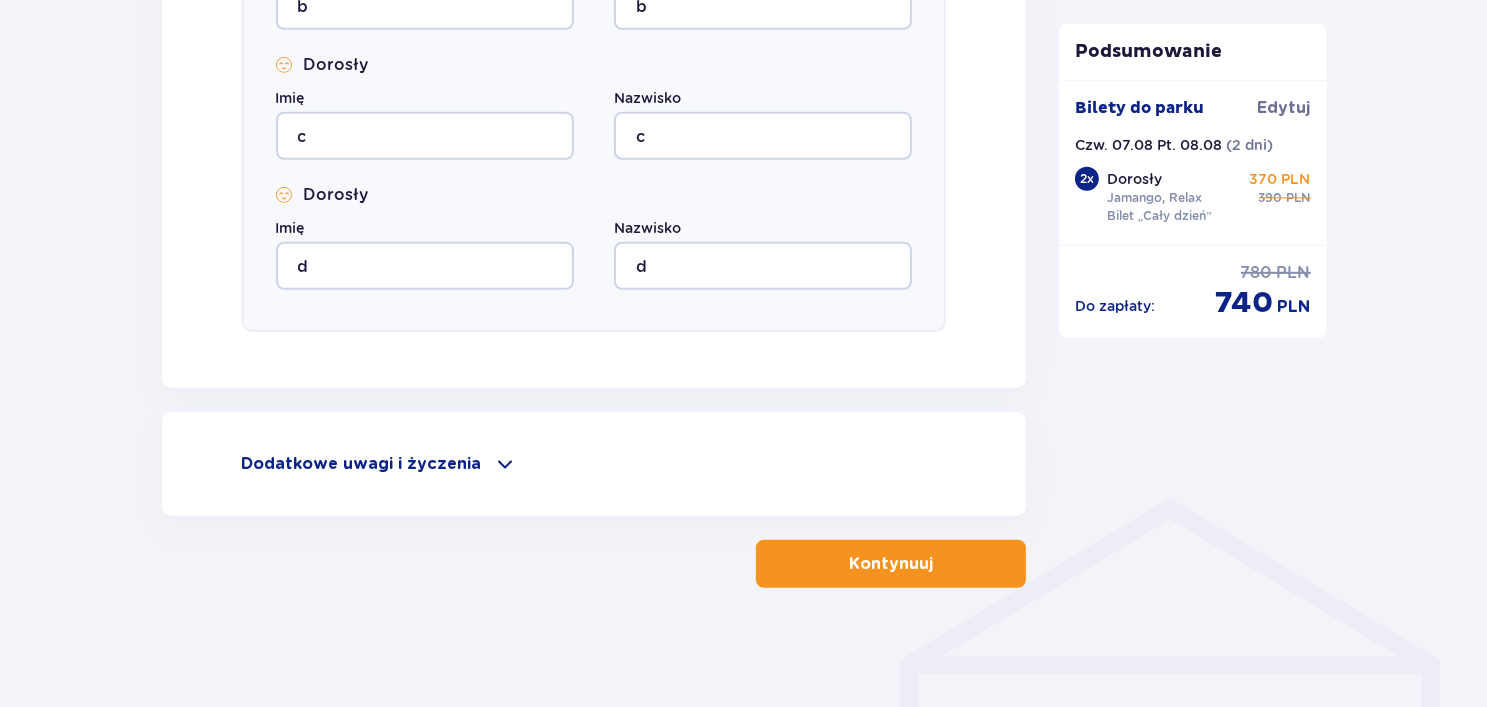 click on "Kontynuuj" at bounding box center (891, 564) 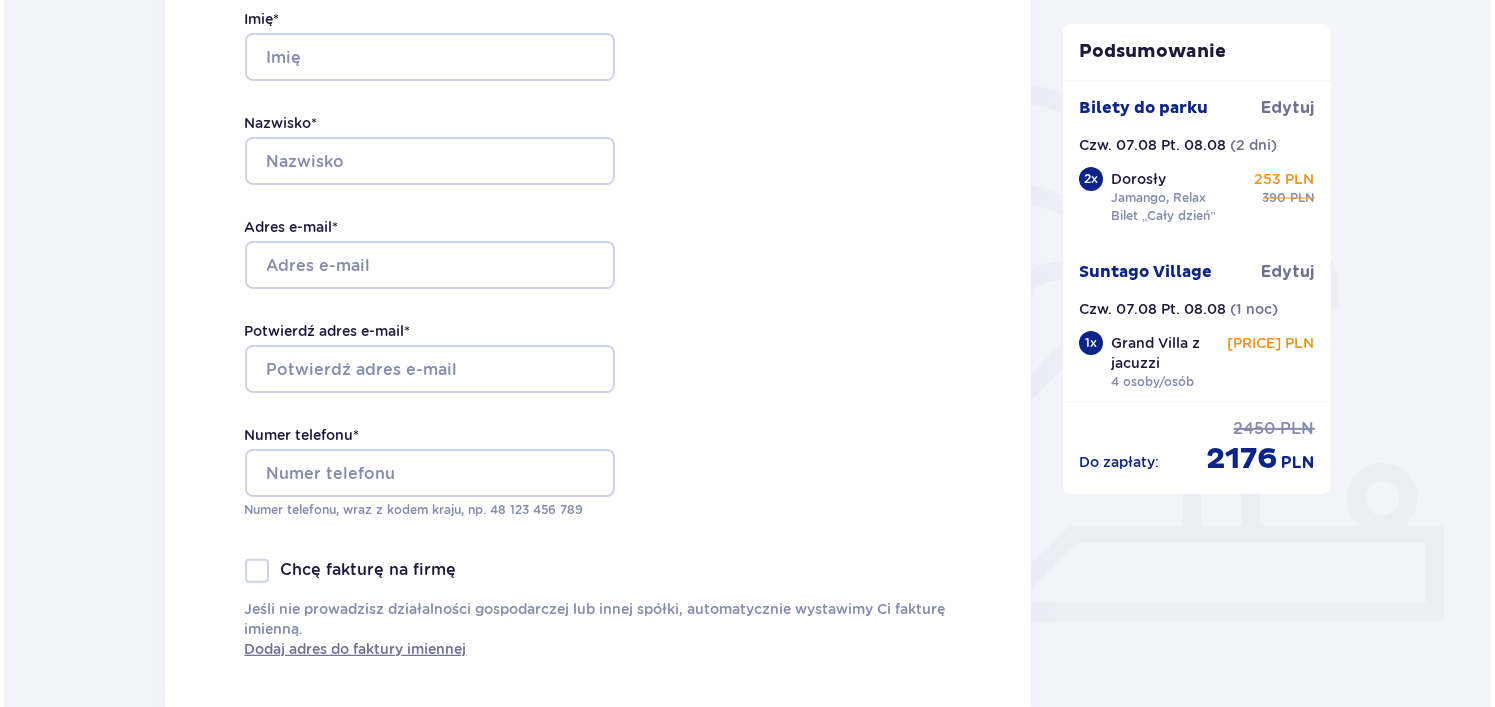 scroll, scrollTop: 400, scrollLeft: 0, axis: vertical 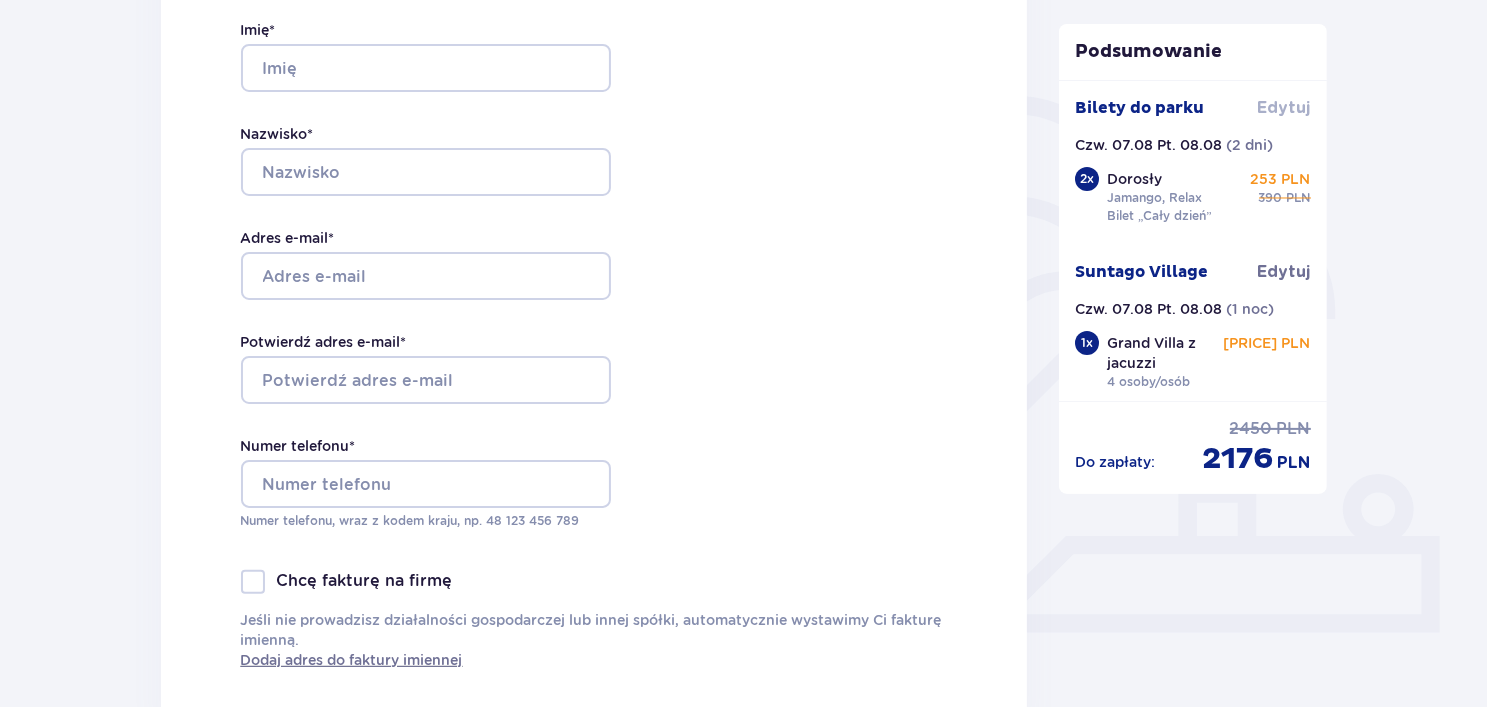 click on "Edytuj" at bounding box center (1284, 108) 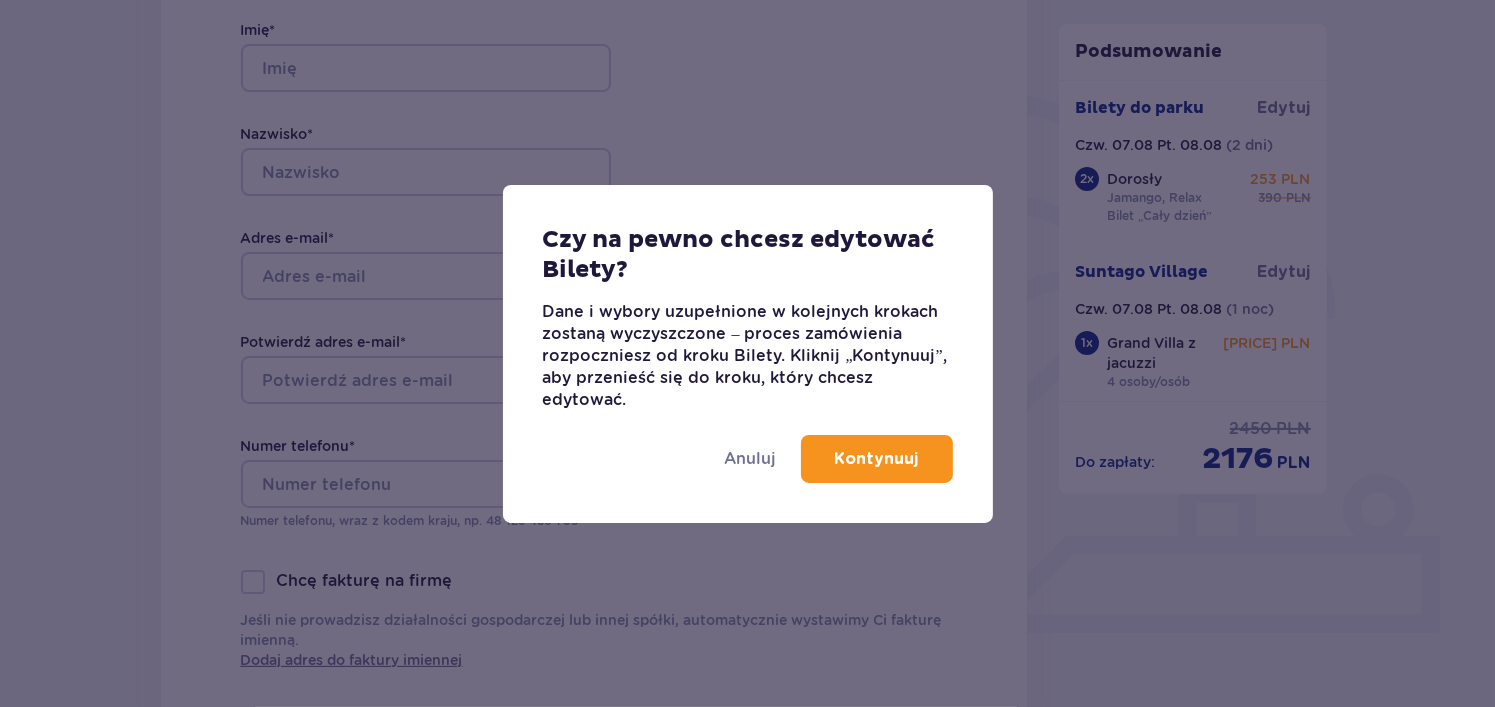 click on "Kontynuuj" at bounding box center [877, 459] 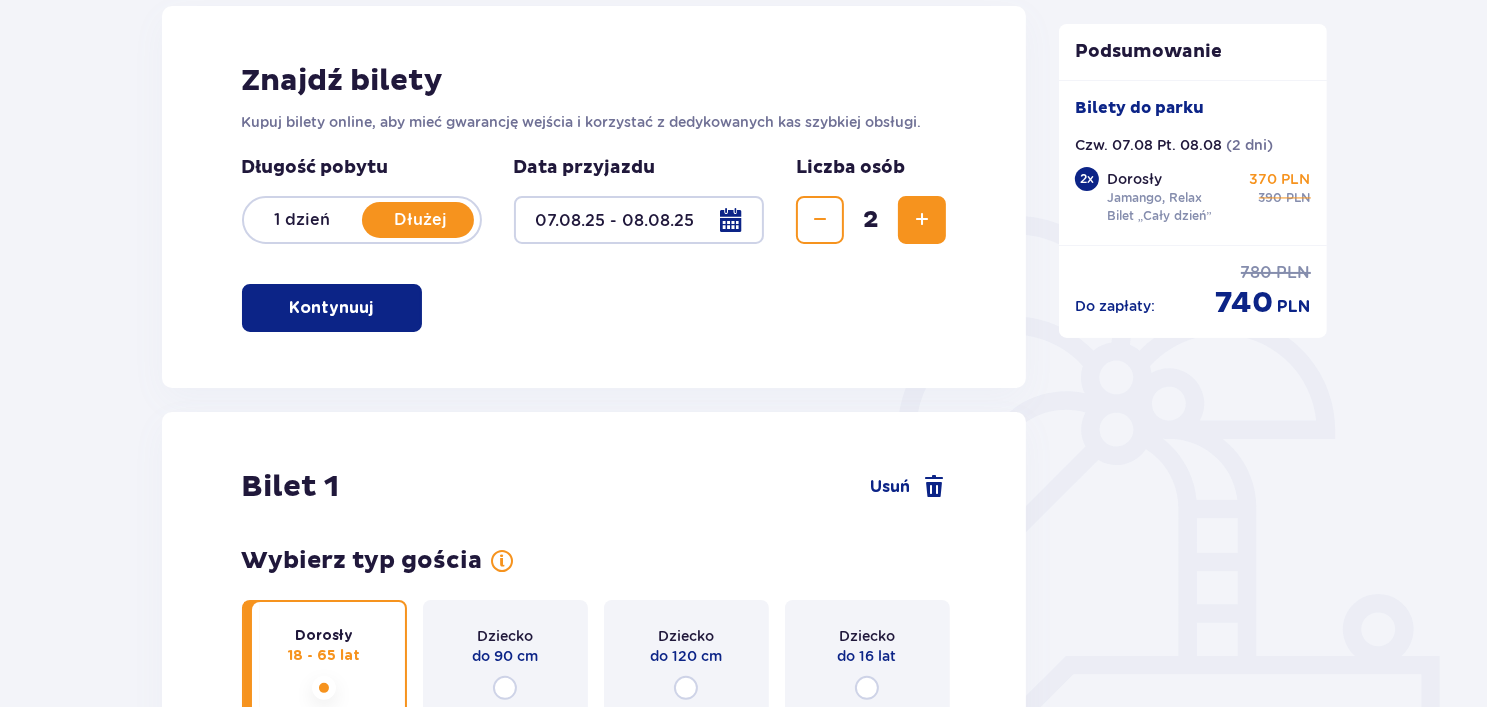 scroll, scrollTop: 0, scrollLeft: 0, axis: both 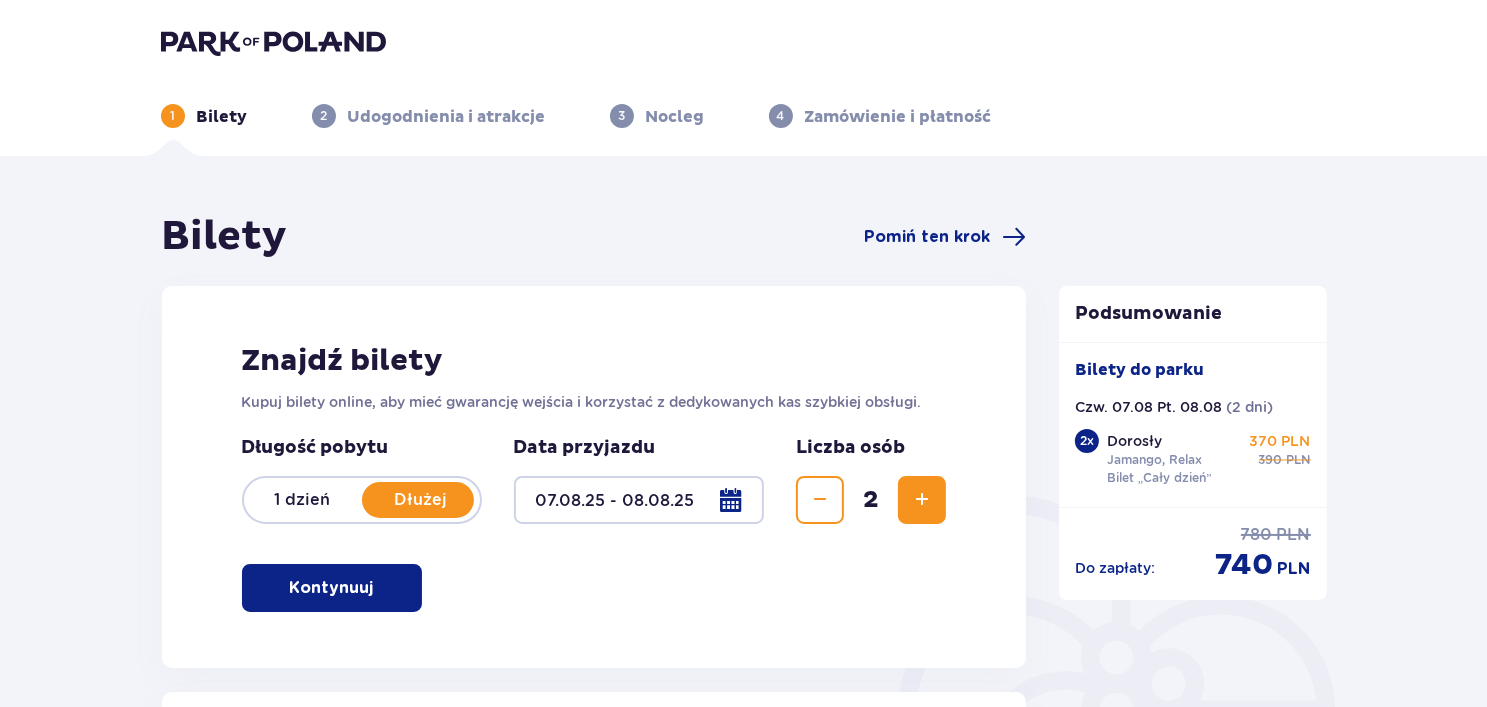 click at bounding box center (922, 500) 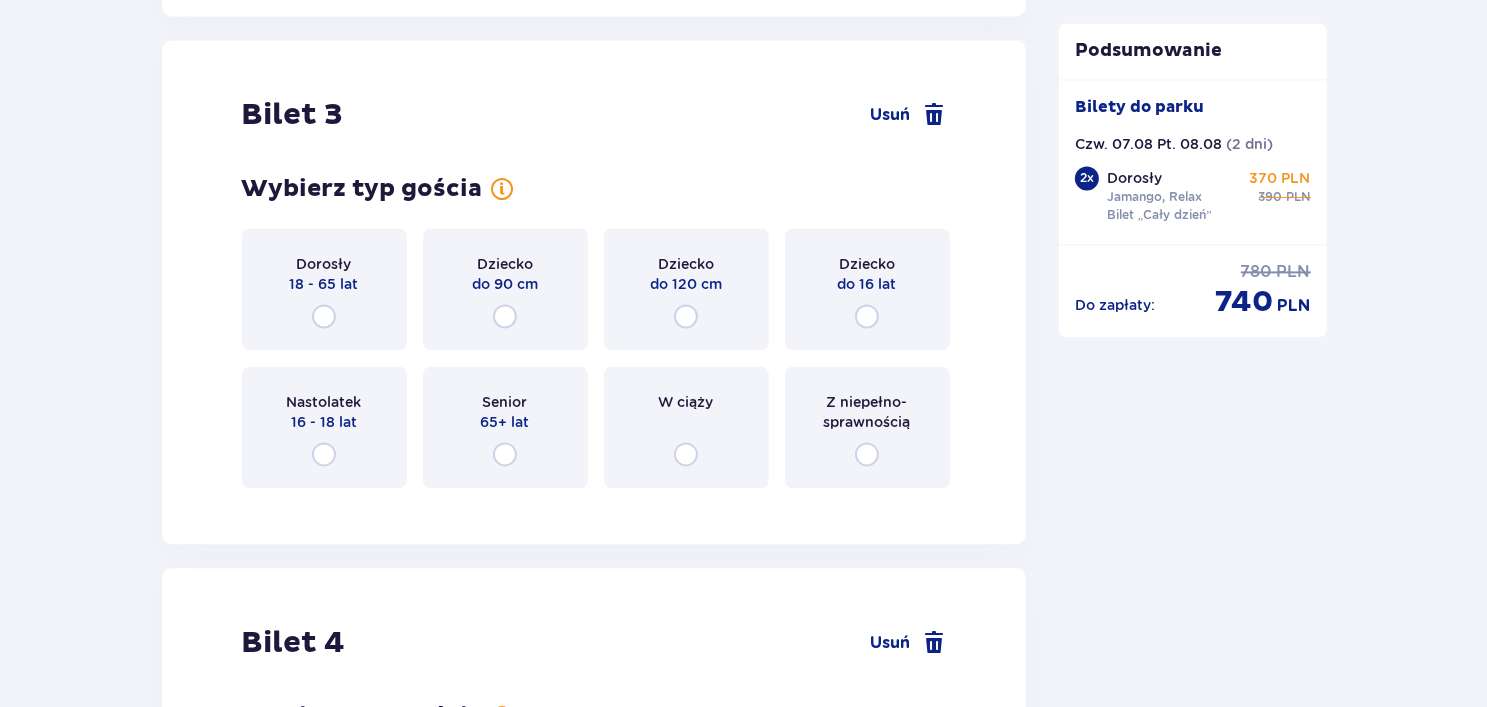 scroll, scrollTop: 4136, scrollLeft: 0, axis: vertical 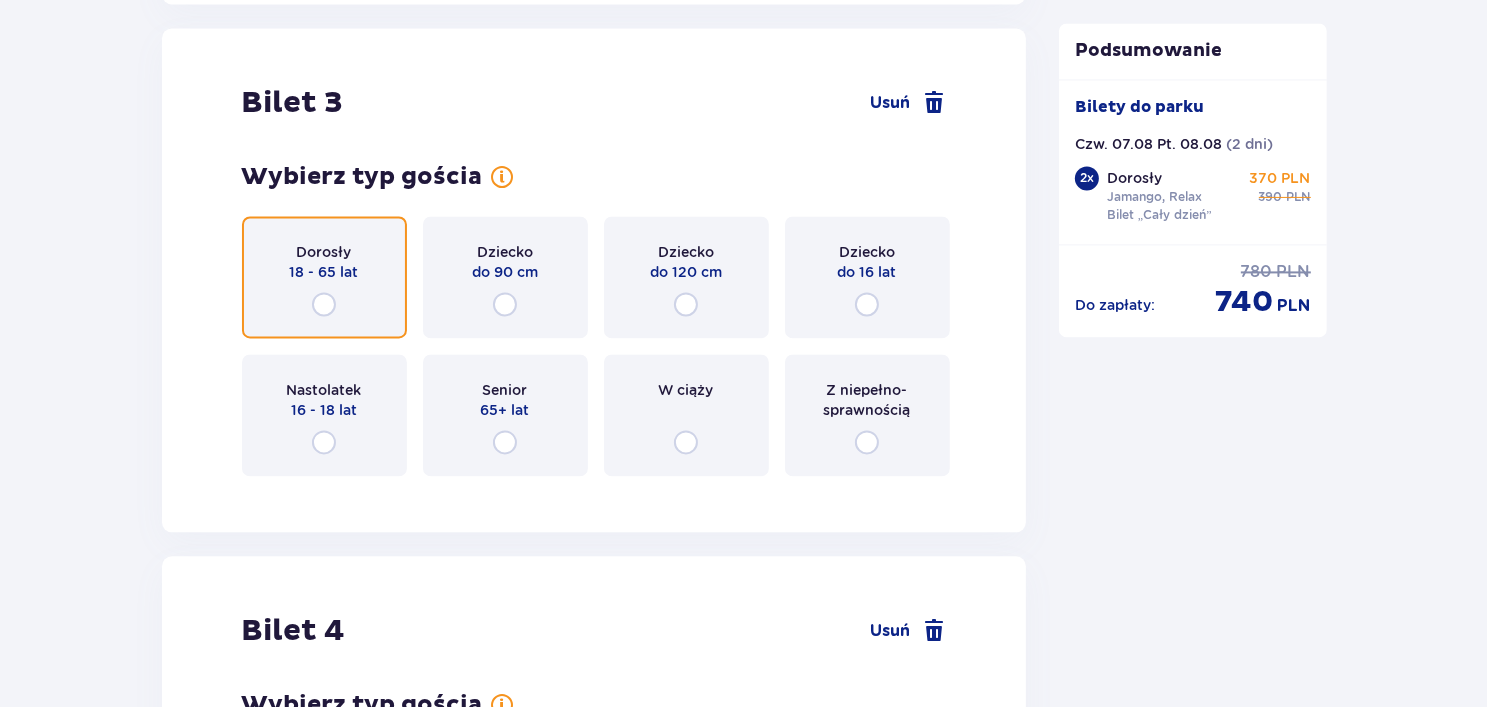 click at bounding box center [324, 304] 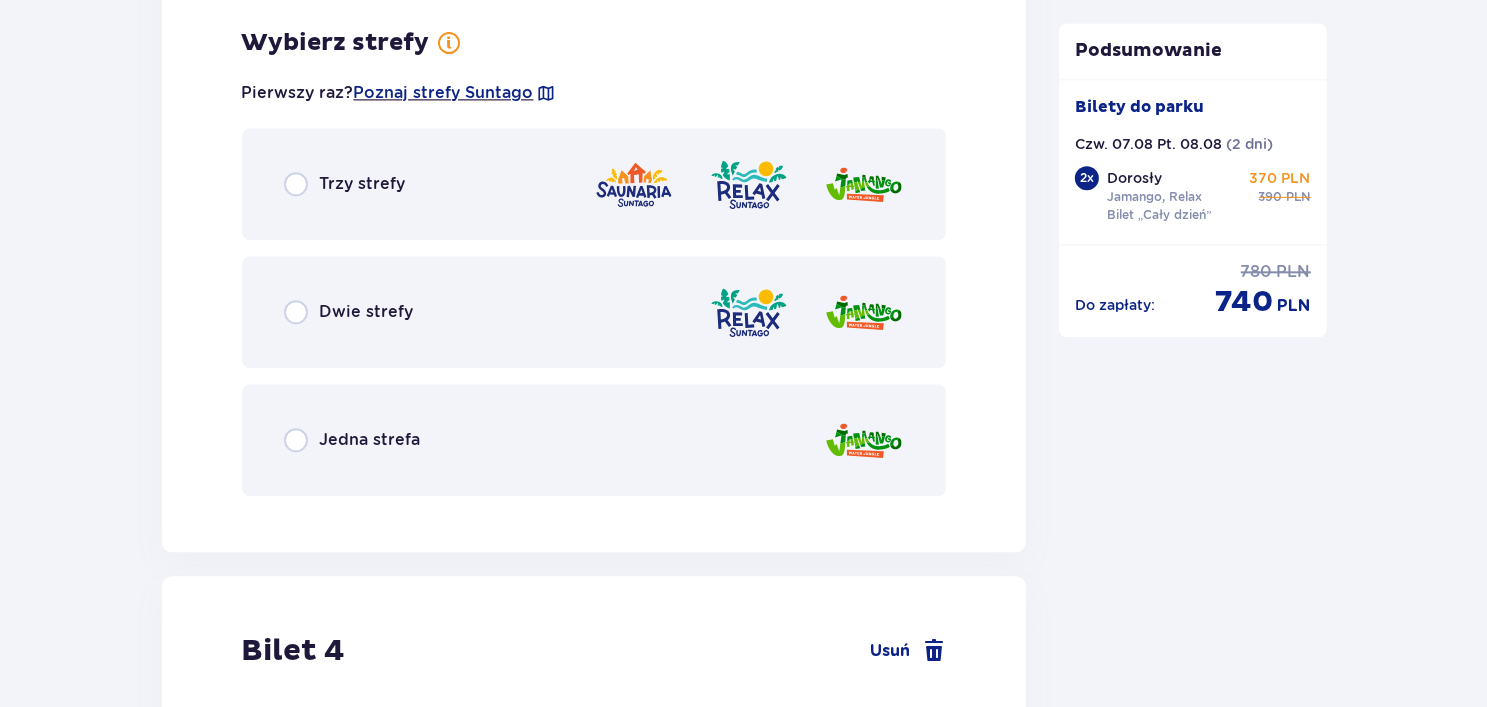 scroll, scrollTop: 4625, scrollLeft: 0, axis: vertical 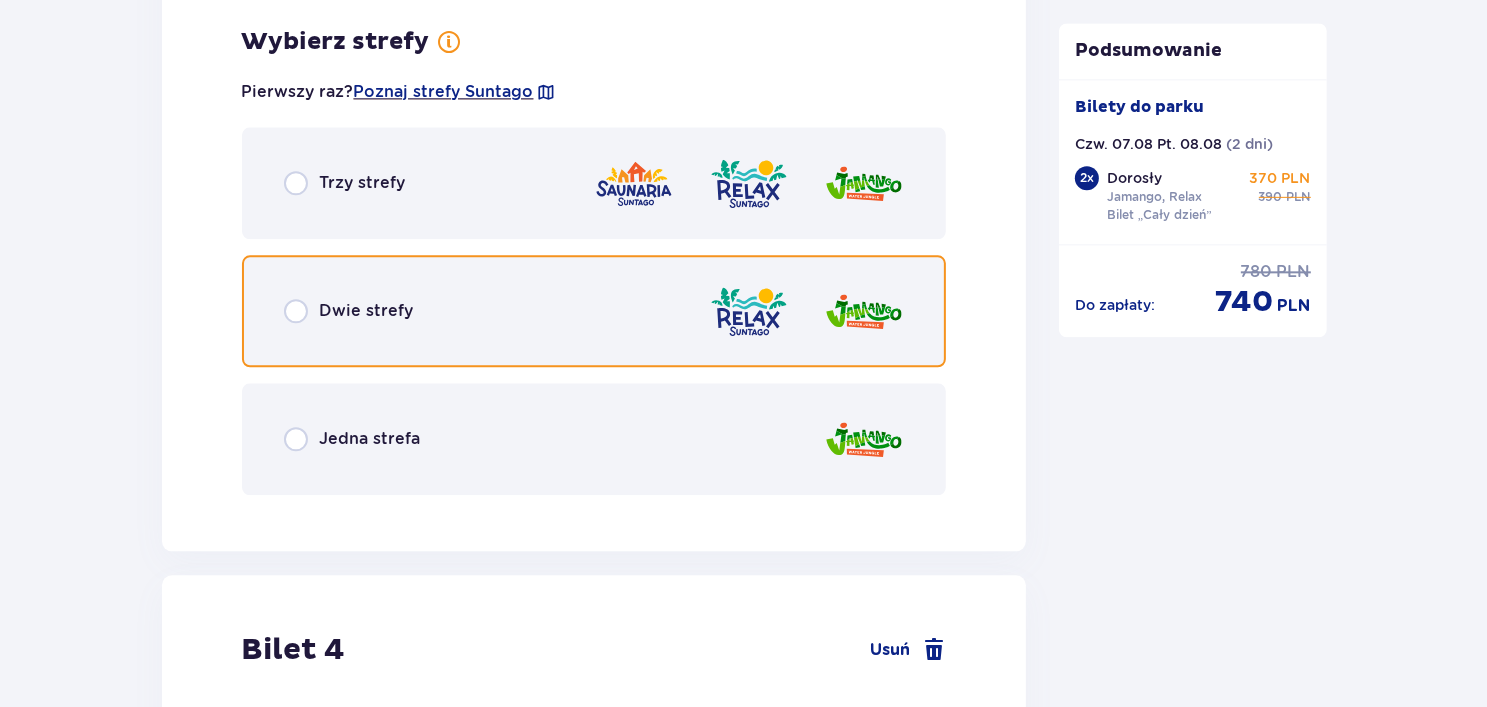 click at bounding box center (296, 311) 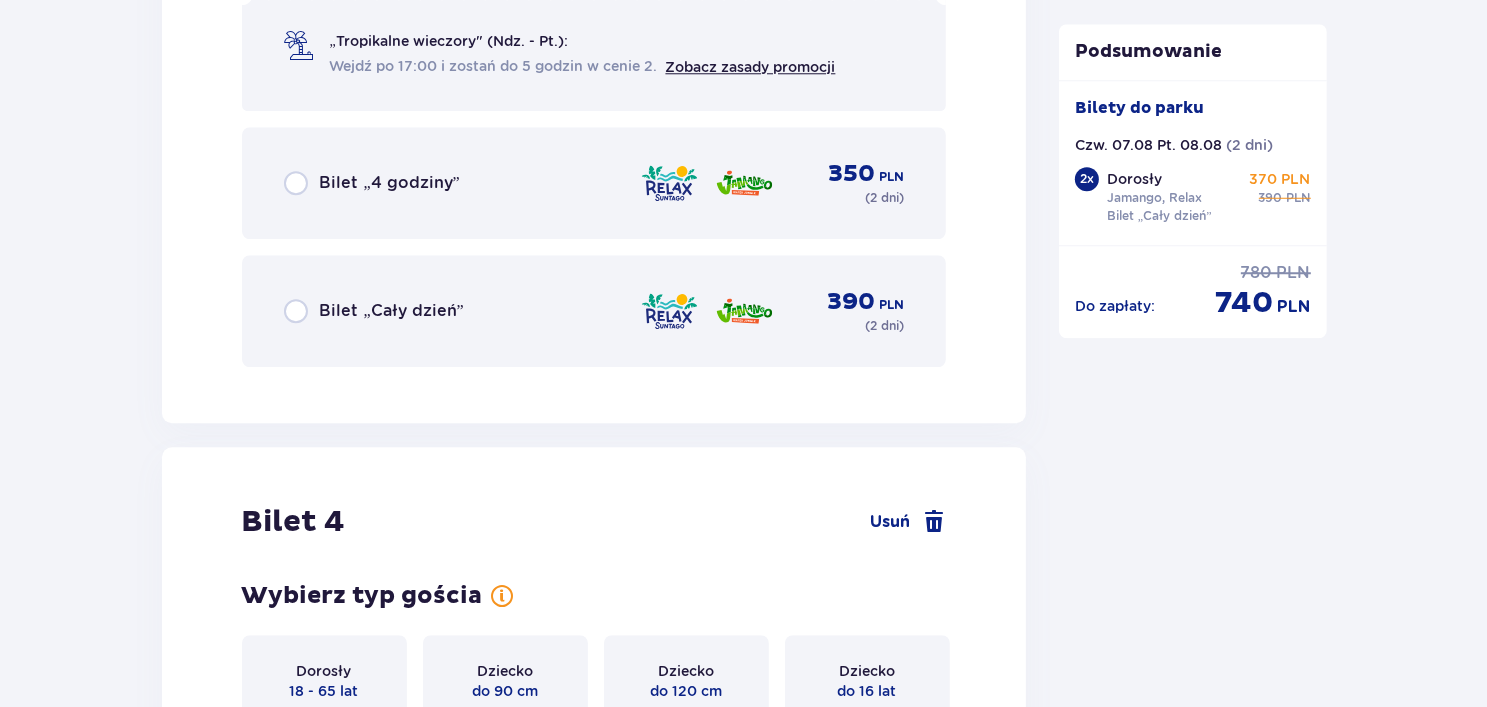 scroll, scrollTop: 5333, scrollLeft: 0, axis: vertical 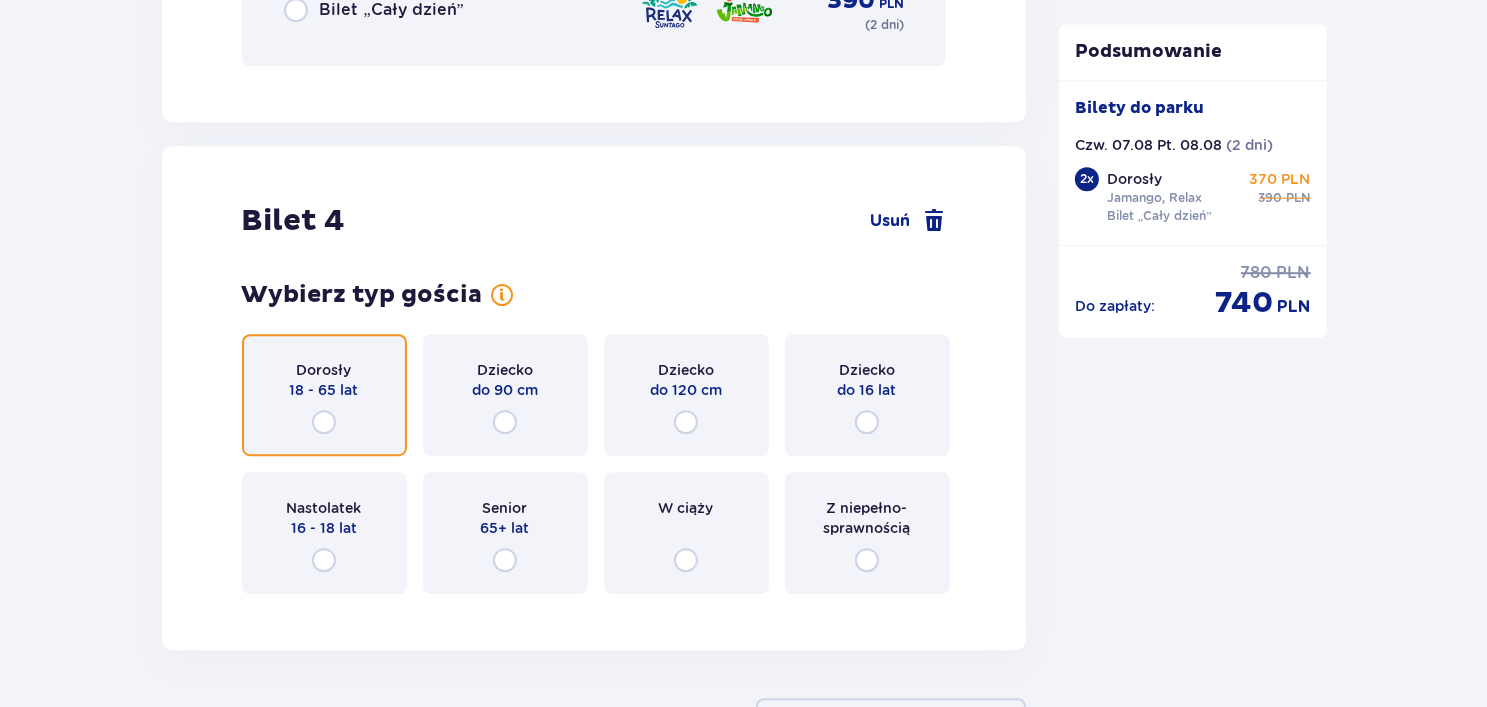 click at bounding box center [324, 422] 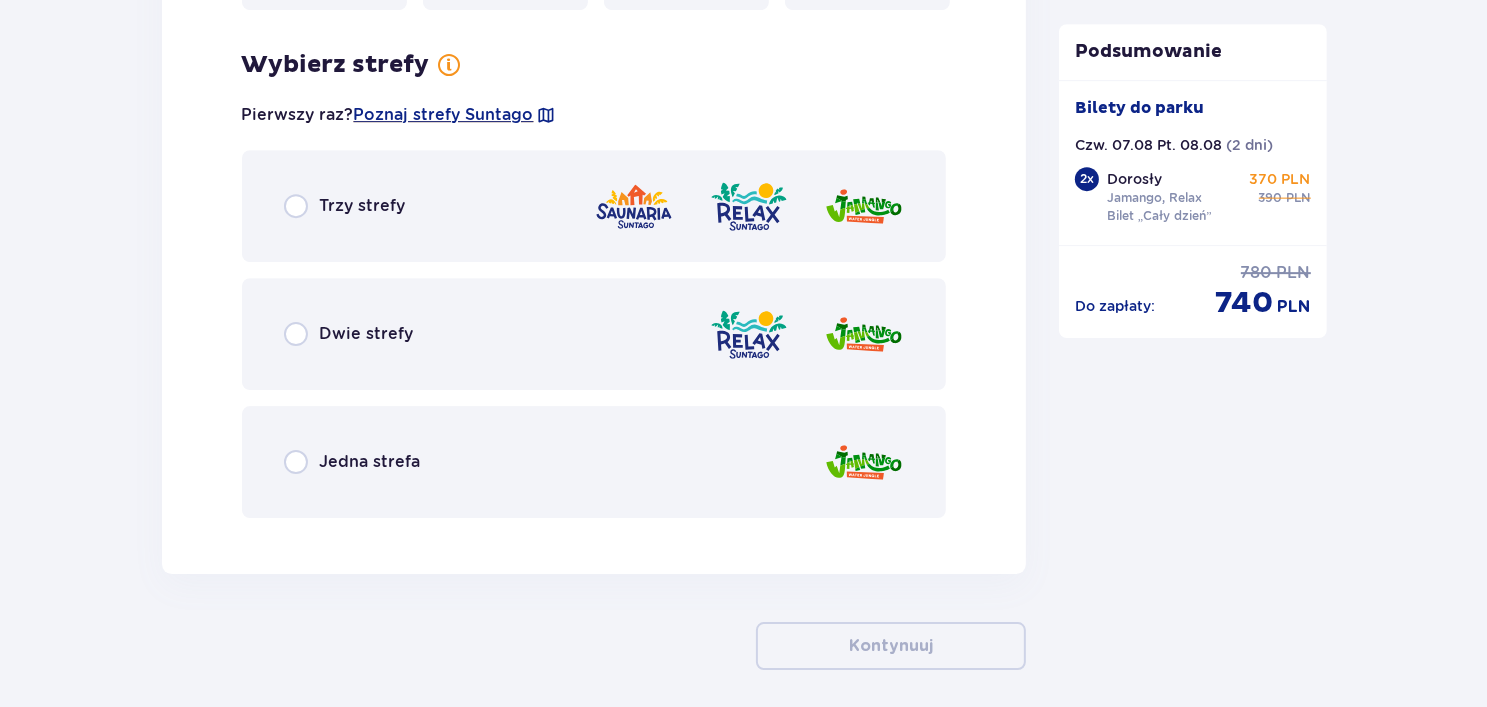scroll, scrollTop: 6239, scrollLeft: 0, axis: vertical 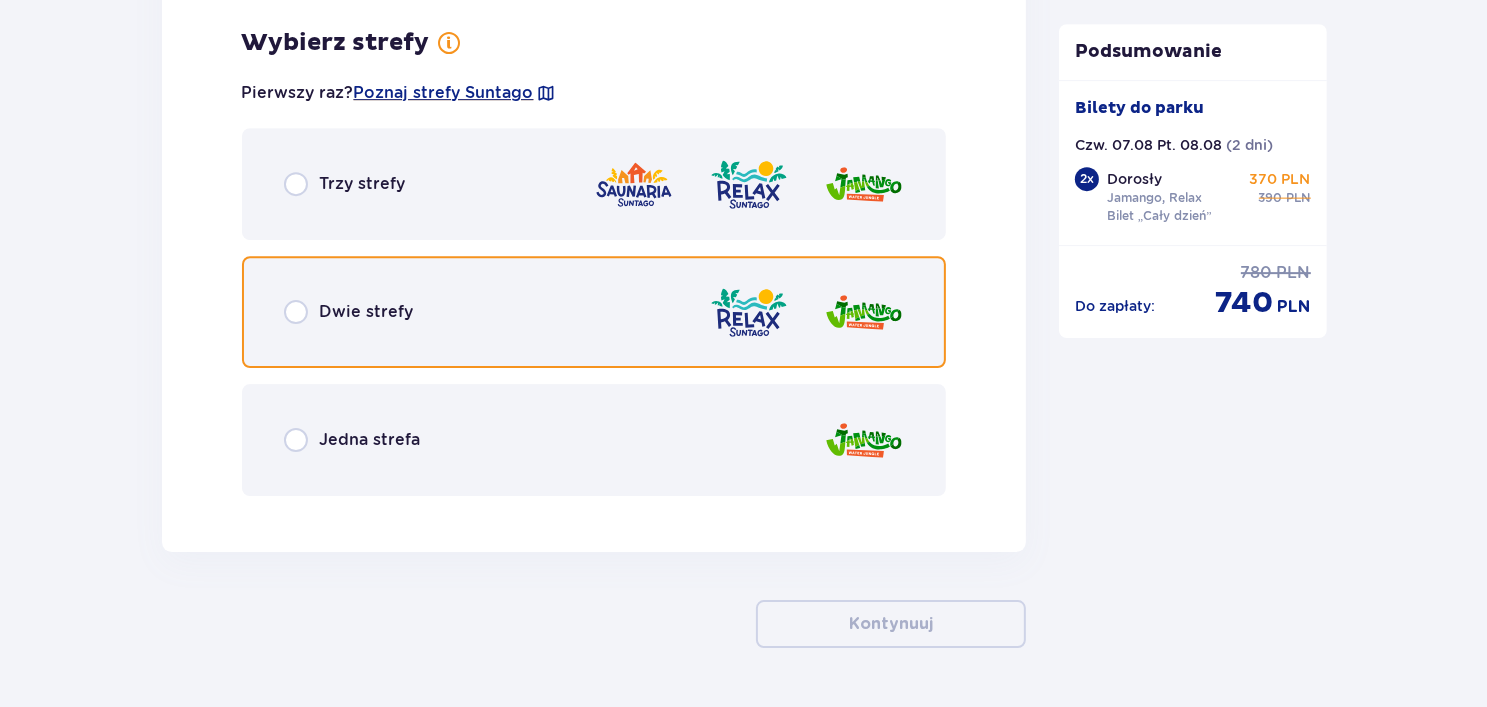 click at bounding box center [296, 312] 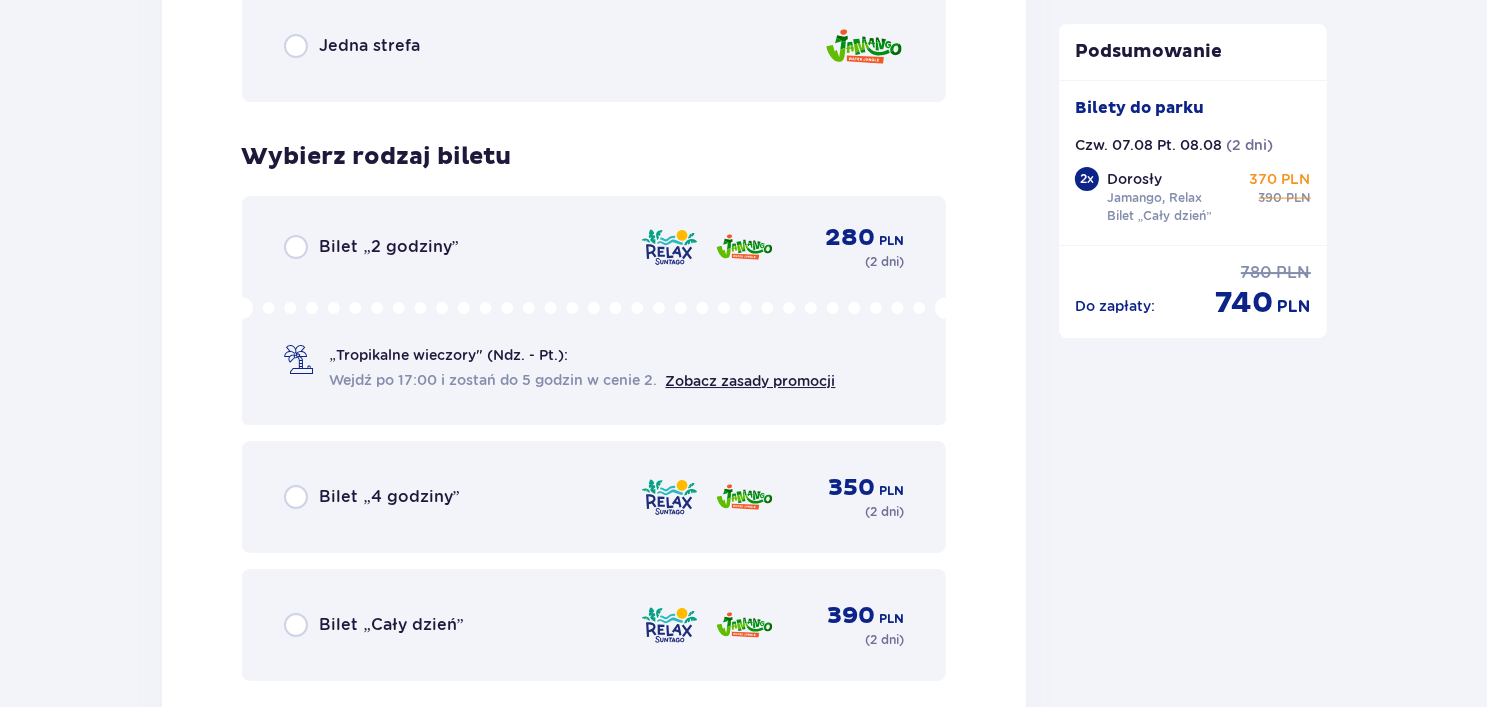 scroll, scrollTop: 6675, scrollLeft: 0, axis: vertical 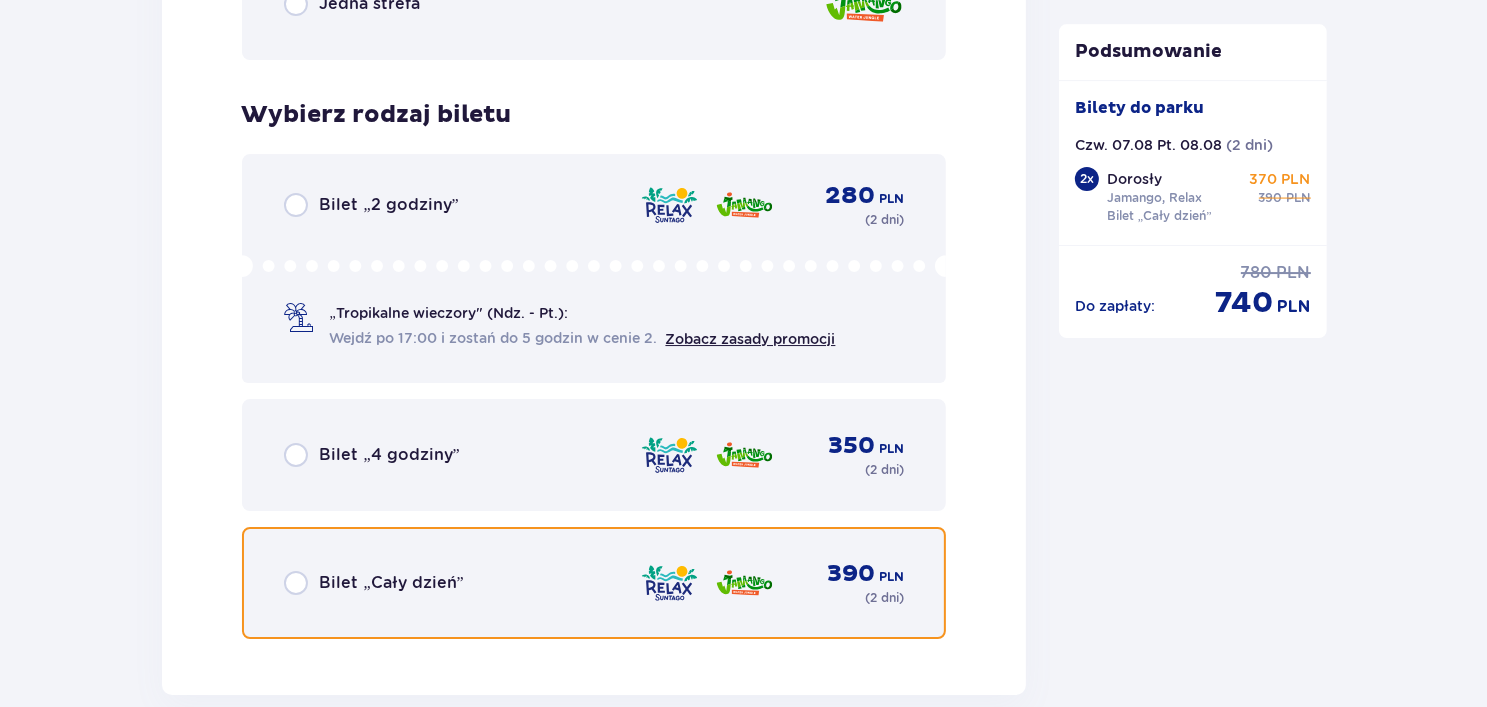 click at bounding box center [296, 583] 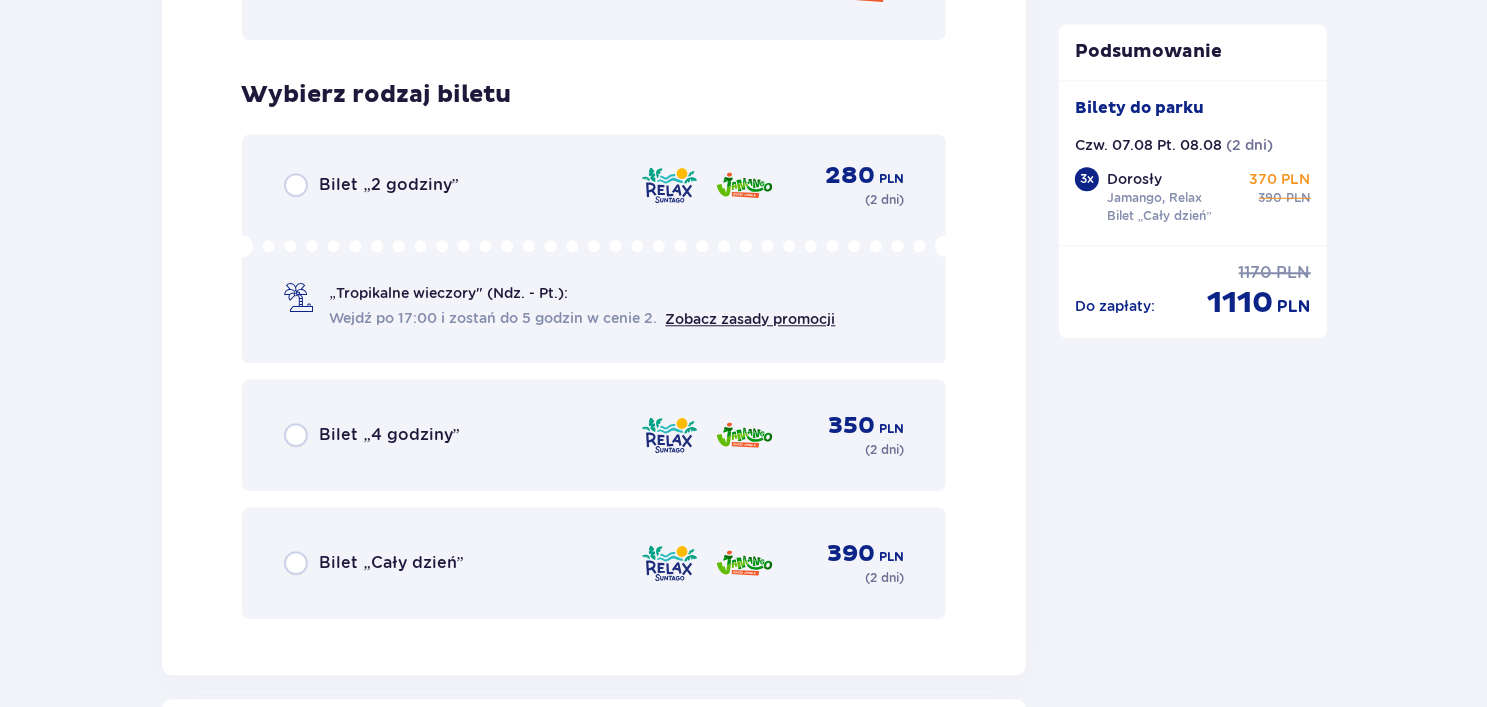 scroll, scrollTop: 5137, scrollLeft: 0, axis: vertical 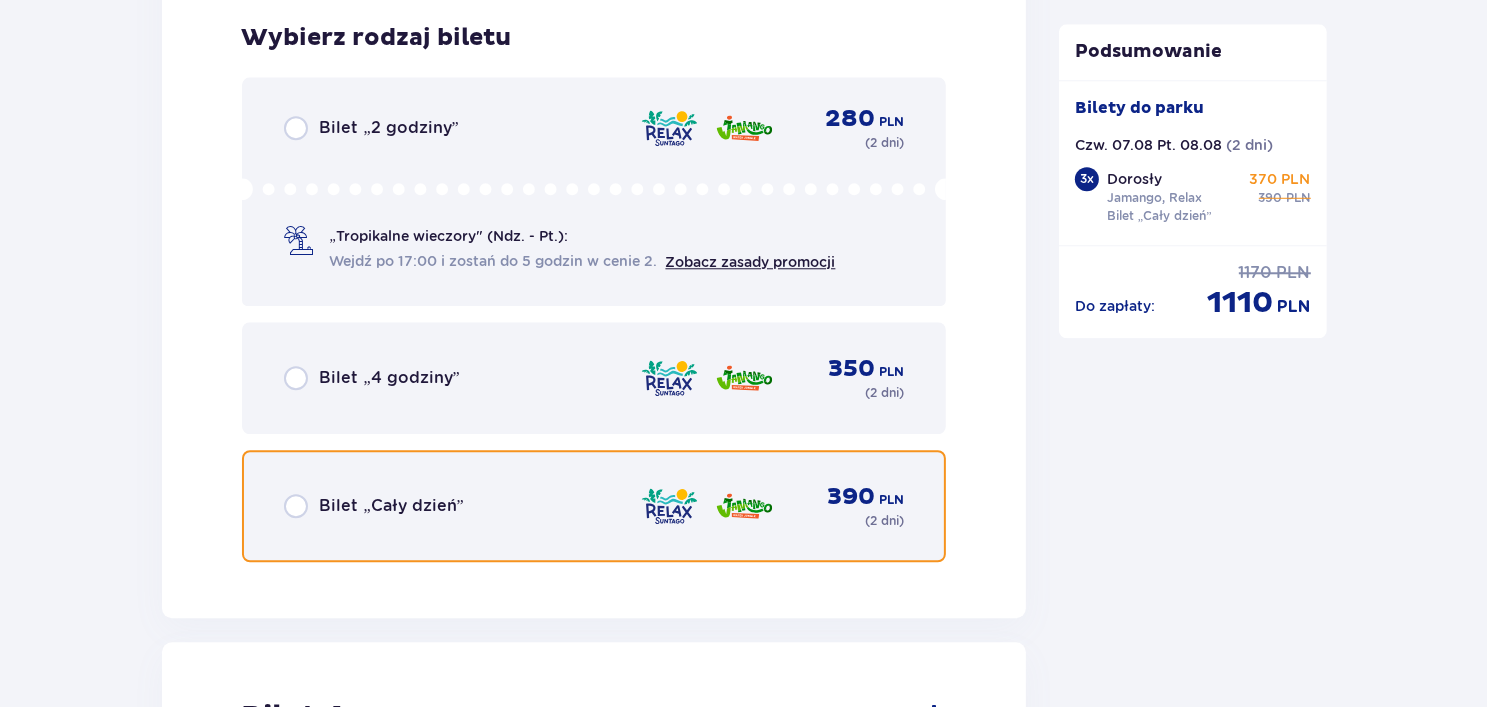 click at bounding box center (296, 506) 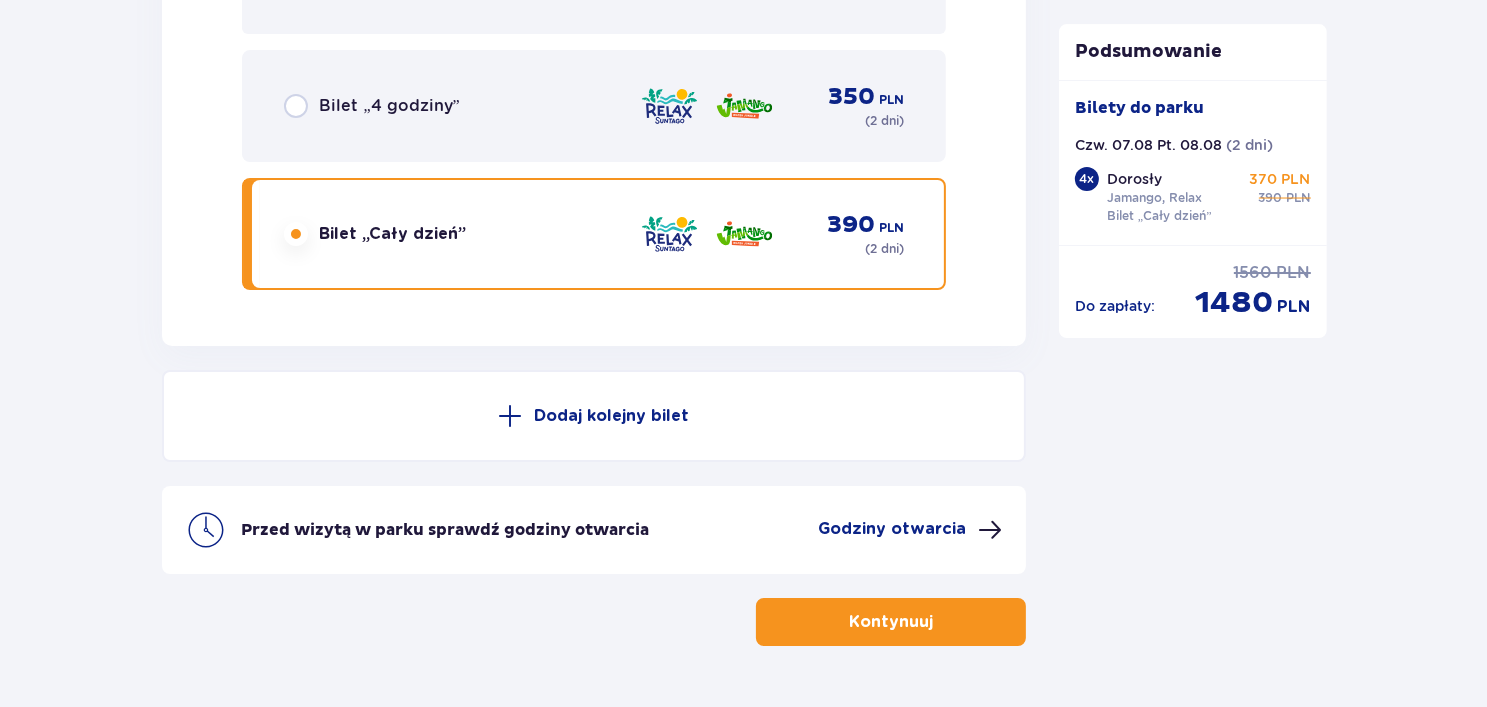 scroll, scrollTop: 7032, scrollLeft: 0, axis: vertical 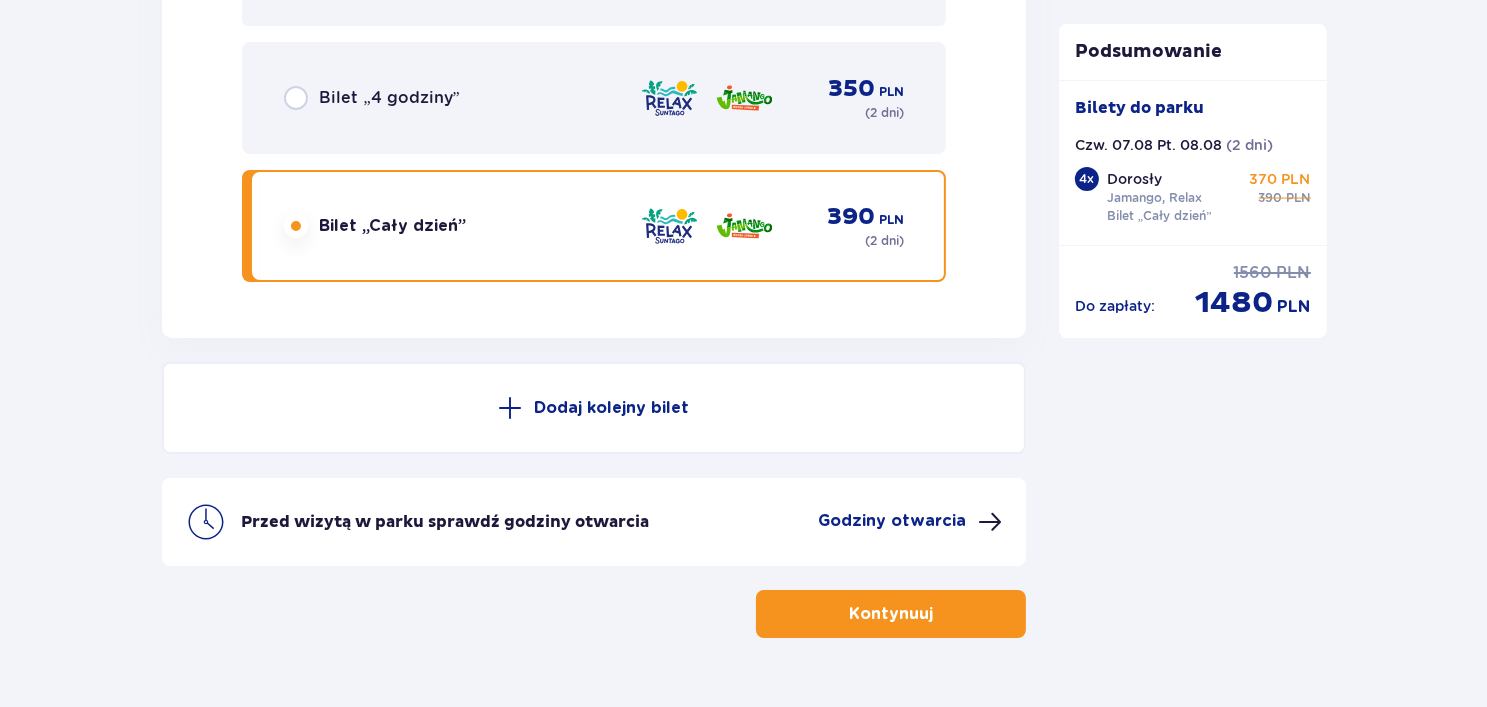 click on "Kontynuuj" at bounding box center [891, 614] 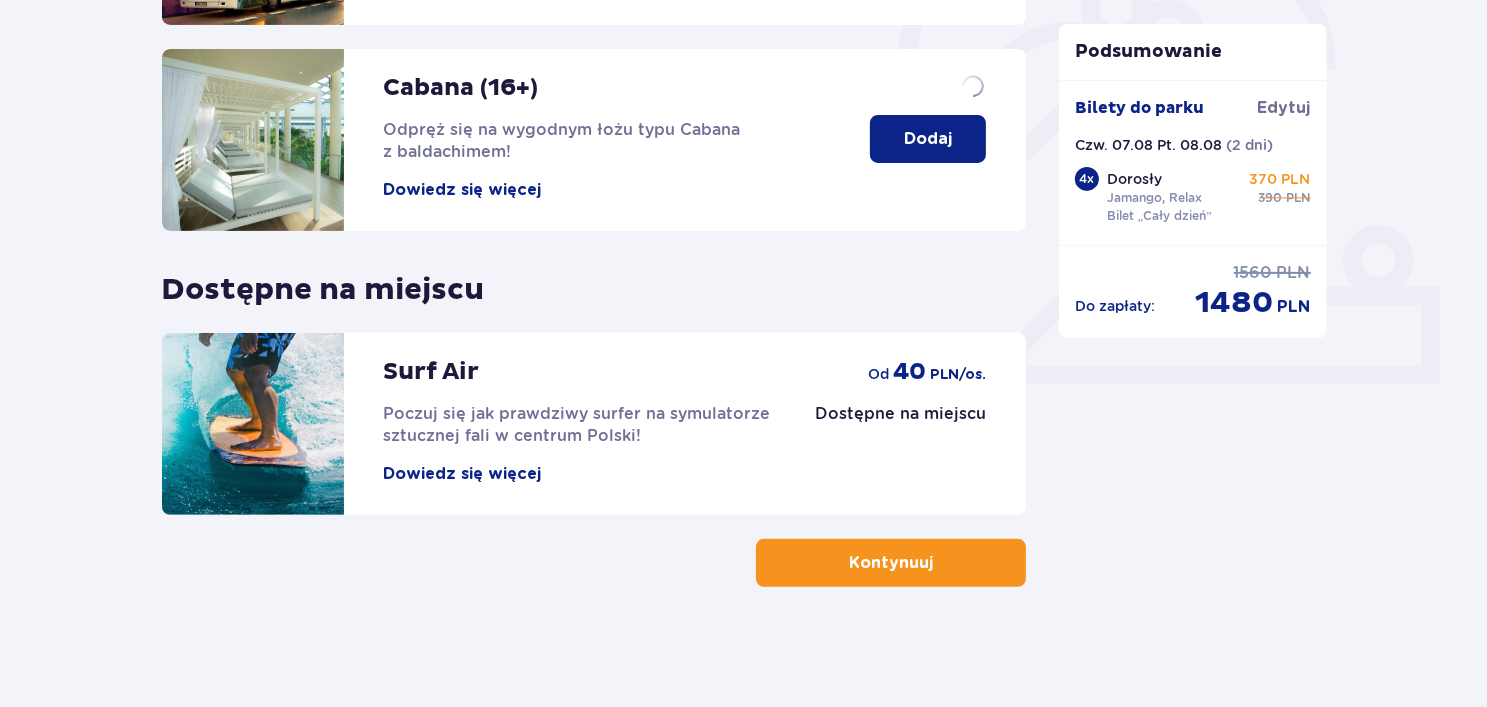 scroll, scrollTop: 0, scrollLeft: 0, axis: both 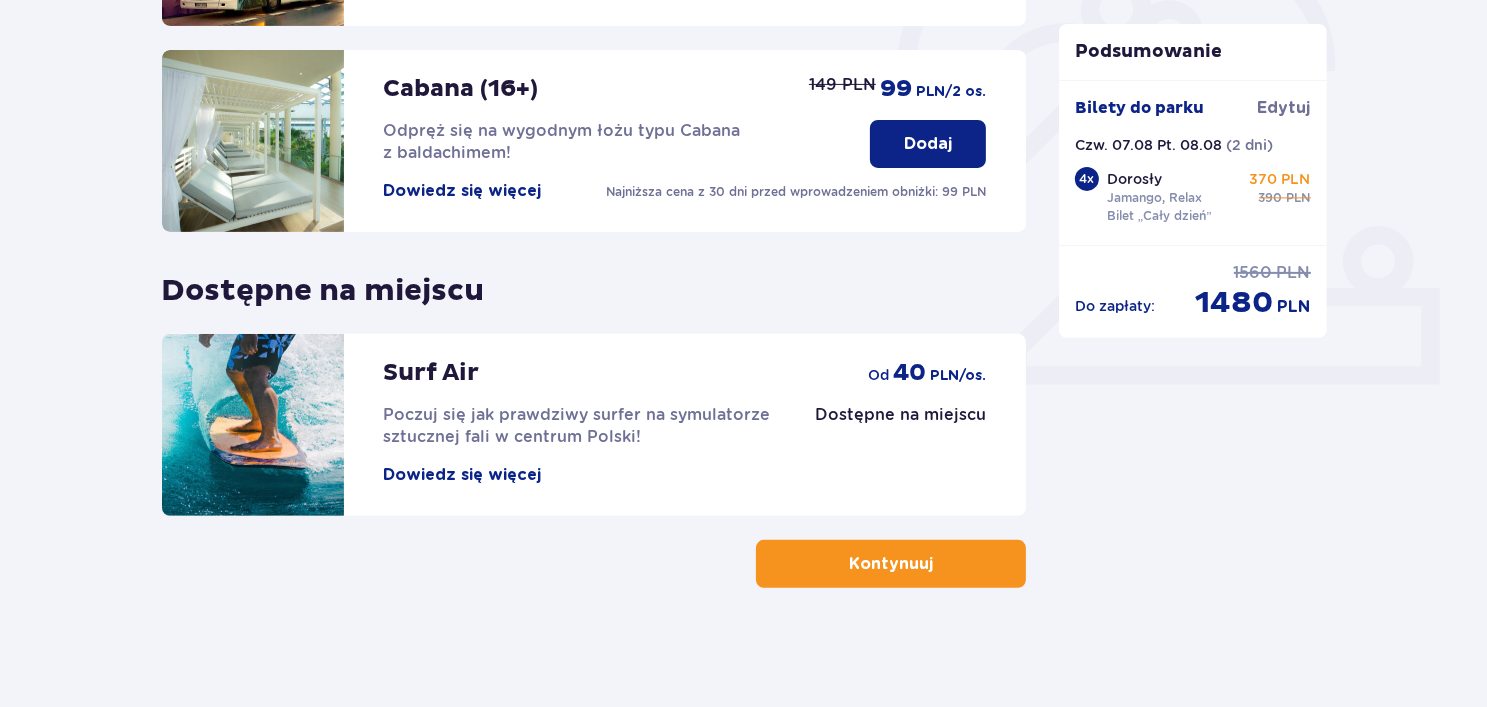 click on "Kontynuuj" at bounding box center [891, 564] 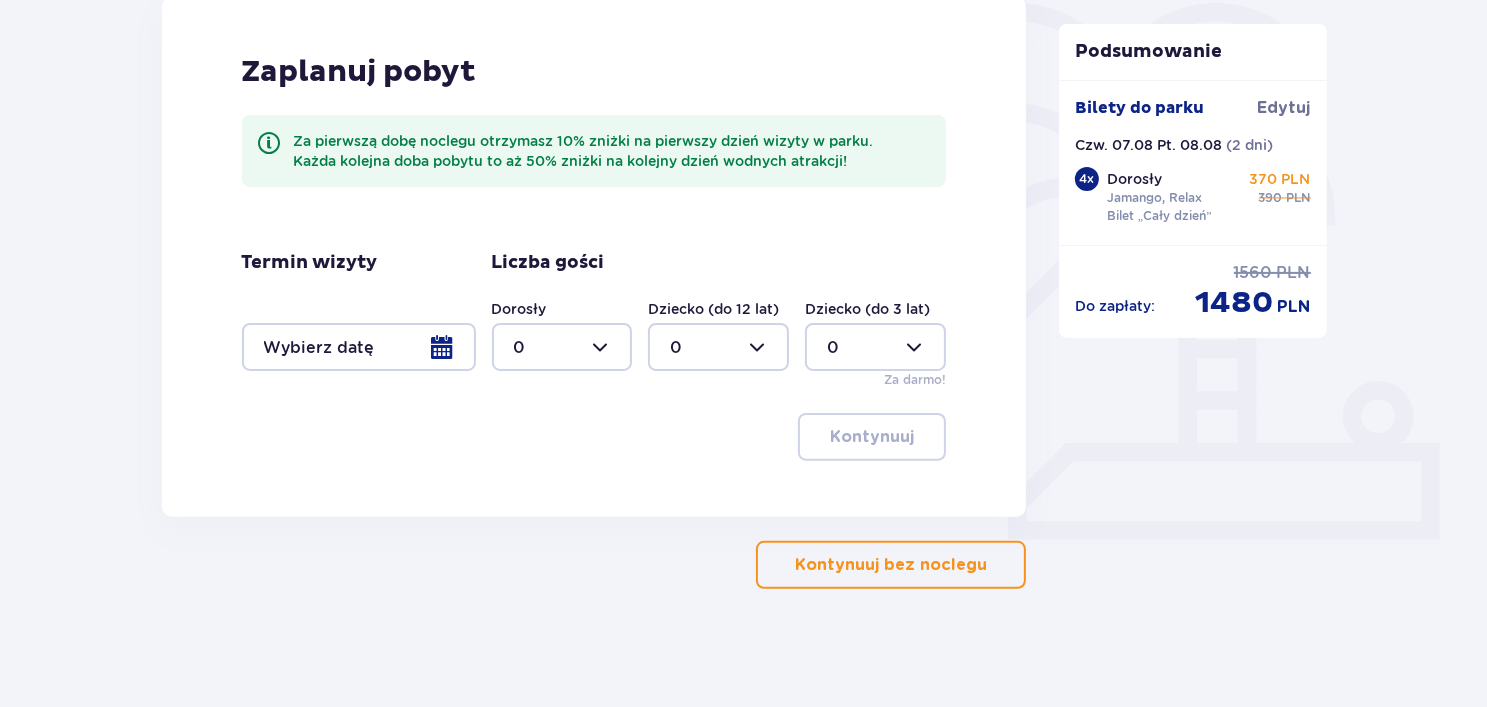 scroll, scrollTop: 495, scrollLeft: 0, axis: vertical 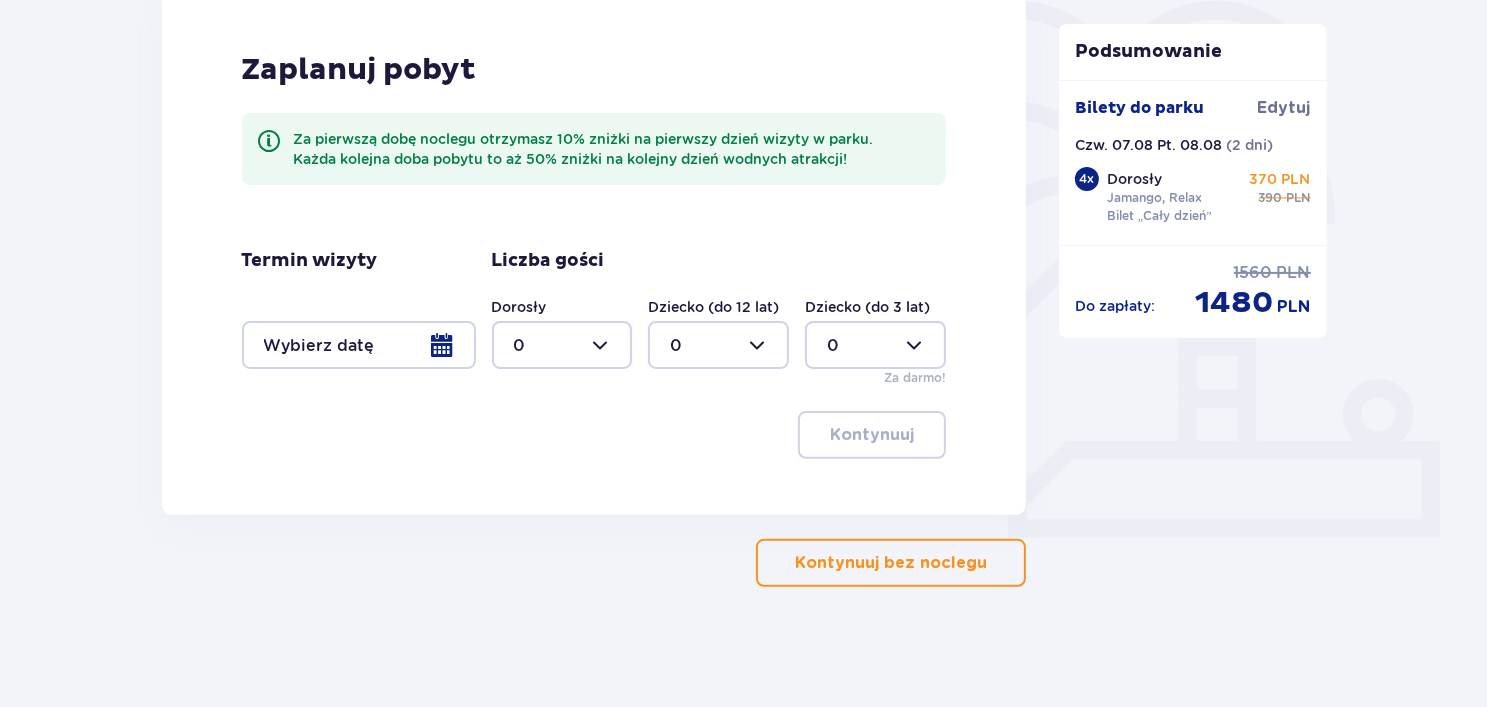click at bounding box center (562, 345) 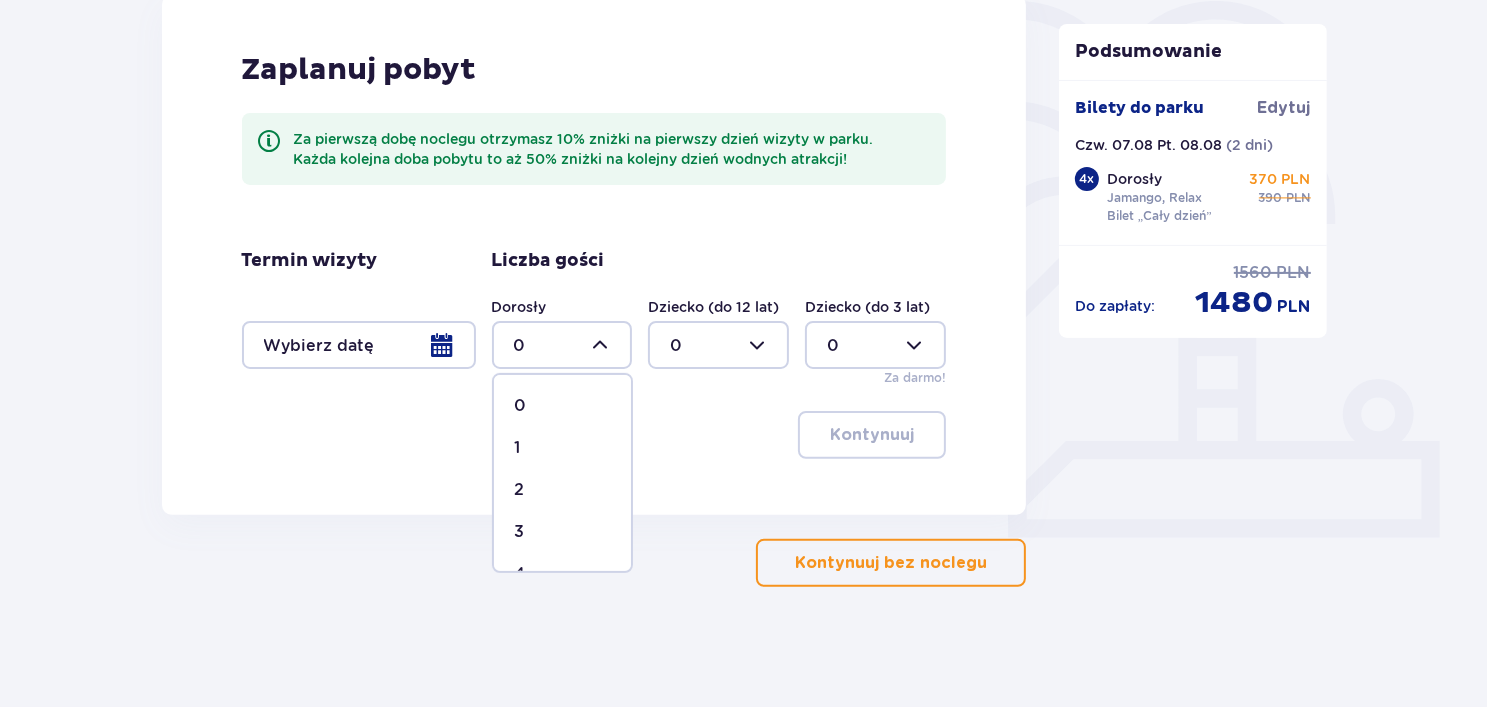 click on "4" at bounding box center [562, 574] 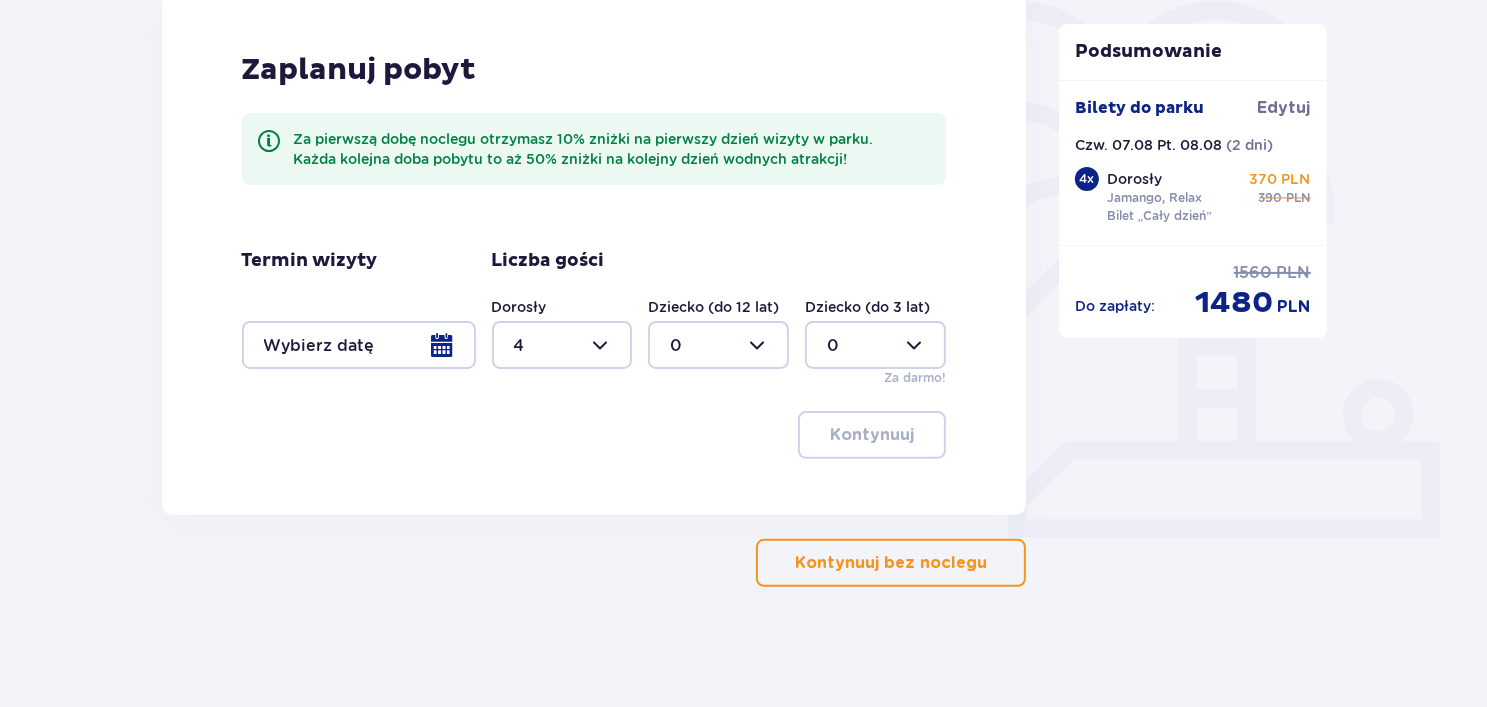 click at bounding box center (359, 345) 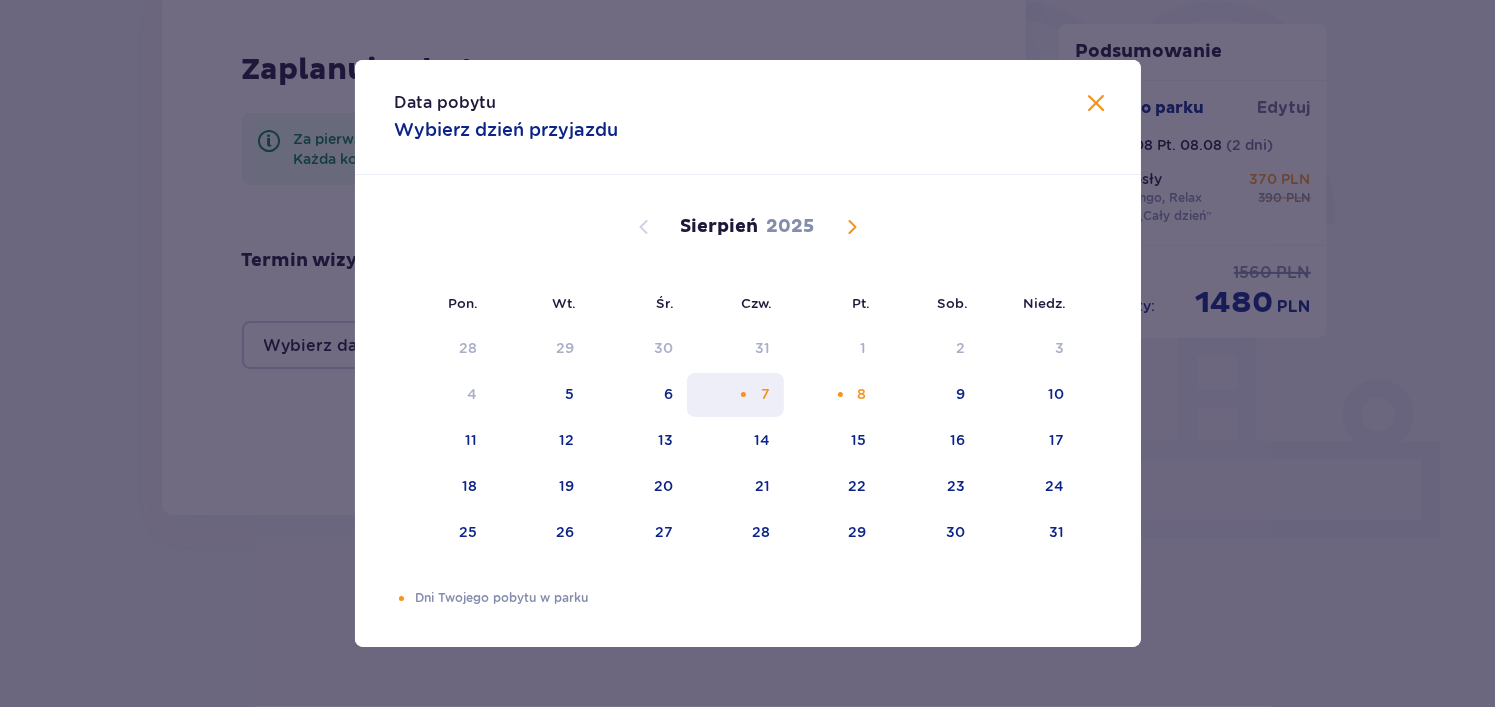 click on "7" at bounding box center (735, 395) 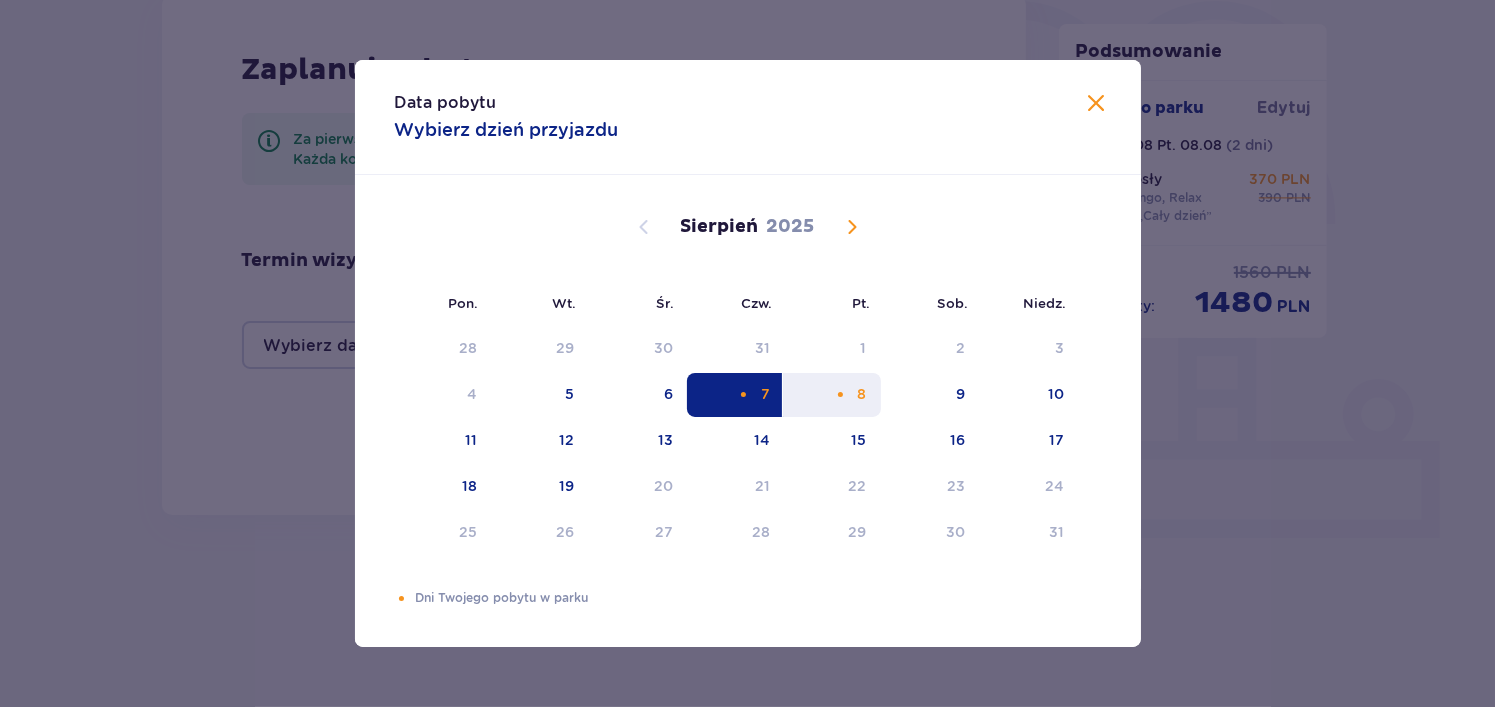 click on "8" at bounding box center (832, 395) 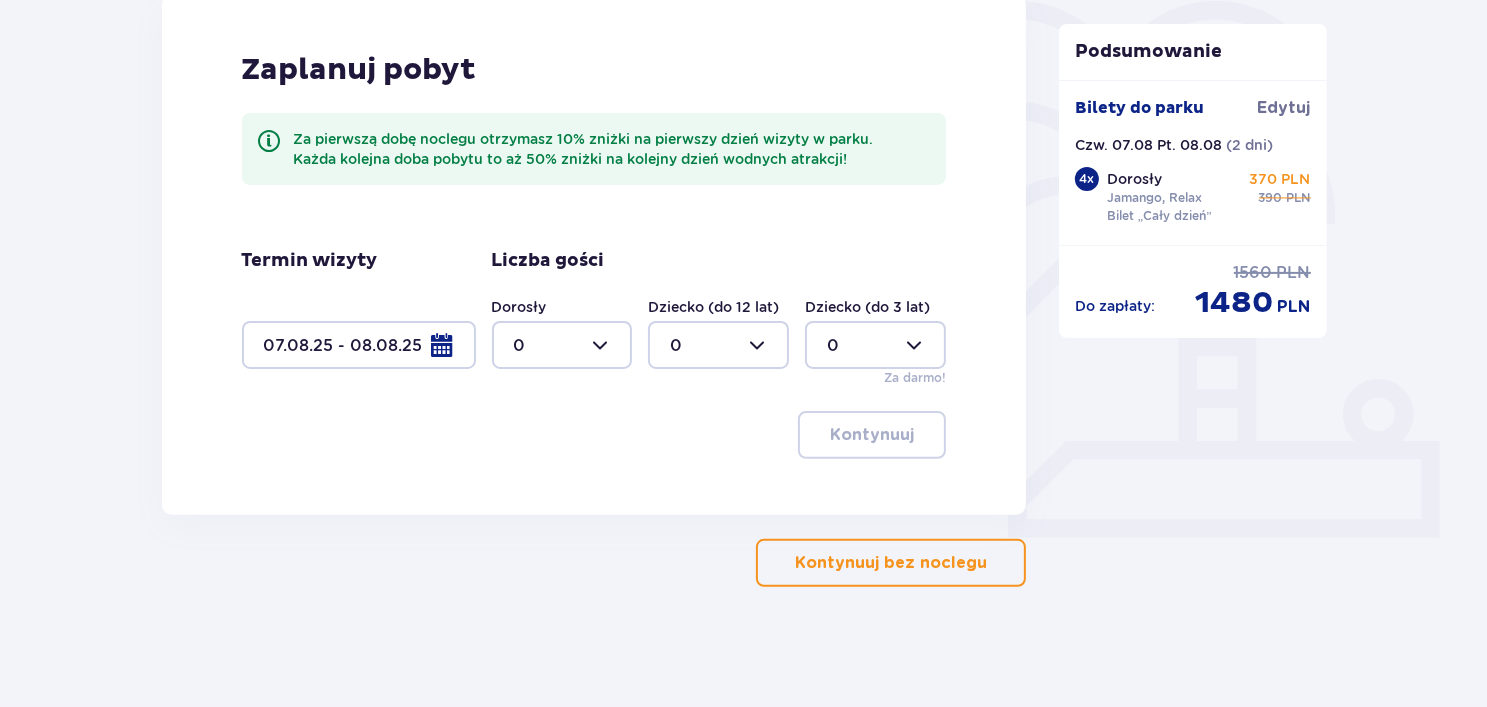 click at bounding box center [562, 345] 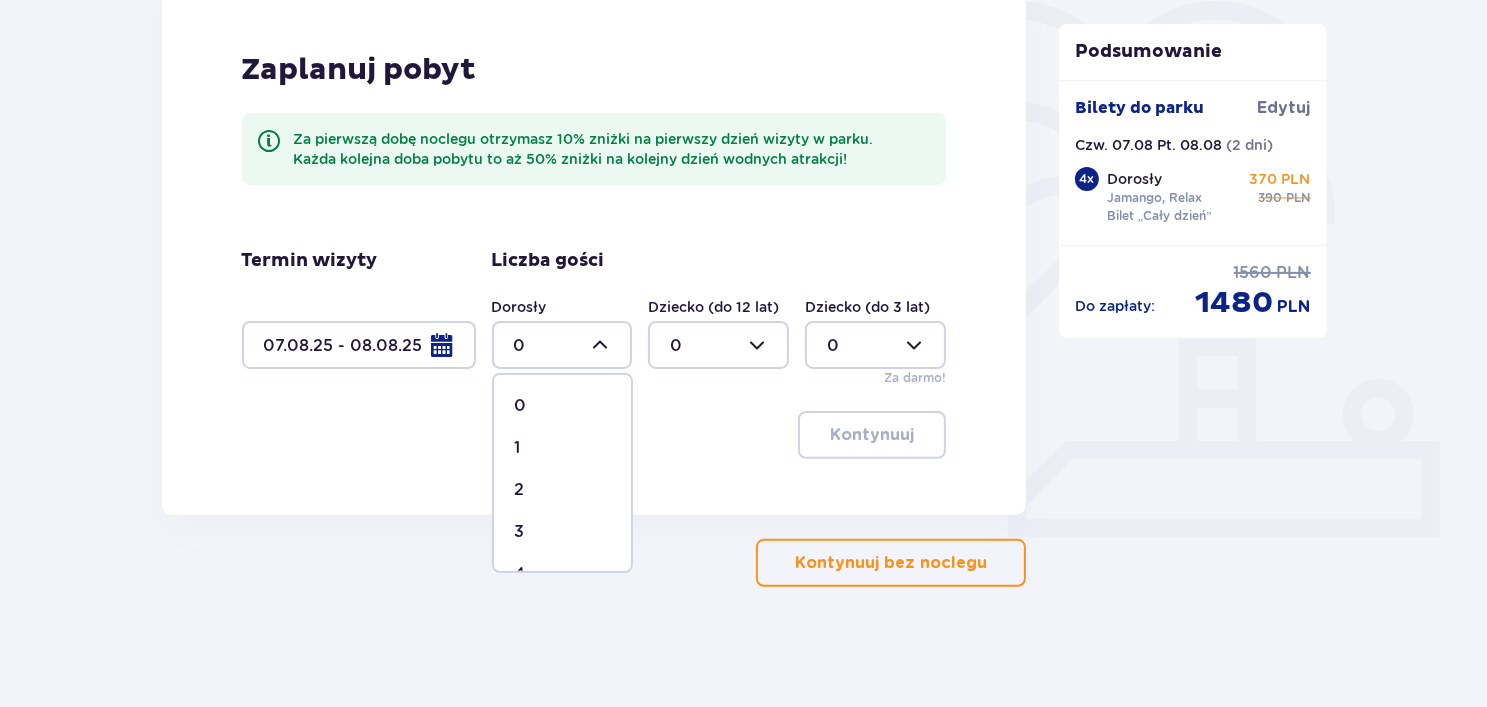 click on "4" at bounding box center [562, 574] 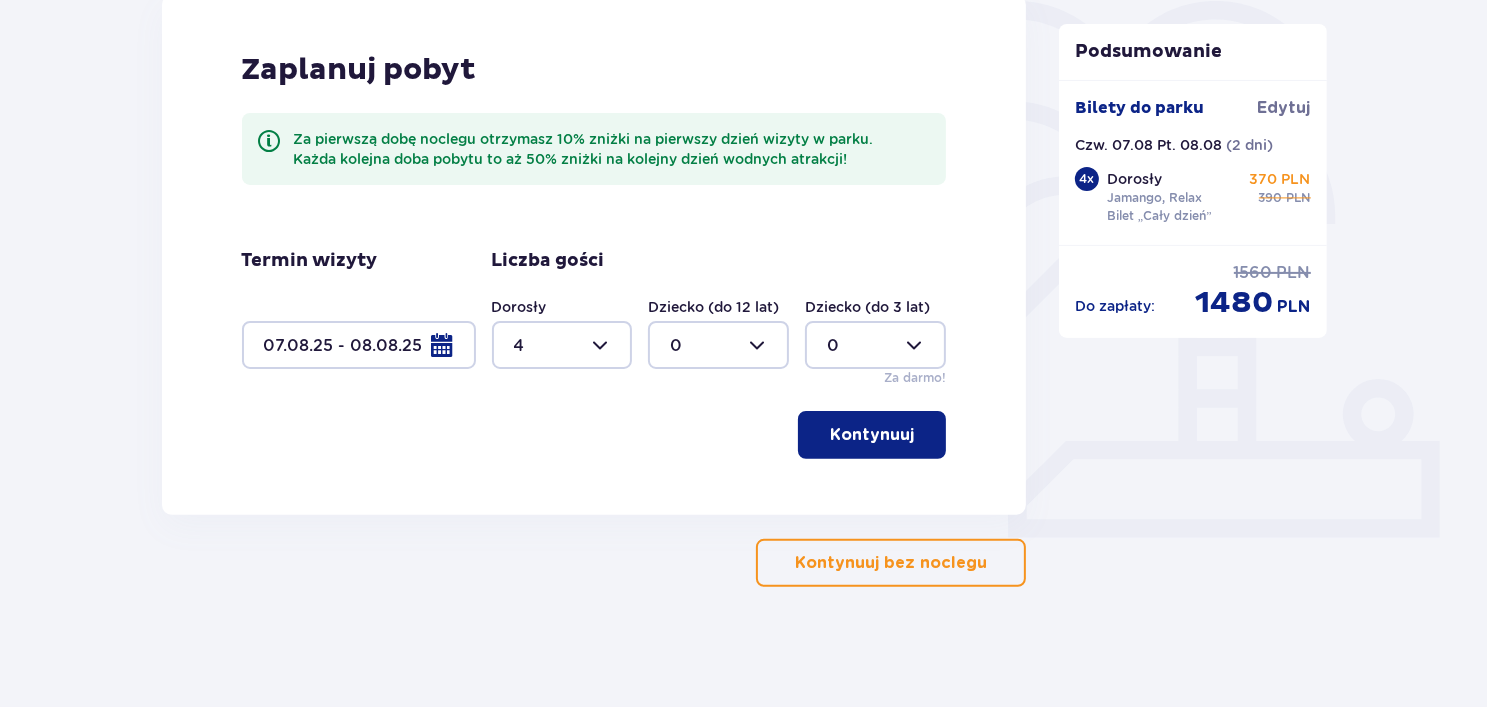 click on "Kontynuuj" at bounding box center (872, 435) 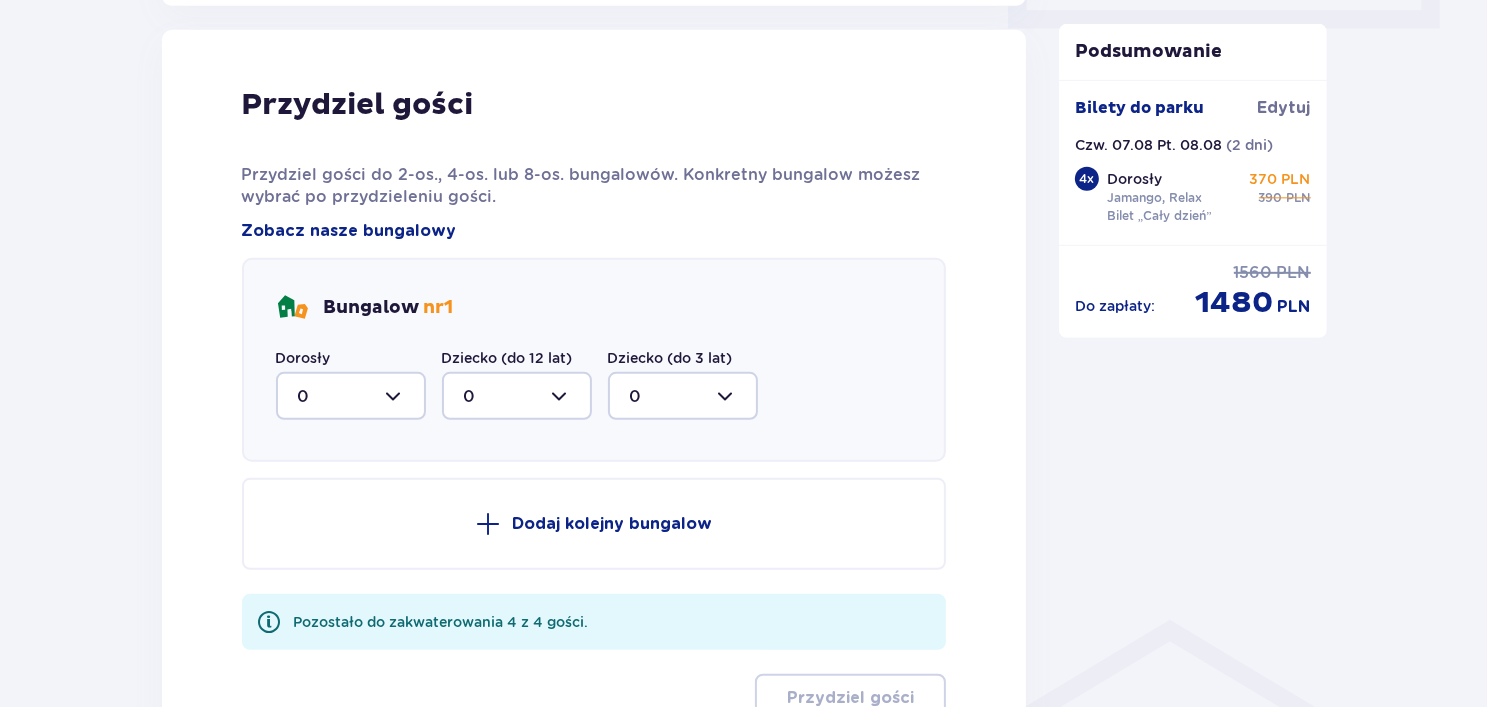 scroll, scrollTop: 1009, scrollLeft: 0, axis: vertical 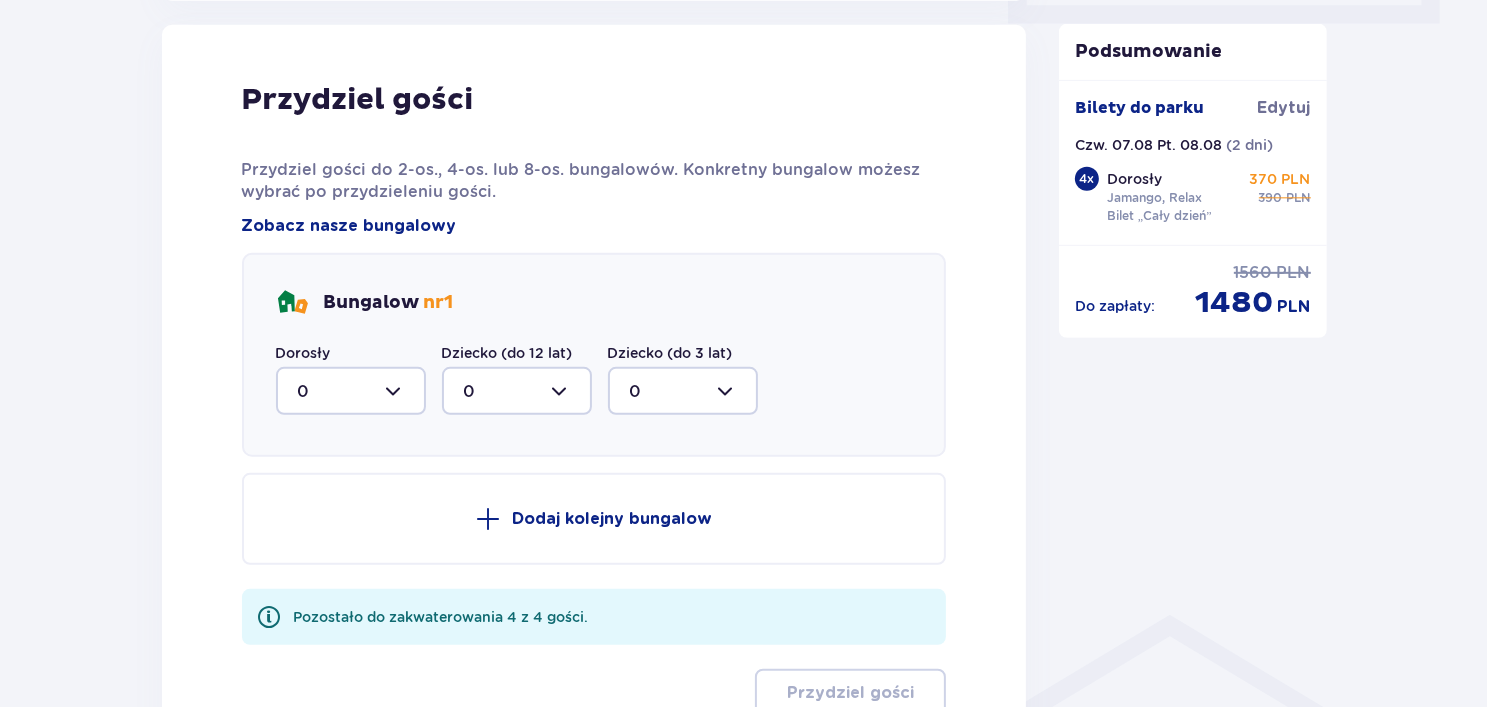 click at bounding box center (351, 391) 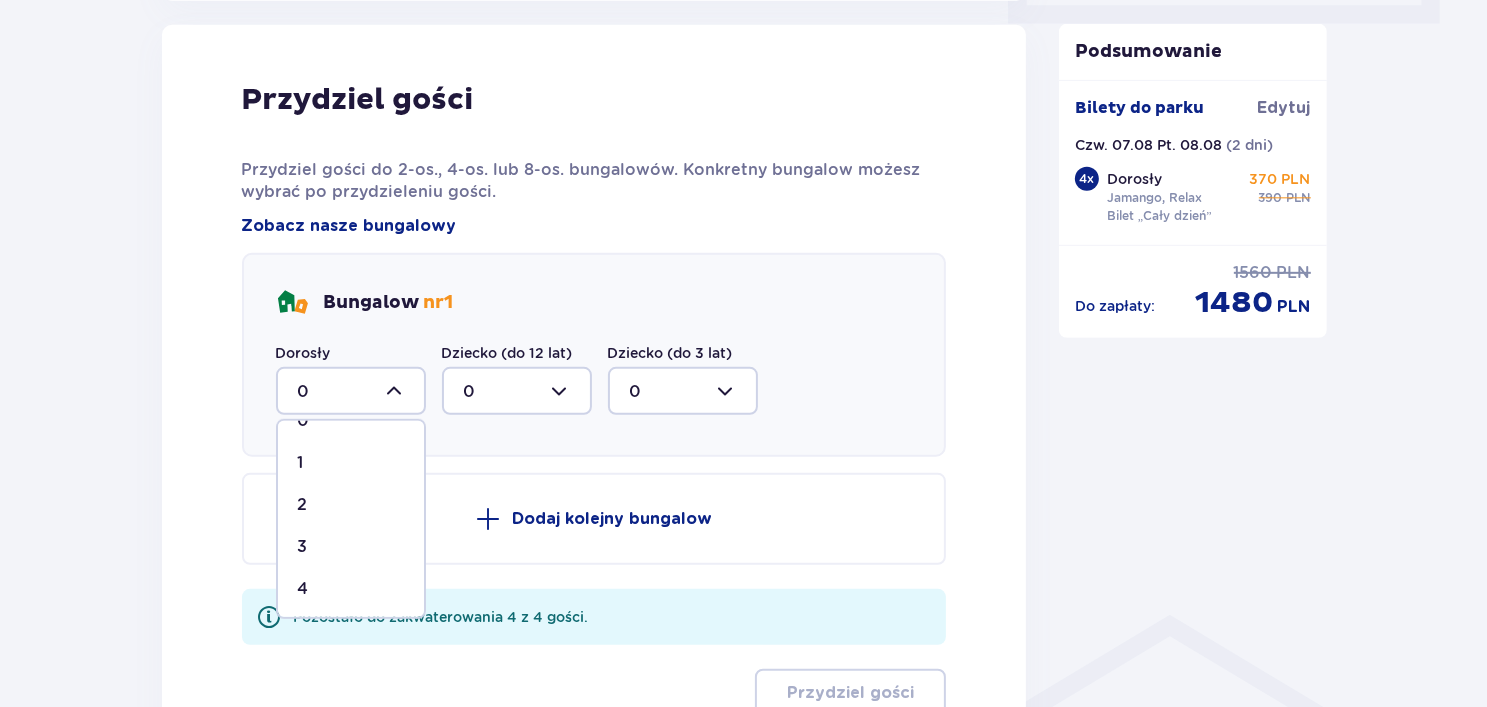 scroll, scrollTop: 32, scrollLeft: 0, axis: vertical 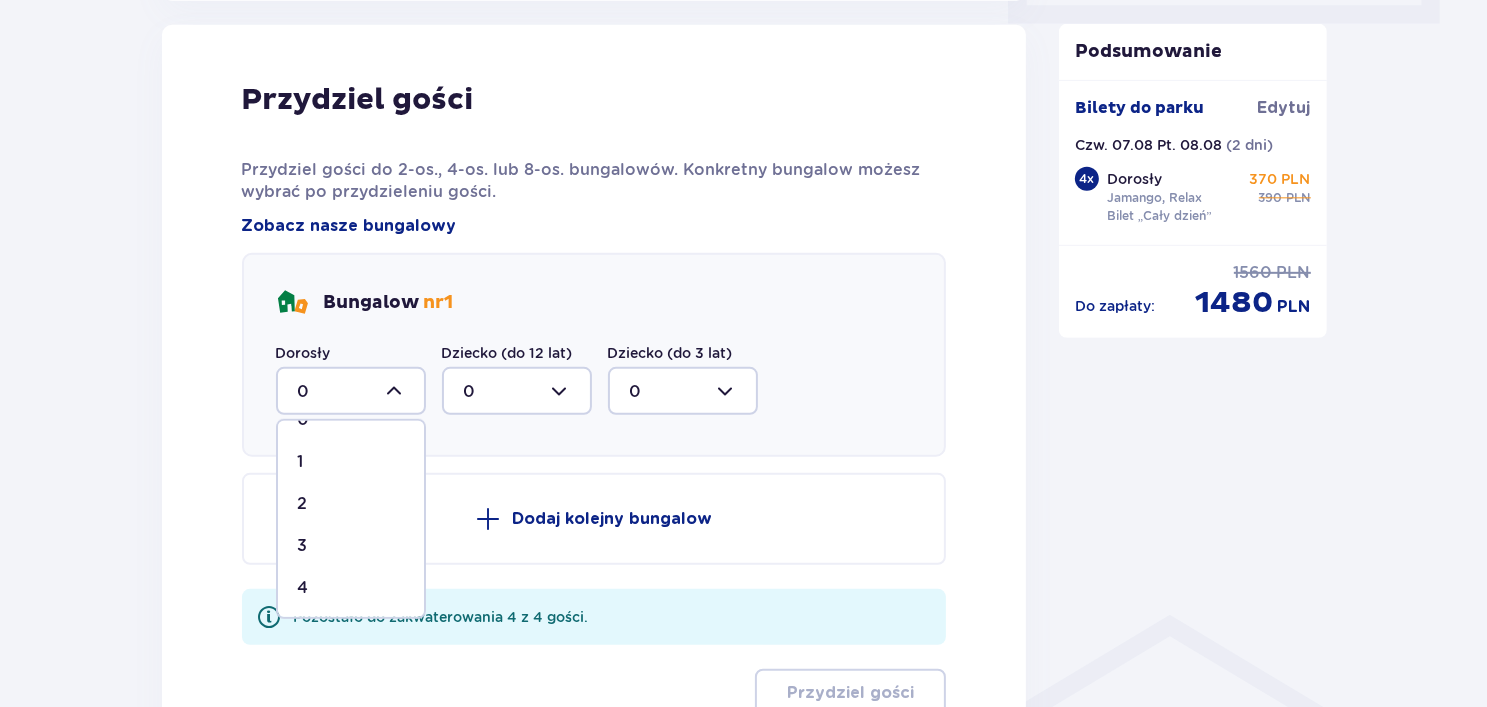 click on "4" at bounding box center [351, 588] 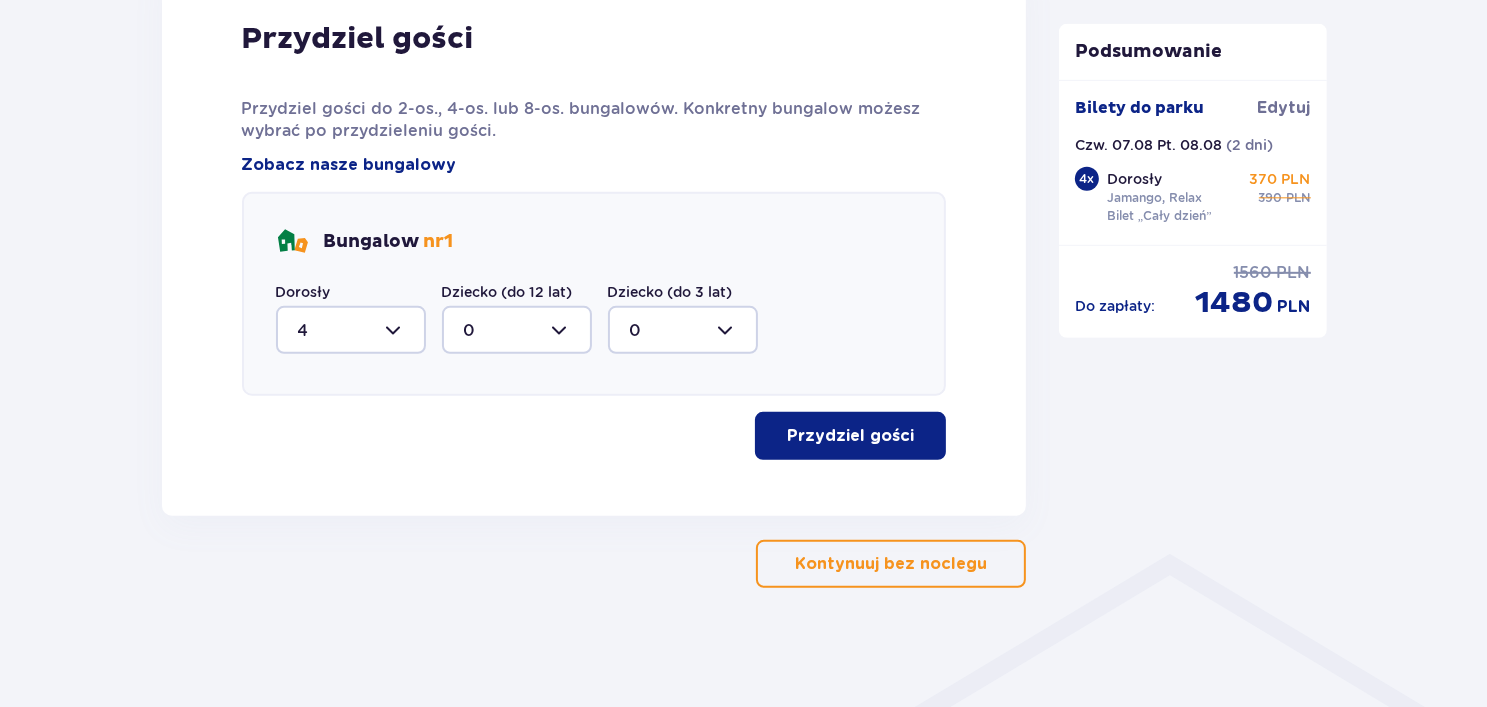 click on "Przydziel gości" at bounding box center [850, 436] 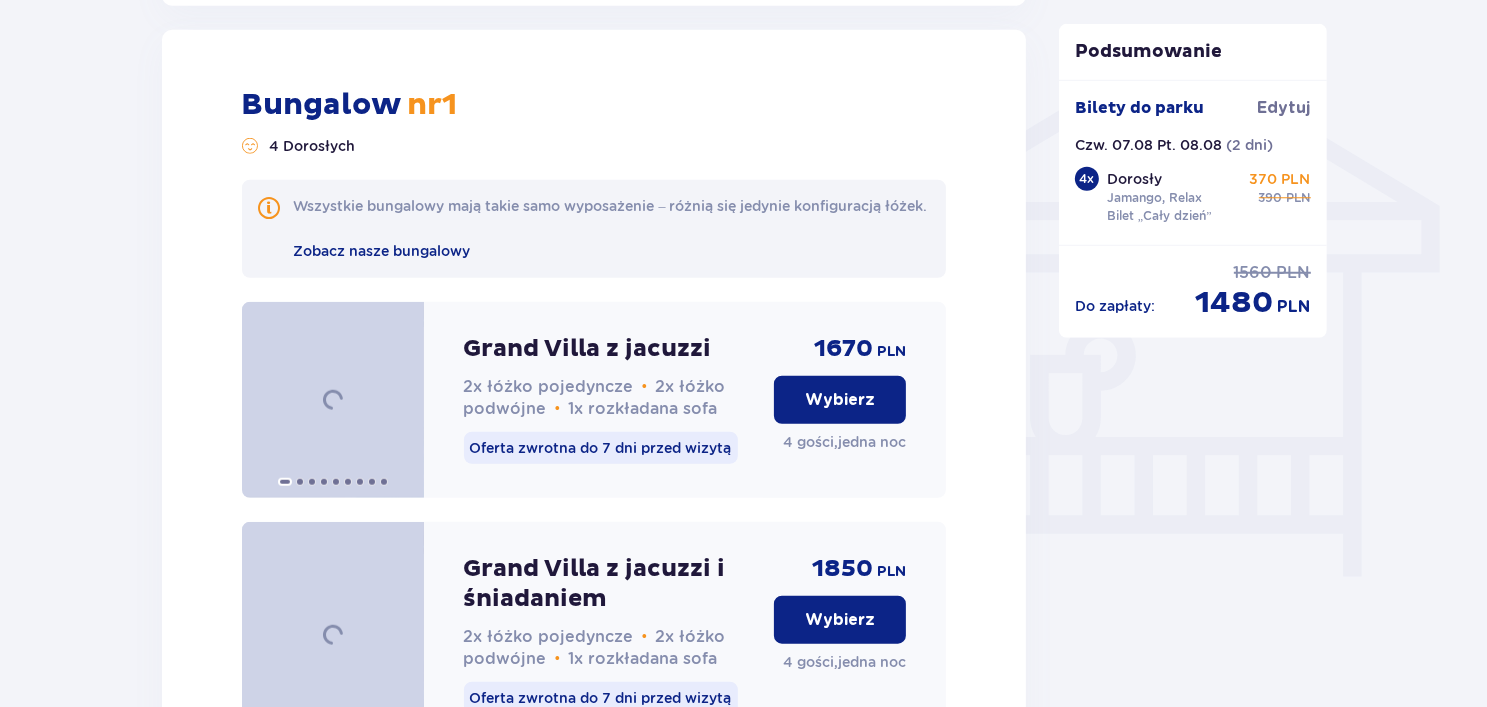scroll, scrollTop: 1584, scrollLeft: 0, axis: vertical 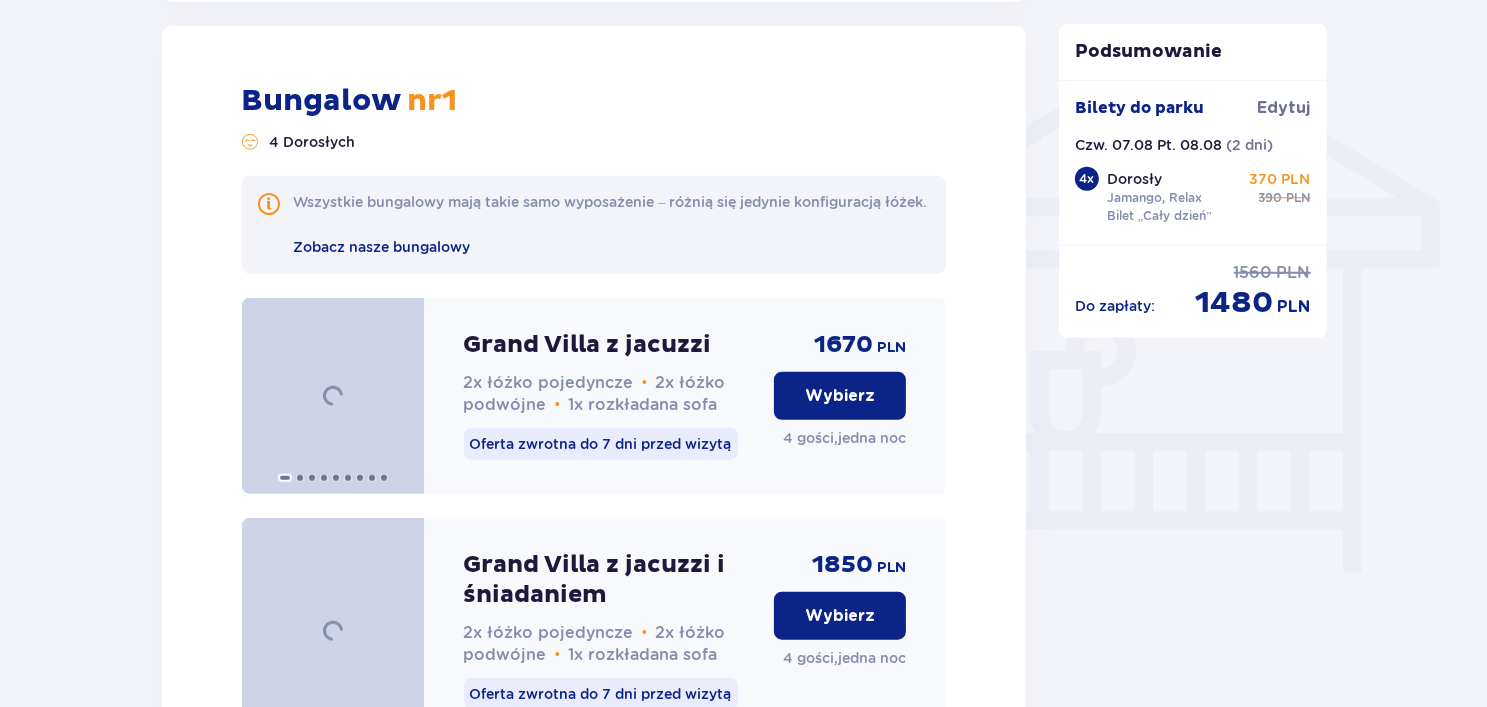 click on "Wybierz" at bounding box center [840, 396] 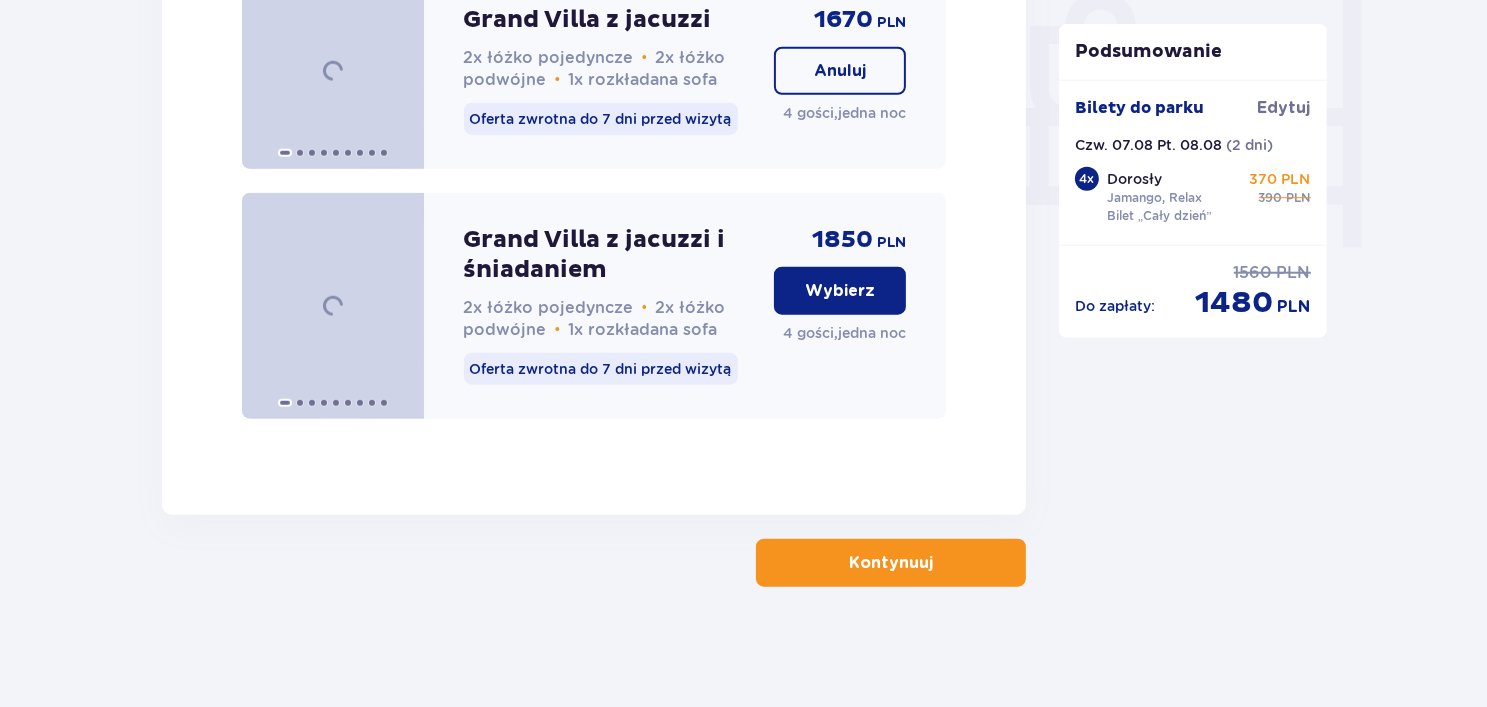 scroll, scrollTop: 1930, scrollLeft: 0, axis: vertical 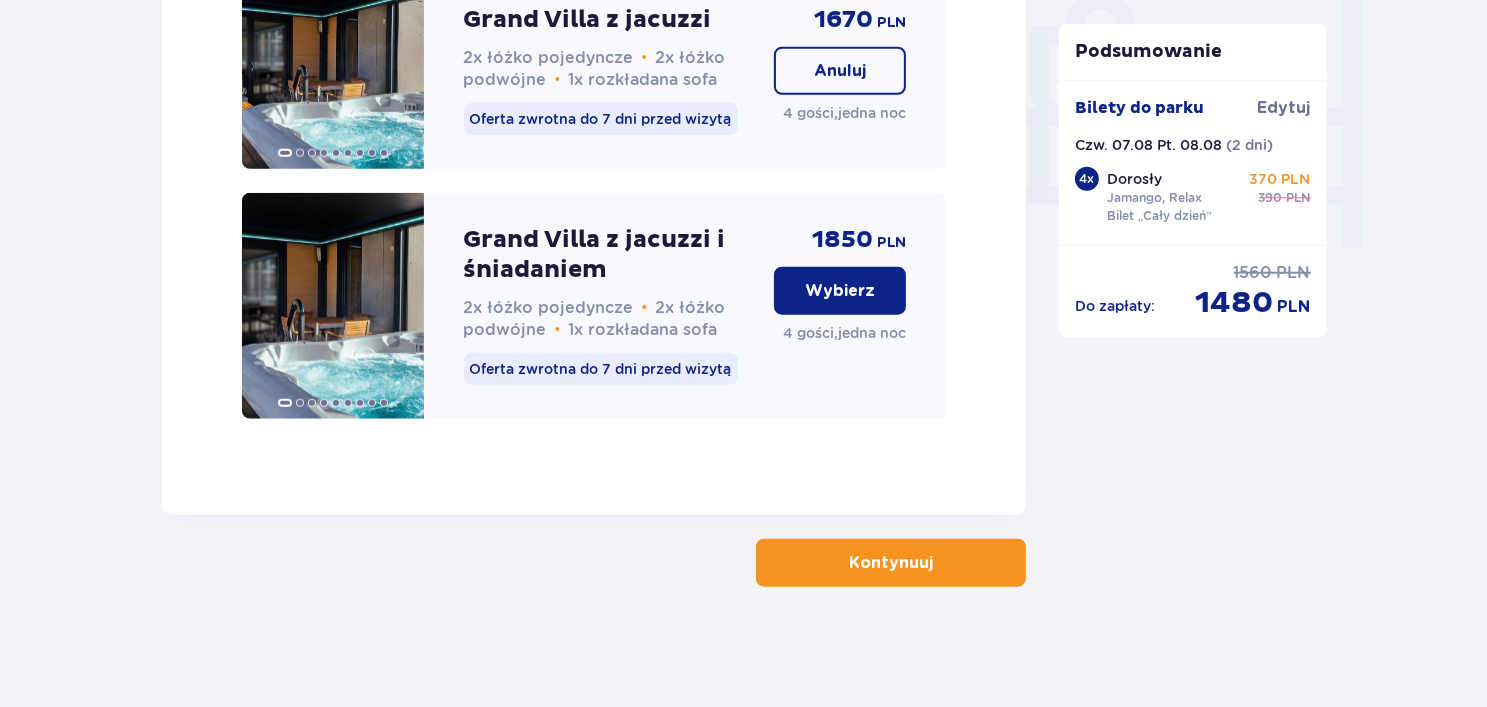 click on "Kontynuuj" at bounding box center [891, 563] 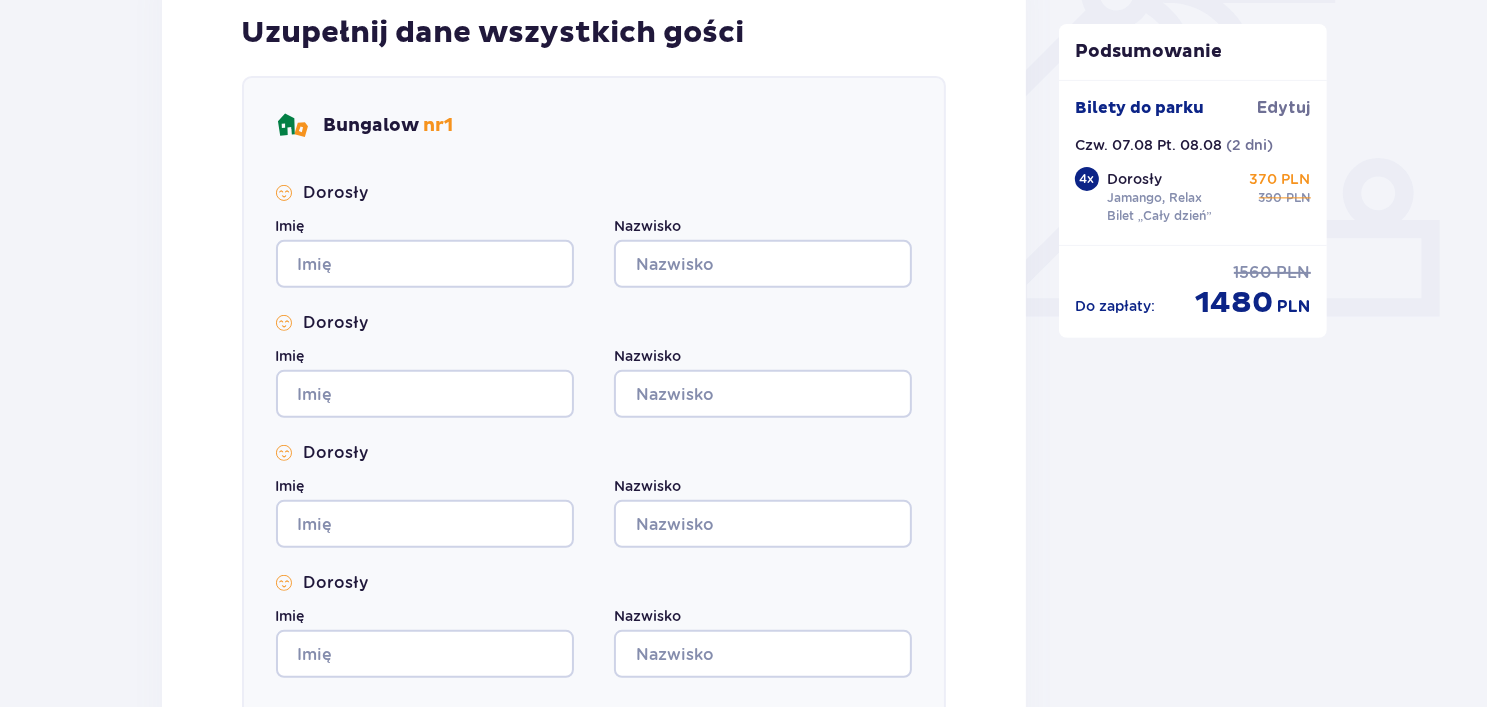 scroll, scrollTop: 700, scrollLeft: 0, axis: vertical 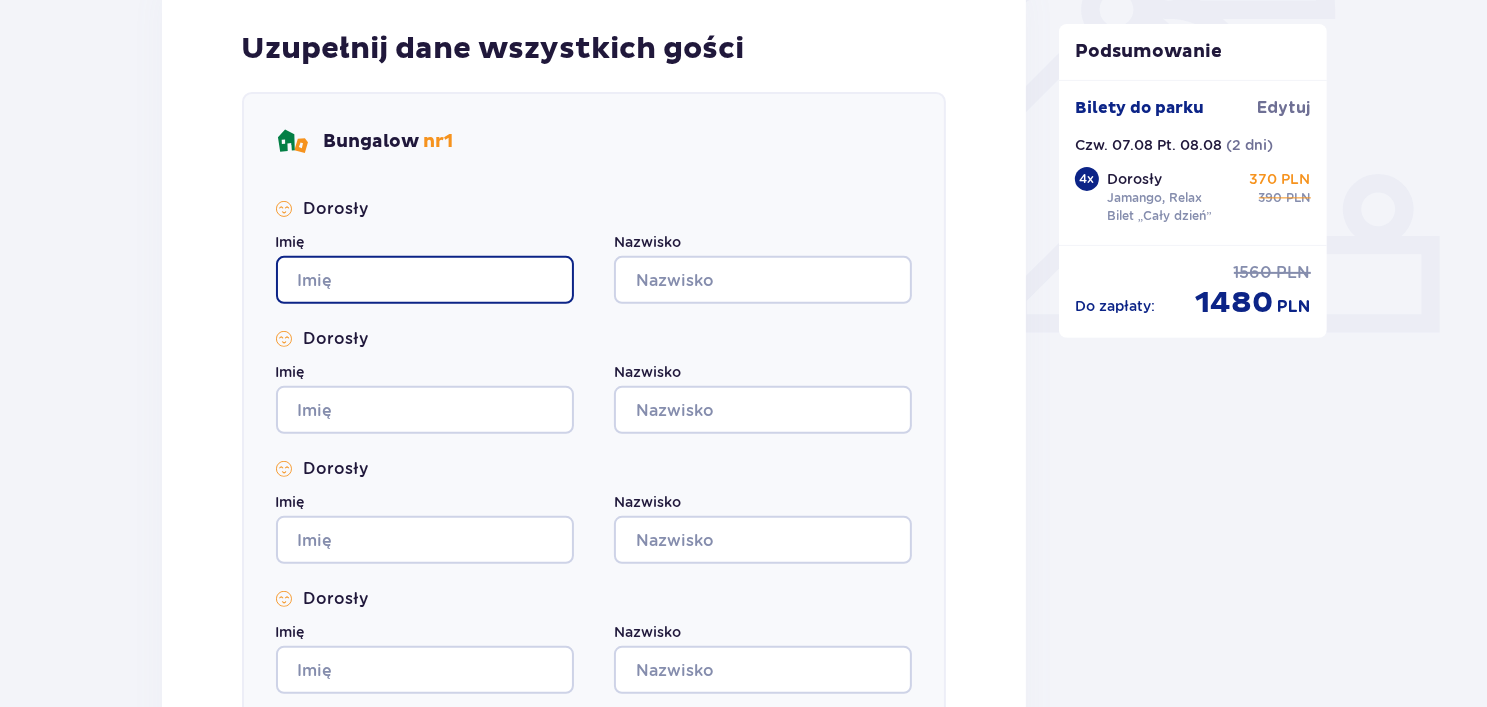 click on "Imię" at bounding box center [425, 280] 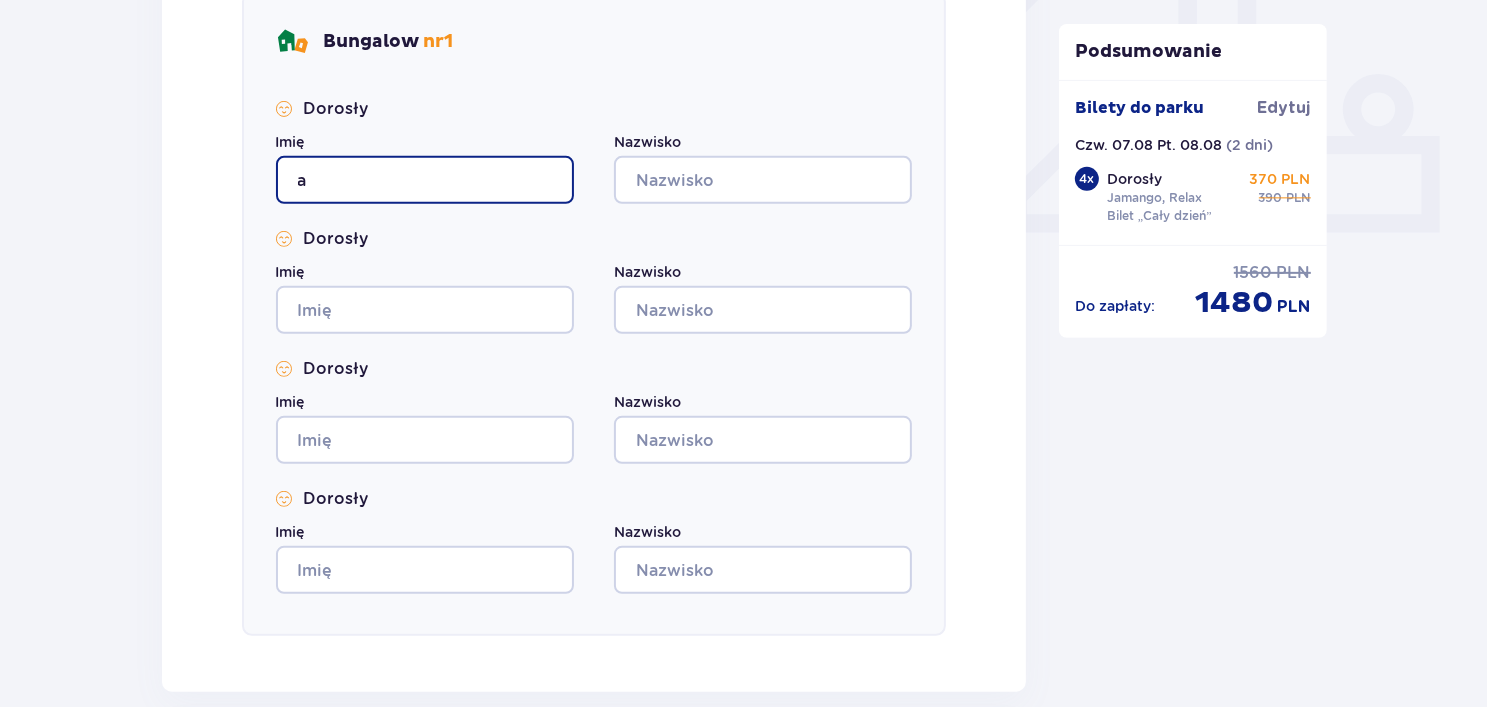scroll, scrollTop: 800, scrollLeft: 0, axis: vertical 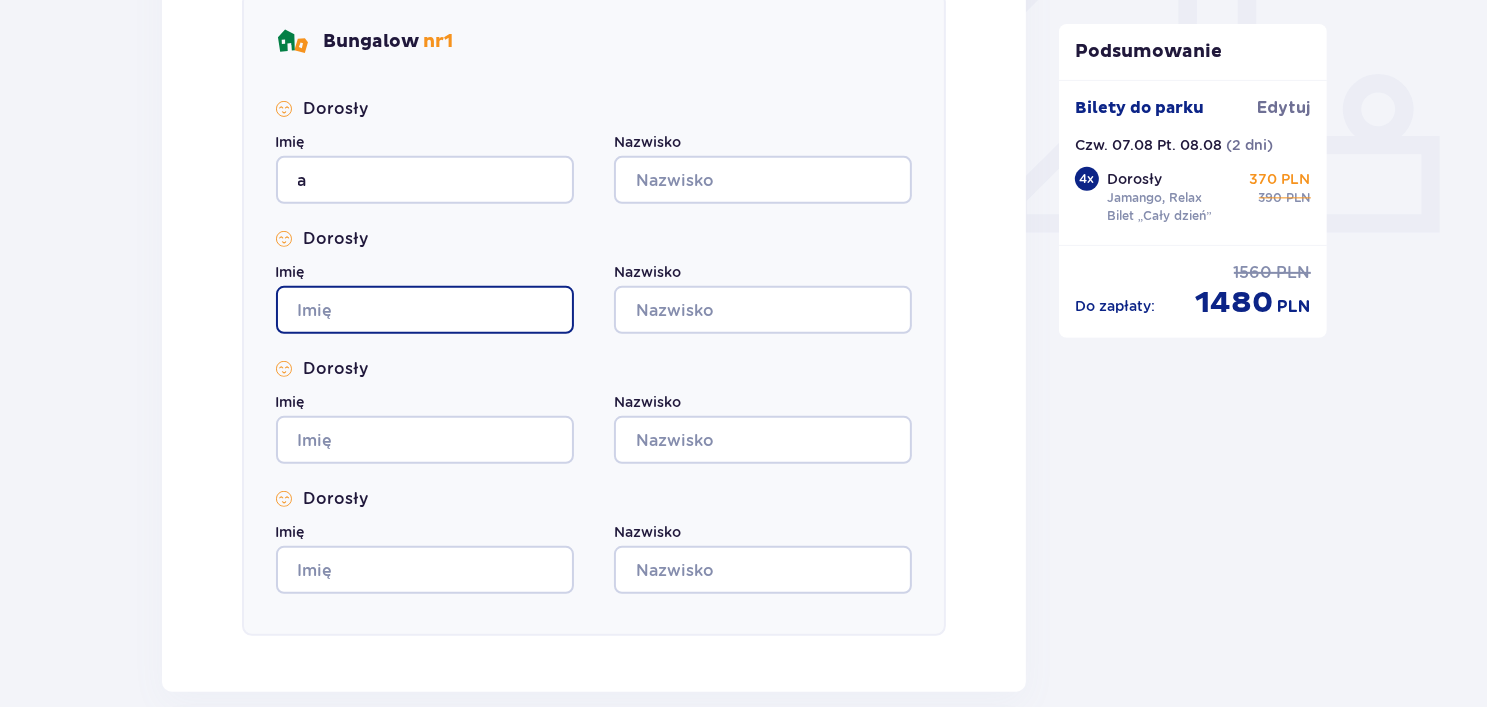 click on "Imię" at bounding box center (425, 310) 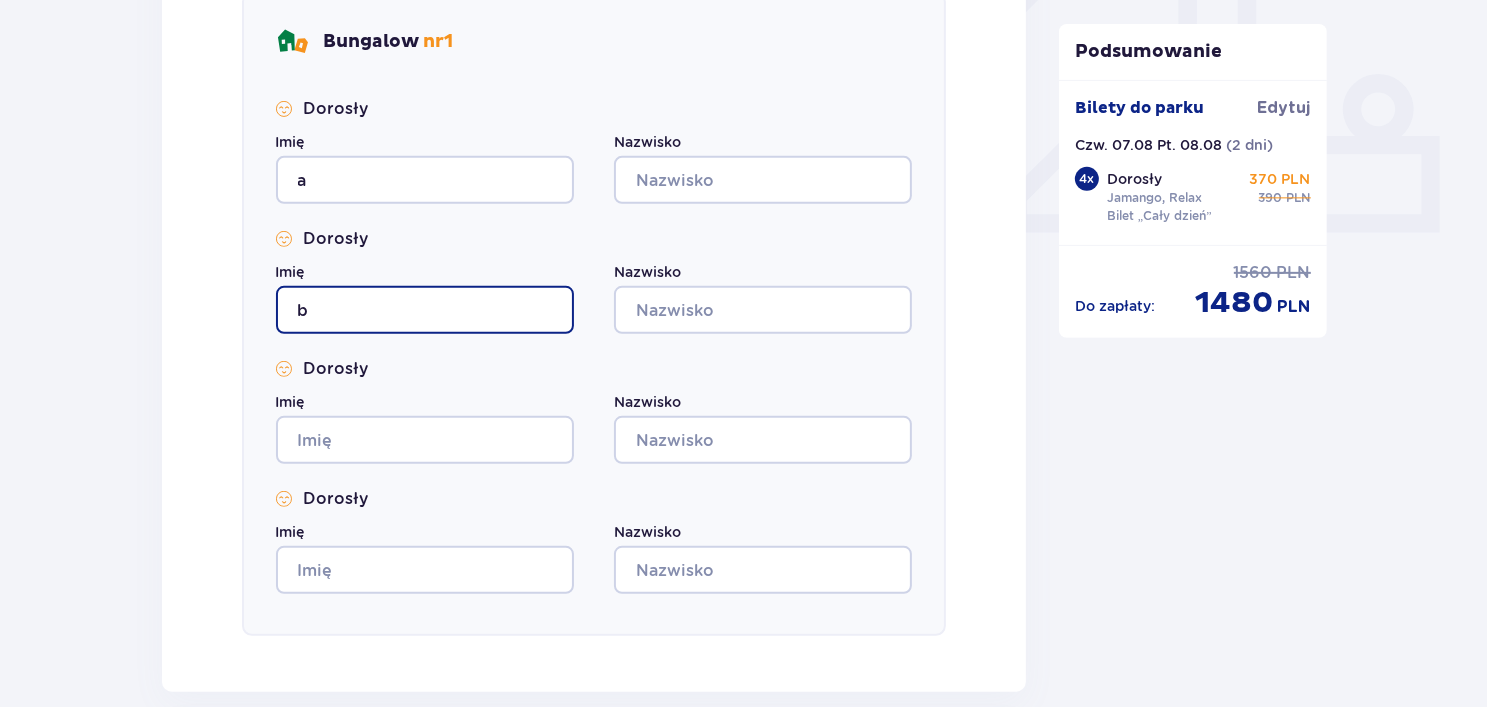 type on "b" 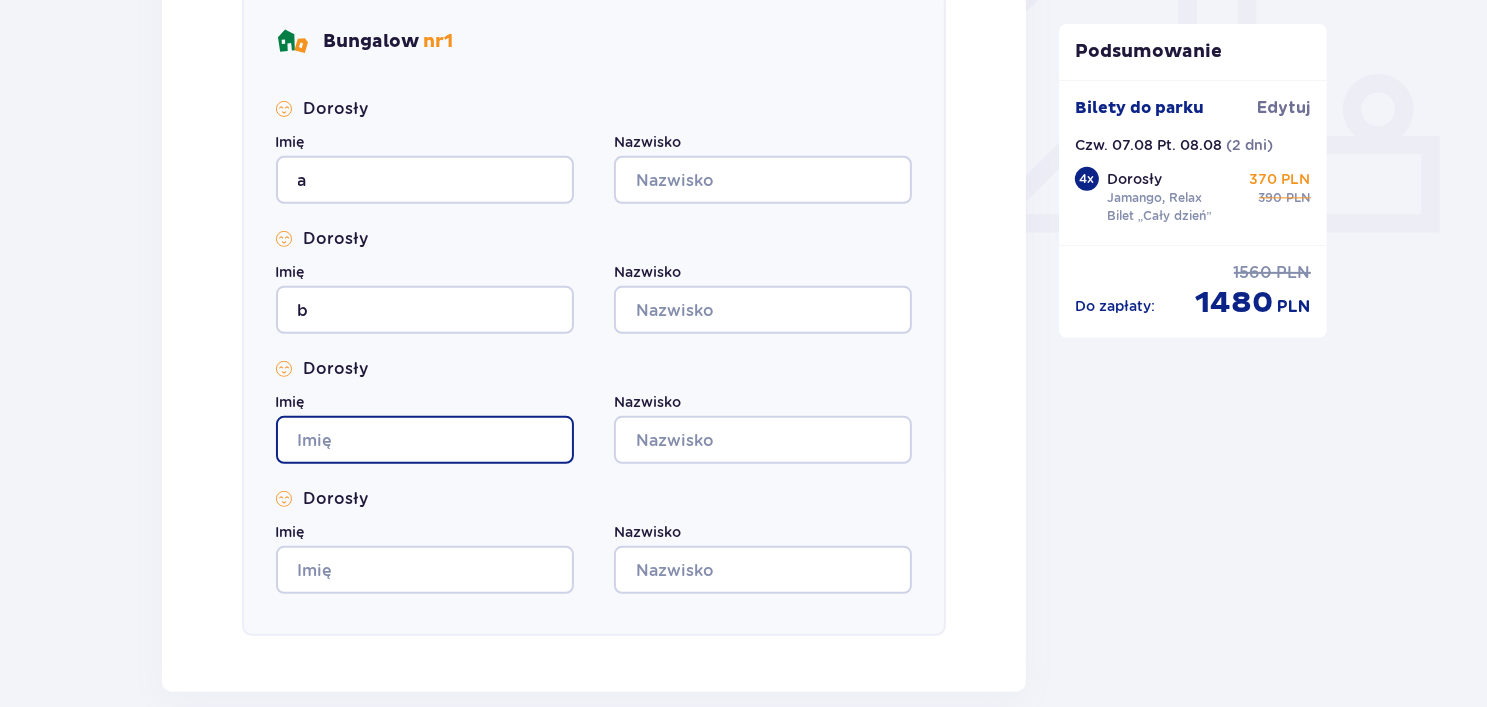 click on "Imię" at bounding box center (425, 440) 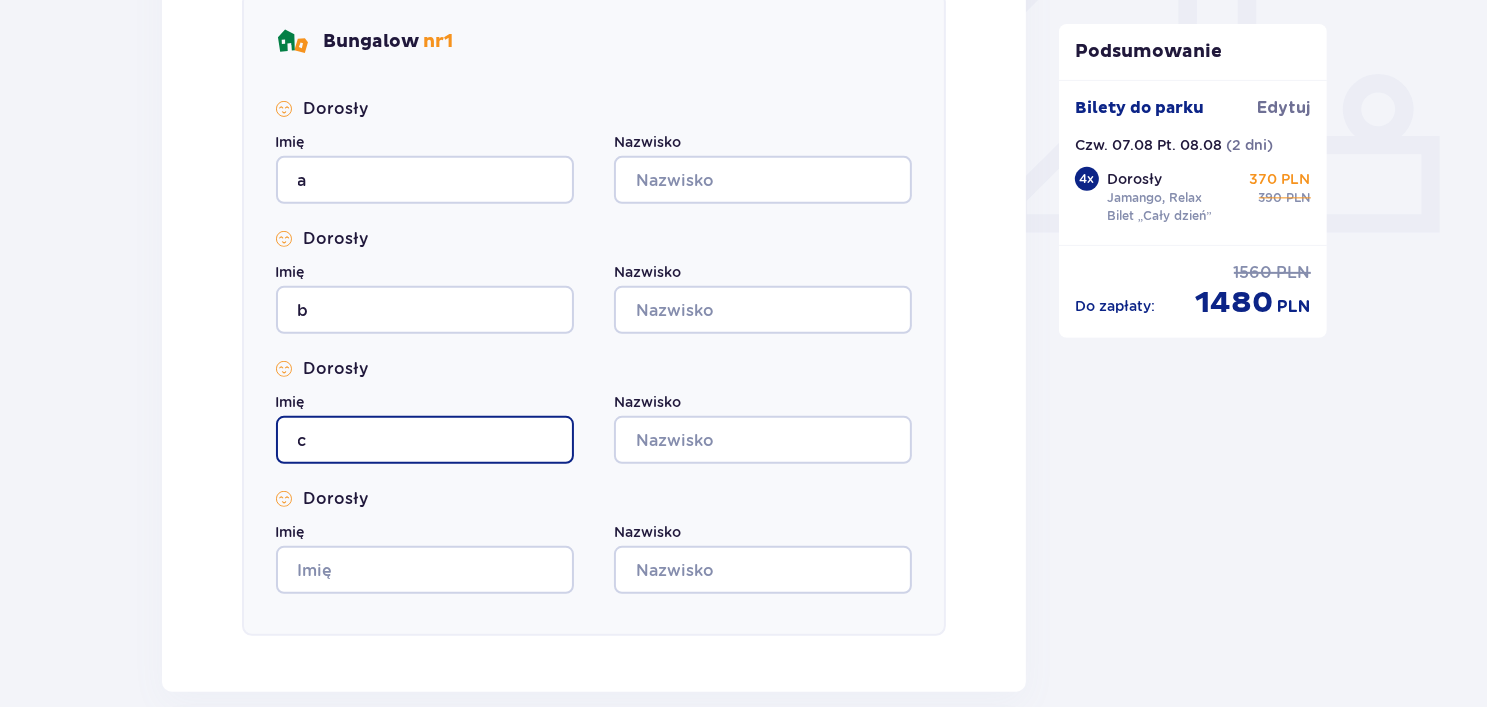 type on "c" 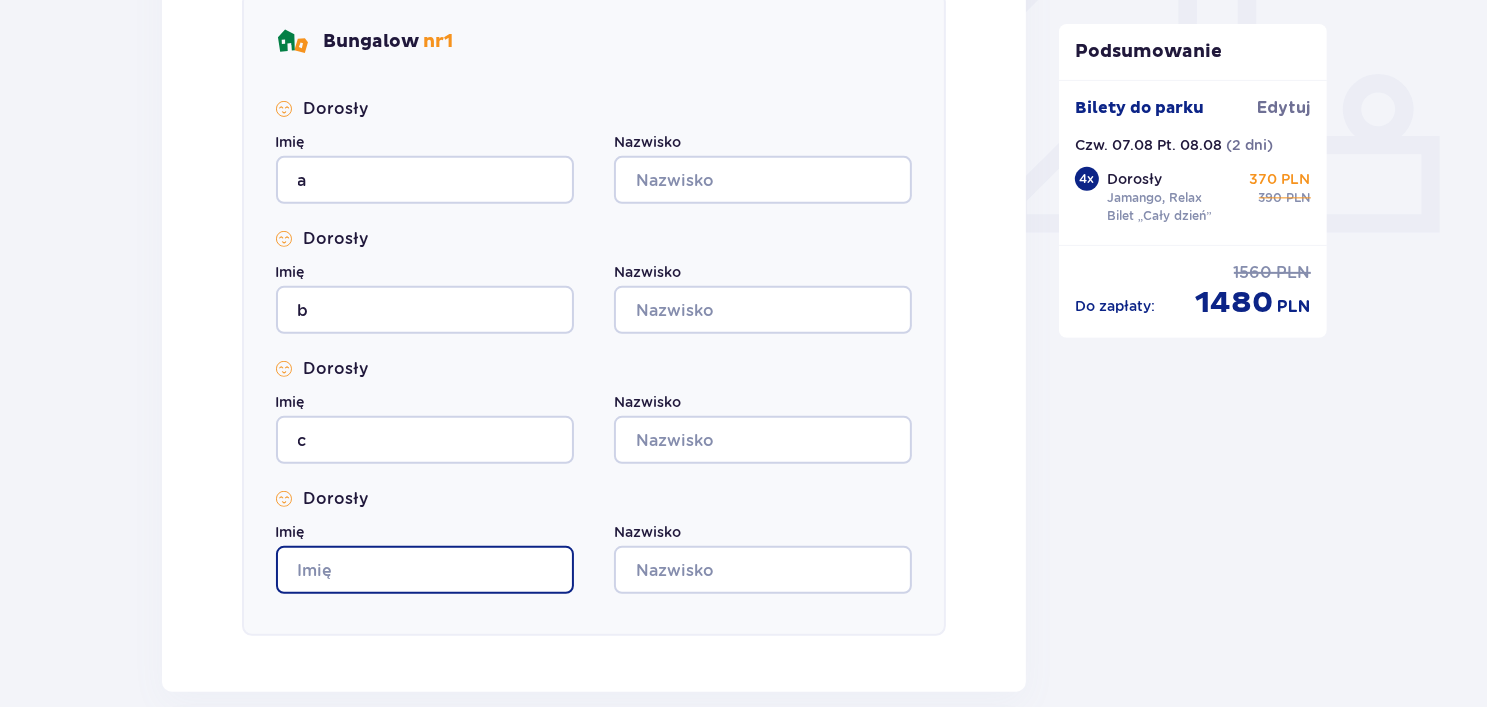 click on "Imię" at bounding box center [425, 570] 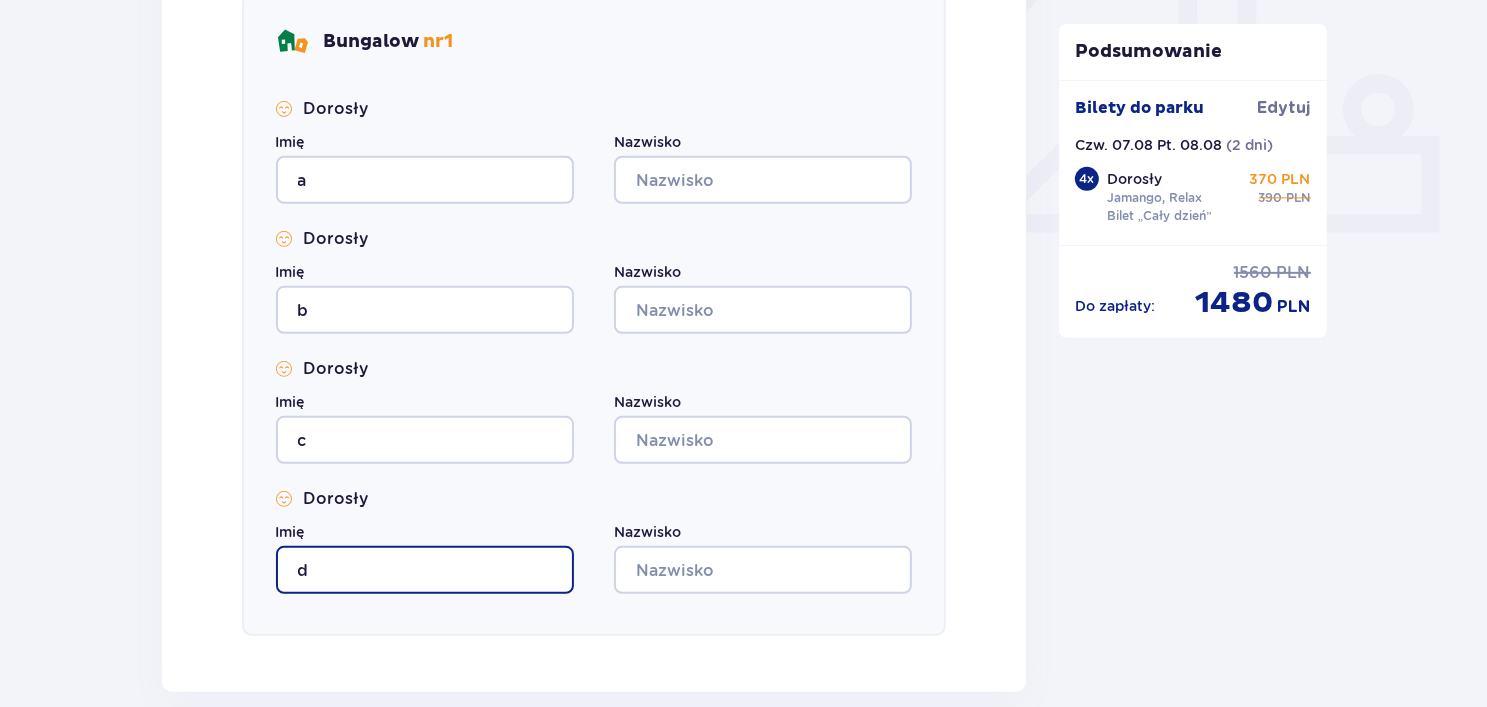 type on "d" 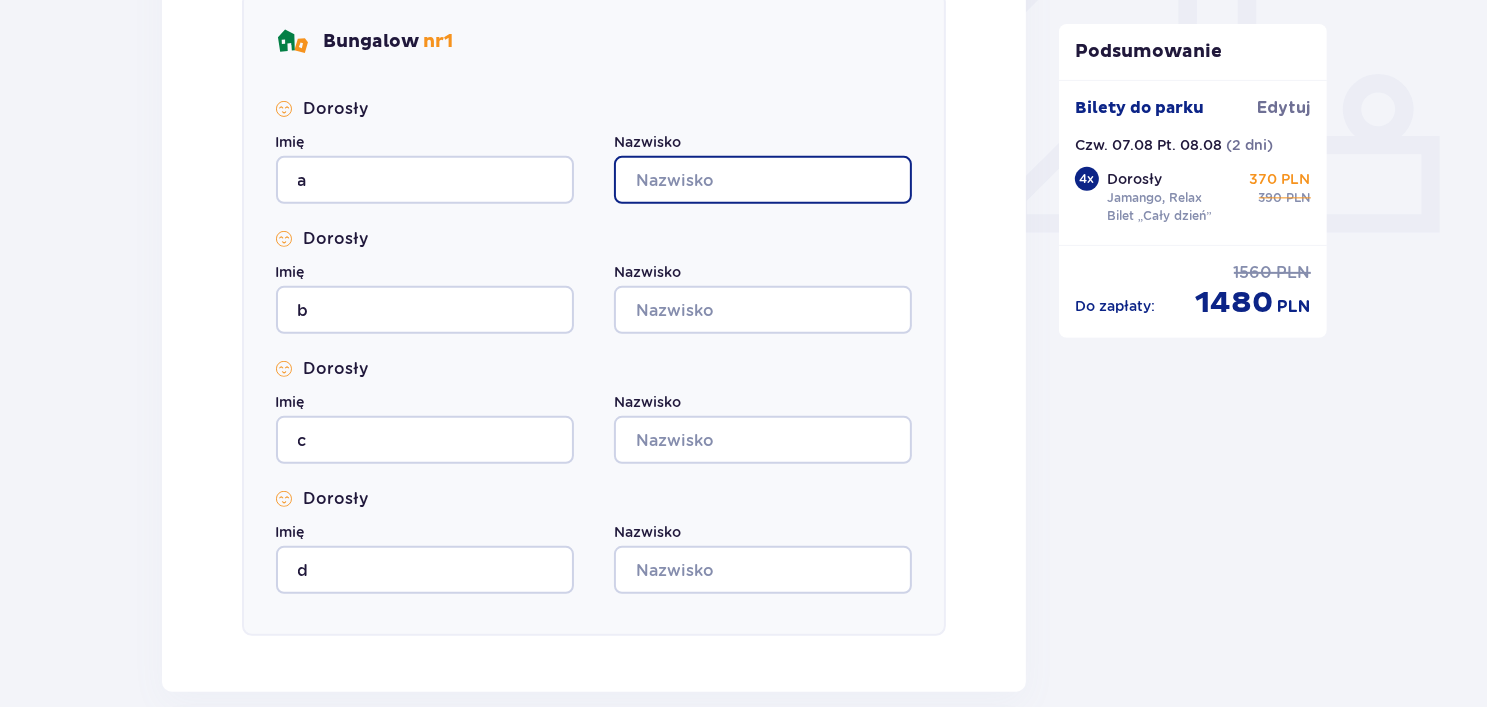 click on "Nazwisko" at bounding box center (763, 180) 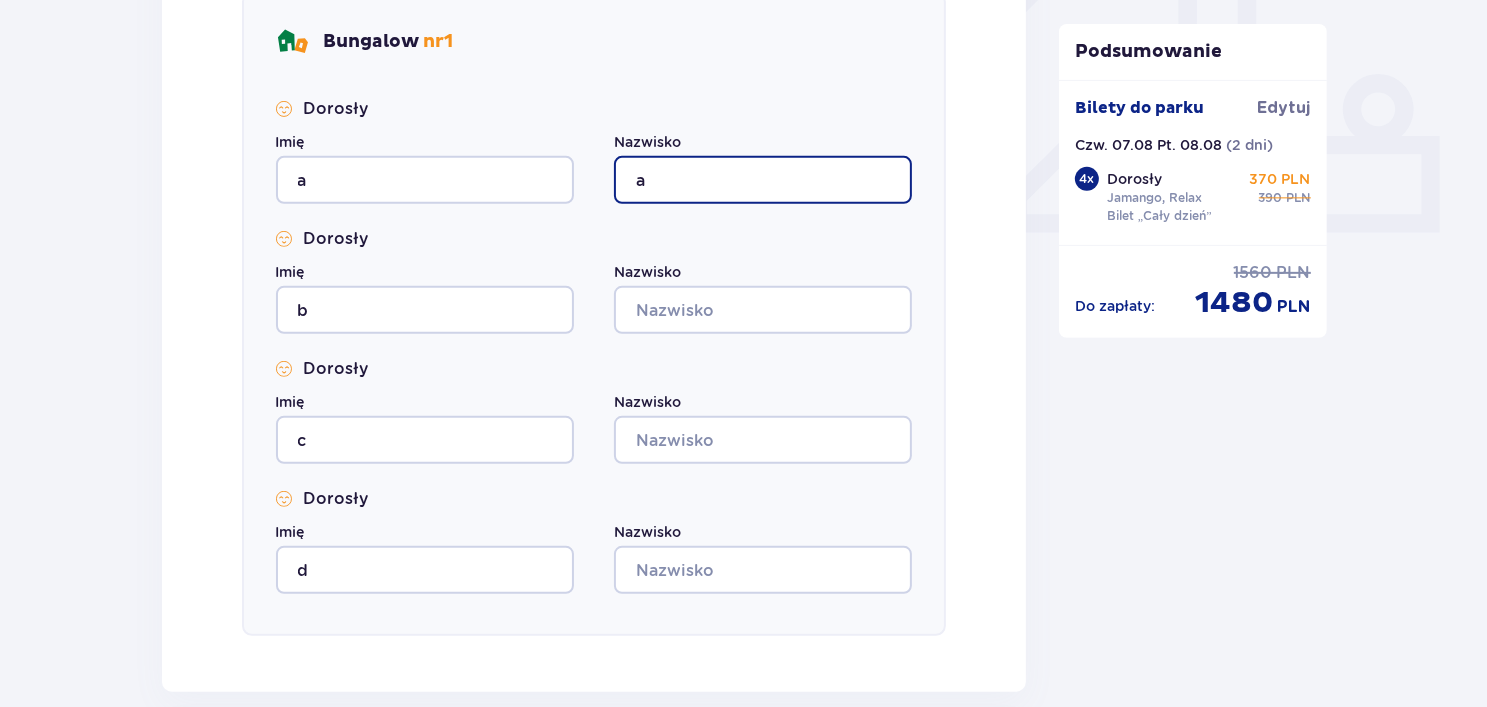 type on "a" 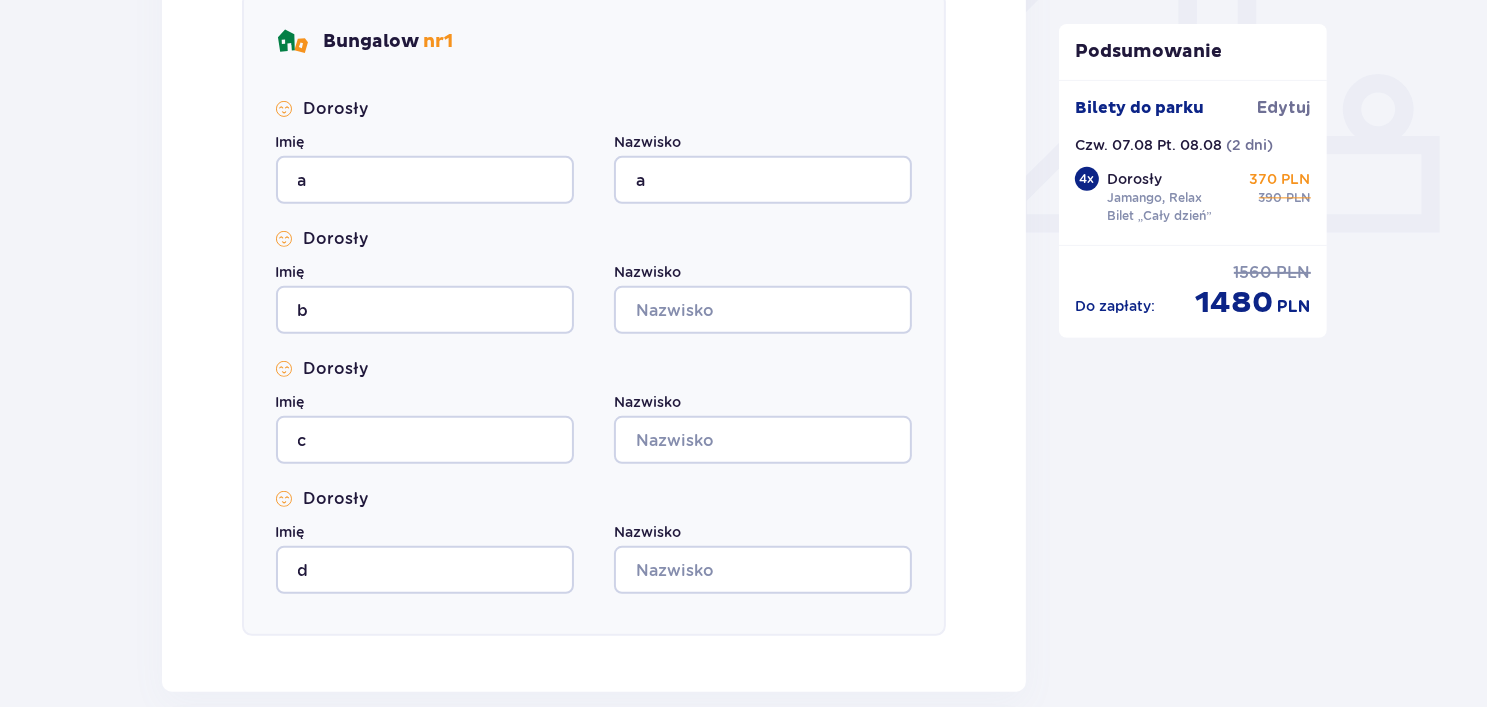 click on "Dorosły Imię a Nazwisko a Dorosły Imię b Nazwisko Dorosły Imię c Nazwisko Dorosły Imię d Nazwisko" at bounding box center [594, 346] 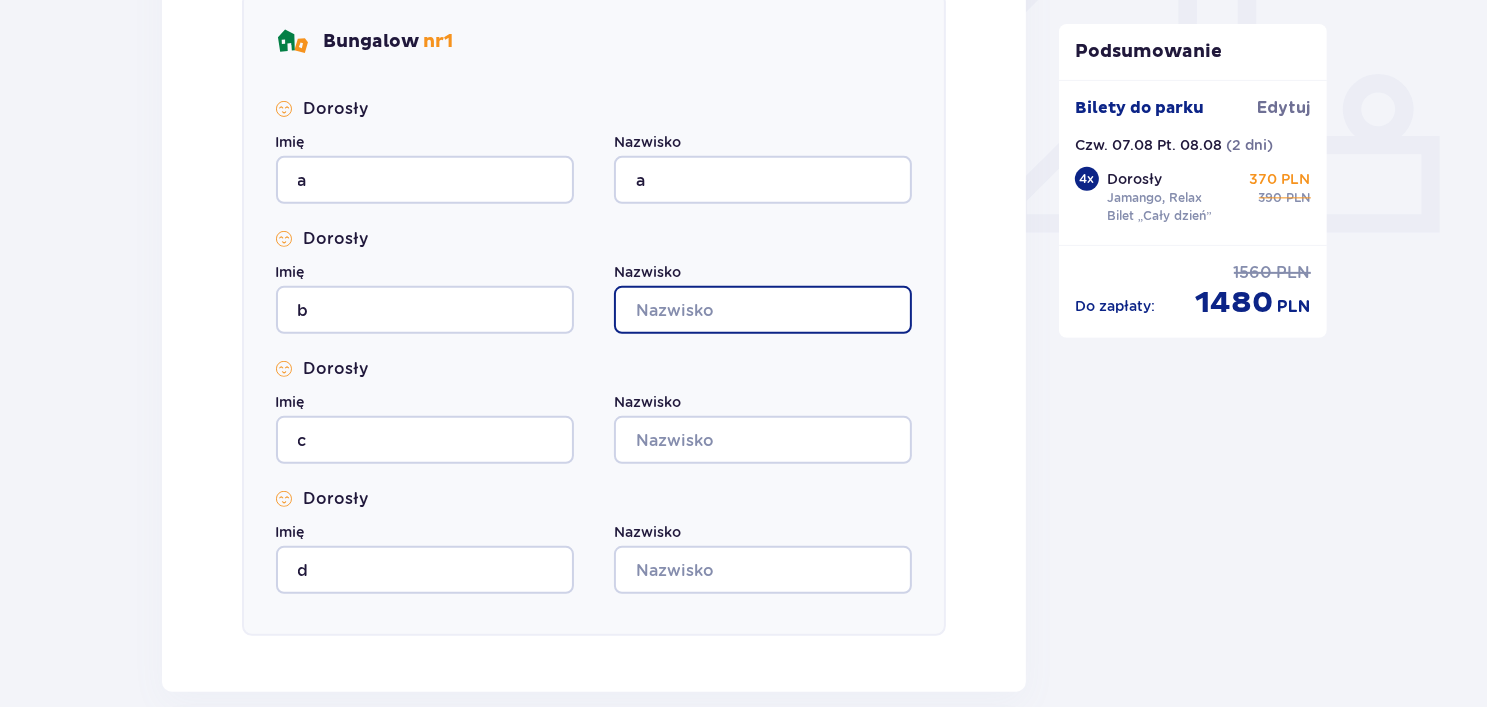 click on "Nazwisko" at bounding box center (763, 310) 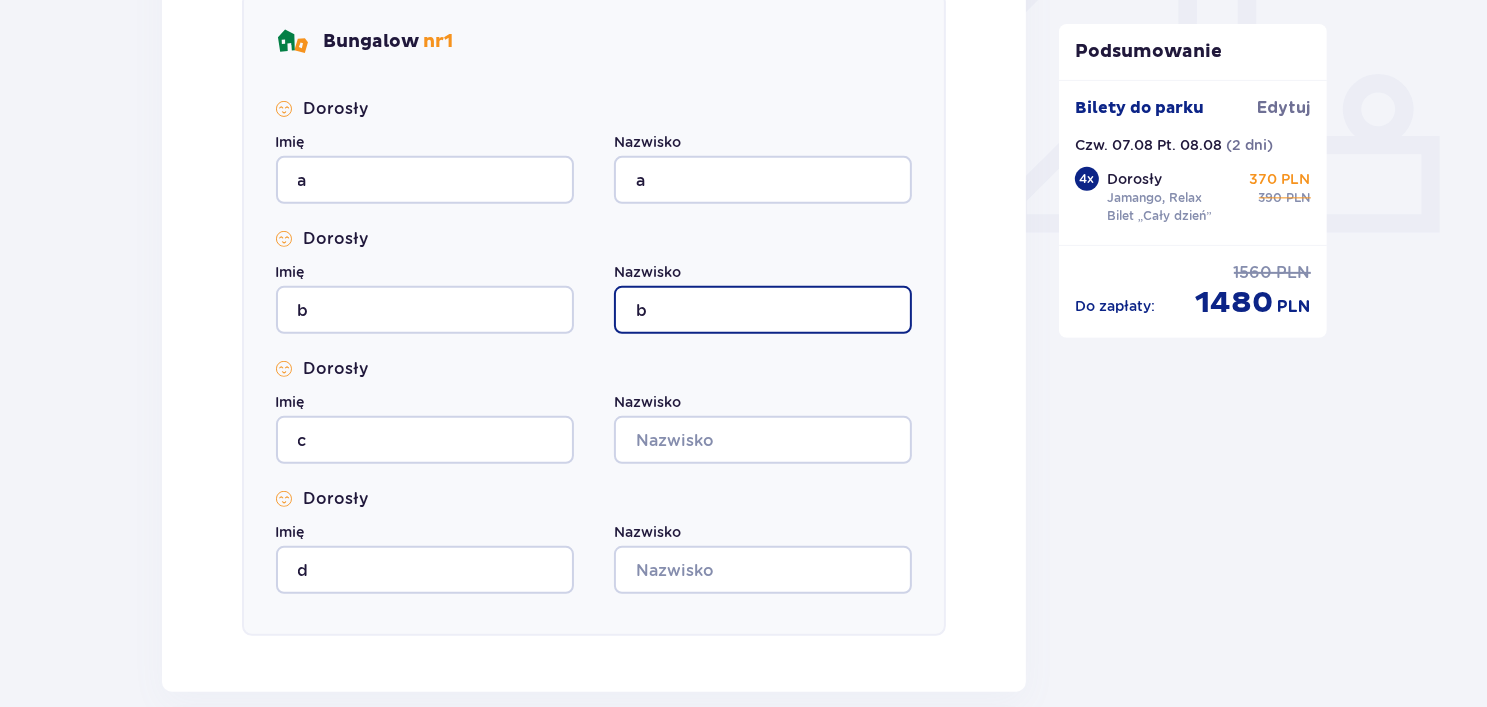 type on "b" 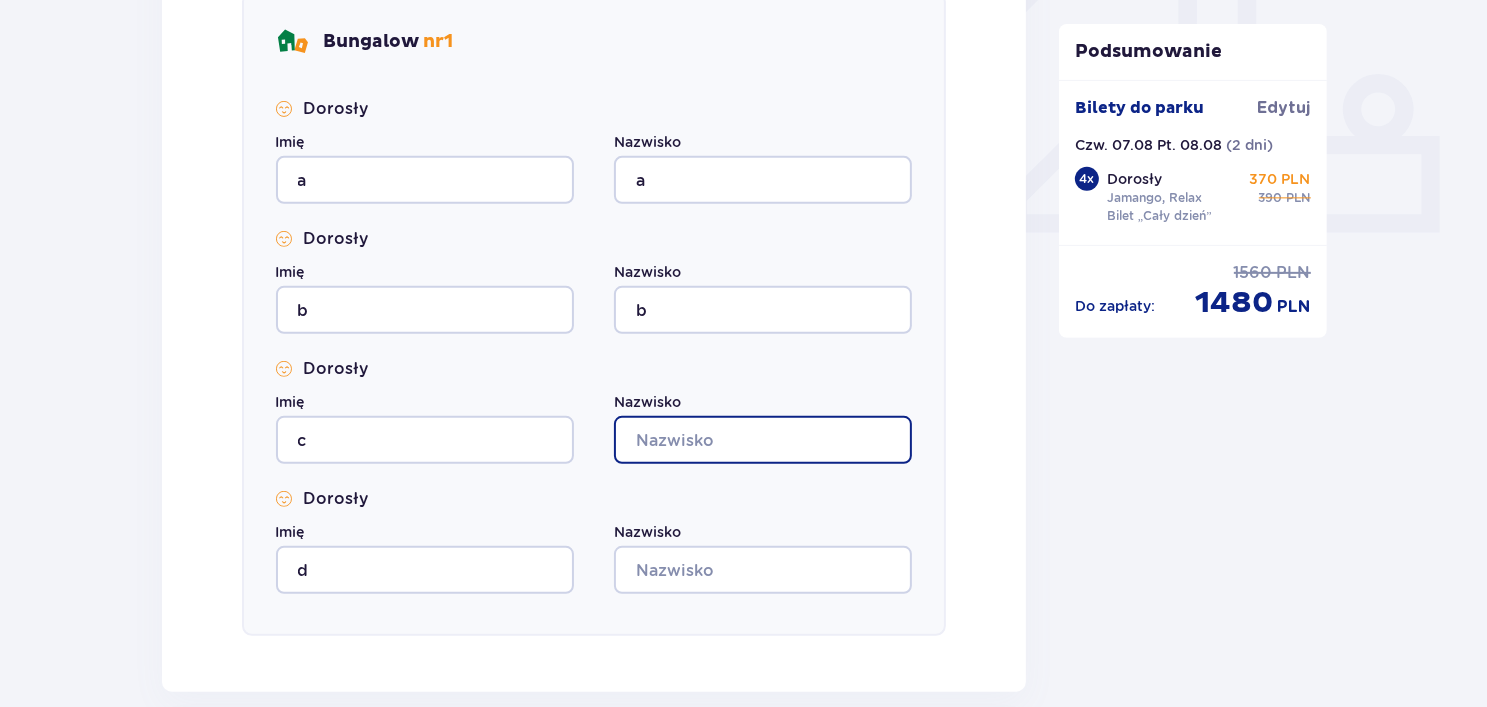 click on "Nazwisko" at bounding box center (763, 440) 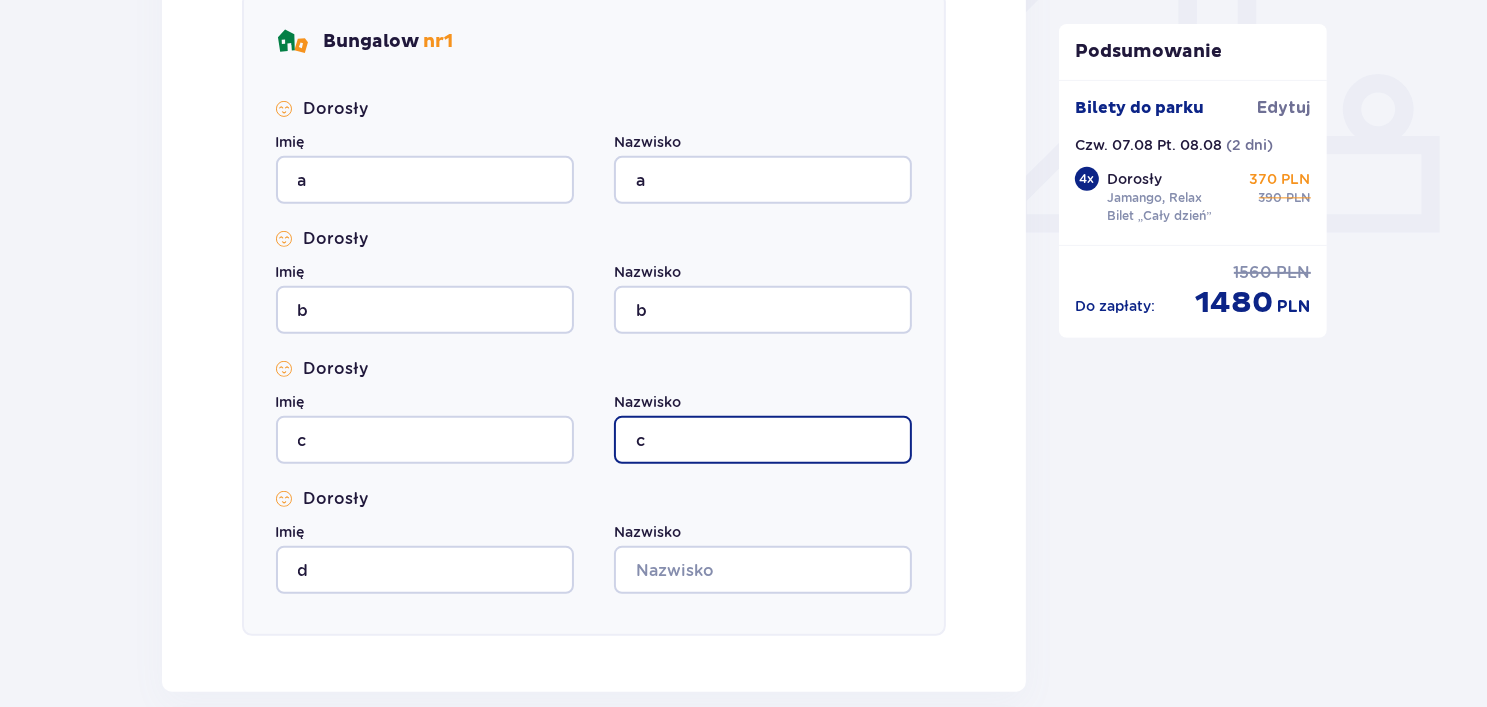 type on "c" 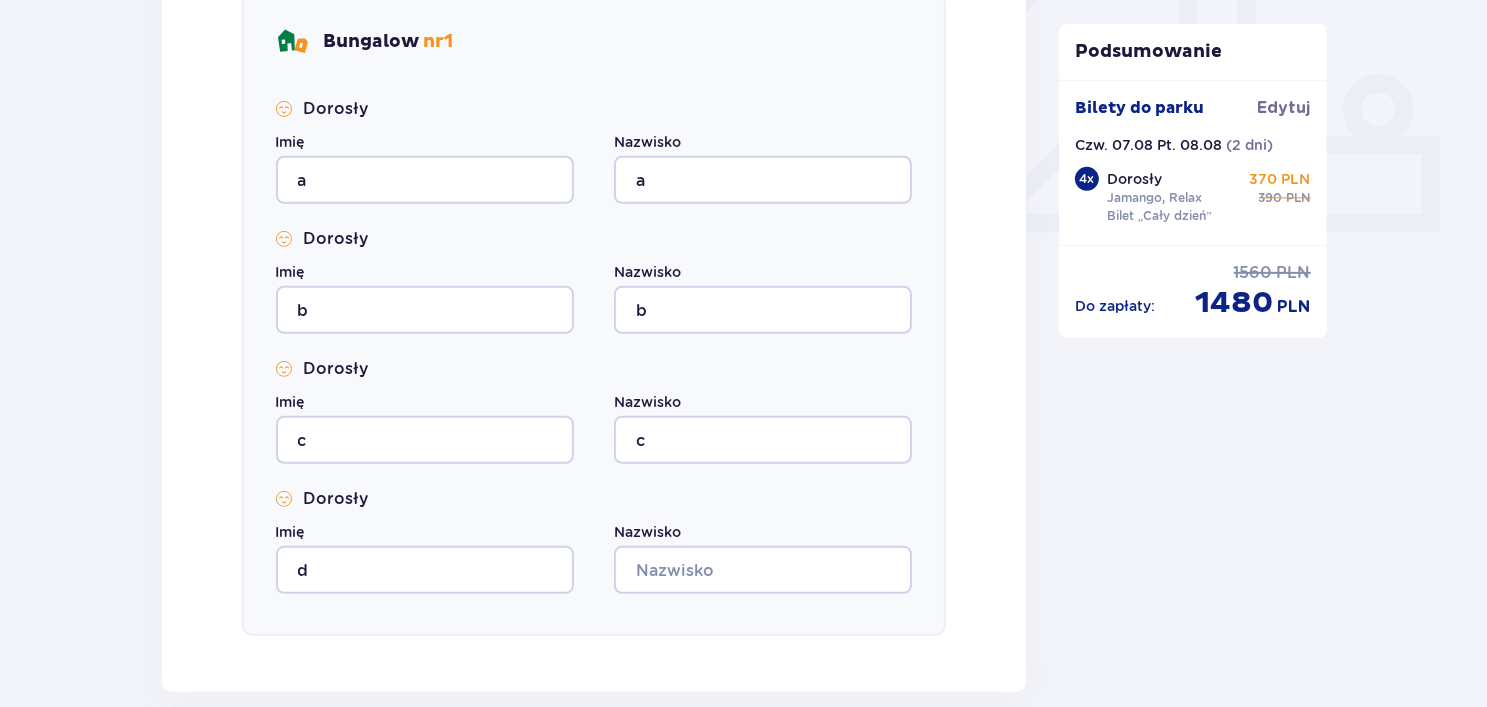 click on "Nazwisko" at bounding box center [763, 558] 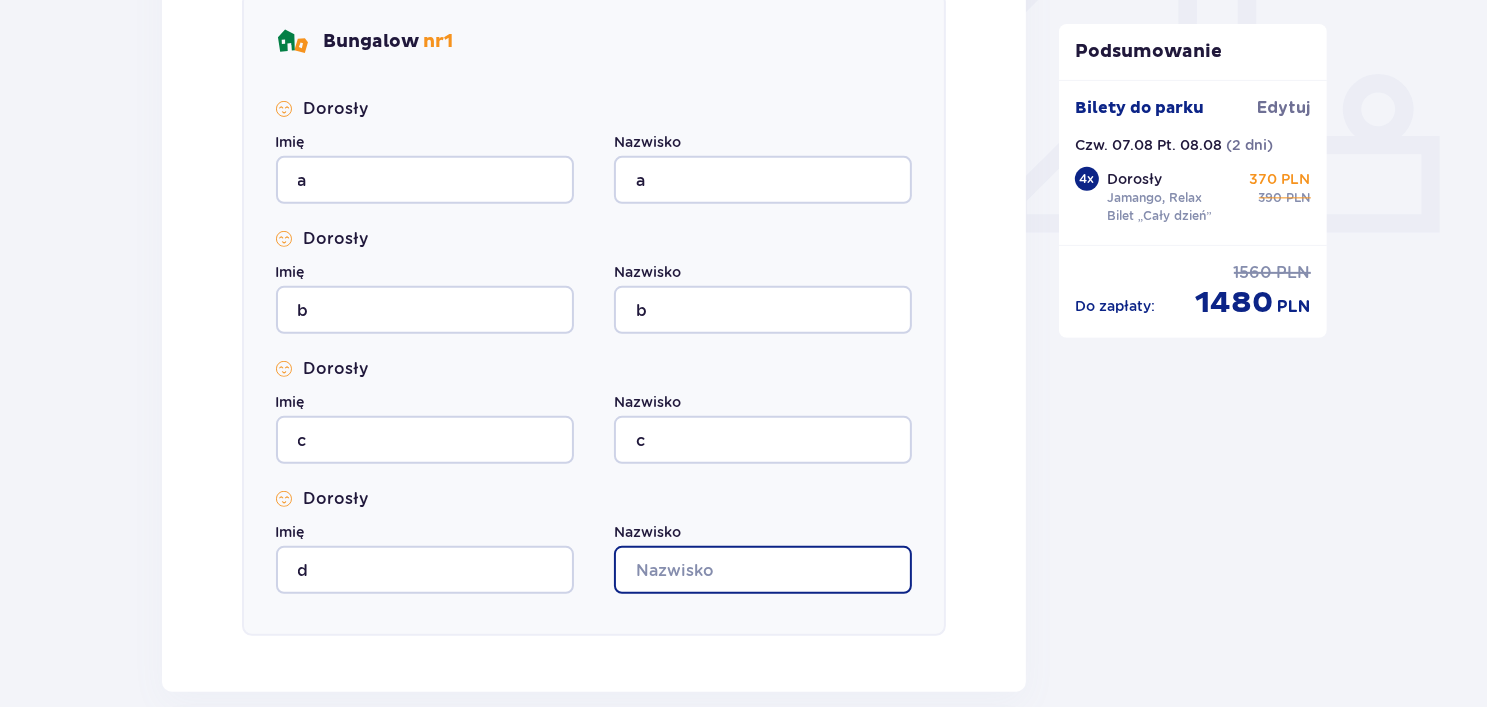 click on "Nazwisko" at bounding box center [763, 570] 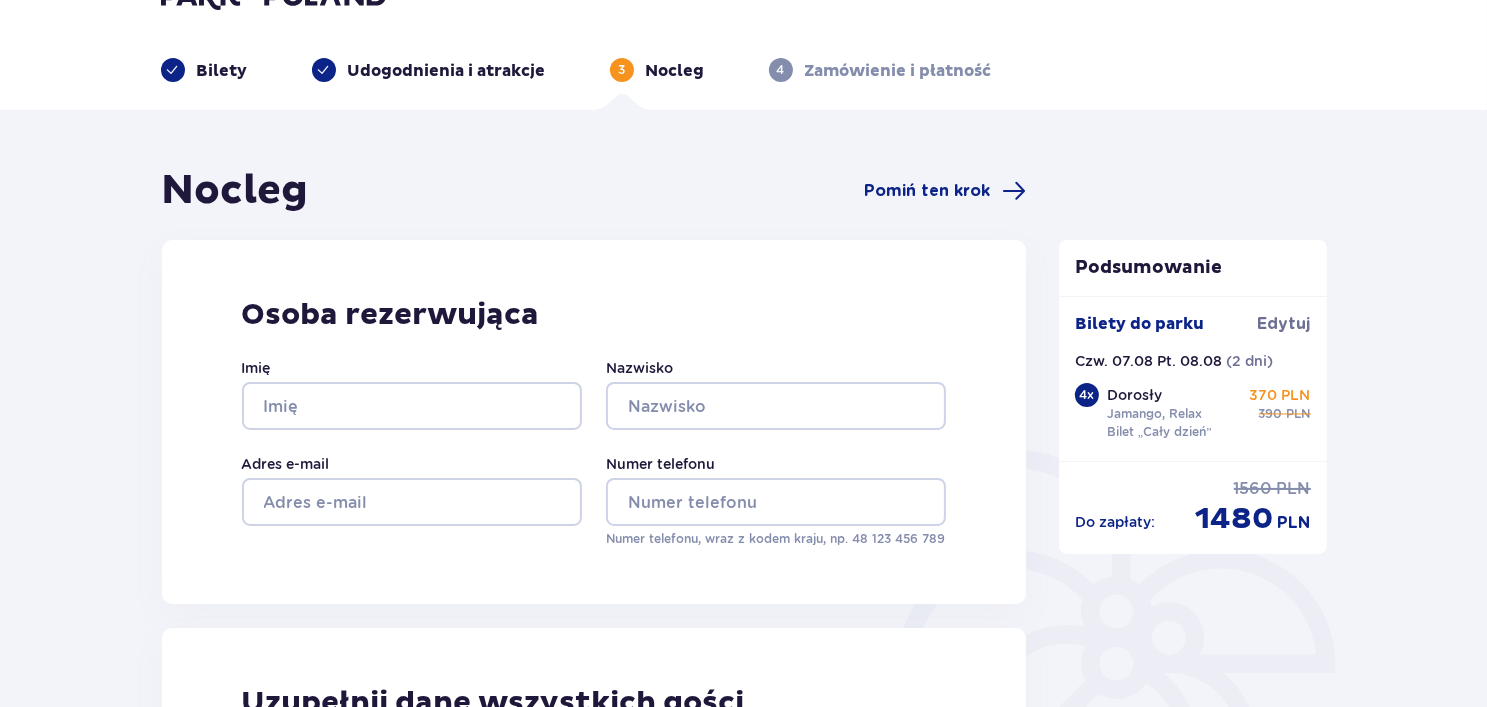 scroll, scrollTop: 0, scrollLeft: 0, axis: both 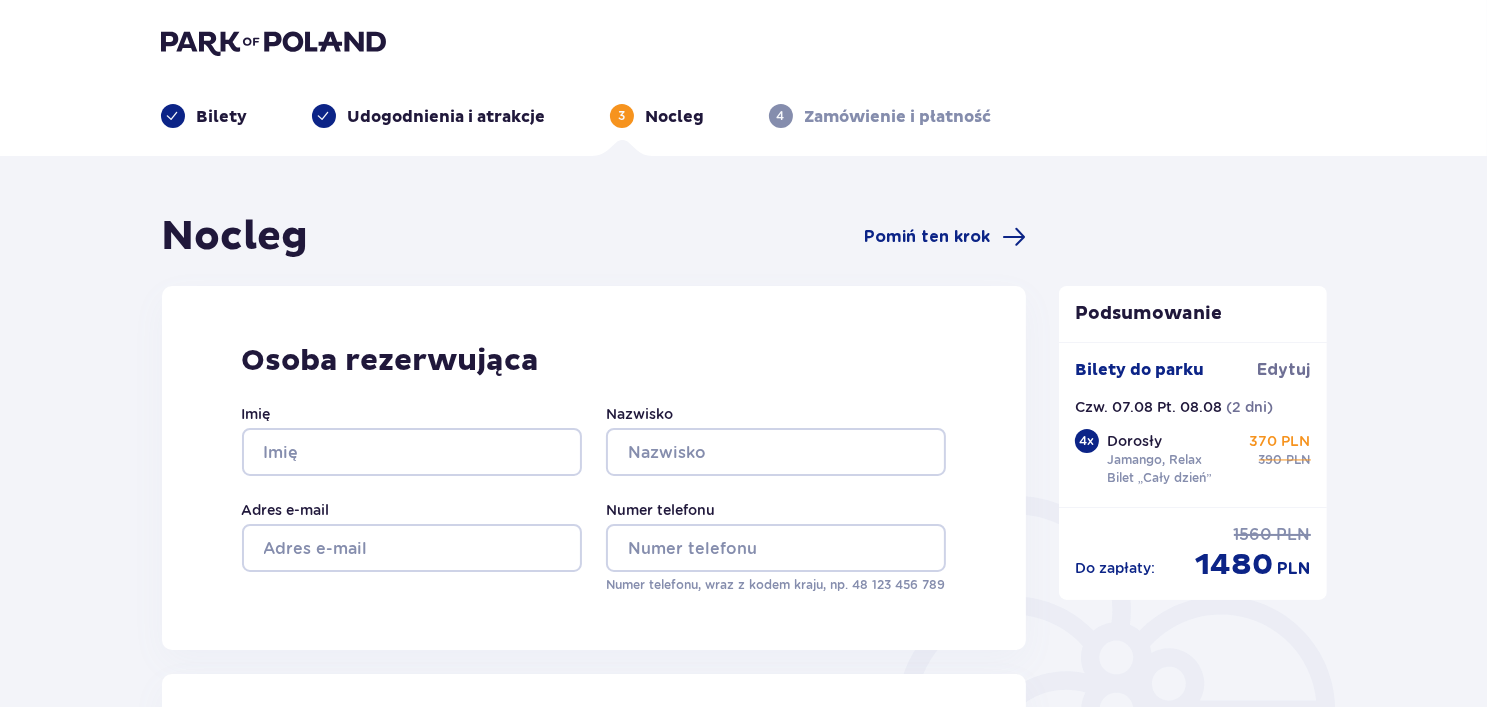 type on "d" 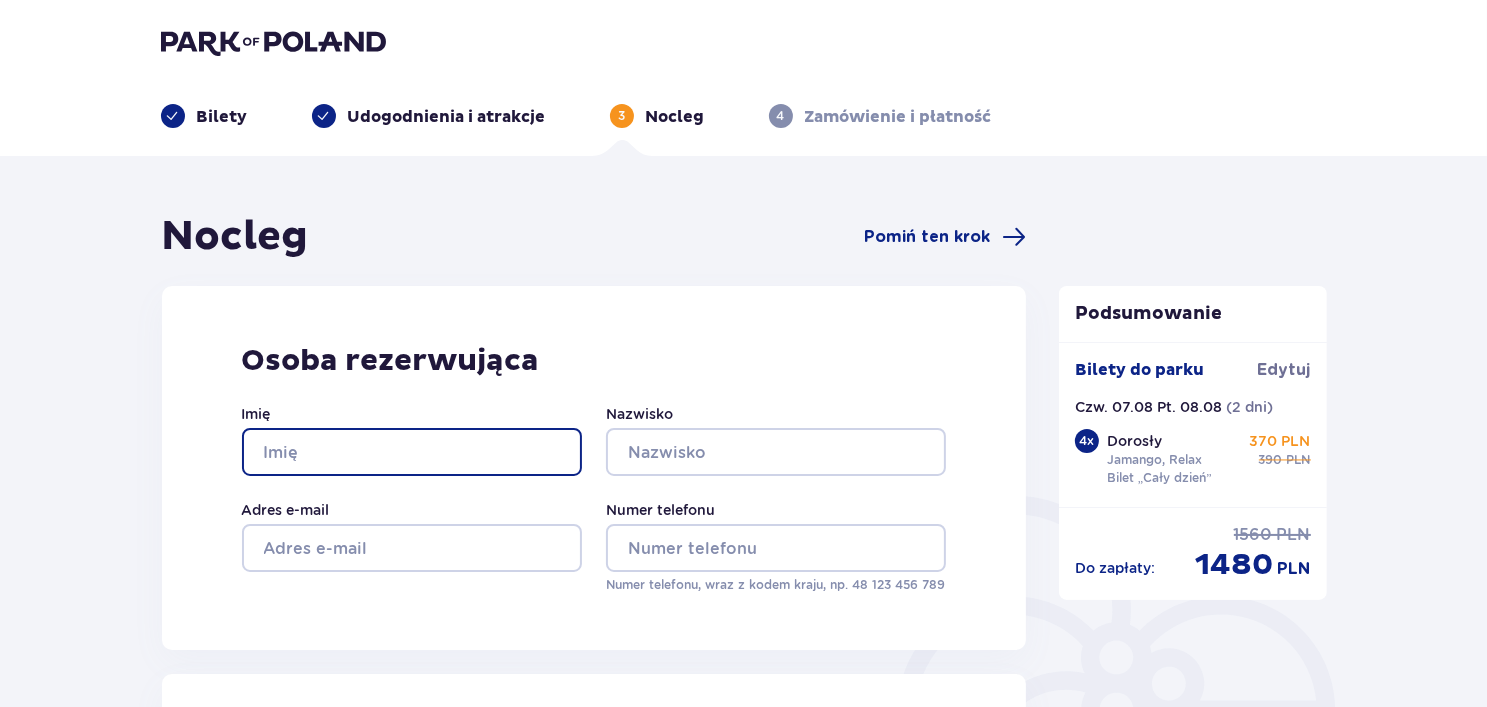 click on "Imię" at bounding box center (412, 452) 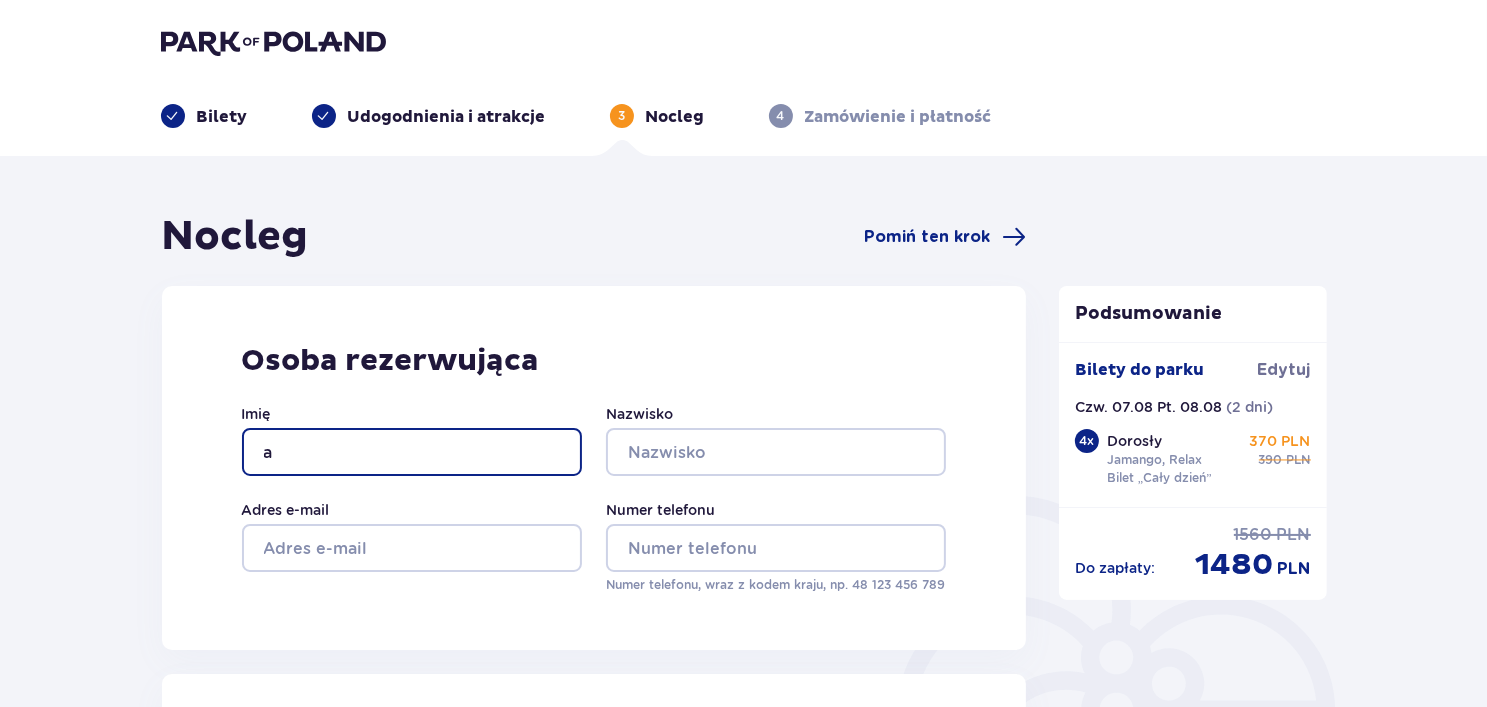type on "a" 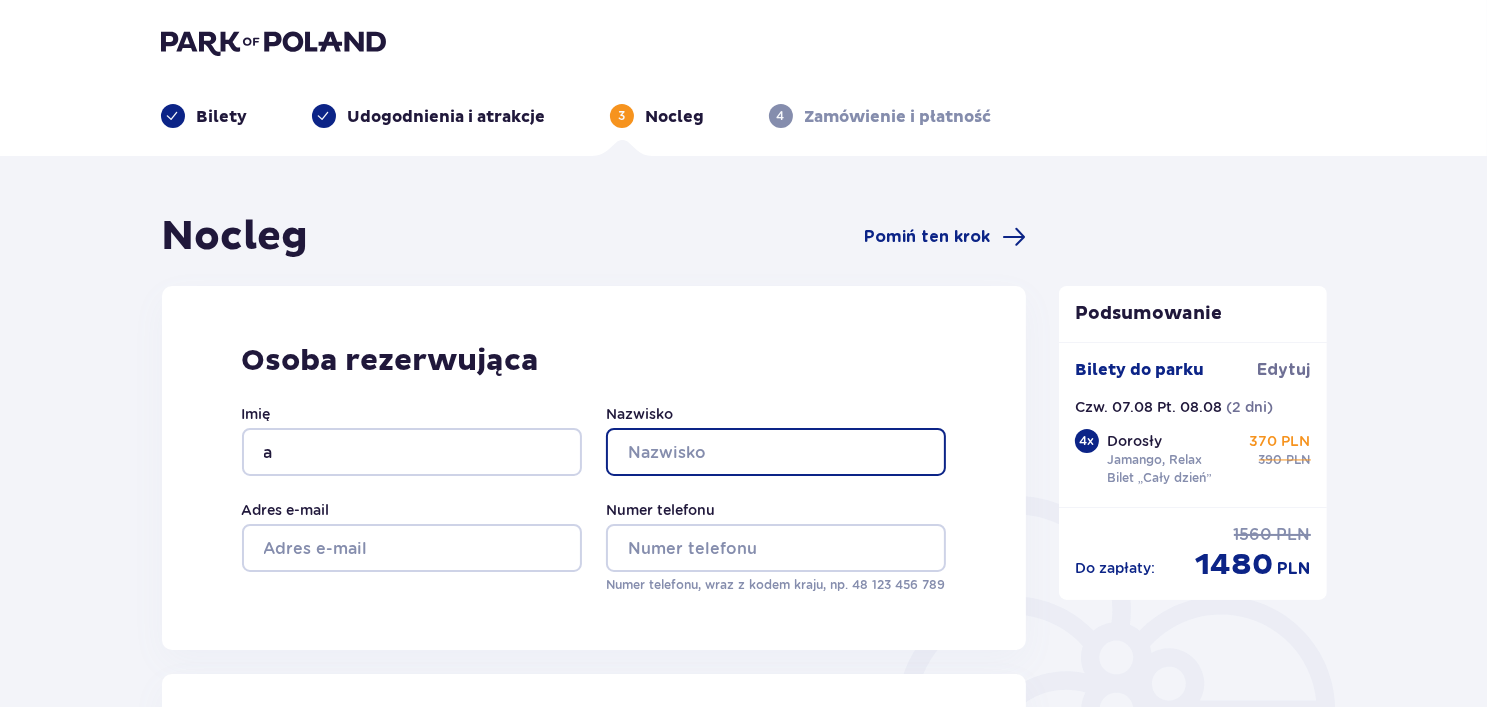 click on "Nazwisko" at bounding box center [776, 452] 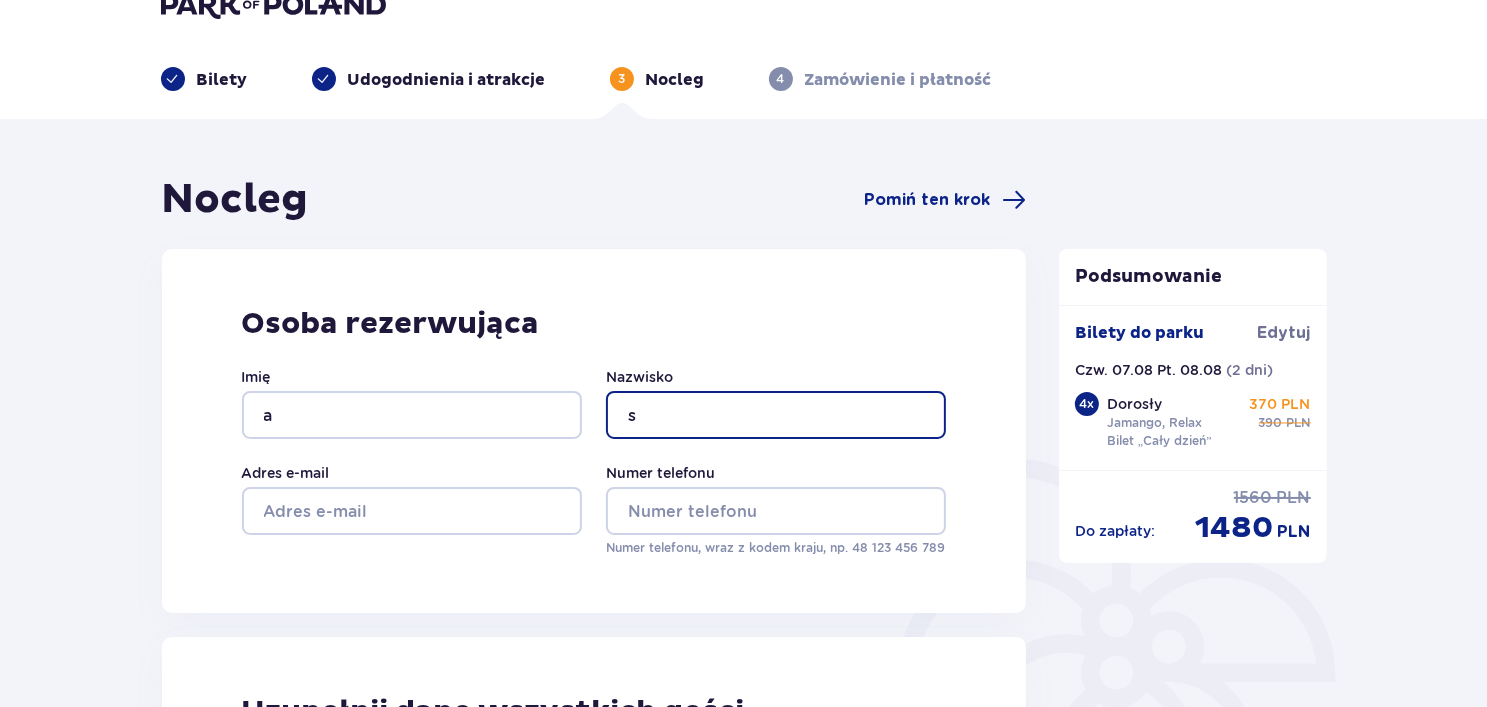 scroll, scrollTop: 100, scrollLeft: 0, axis: vertical 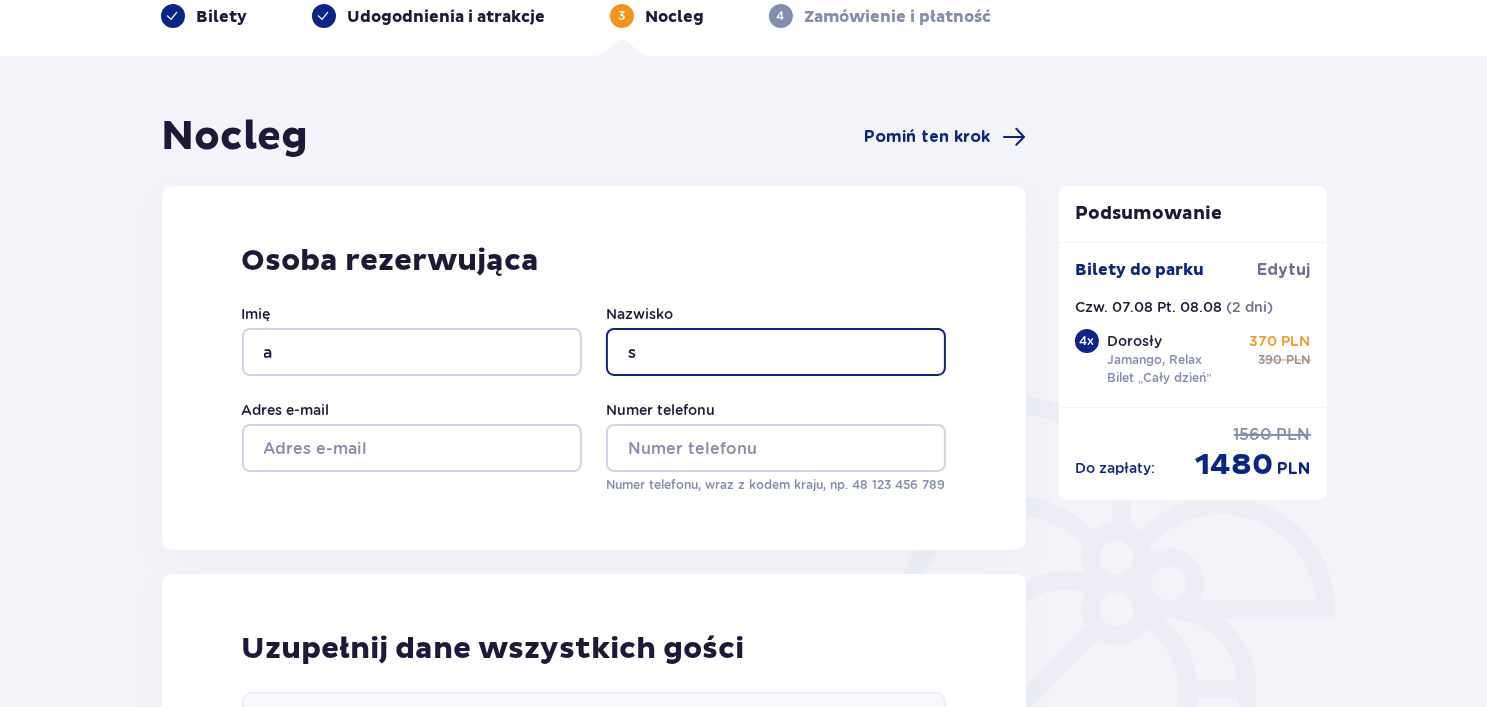 type on "s" 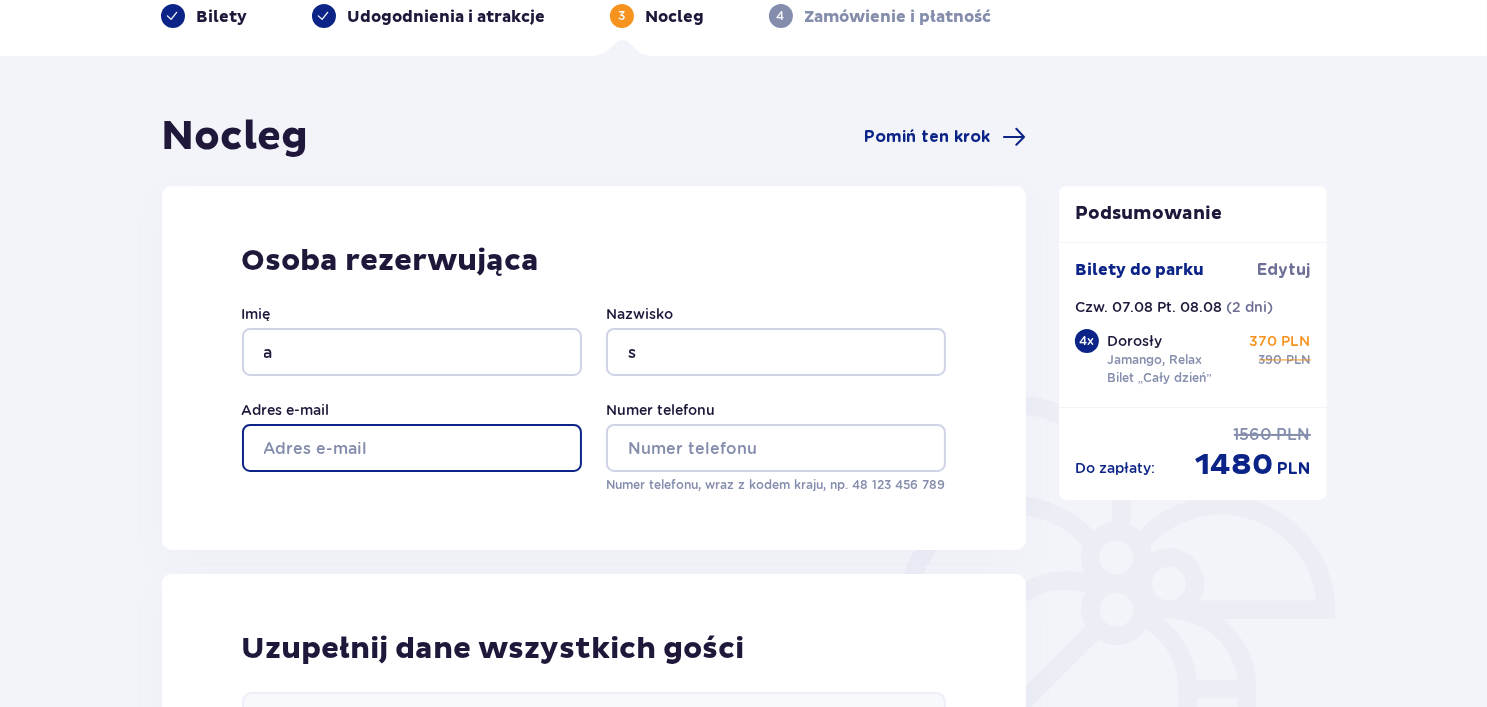 click on "Adres e-mail" at bounding box center (412, 448) 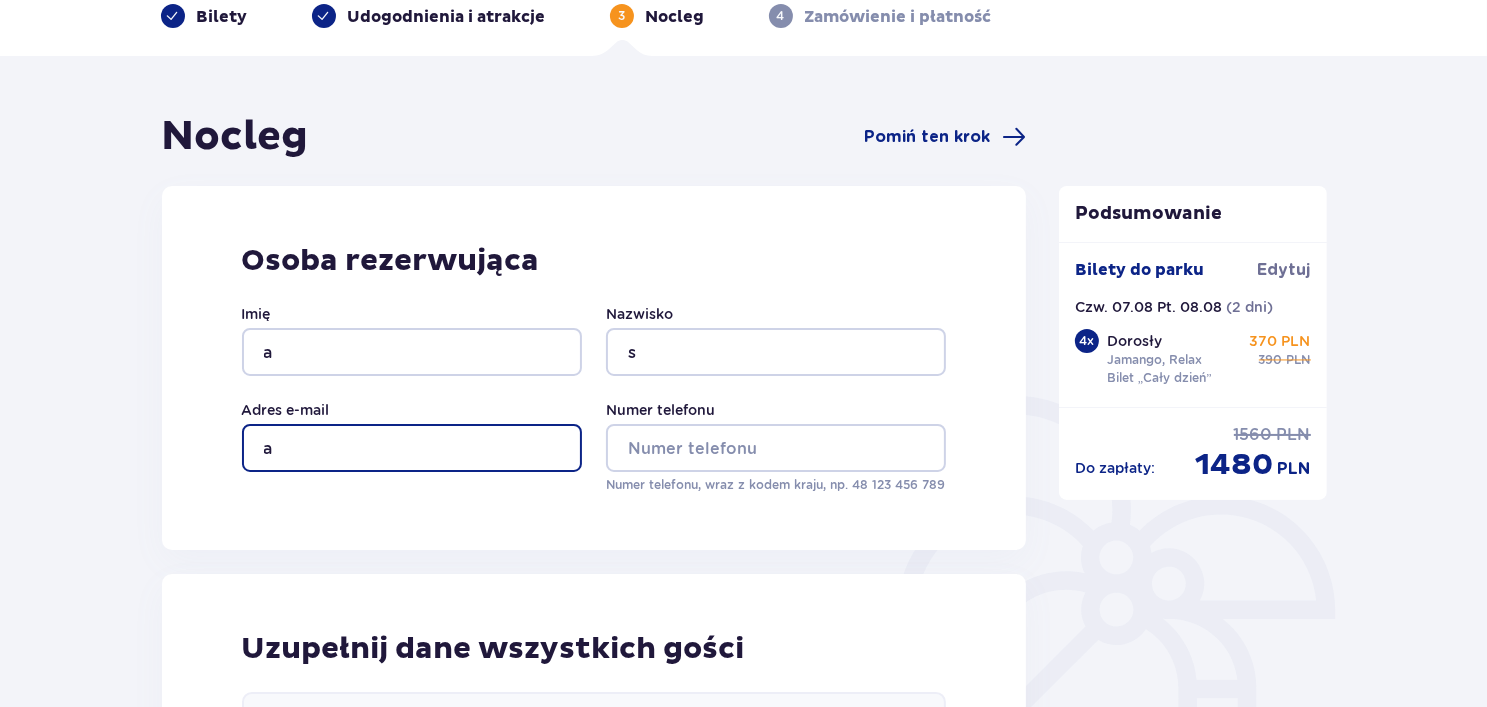type on "a" 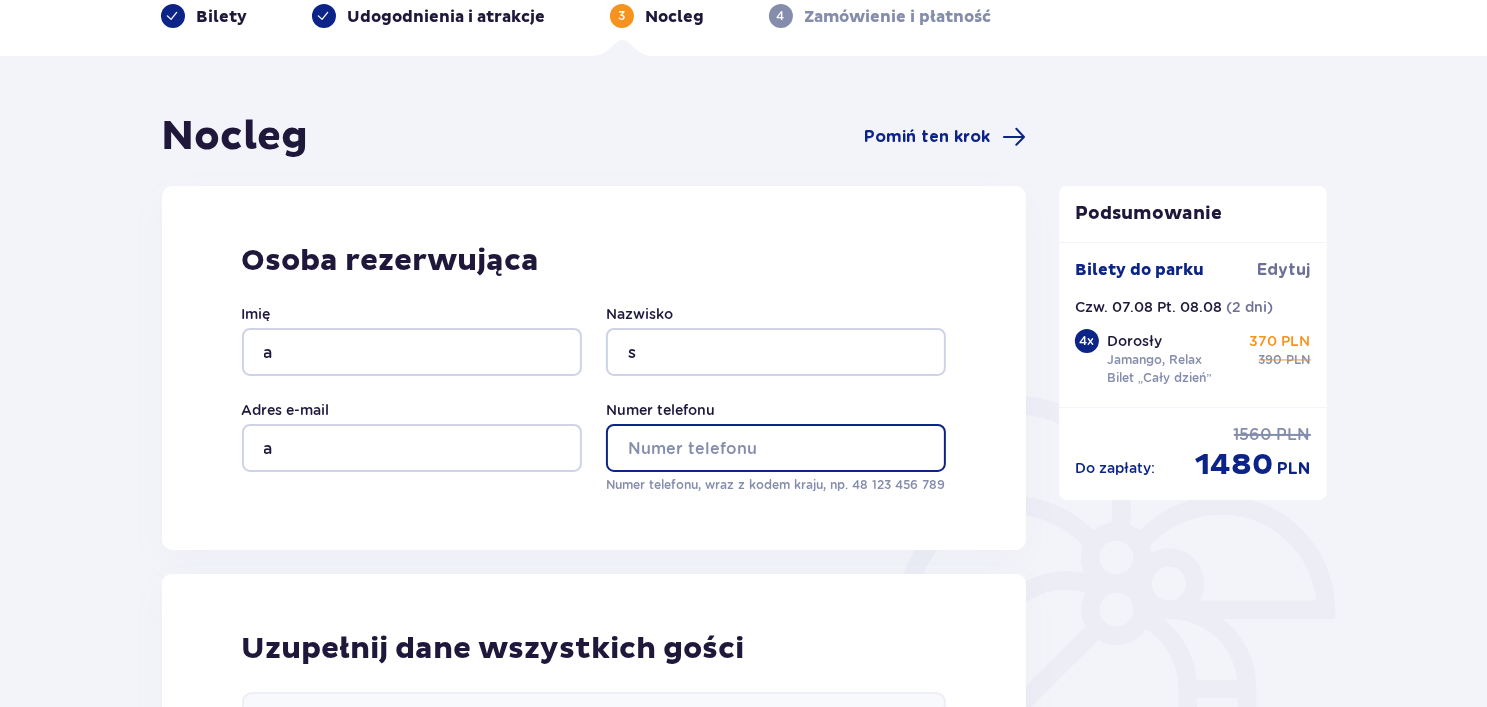 click on "Numer telefonu" at bounding box center (776, 448) 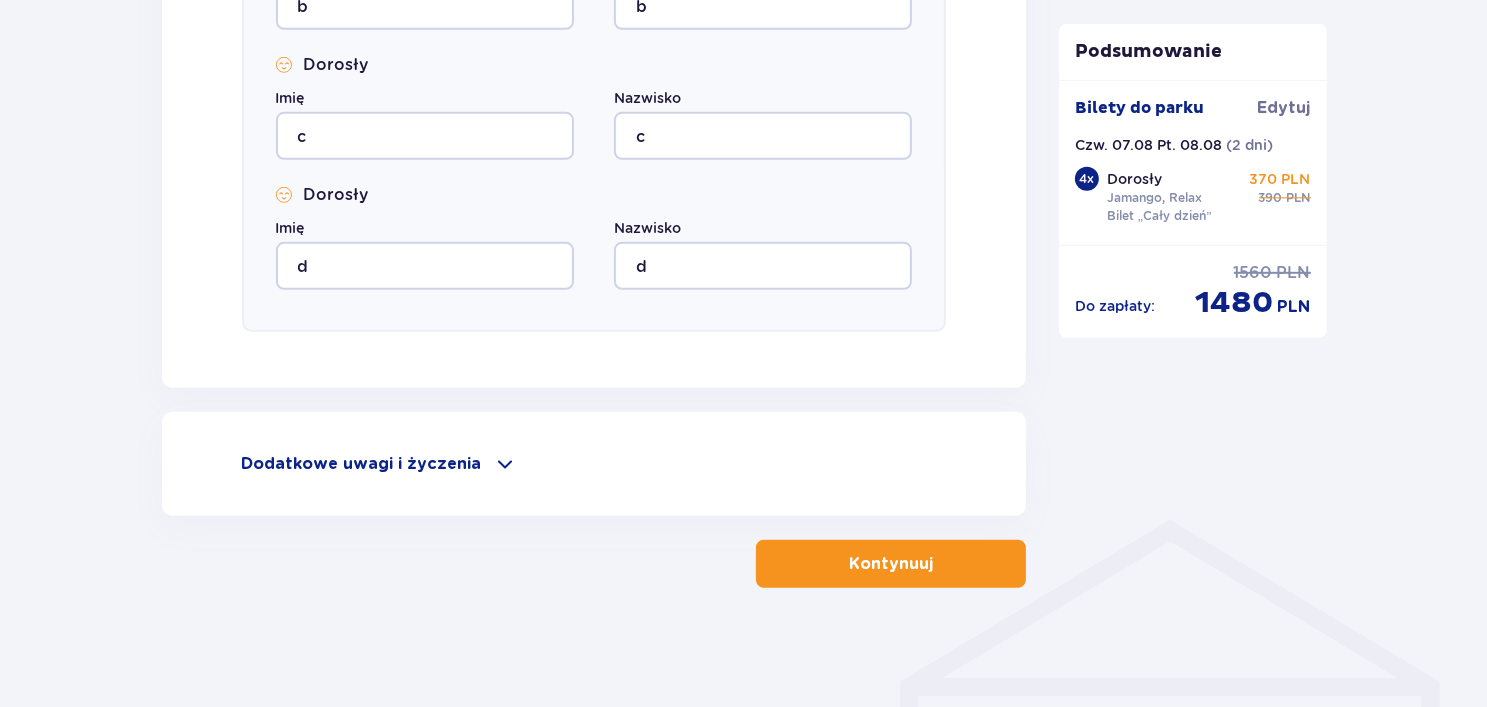 click on "Kontynuuj" at bounding box center [891, 564] 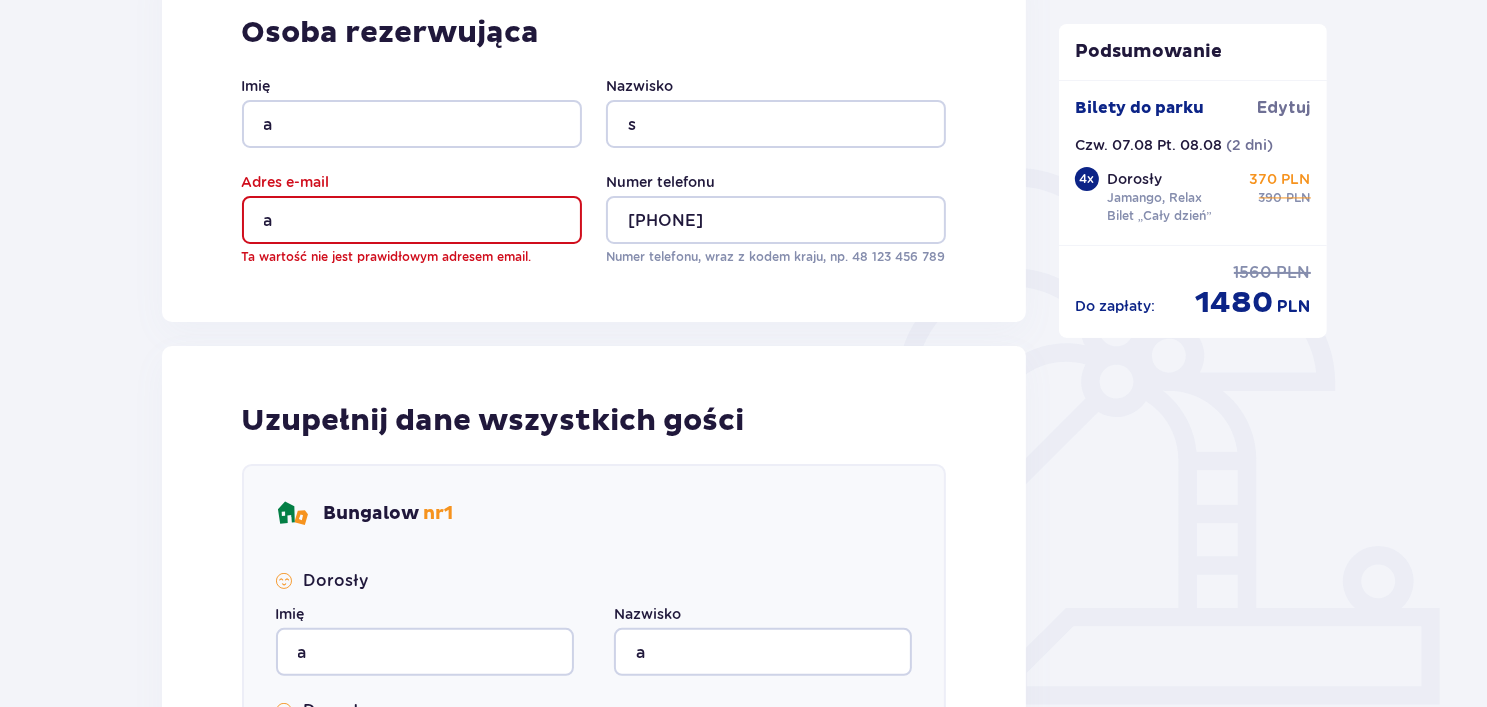 scroll, scrollTop: 324, scrollLeft: 0, axis: vertical 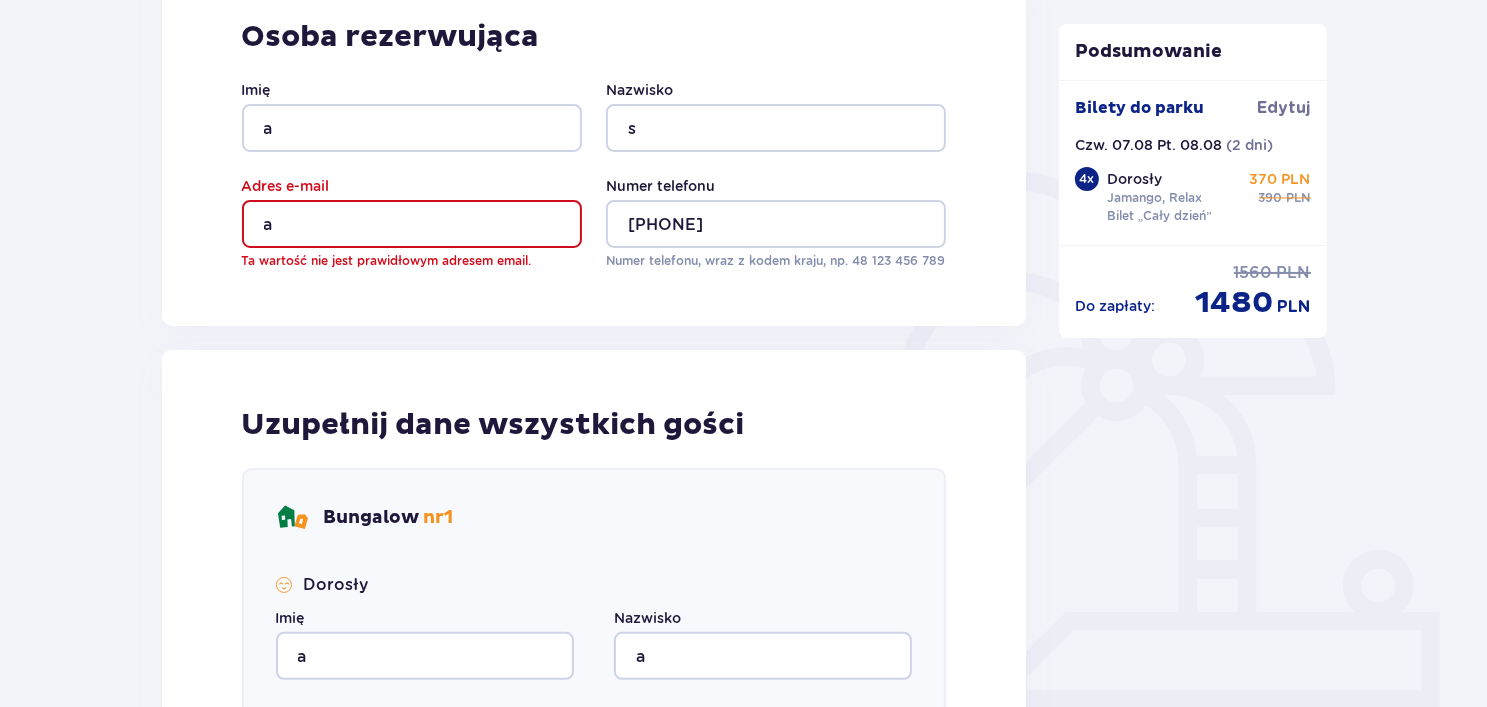 click on "a" at bounding box center [412, 224] 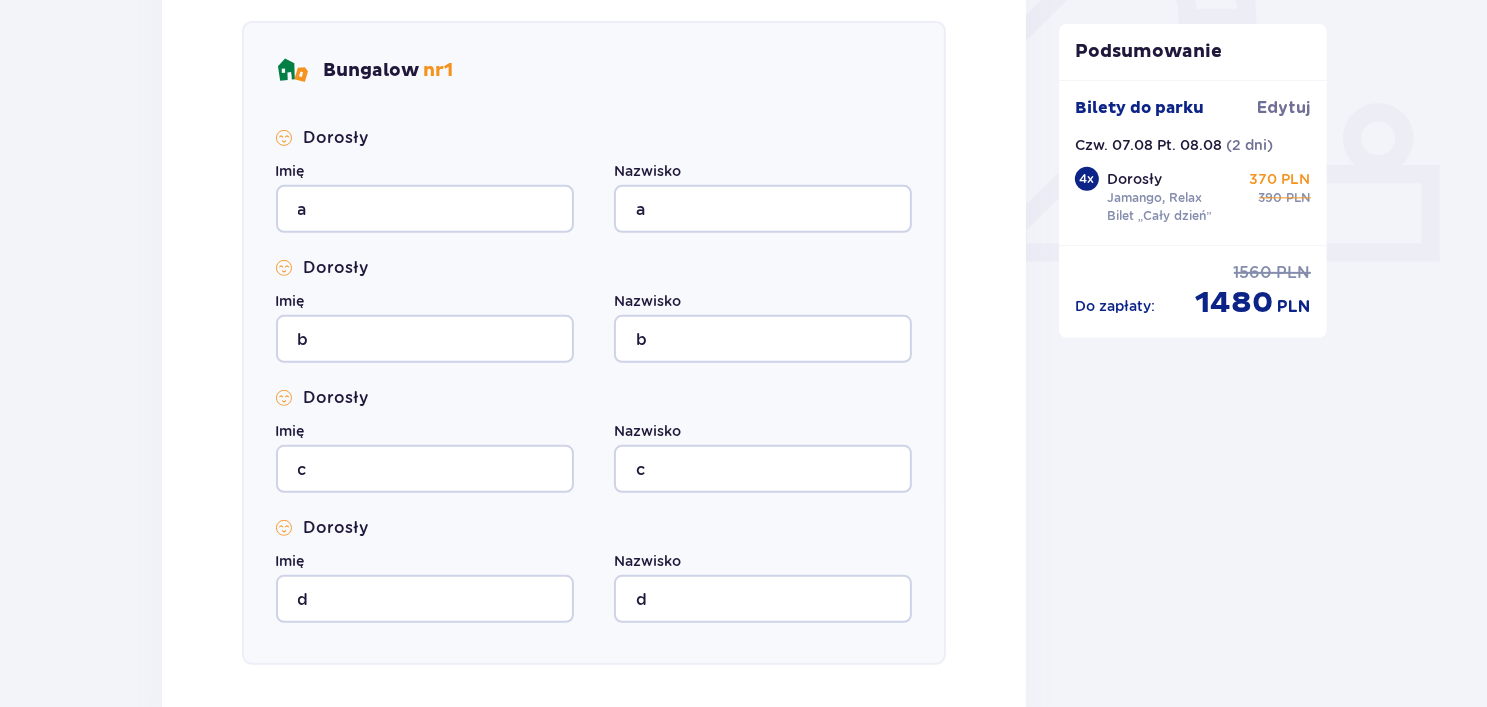 scroll, scrollTop: 1024, scrollLeft: 0, axis: vertical 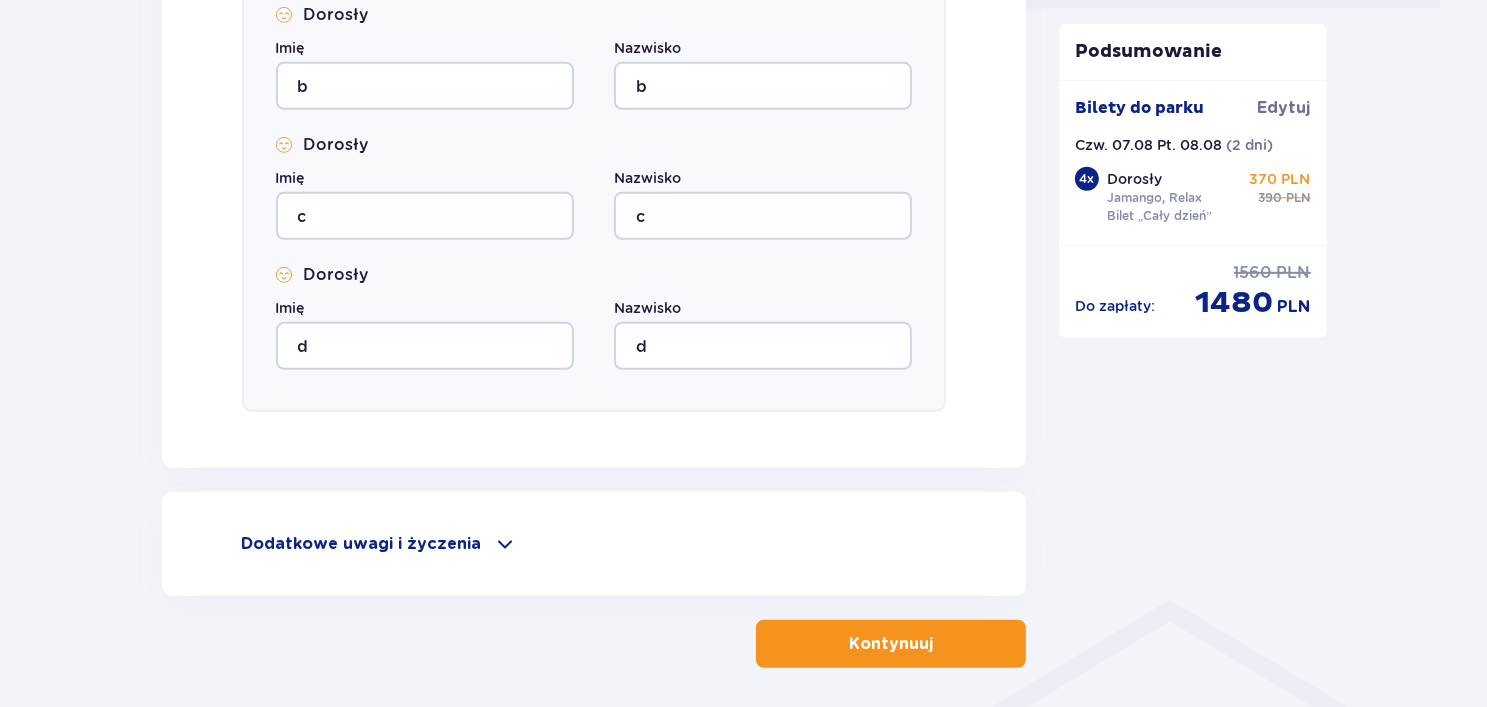 type on "mrutkowski@spoko.pl" 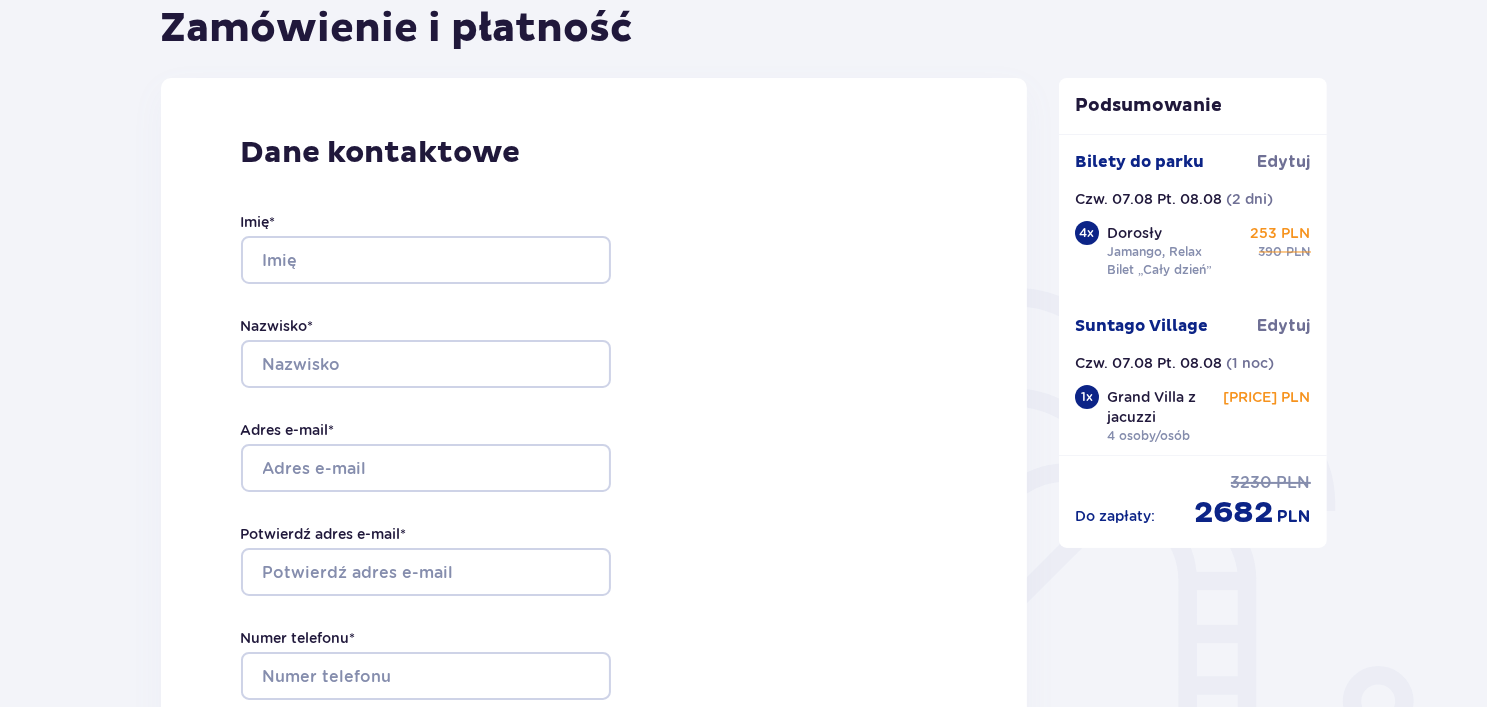 scroll, scrollTop: 200, scrollLeft: 0, axis: vertical 